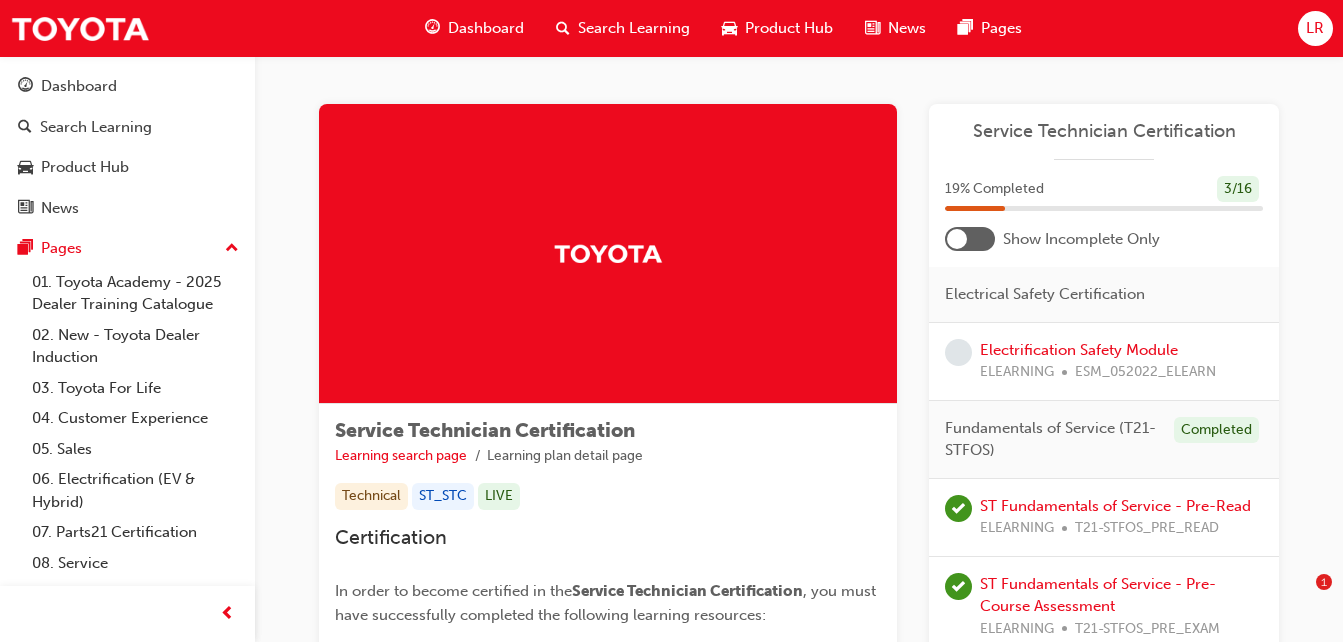 scroll, scrollTop: 0, scrollLeft: 0, axis: both 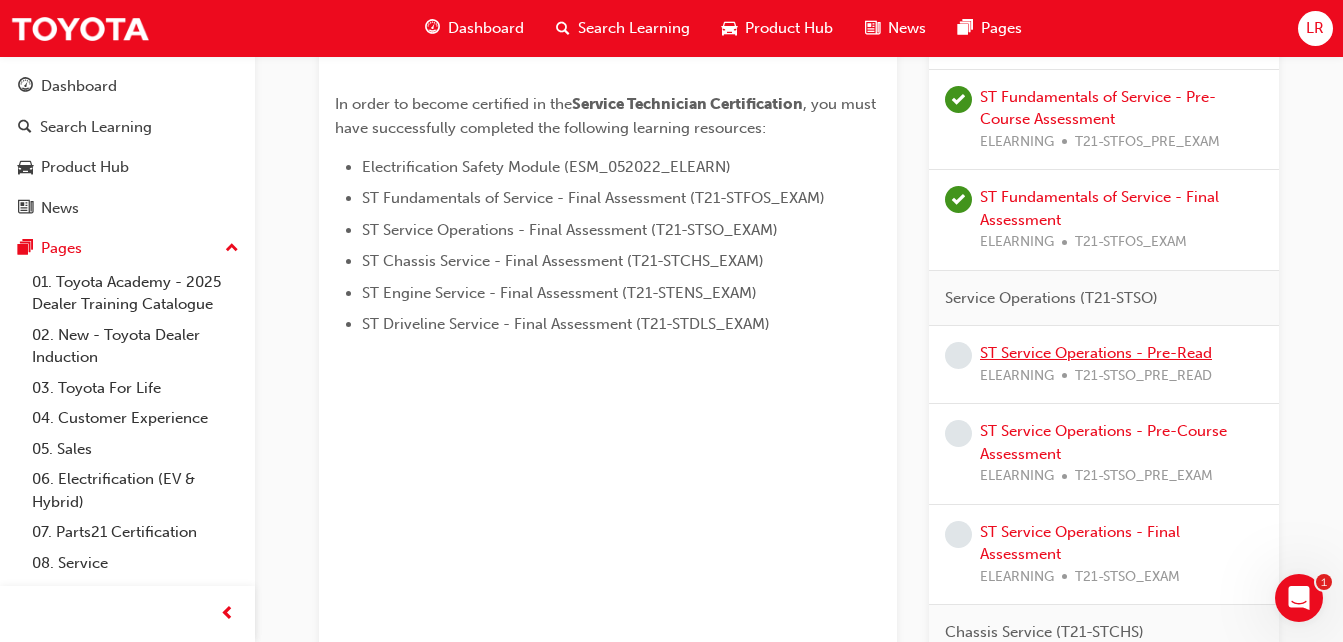 click on "ST Service Operations - Pre-Read" at bounding box center [1096, 353] 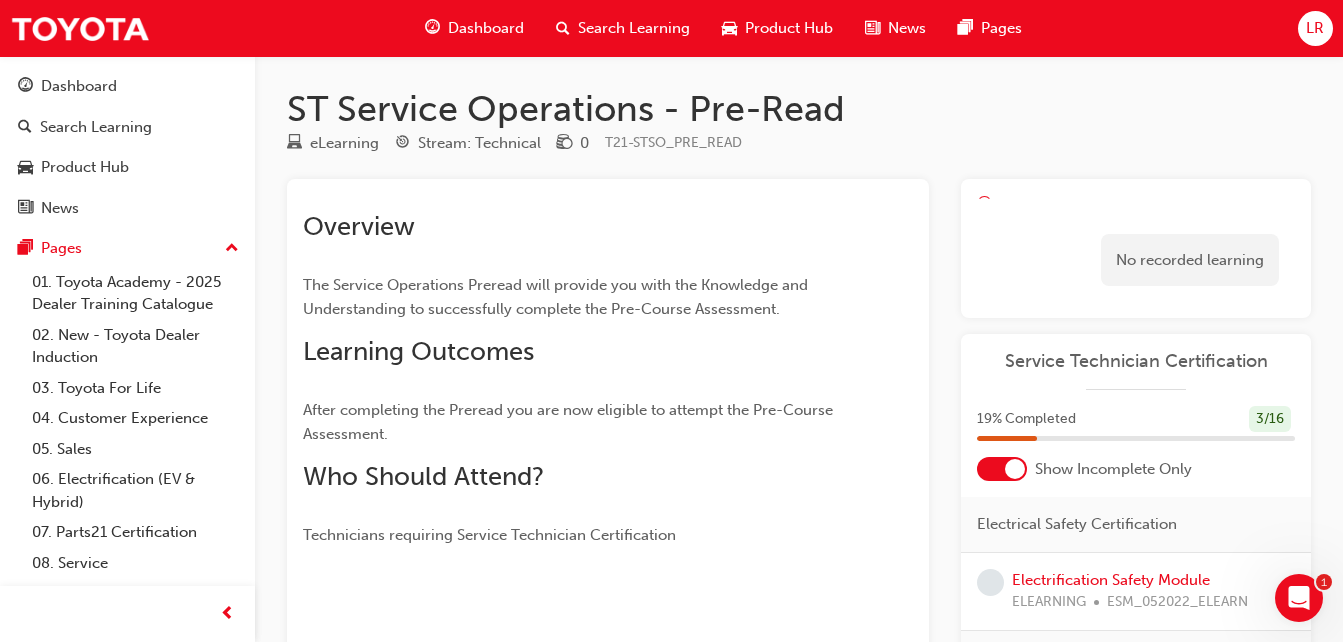 scroll, scrollTop: 0, scrollLeft: 0, axis: both 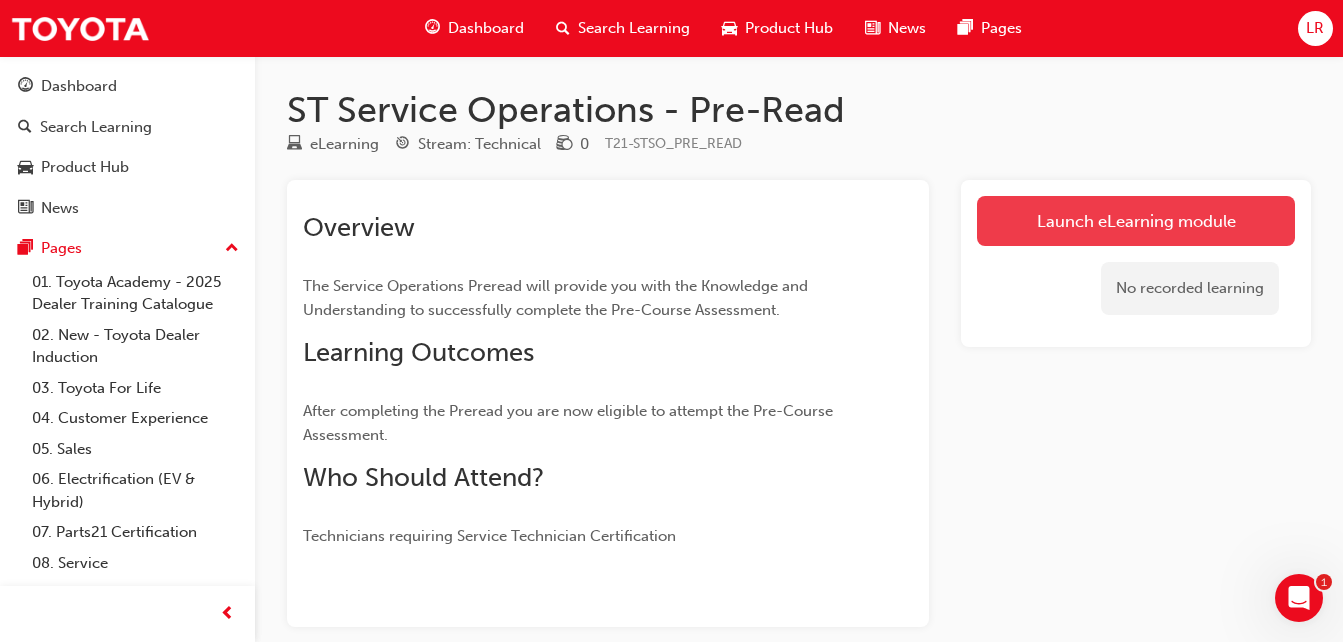 click on "Launch eLearning module" at bounding box center (1136, 221) 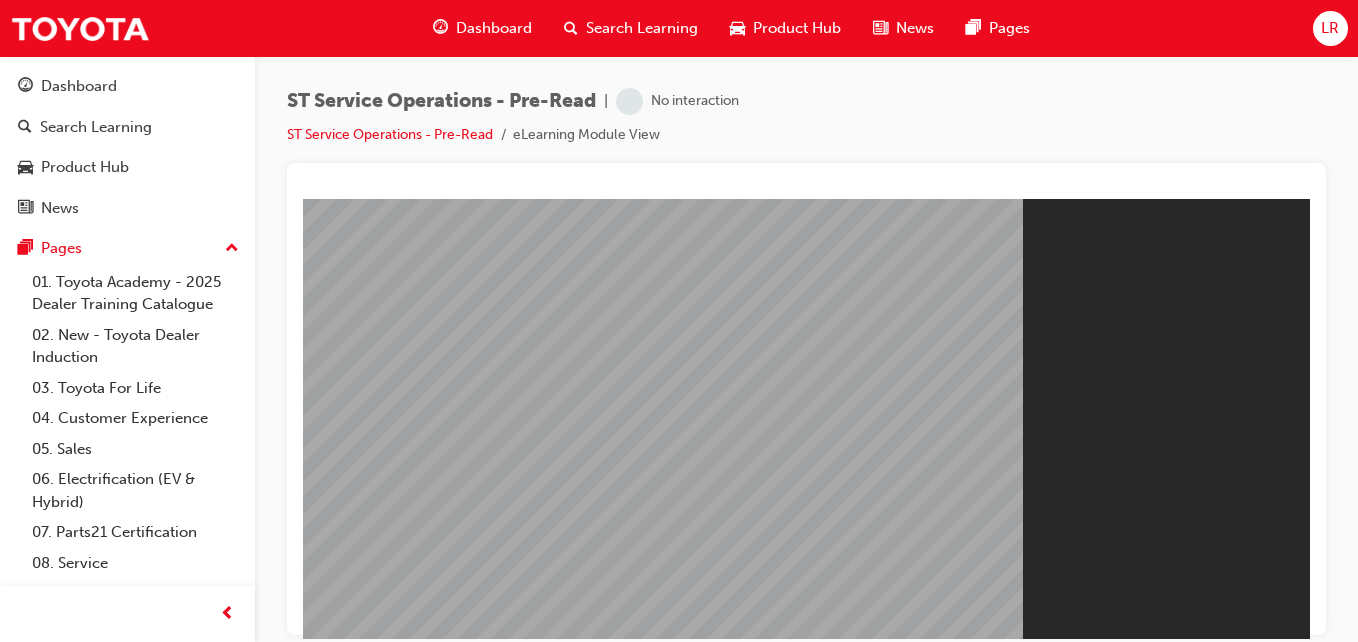 scroll, scrollTop: 0, scrollLeft: 0, axis: both 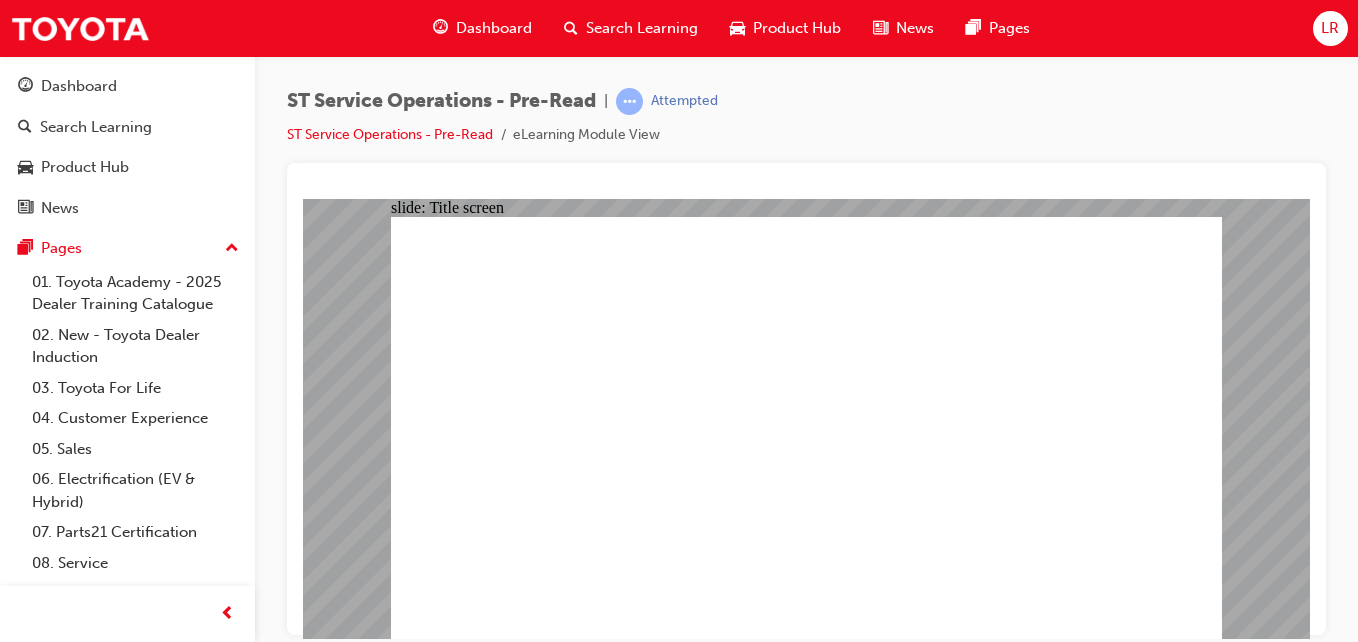 click 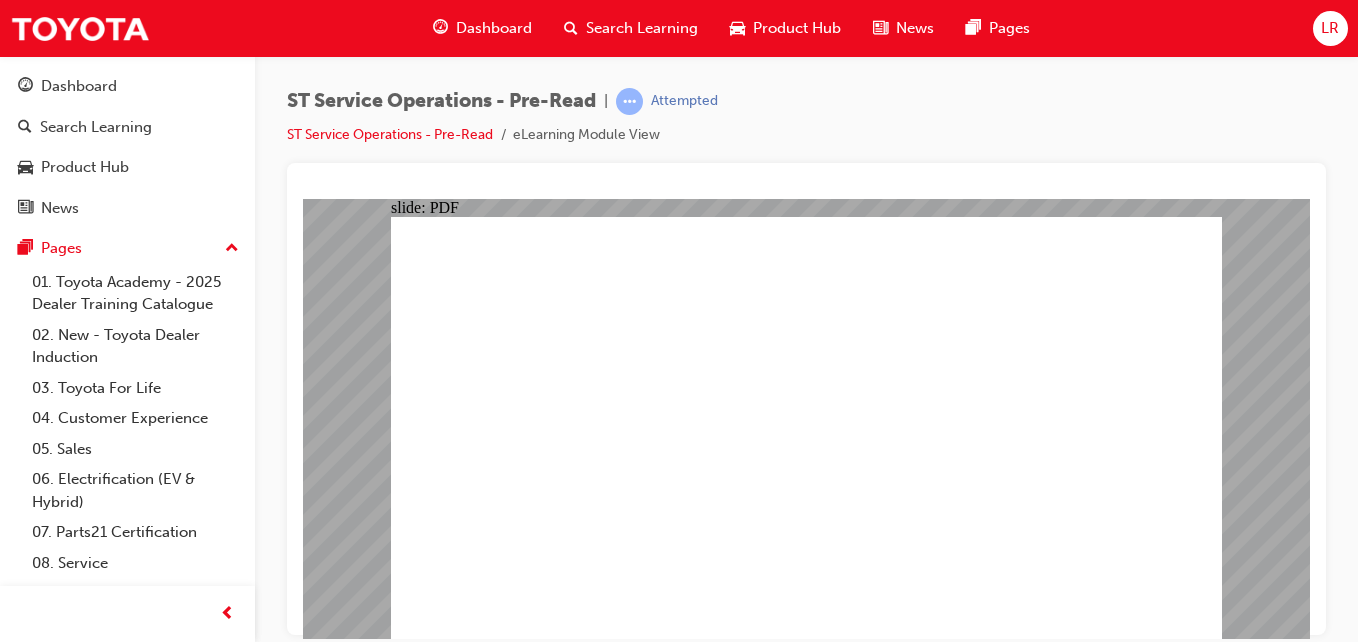 click 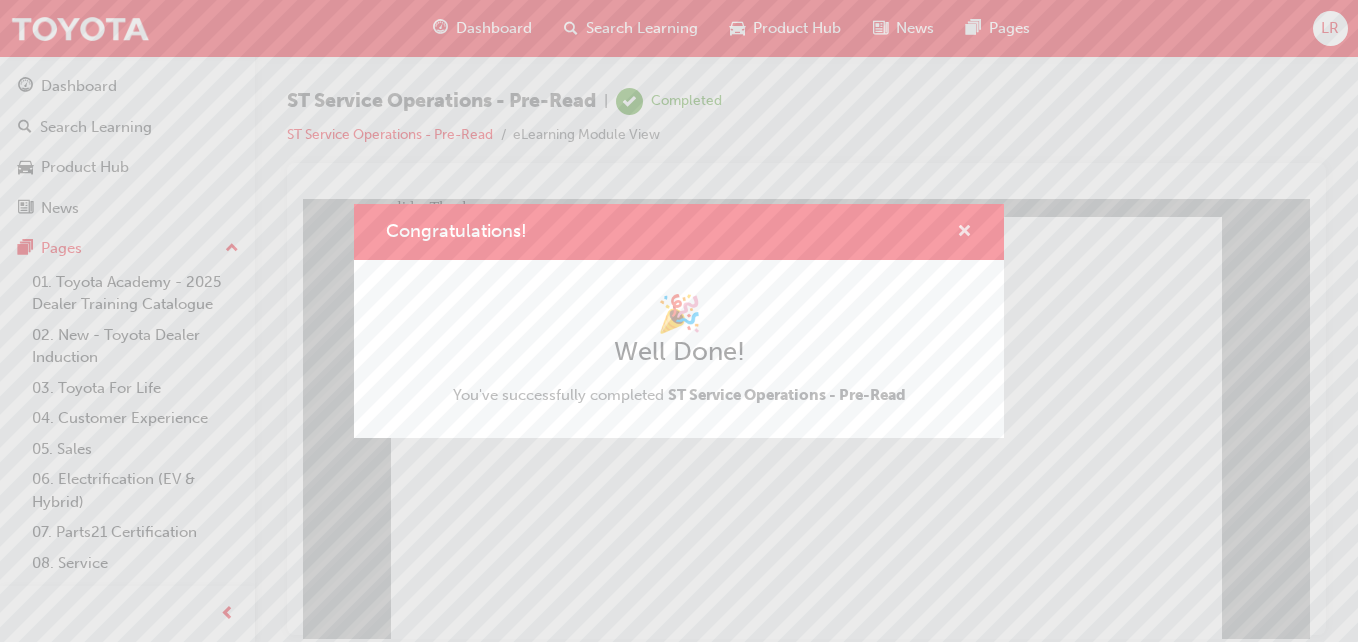 click at bounding box center [964, 233] 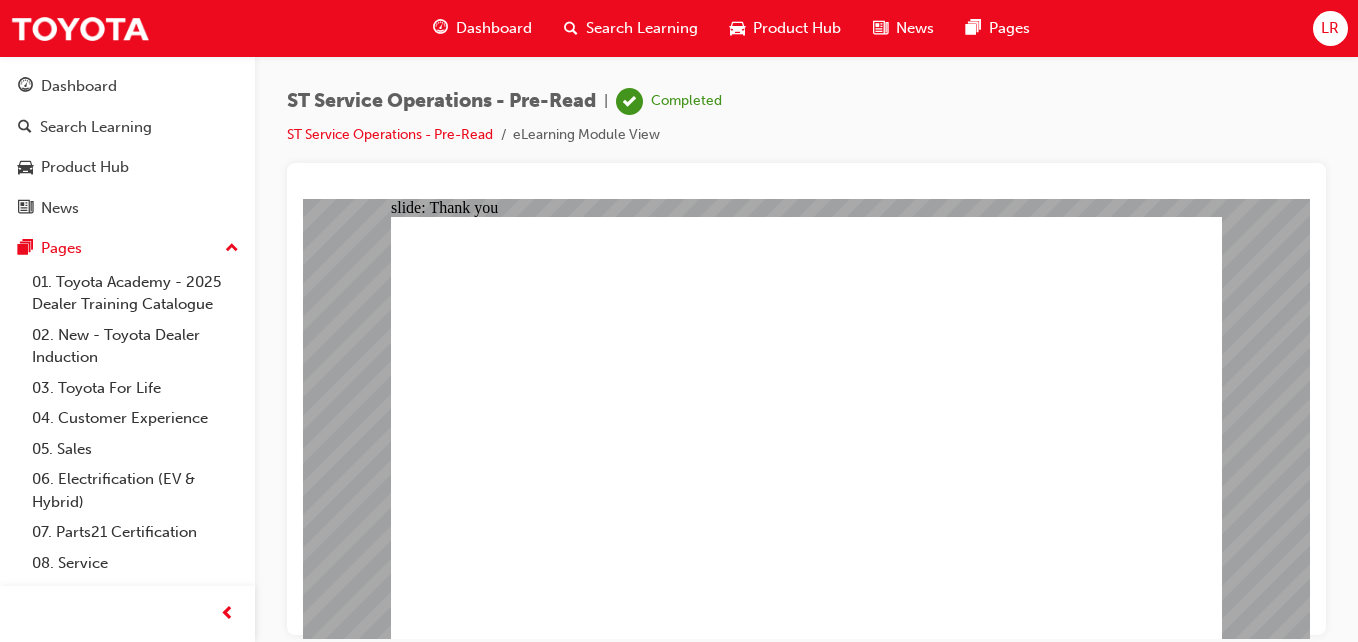 click 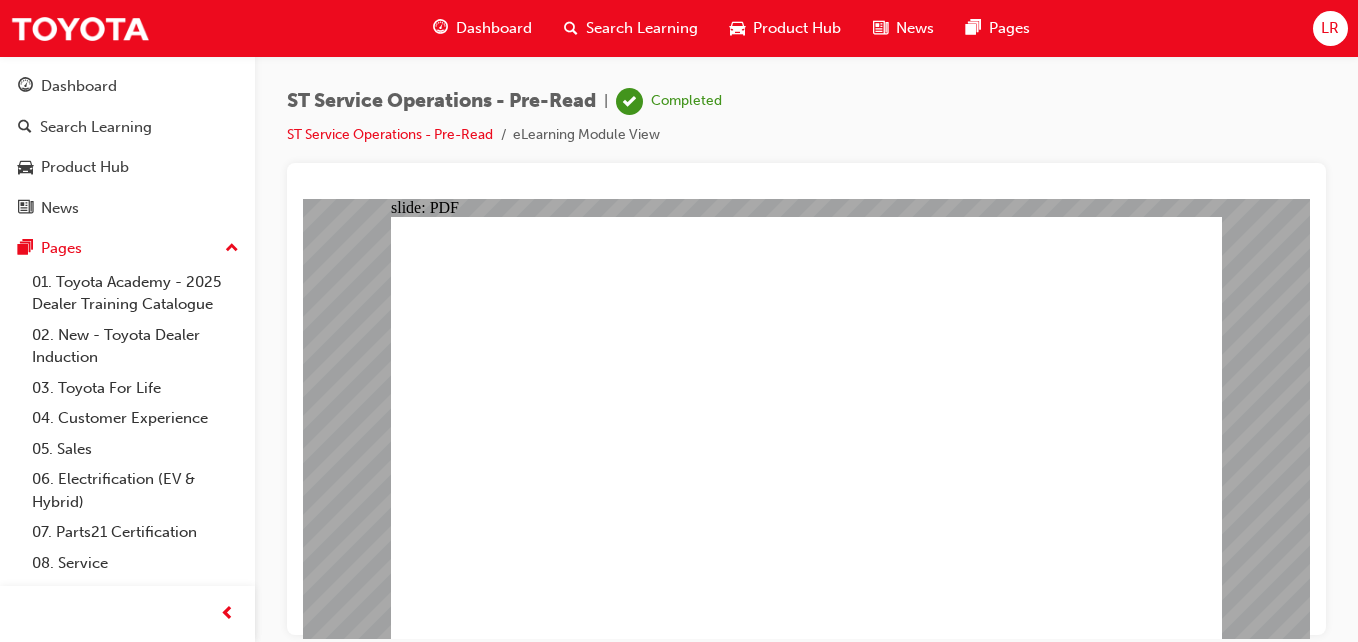 click 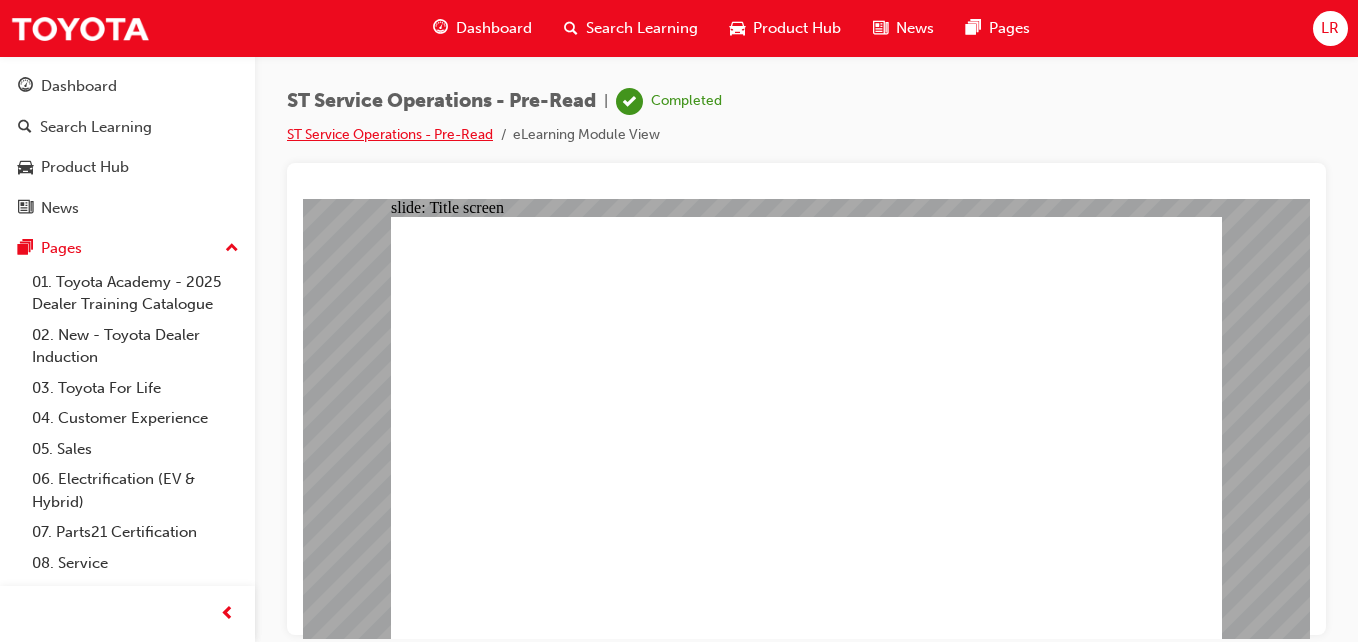 click on "ST Service Operations - Pre-Read" at bounding box center [390, 134] 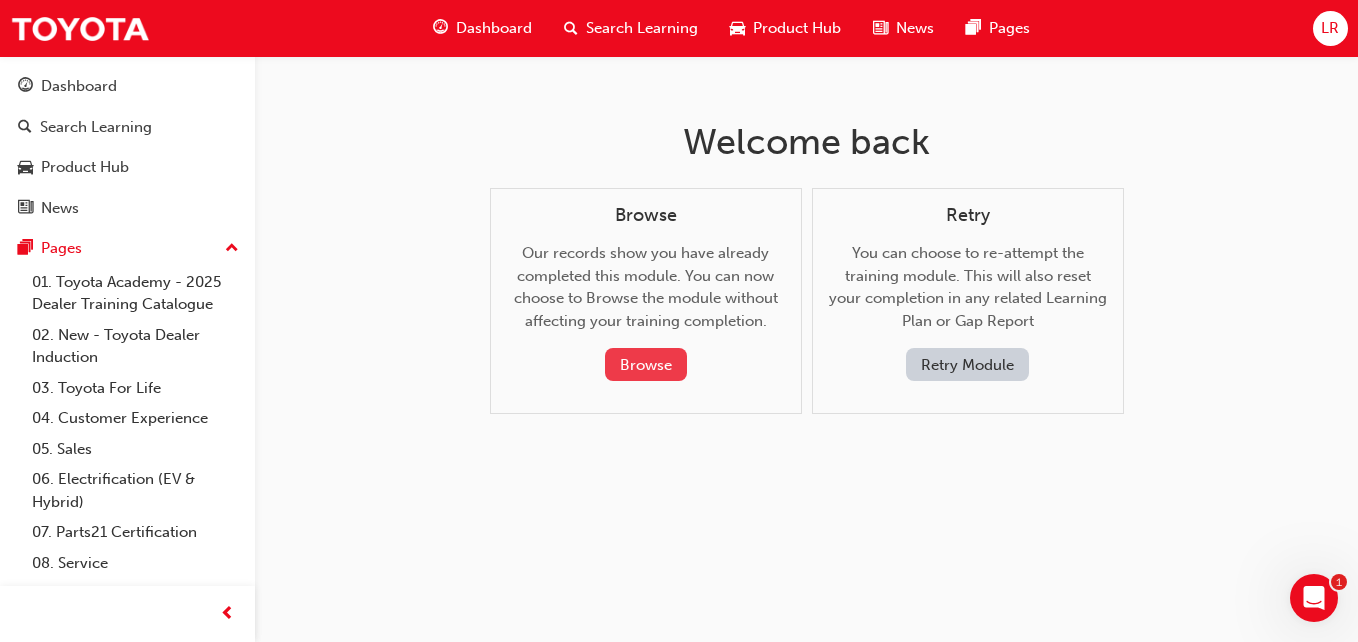 click on "Browse" at bounding box center [646, 364] 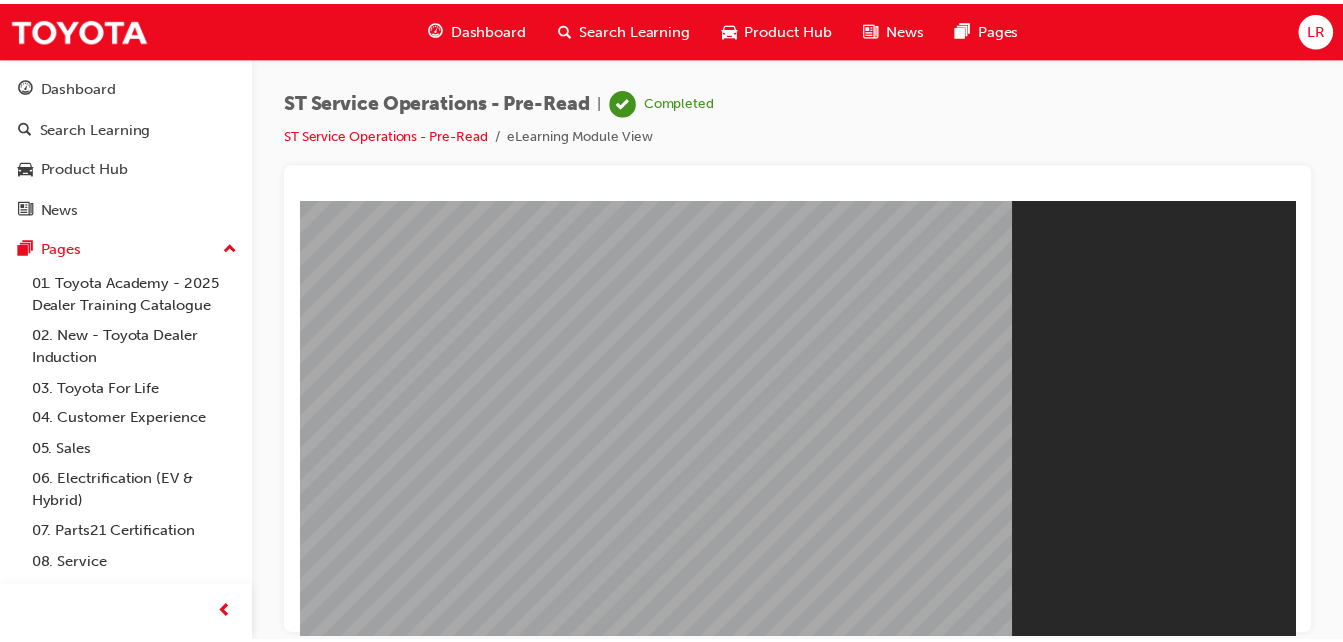 scroll, scrollTop: 0, scrollLeft: 0, axis: both 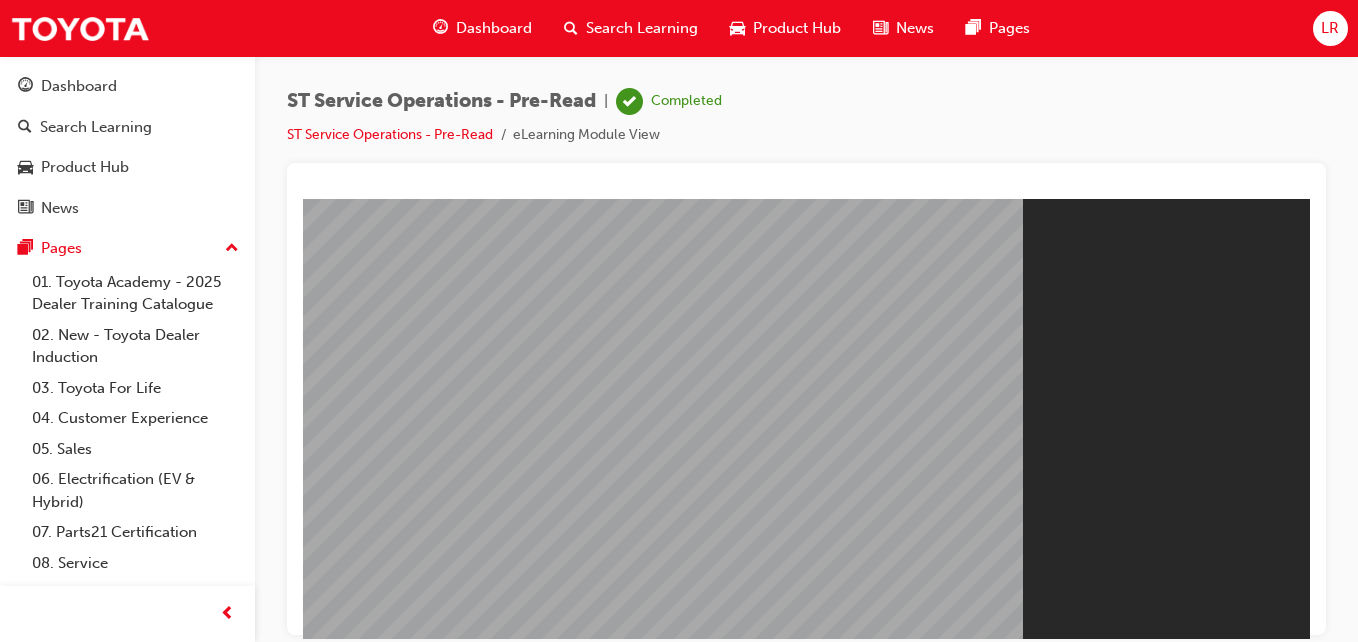 click on "Dashboard" at bounding box center [494, 28] 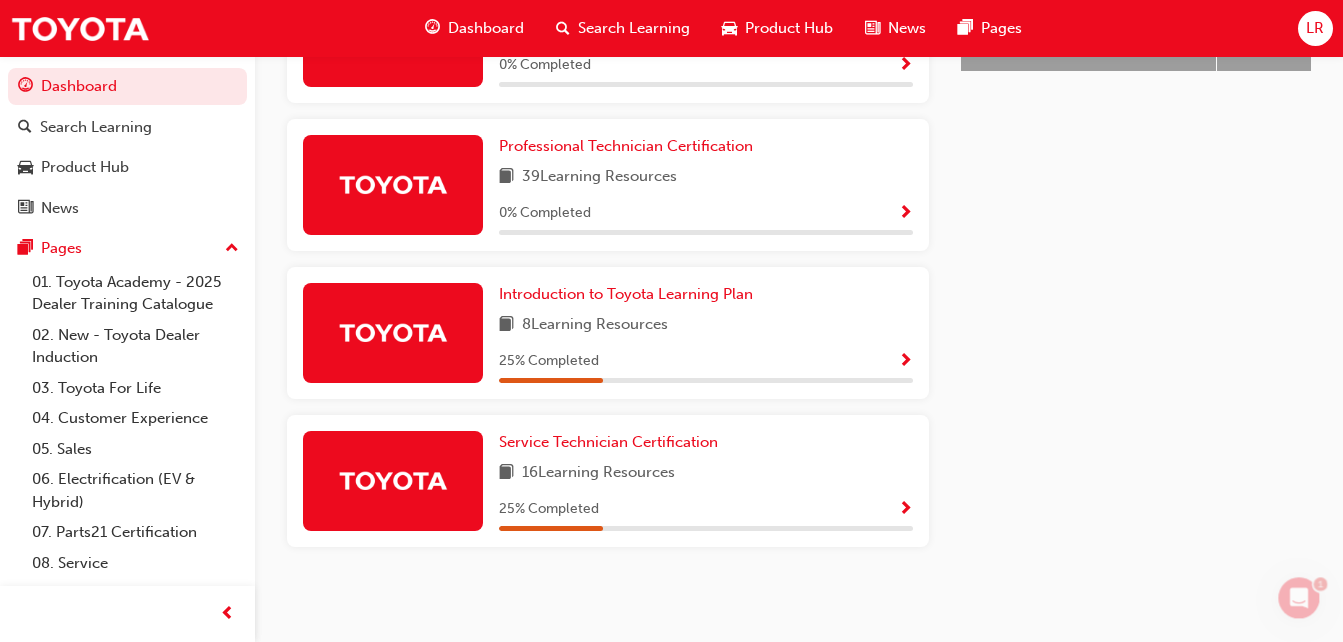 scroll, scrollTop: 1033, scrollLeft: 0, axis: vertical 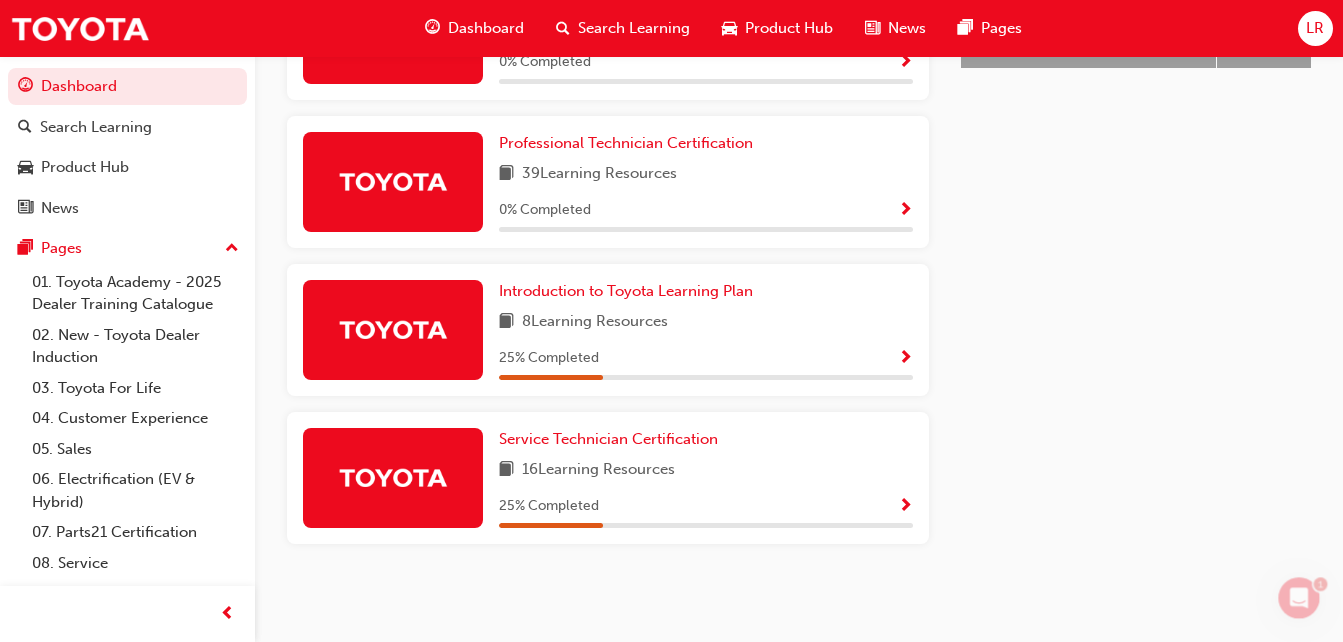 click at bounding box center [905, 507] 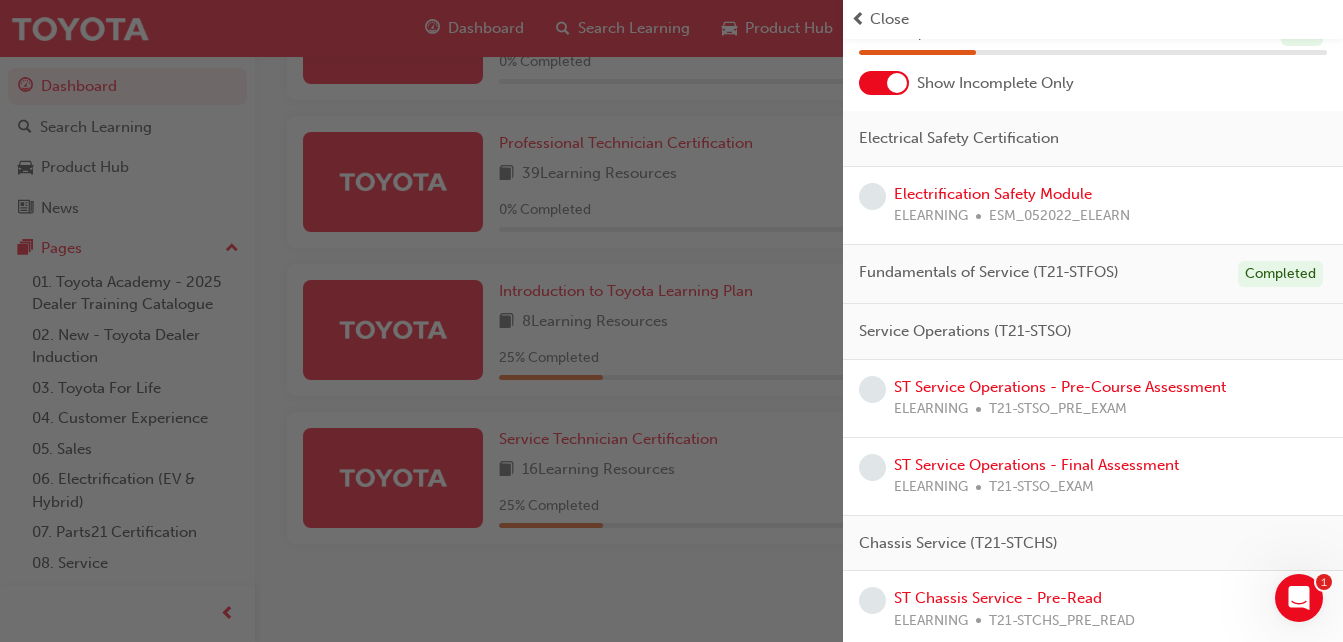 scroll, scrollTop: 105, scrollLeft: 0, axis: vertical 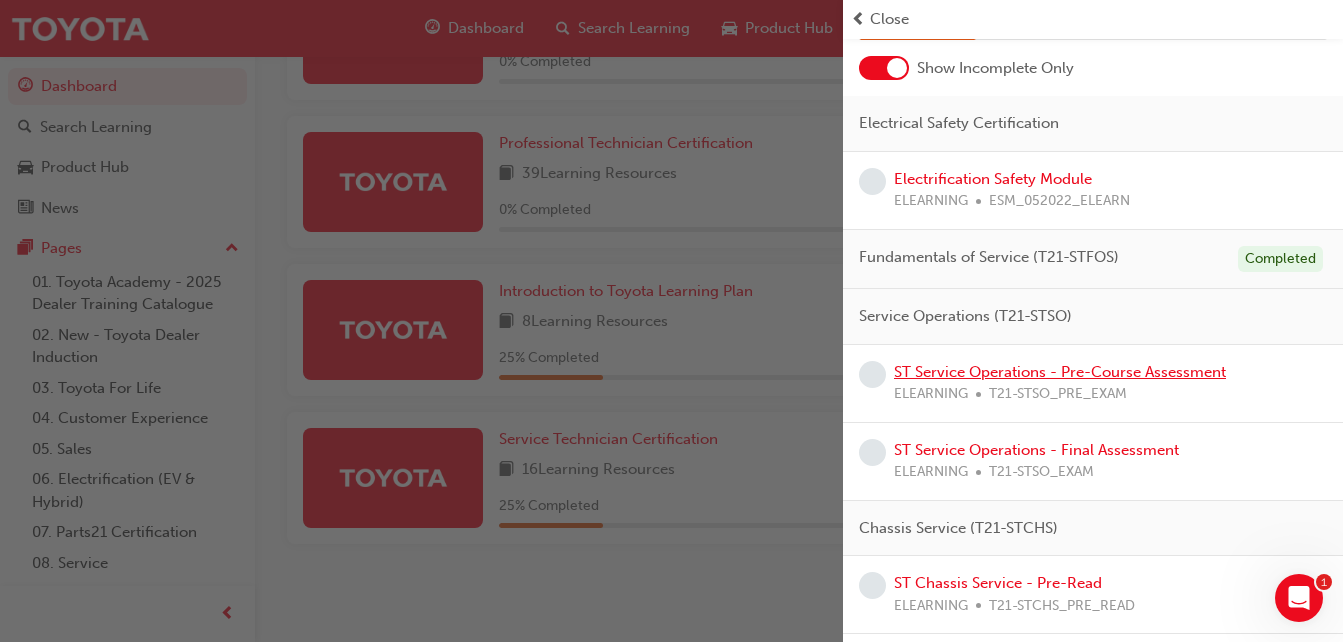 click on "ST Service Operations - Pre-Course Assessment" at bounding box center (1060, 372) 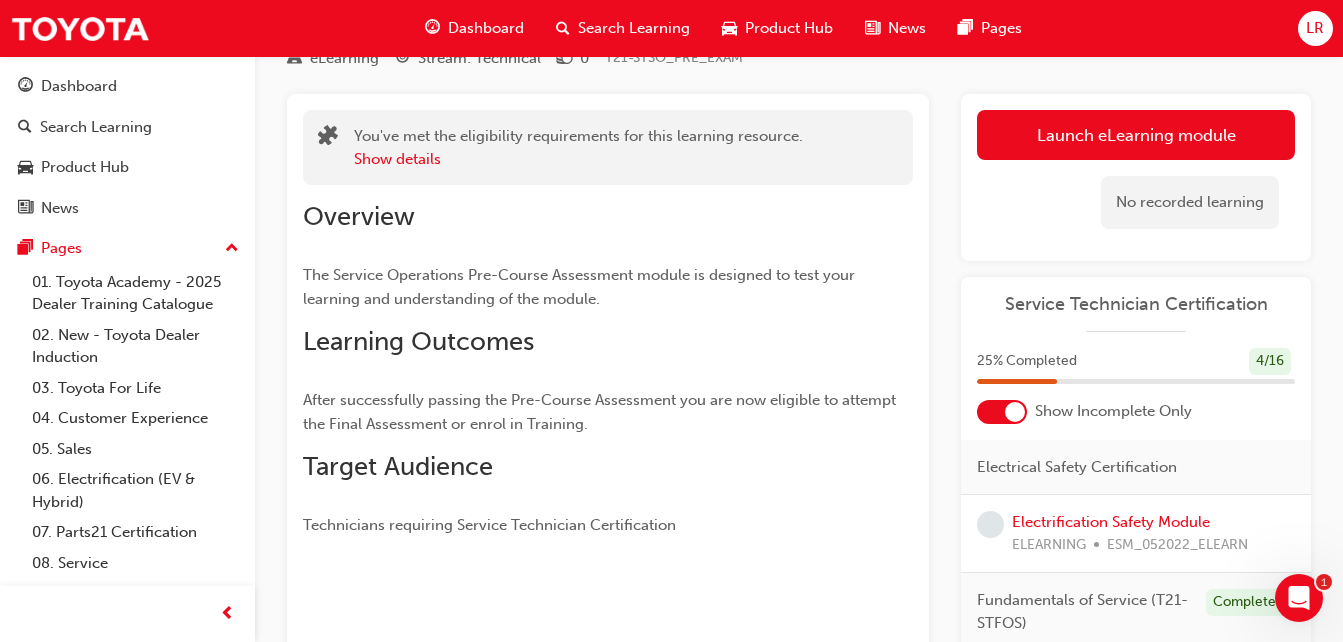 scroll, scrollTop: 78, scrollLeft: 0, axis: vertical 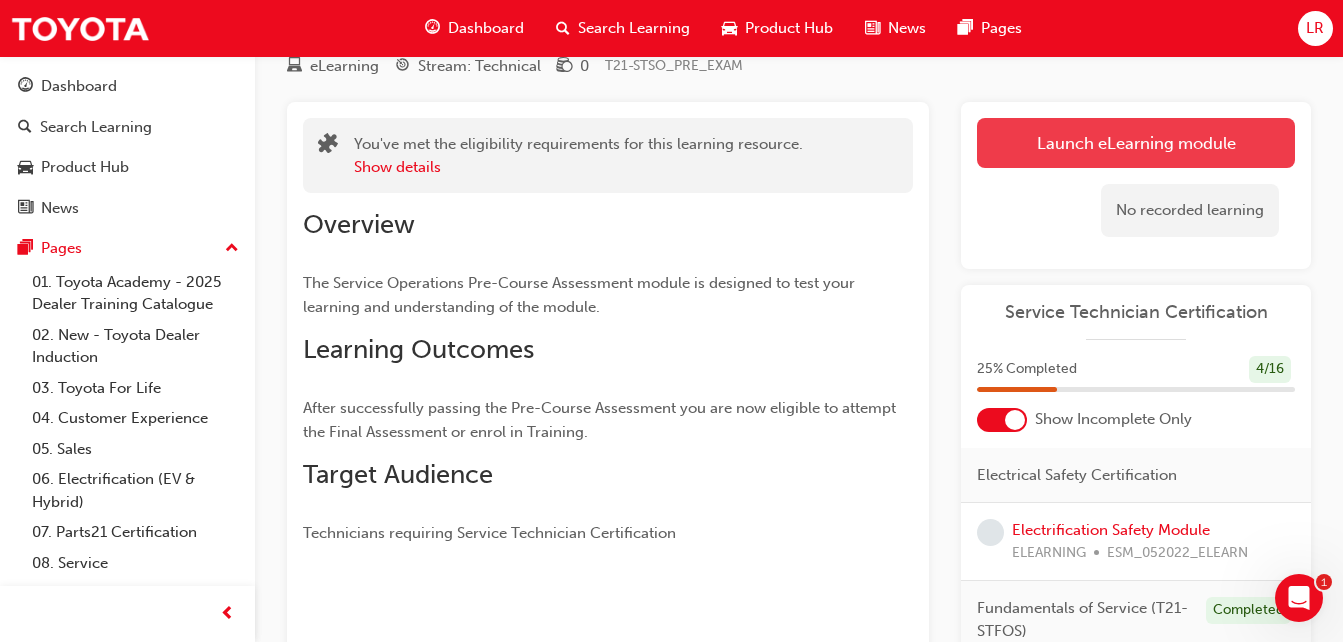 click on "Launch eLearning module" at bounding box center [1136, 143] 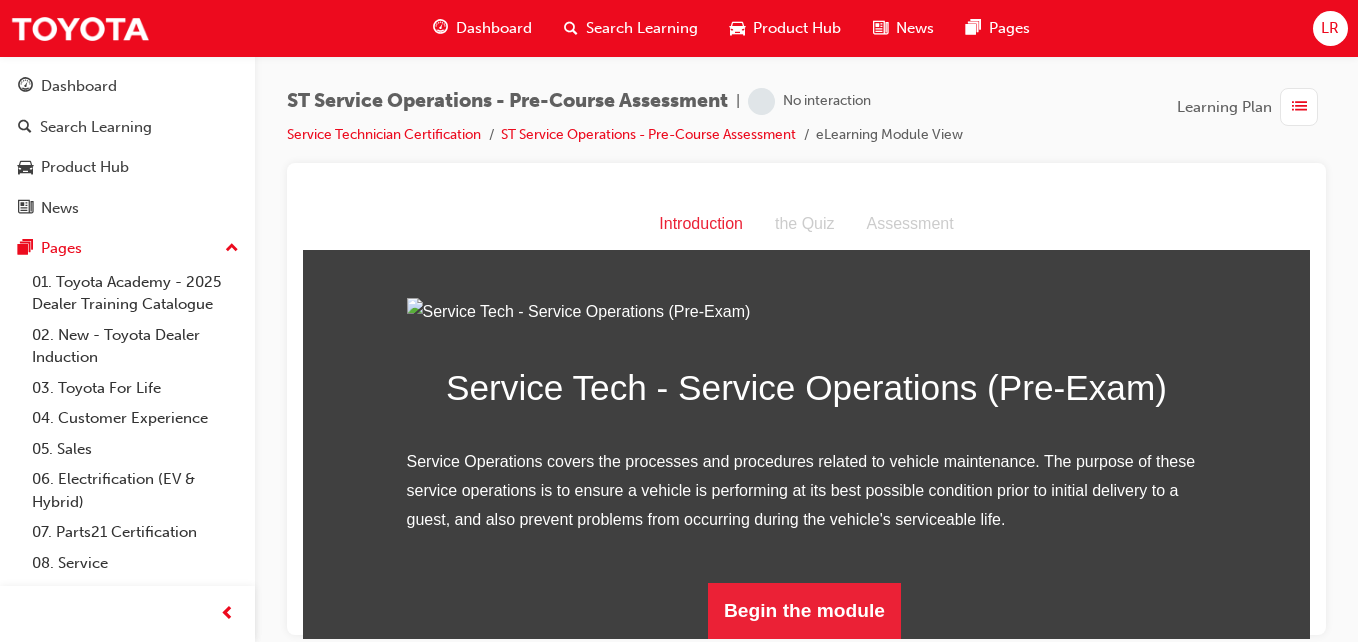 scroll, scrollTop: 227, scrollLeft: 0, axis: vertical 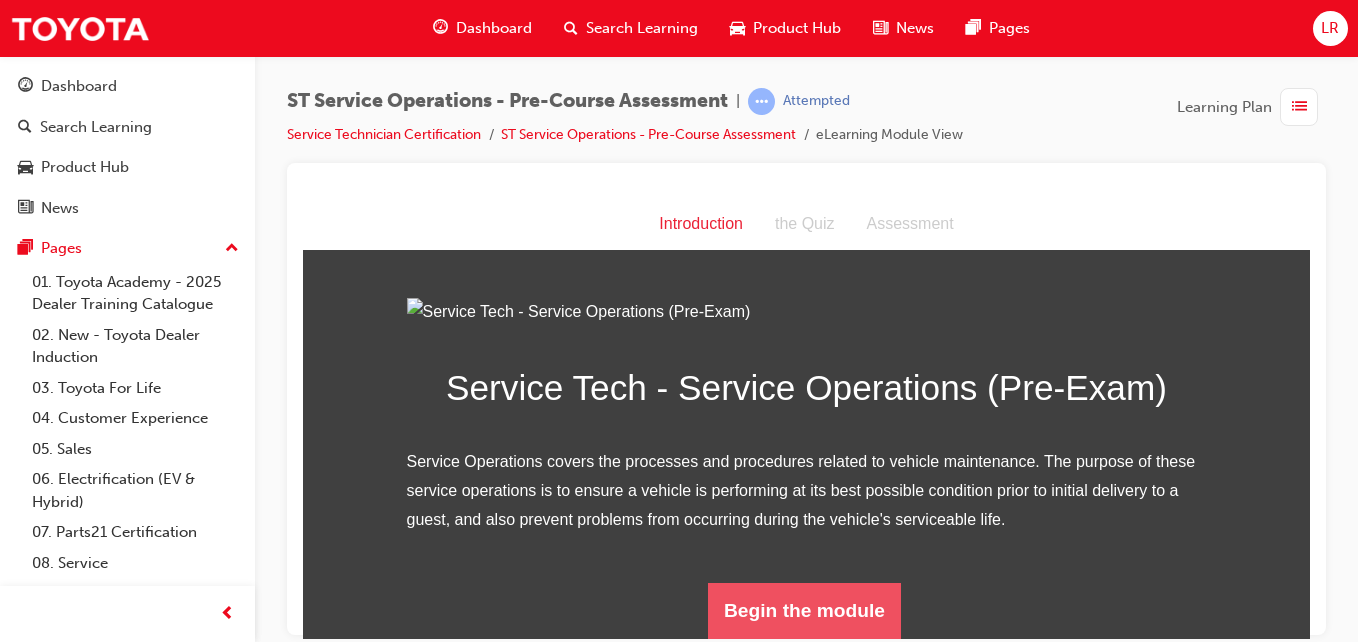 click on "Begin the module" at bounding box center [804, 610] 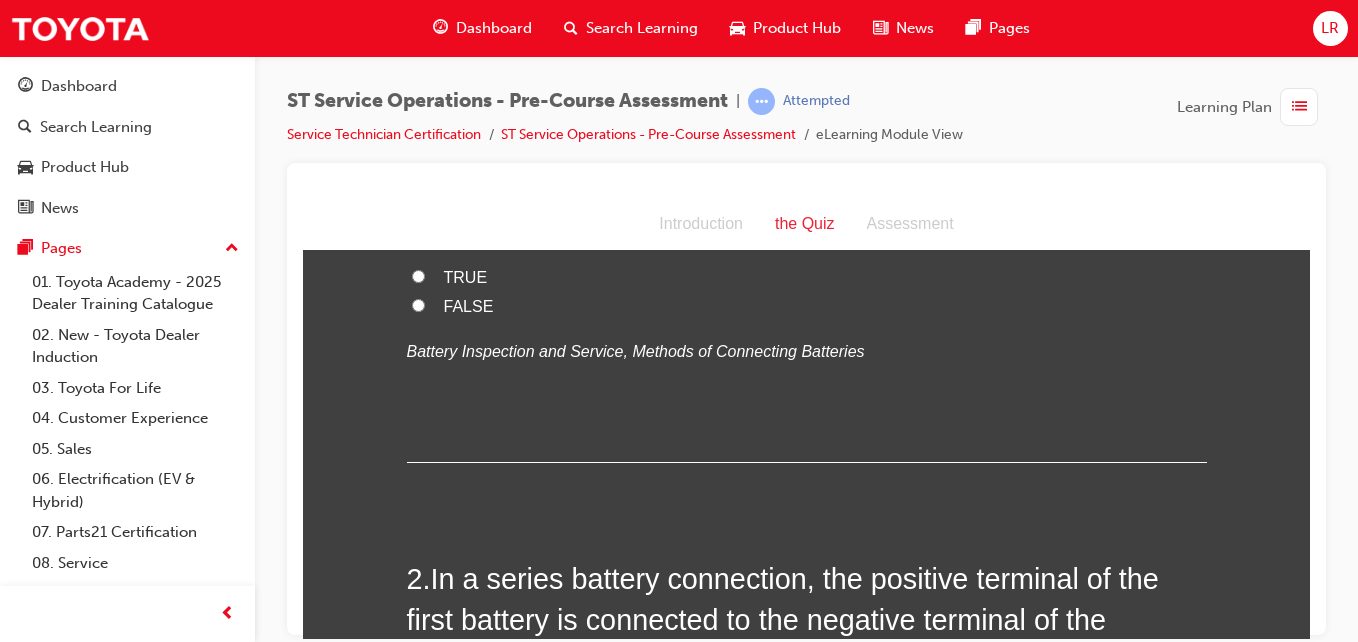 scroll, scrollTop: 0, scrollLeft: 0, axis: both 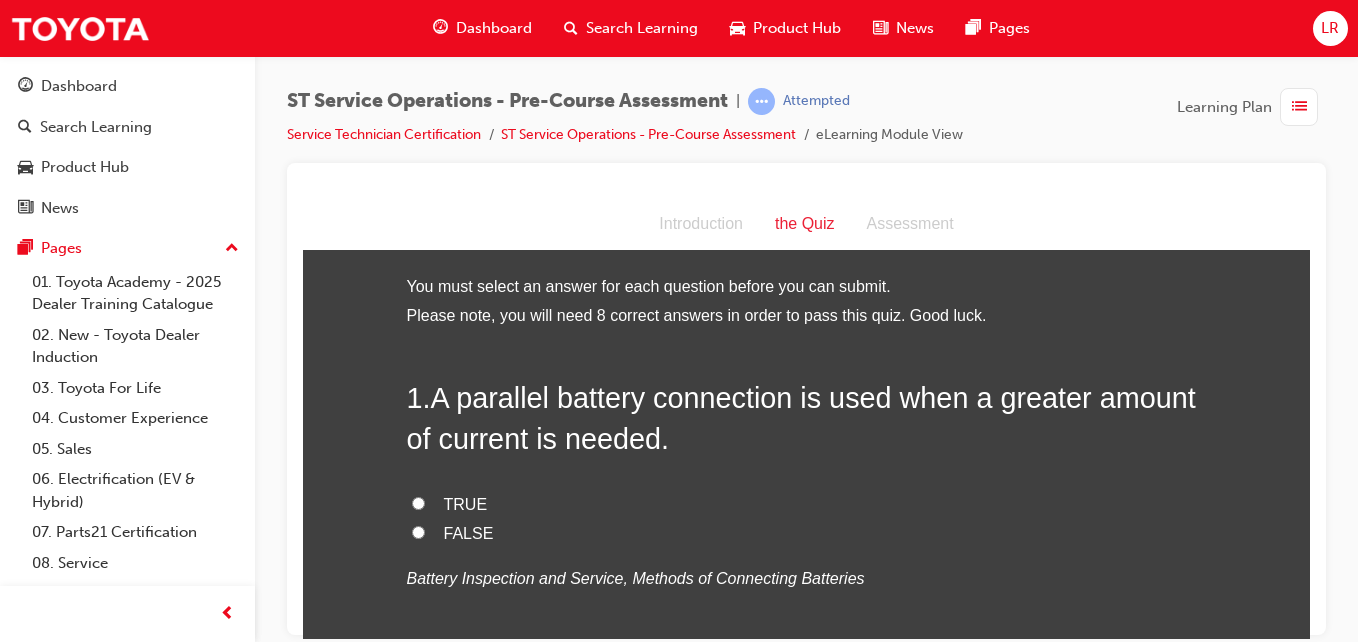 click on "TRUE" at bounding box center [418, 502] 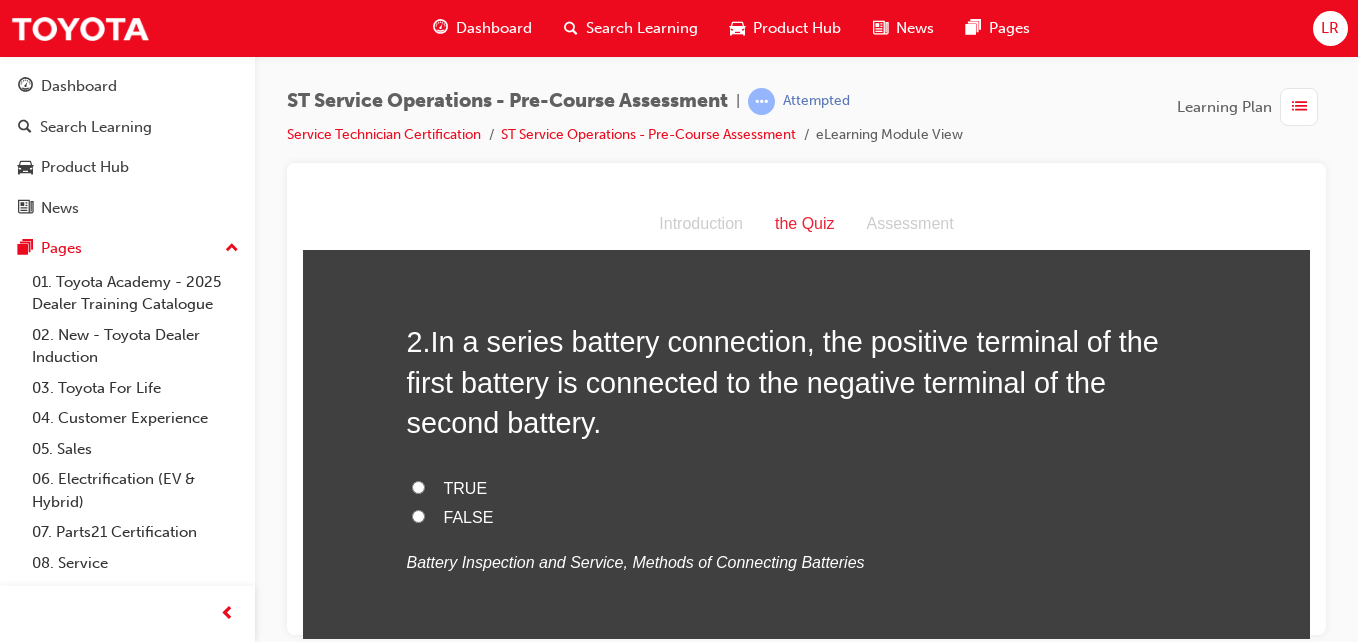 scroll, scrollTop: 465, scrollLeft: 0, axis: vertical 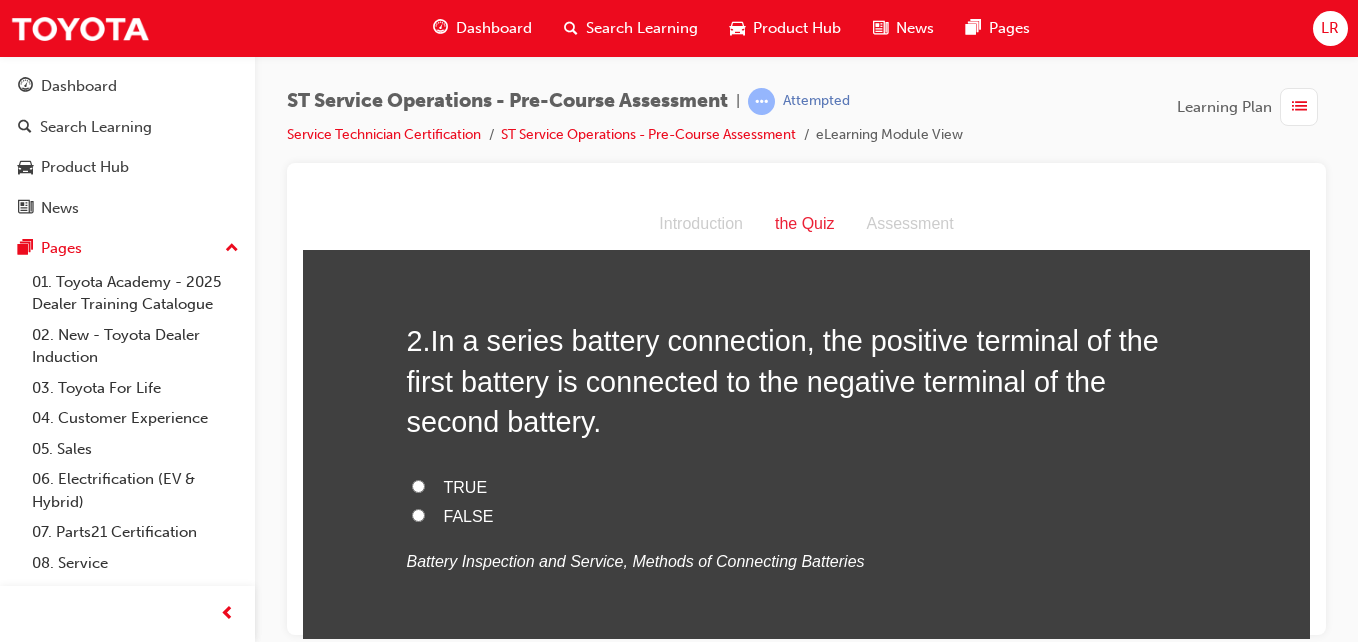 click on "TRUE" at bounding box center [418, 485] 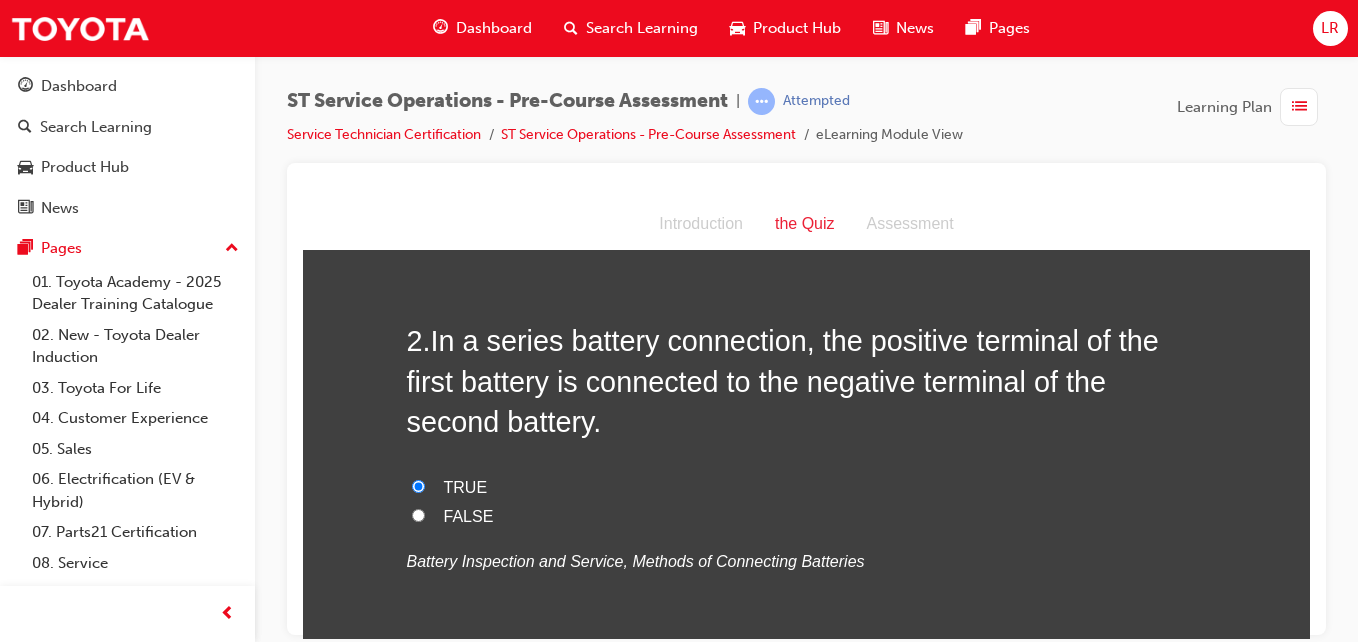 click on "TRUE" at bounding box center [418, 485] 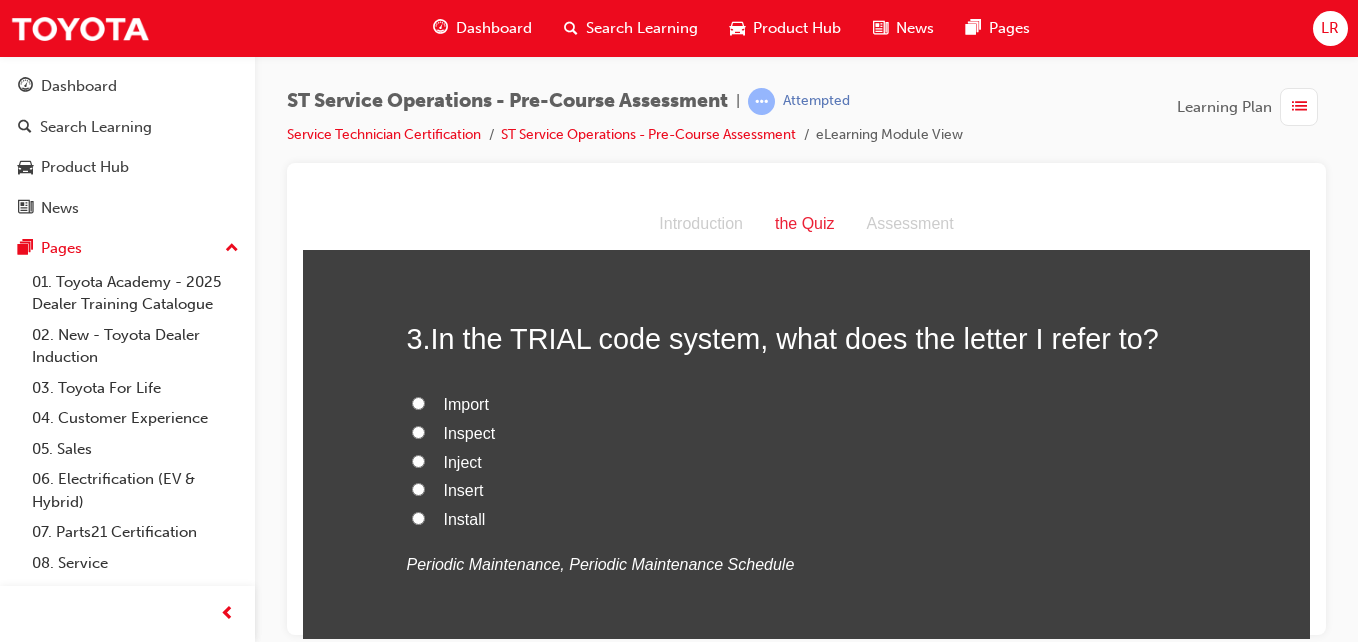 scroll, scrollTop: 917, scrollLeft: 0, axis: vertical 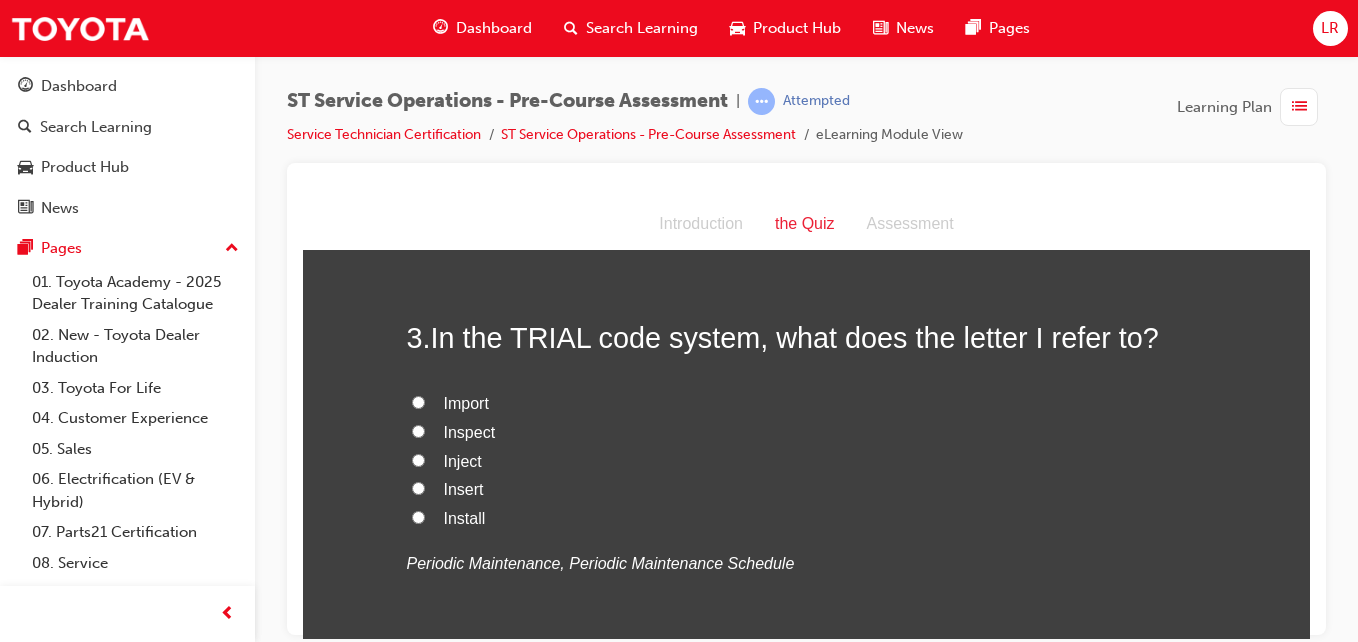 click on "Inspect" at bounding box center [418, 430] 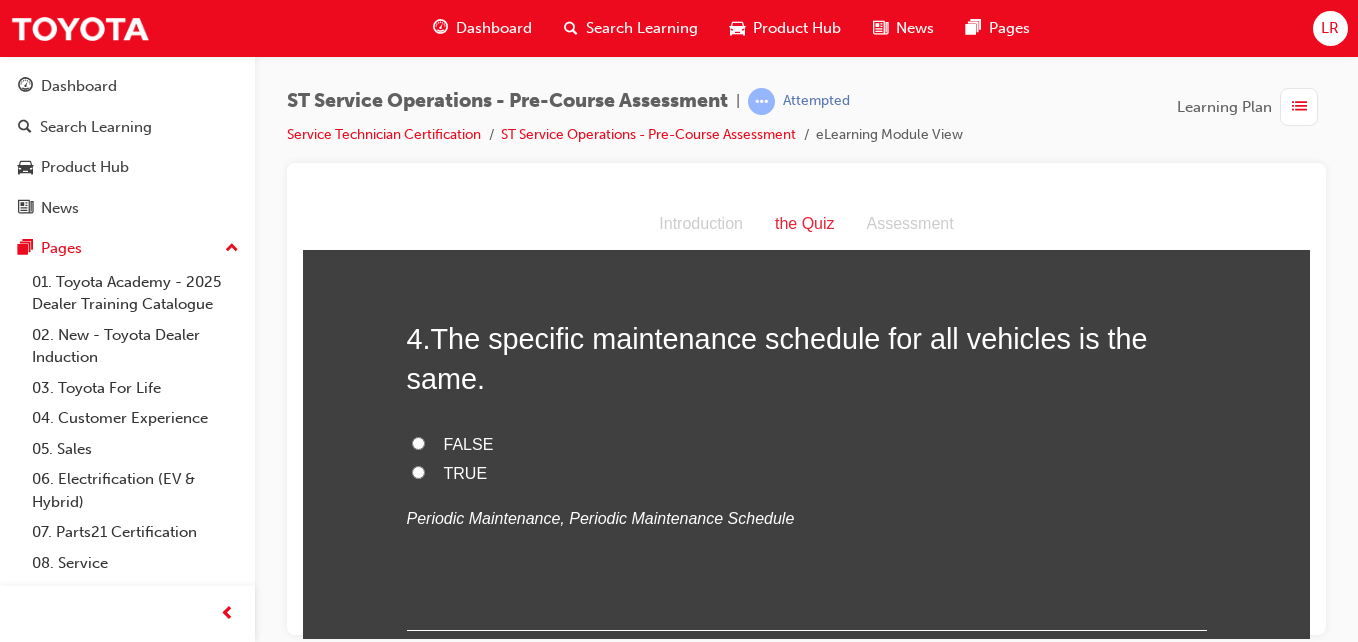 scroll, scrollTop: 1374, scrollLeft: 0, axis: vertical 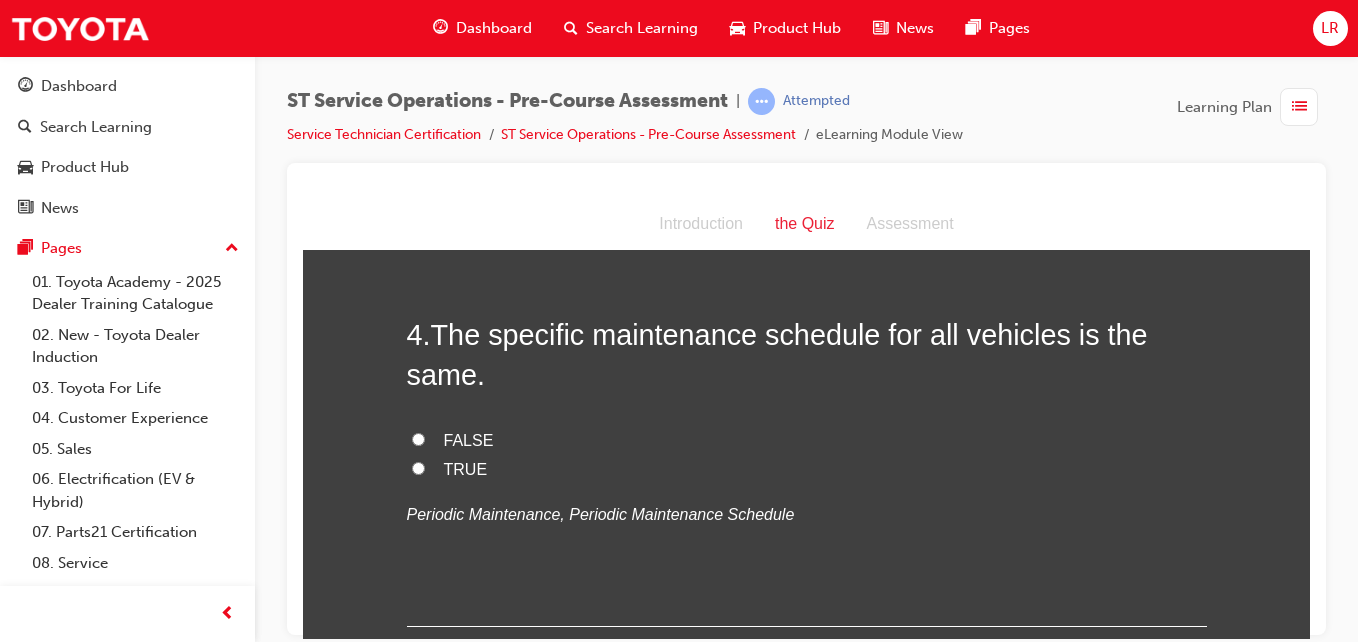 click on "FALSE" at bounding box center (418, 438) 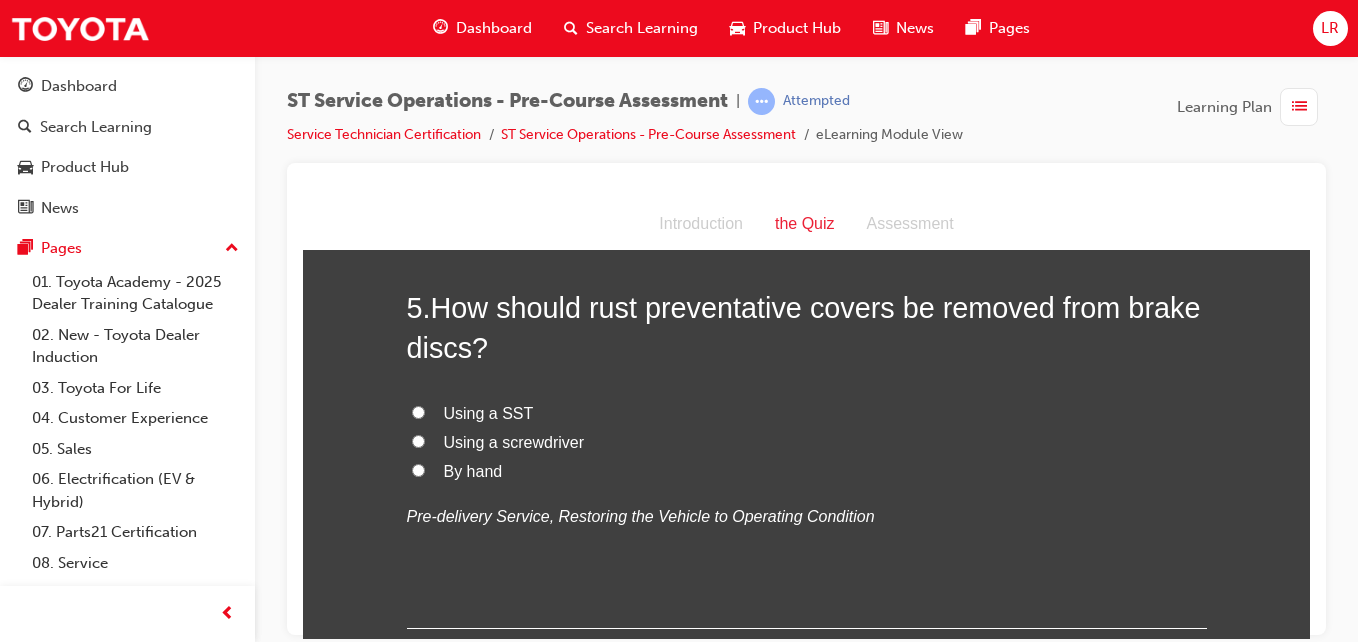 scroll, scrollTop: 1810, scrollLeft: 0, axis: vertical 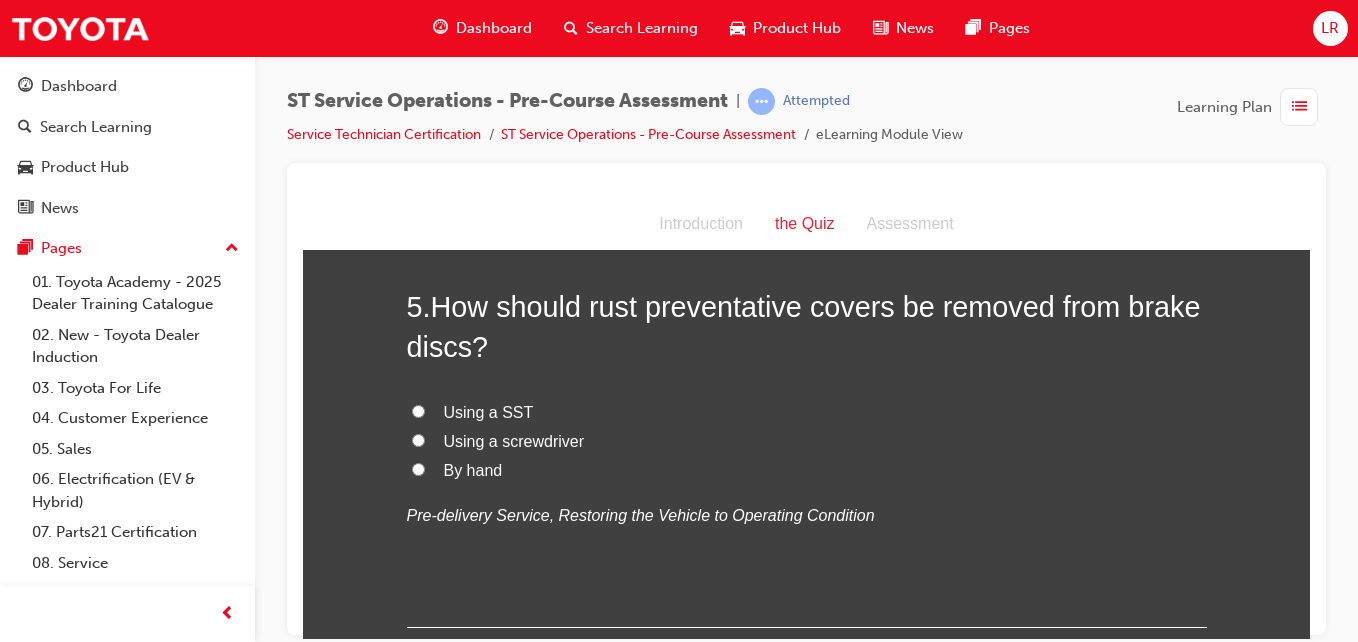click on "Using a SST" at bounding box center [418, 410] 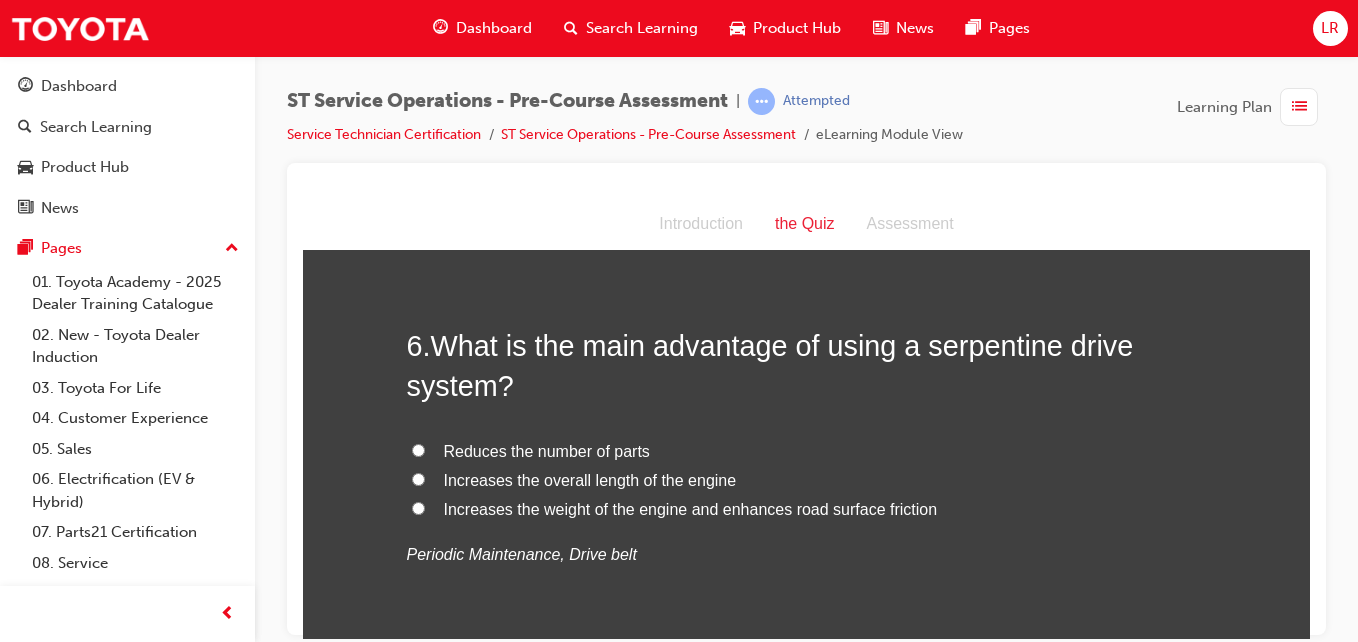 scroll, scrollTop: 2209, scrollLeft: 0, axis: vertical 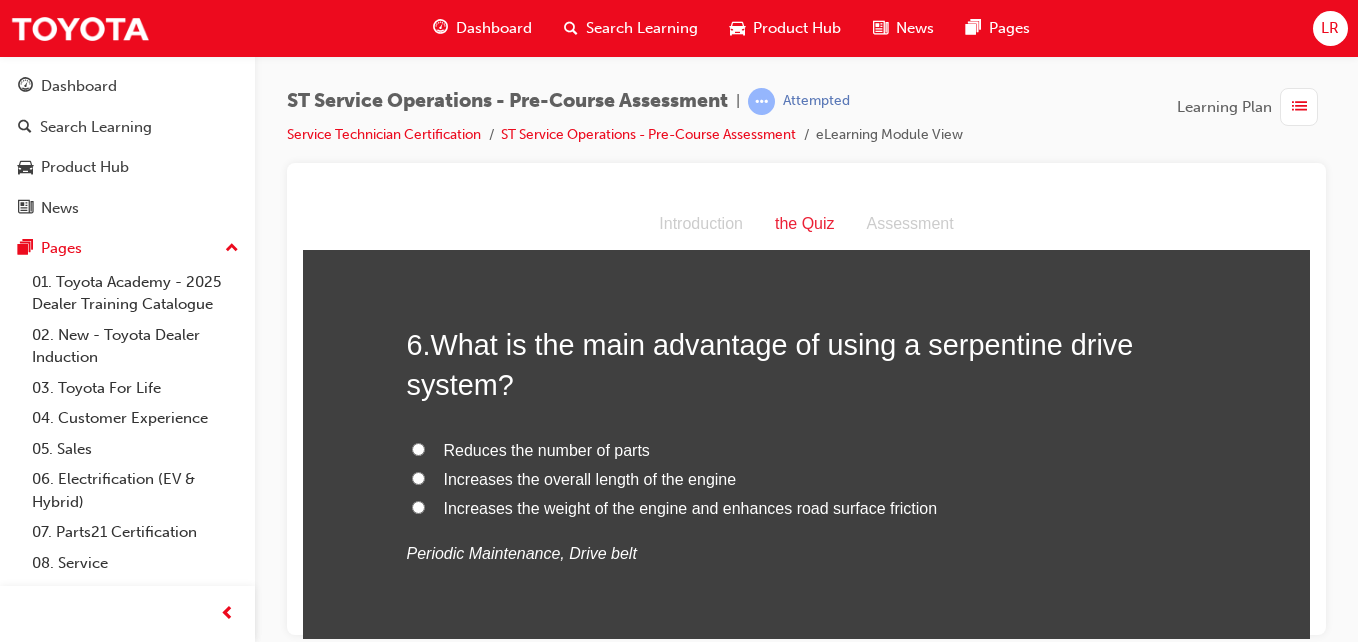 click on "Reduces the number of parts" at bounding box center [807, 450] 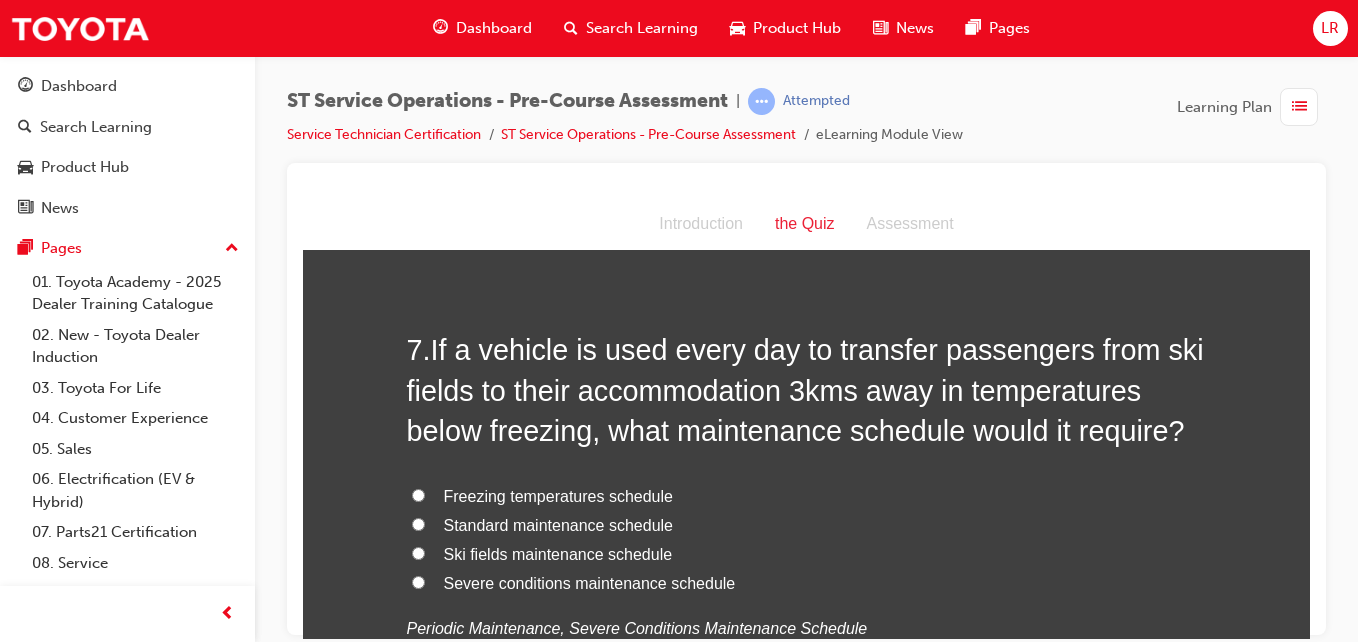 scroll, scrollTop: 2642, scrollLeft: 0, axis: vertical 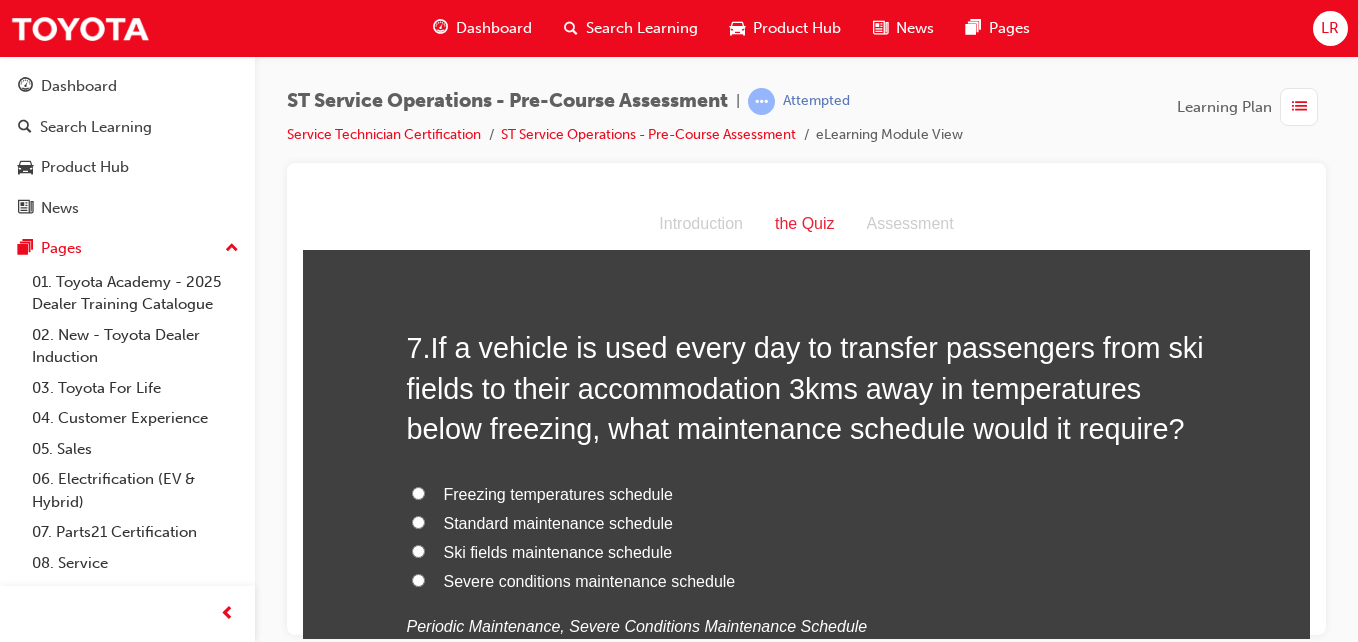 click on "Severe conditions maintenance schedule" at bounding box center [418, 579] 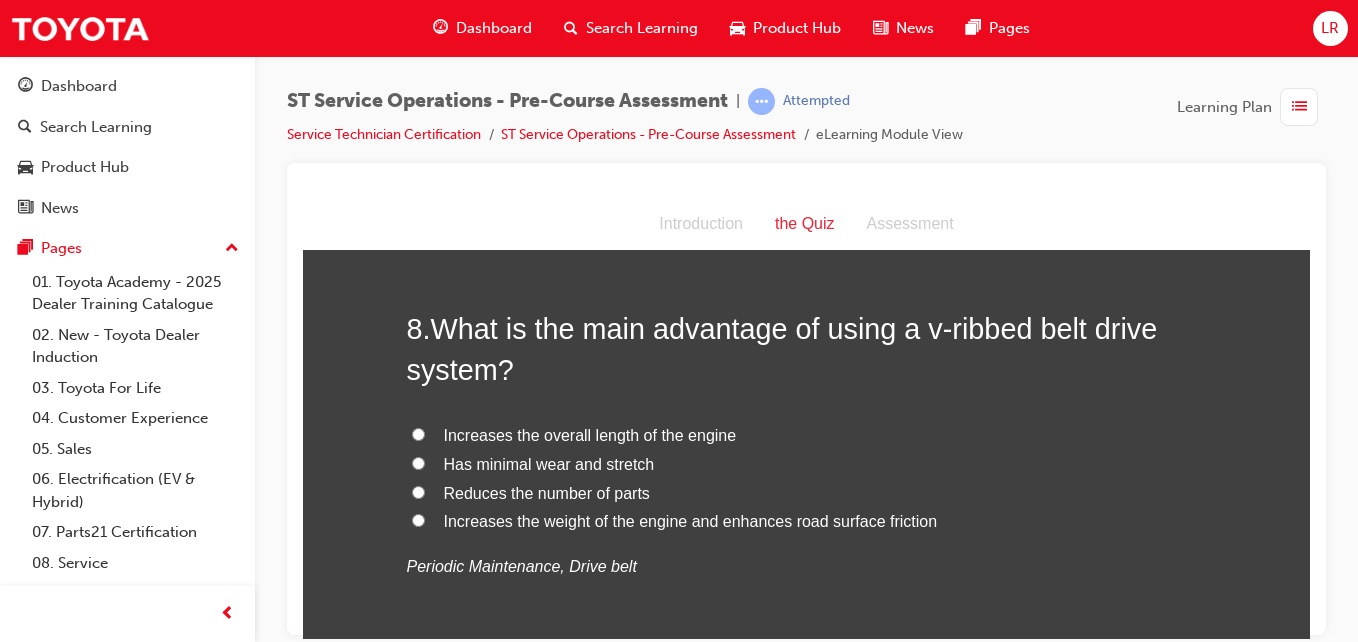 scroll, scrollTop: 3168, scrollLeft: 0, axis: vertical 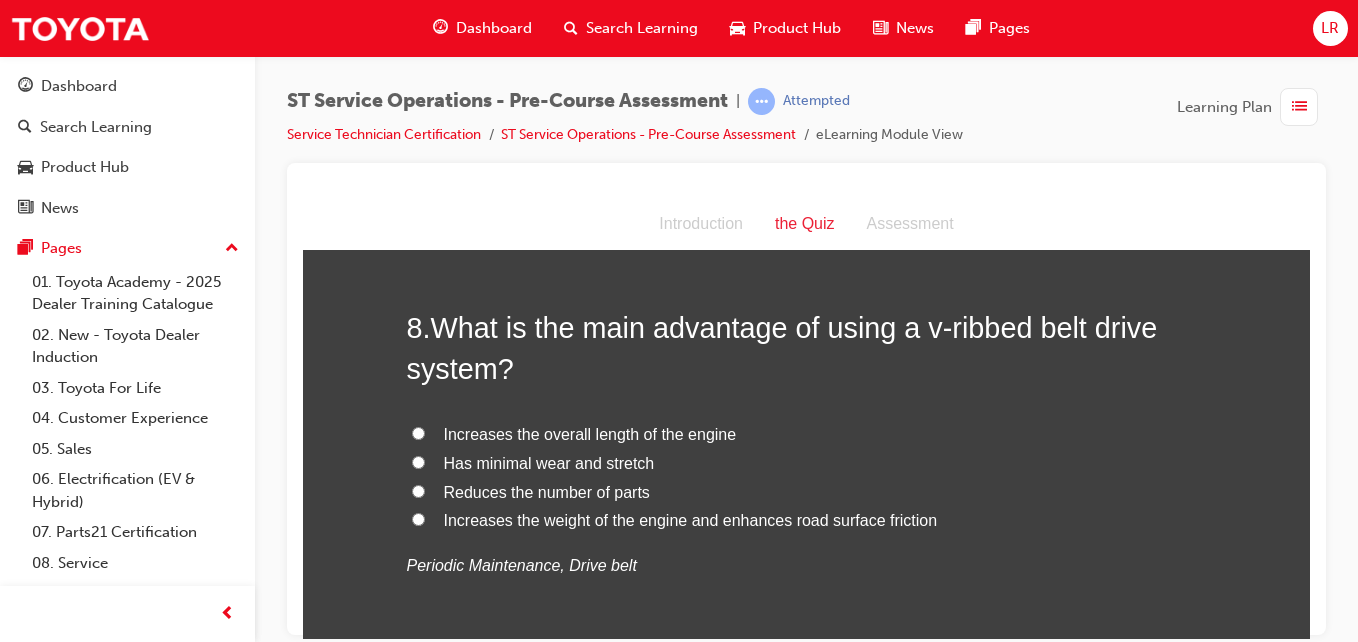 click on "Has minimal wear and stretch" at bounding box center [418, 461] 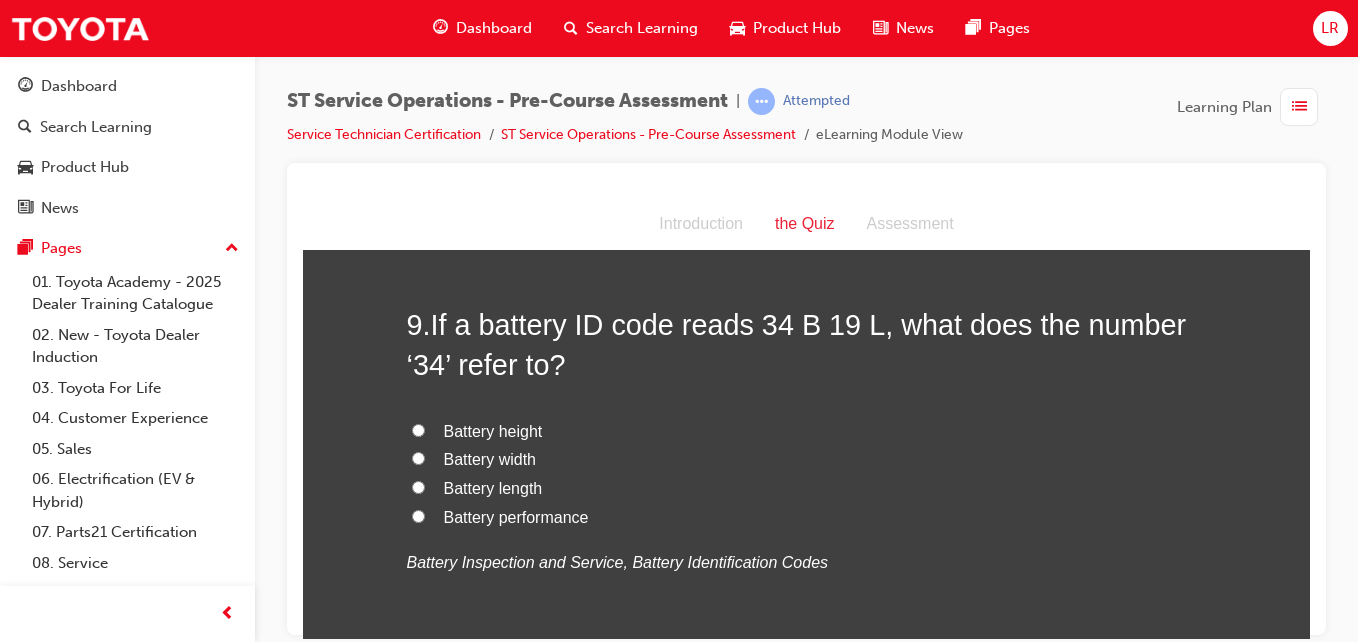 scroll, scrollTop: 3635, scrollLeft: 0, axis: vertical 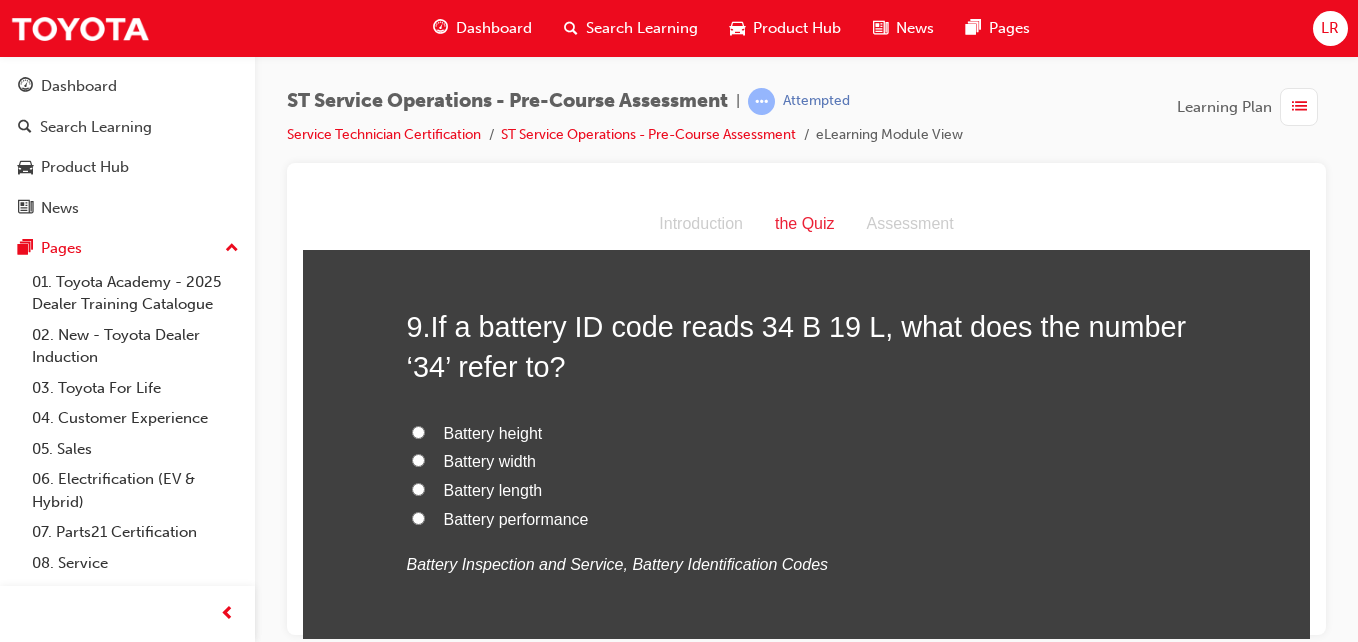 click on "Battery width" at bounding box center [418, 459] 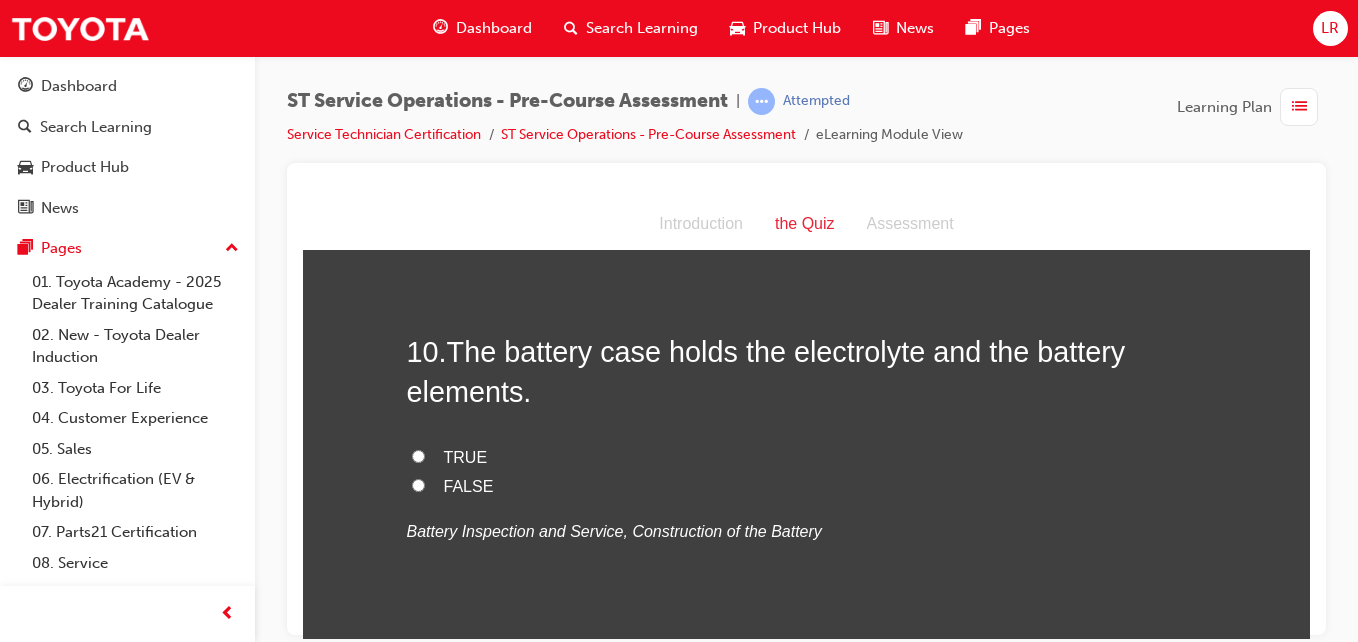 scroll, scrollTop: 4088, scrollLeft: 0, axis: vertical 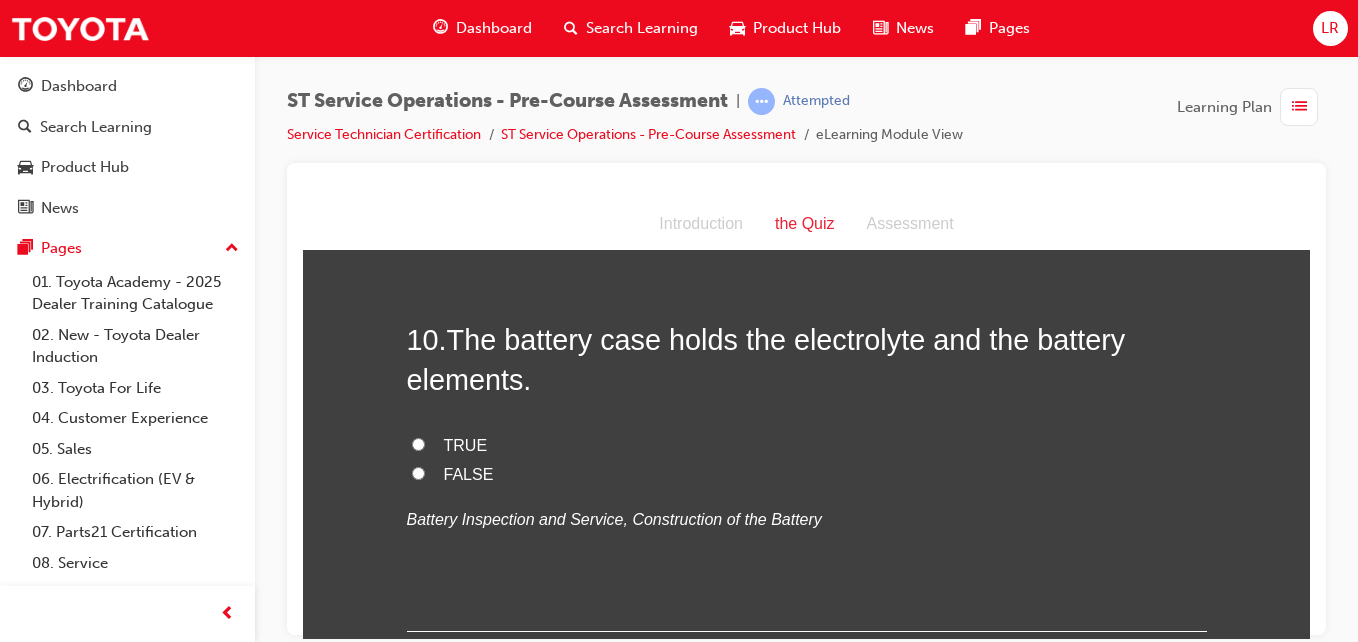 click on "TRUE" at bounding box center [418, 443] 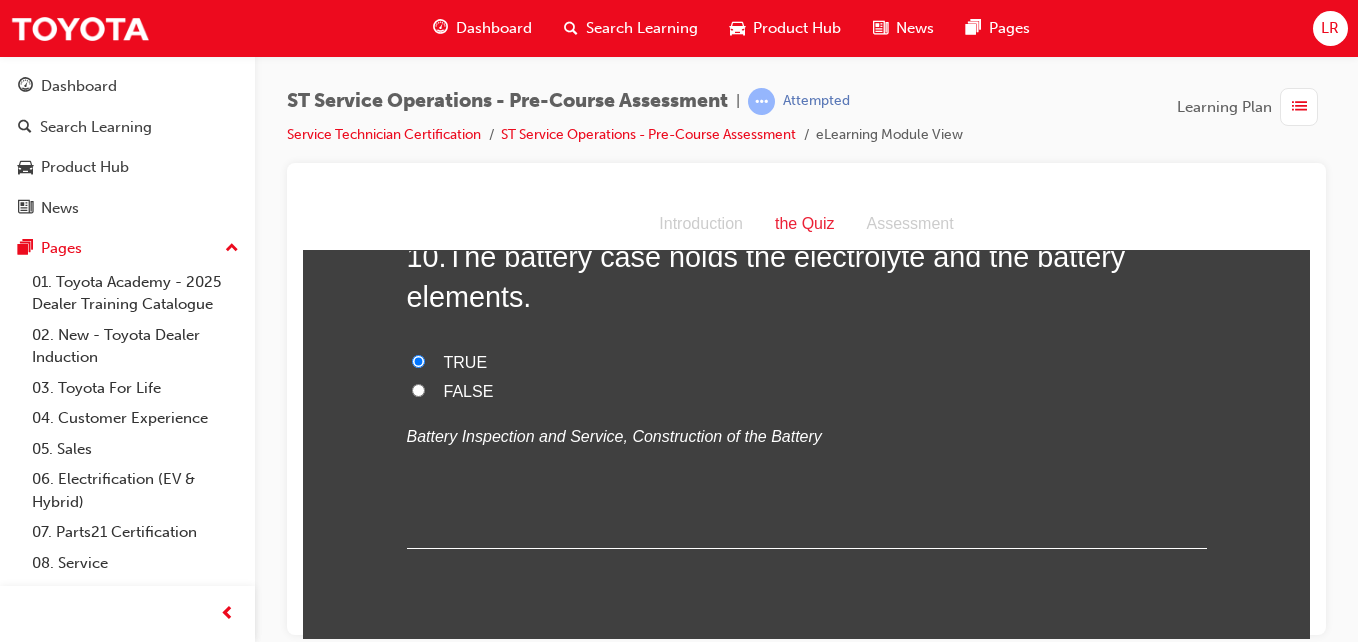 scroll, scrollTop: 4232, scrollLeft: 0, axis: vertical 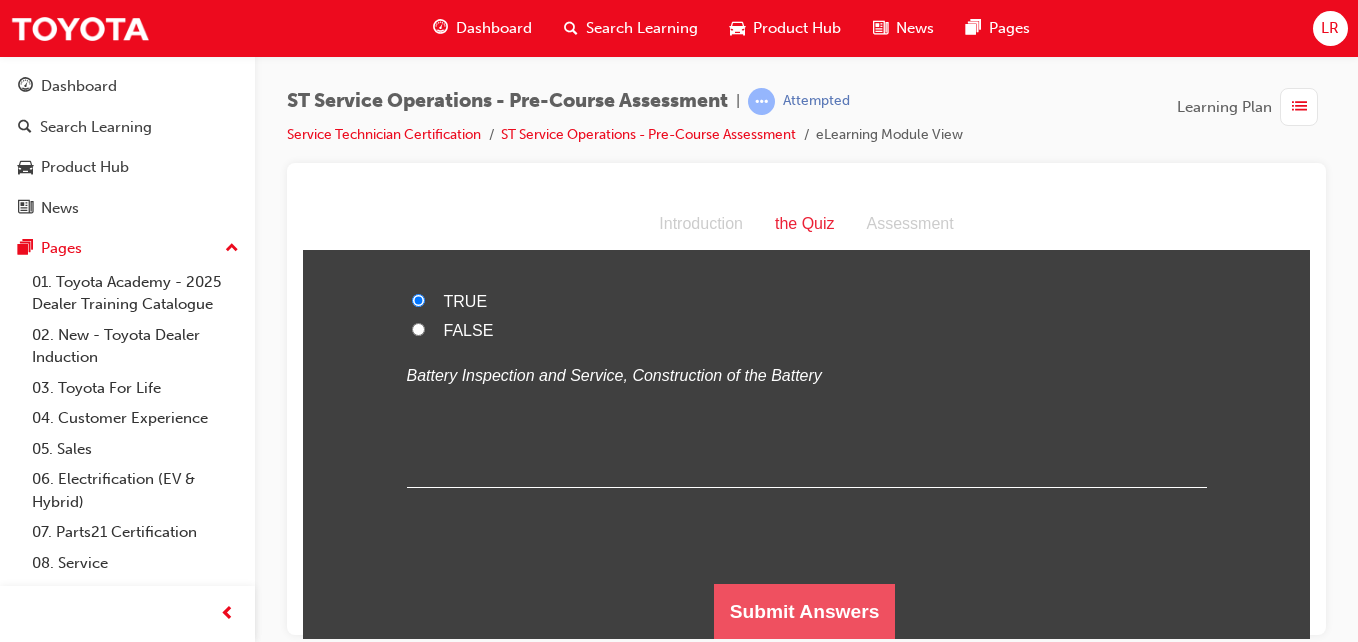 click on "Submit Answers" at bounding box center [805, 611] 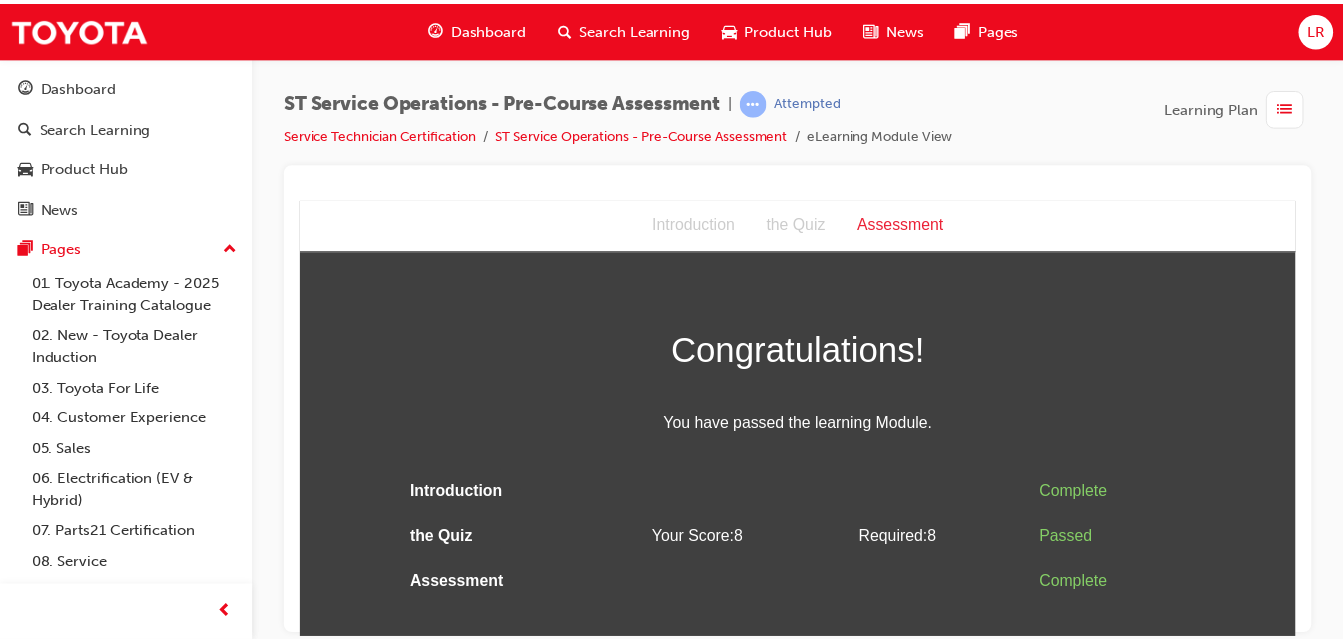 scroll, scrollTop: 0, scrollLeft: 0, axis: both 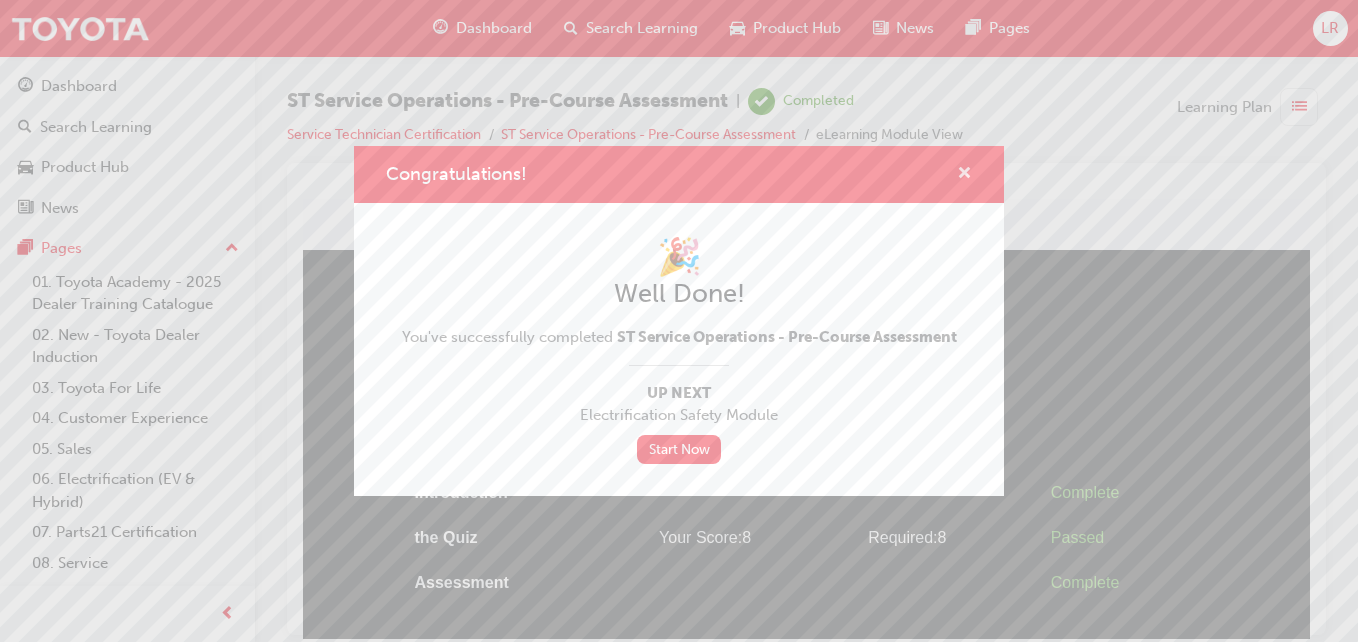 click at bounding box center (964, 175) 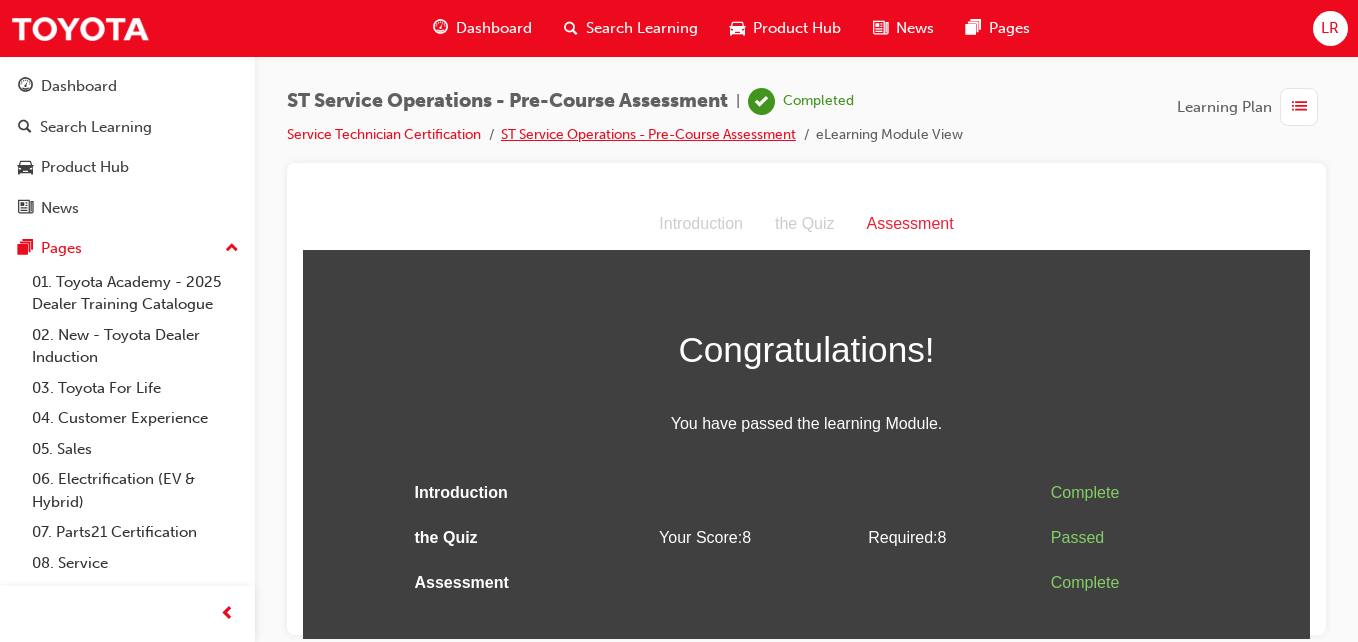 click on "ST Service Operations - Pre-Course Assessment" at bounding box center (648, 134) 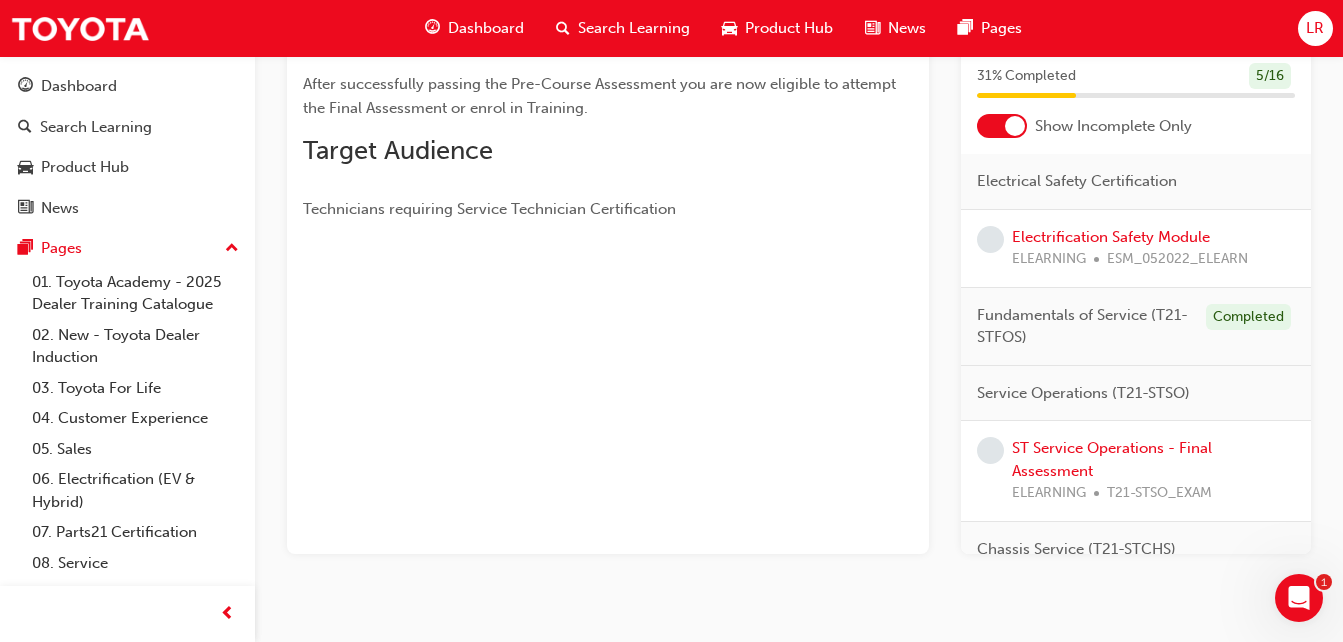 scroll, scrollTop: 428, scrollLeft: 0, axis: vertical 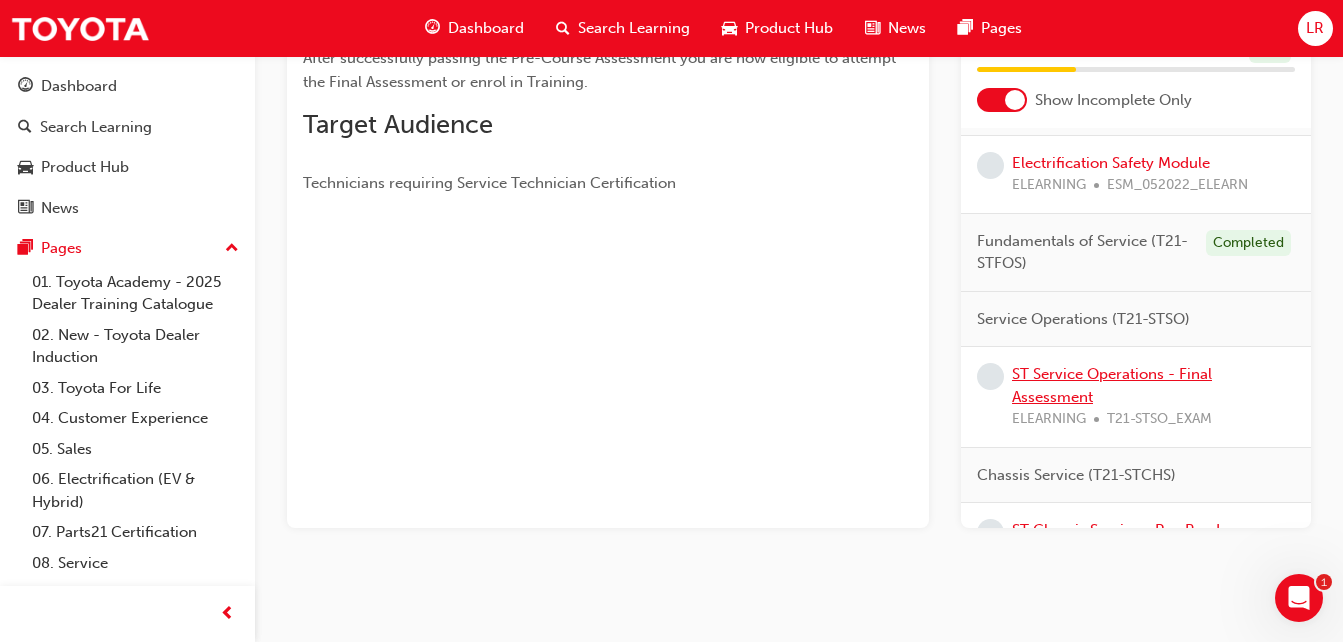 click on "ST Service Operations - Final Assessment" at bounding box center (1112, 385) 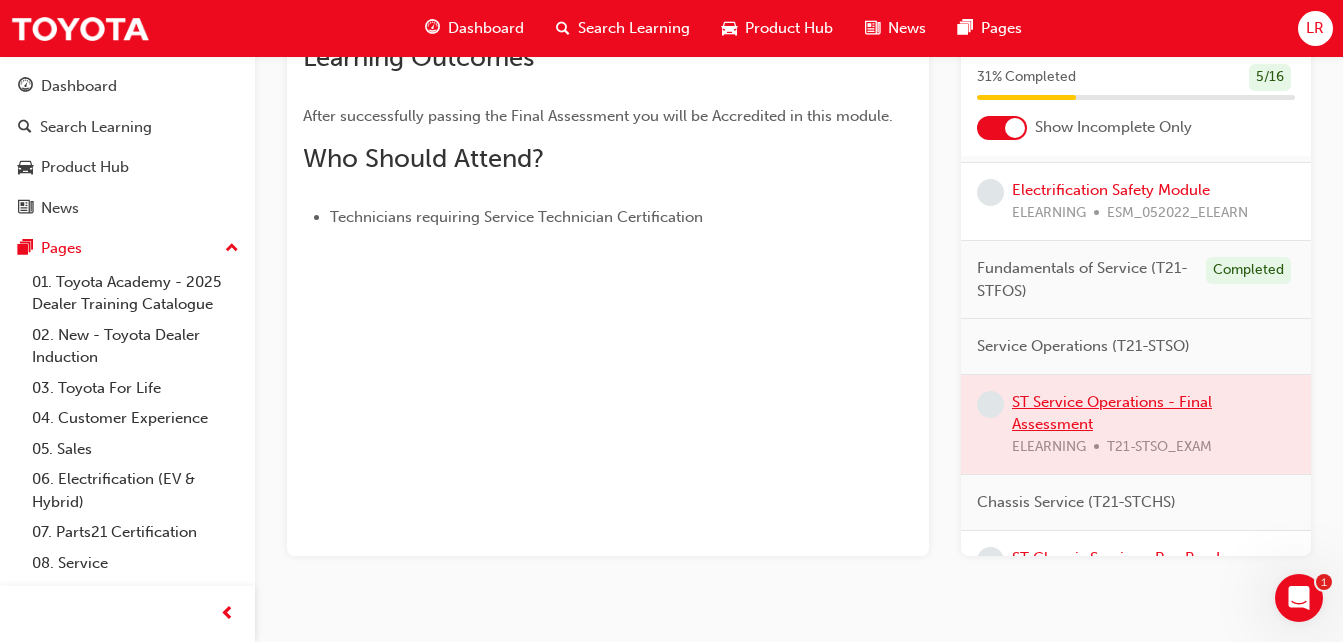 scroll, scrollTop: 398, scrollLeft: 0, axis: vertical 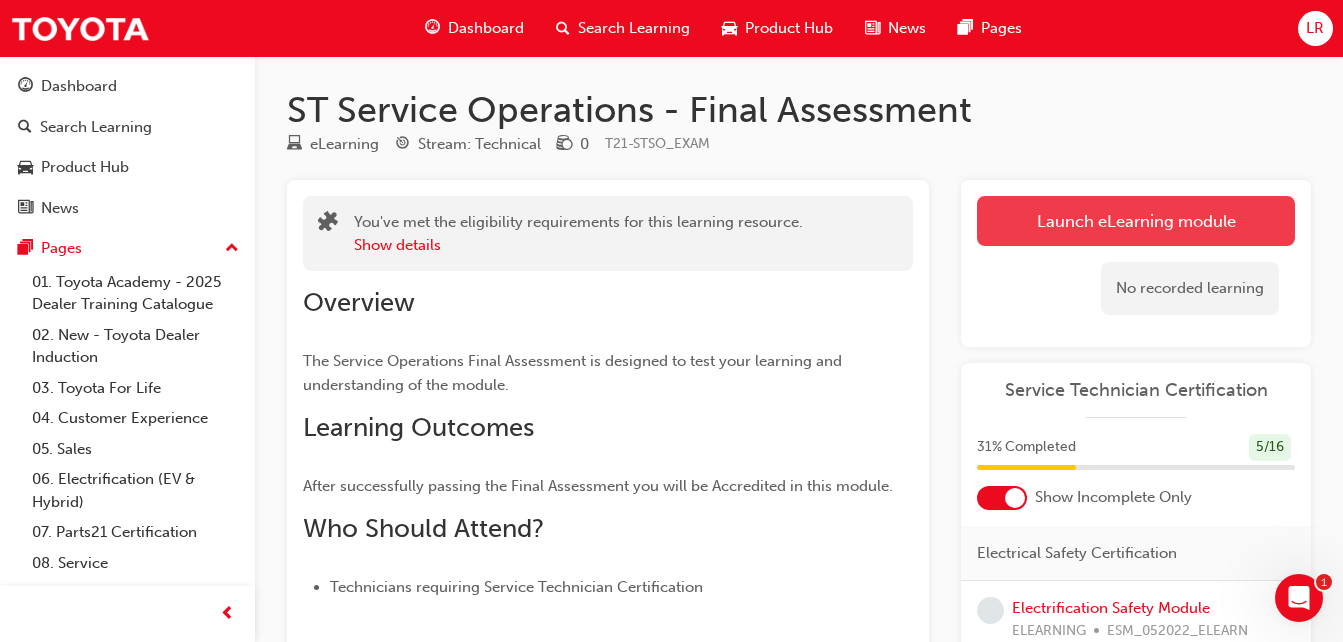click on "Launch eLearning module" at bounding box center [1136, 221] 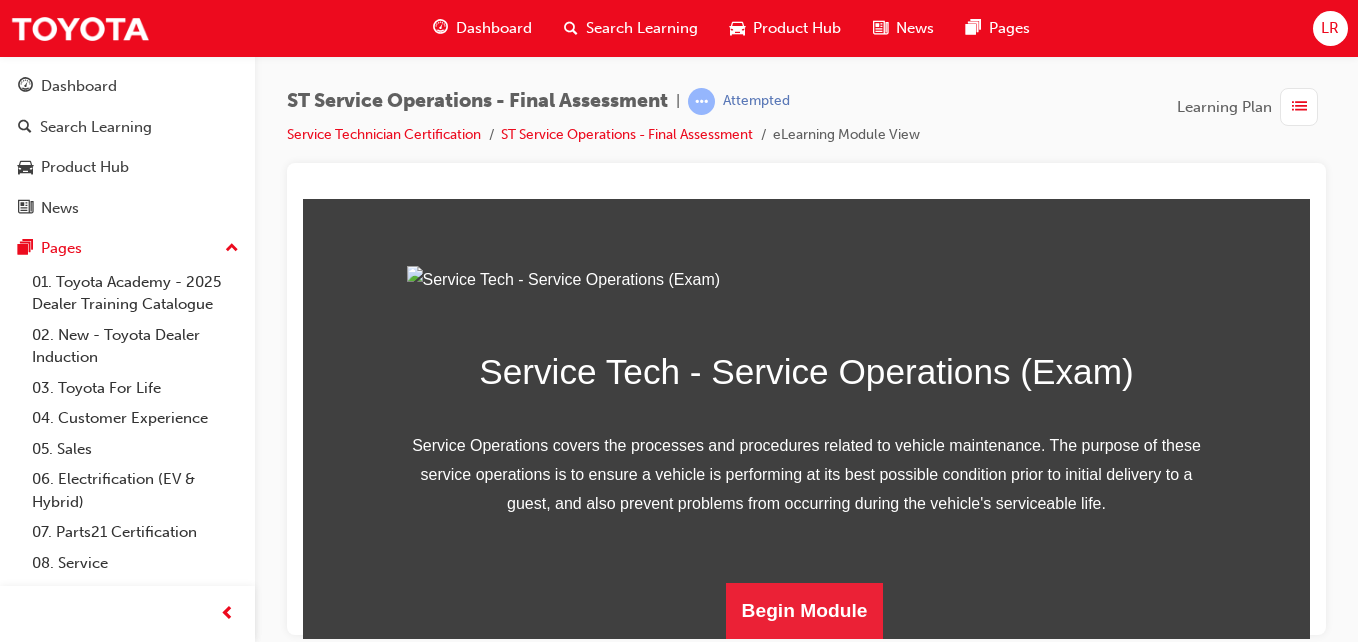 scroll, scrollTop: 340, scrollLeft: 0, axis: vertical 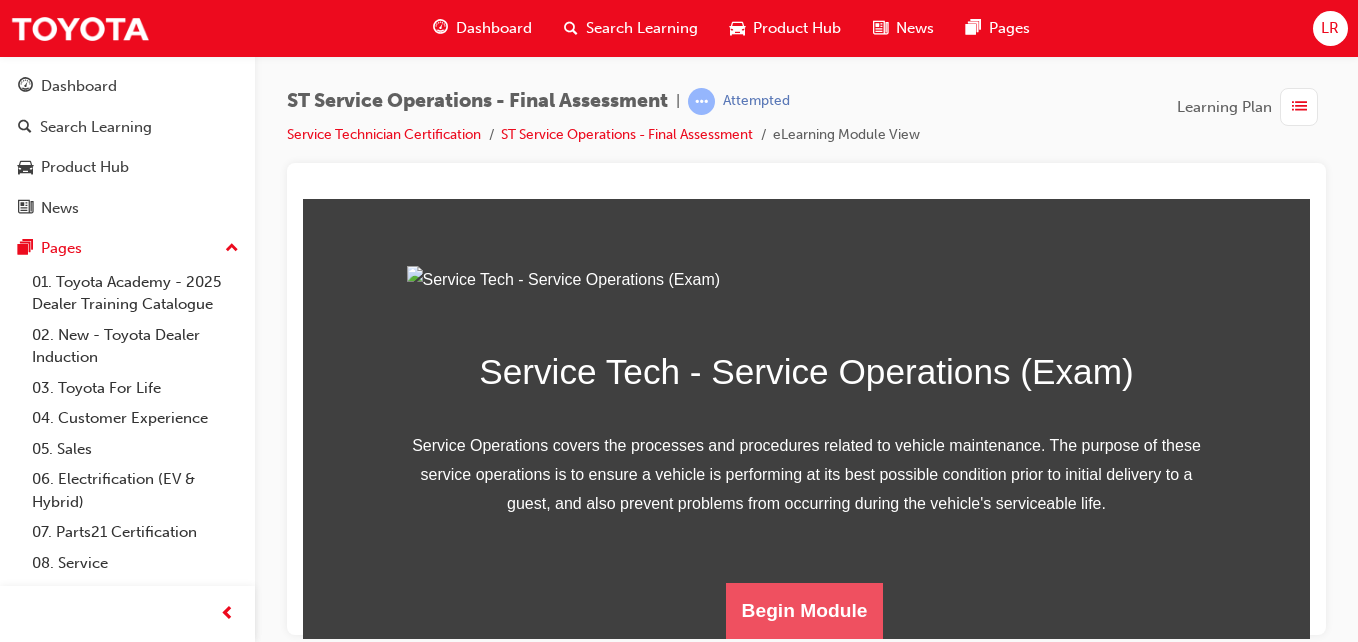 click on "Begin Module" at bounding box center (805, 610) 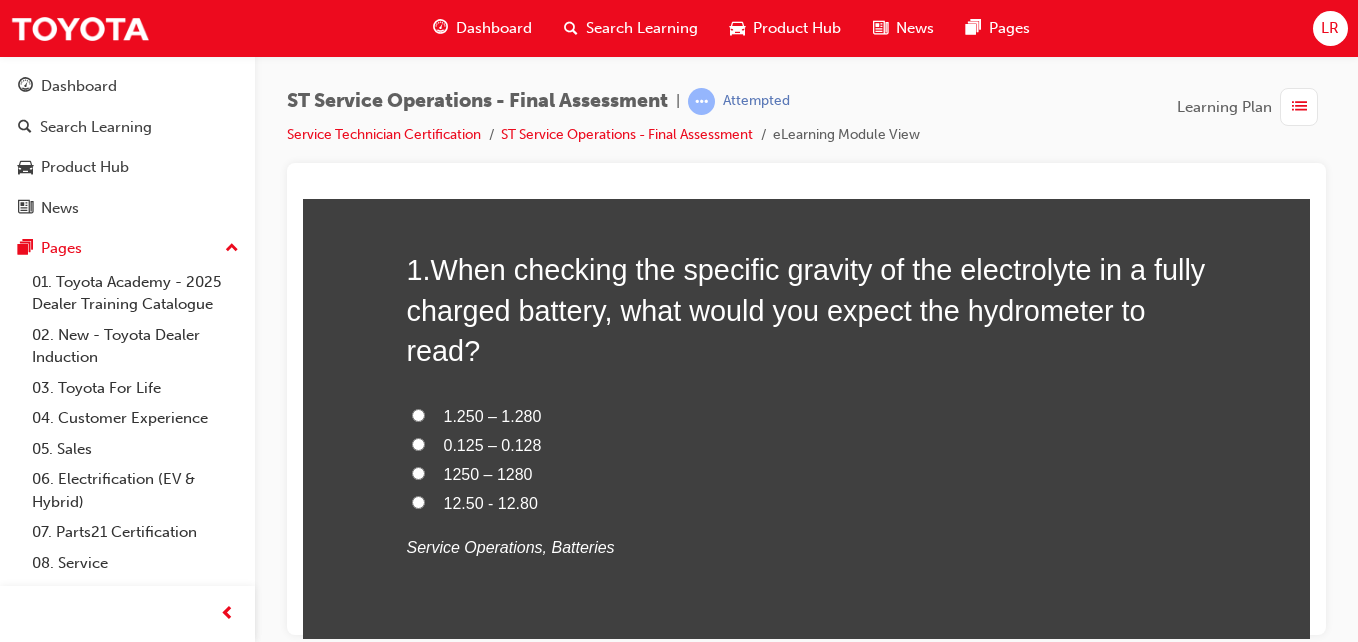 scroll, scrollTop: 152, scrollLeft: 0, axis: vertical 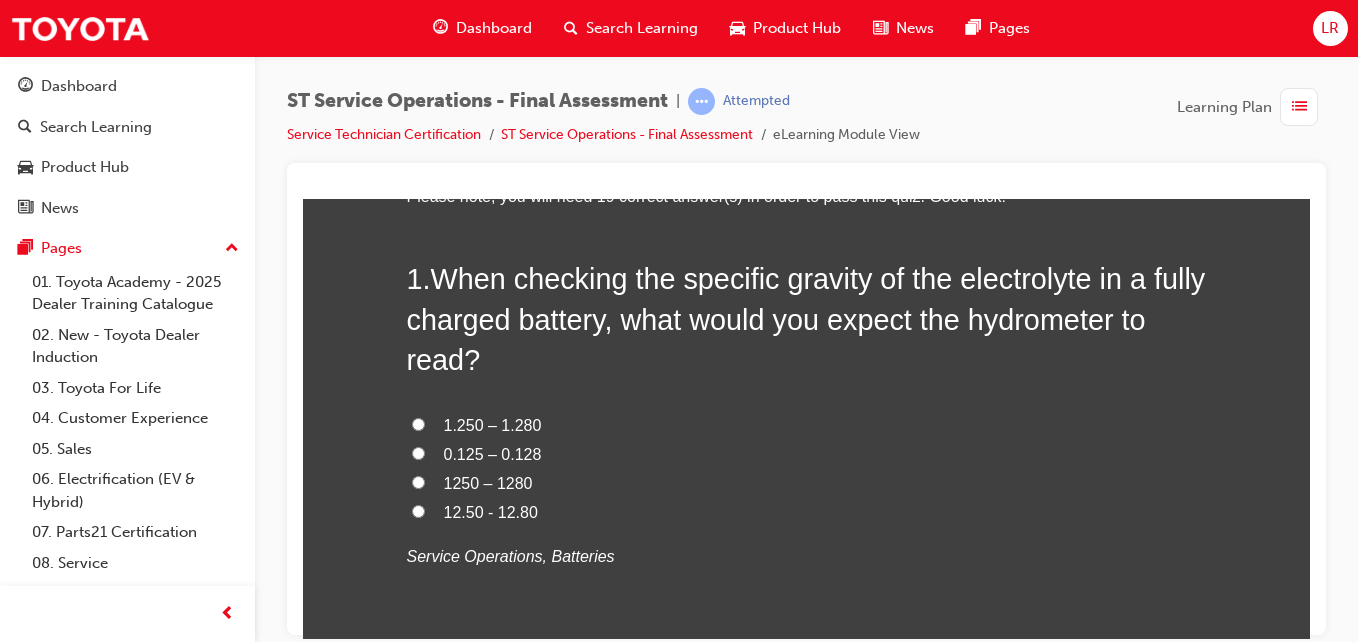 click on "1.250 – 1.280" at bounding box center [418, 423] 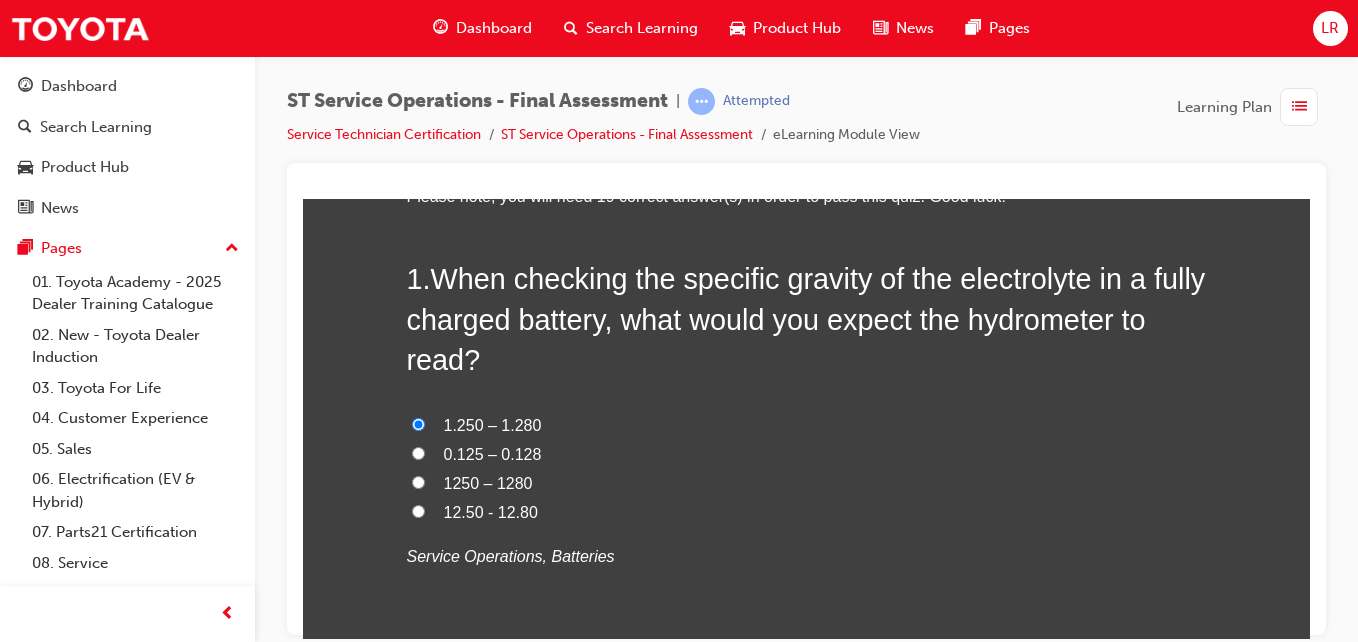 radio on "true" 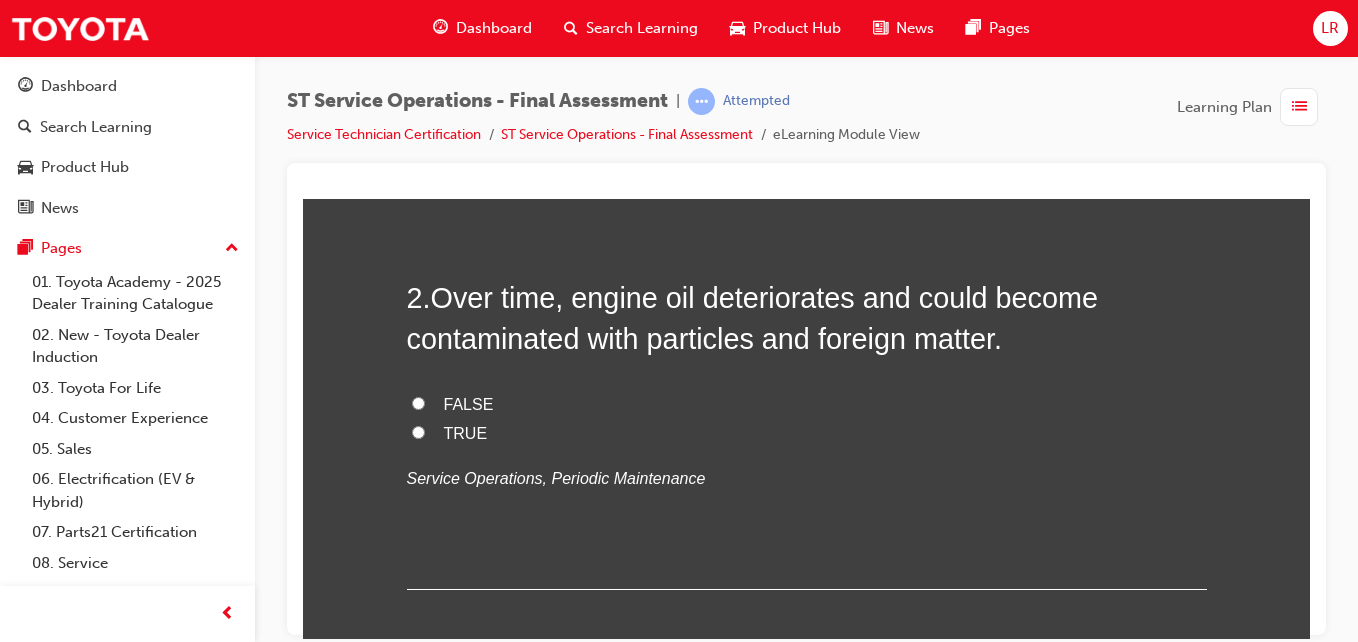 scroll, scrollTop: 640, scrollLeft: 0, axis: vertical 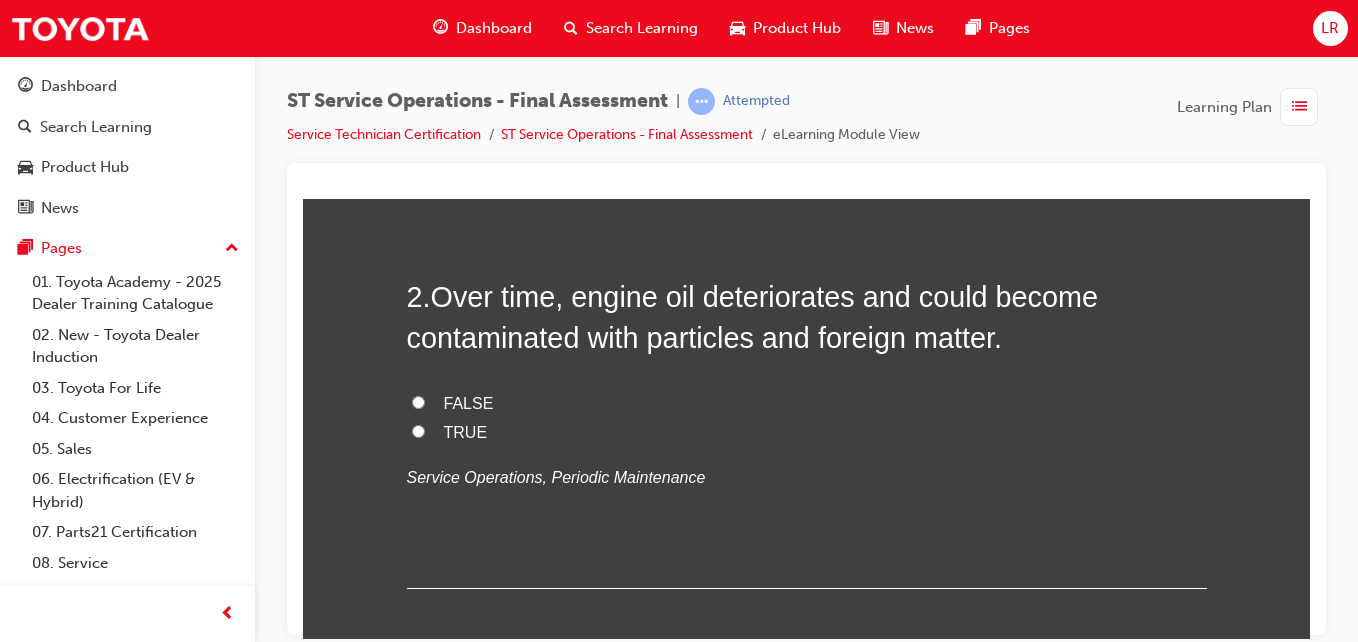 click on "TRUE" at bounding box center (418, 430) 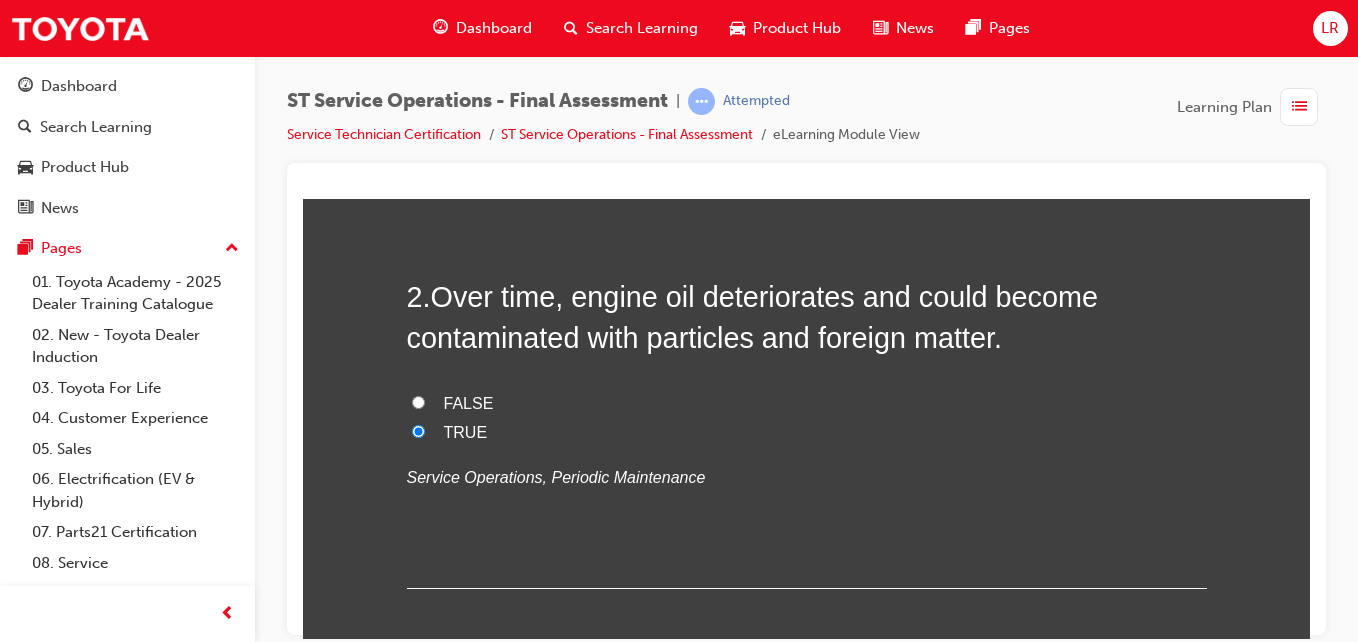 radio on "true" 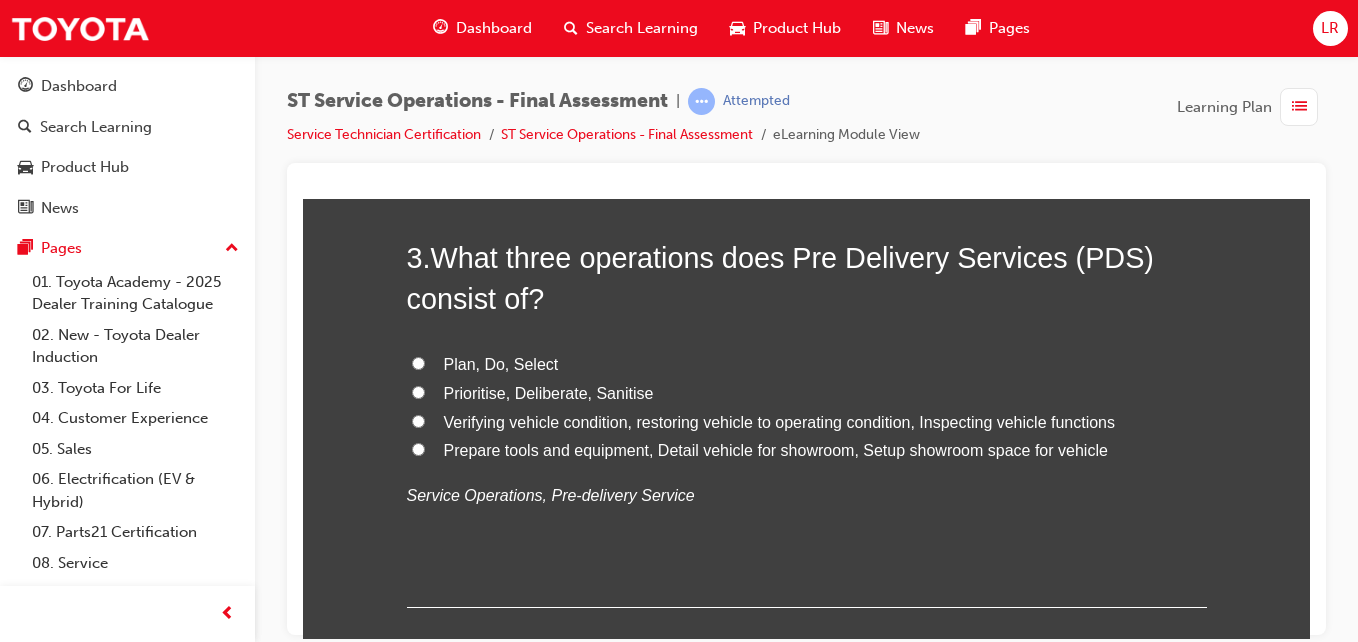 scroll, scrollTop: 1083, scrollLeft: 0, axis: vertical 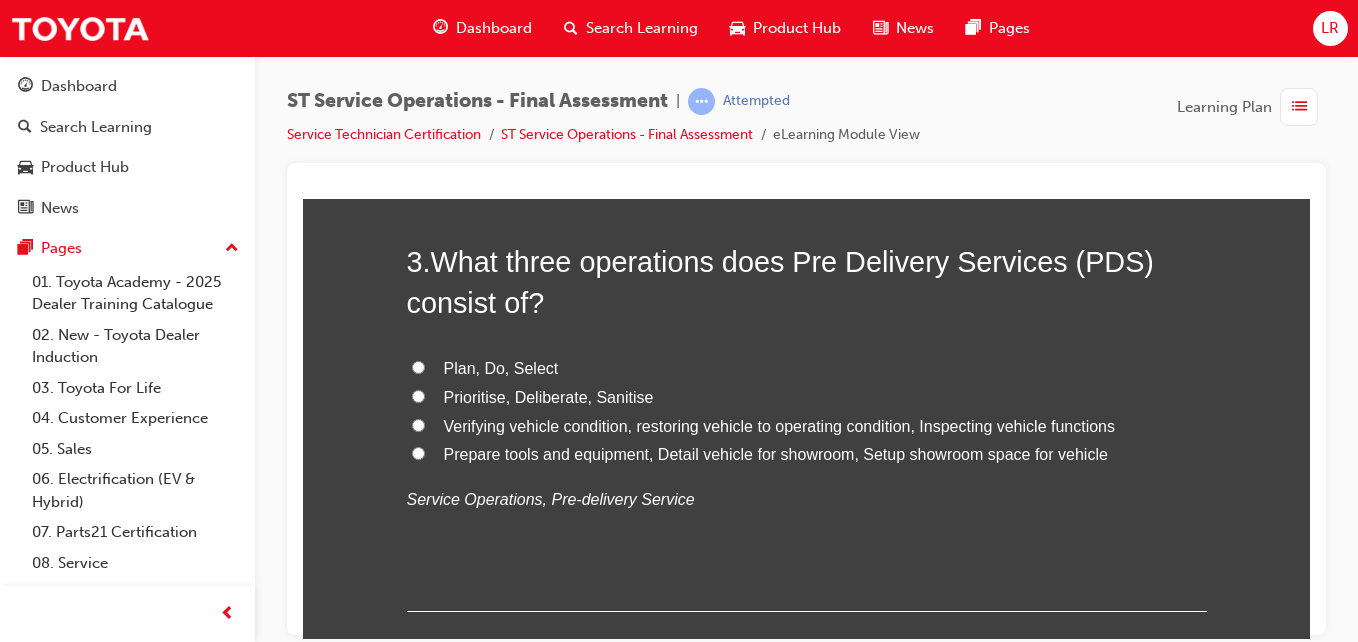 click on "Verifying vehicle condition, restoring vehicle to operating condition, Inspecting vehicle functions" at bounding box center (418, 424) 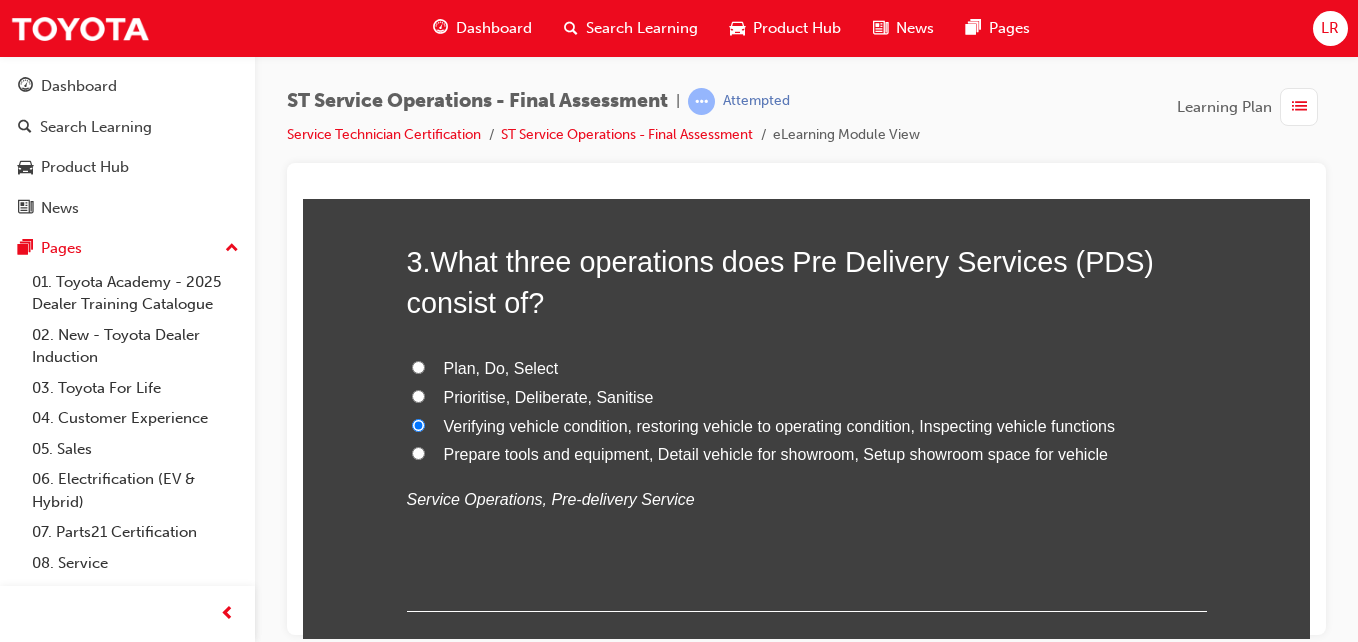 radio on "true" 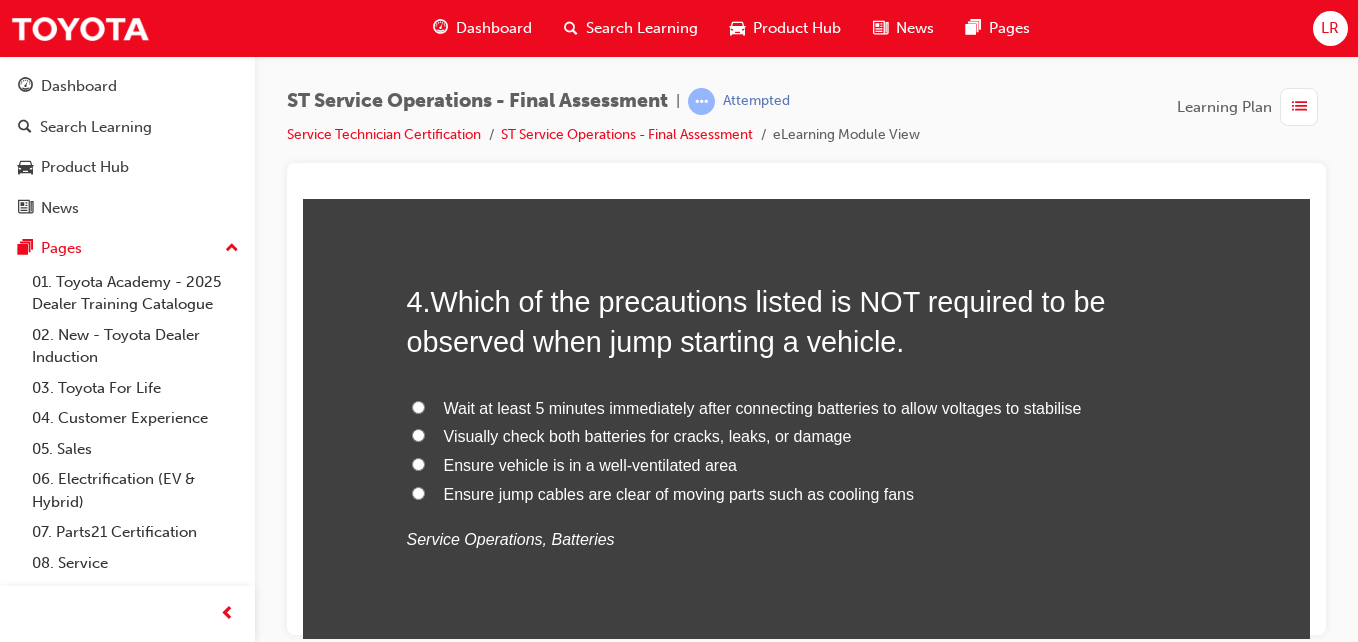 scroll, scrollTop: 1510, scrollLeft: 0, axis: vertical 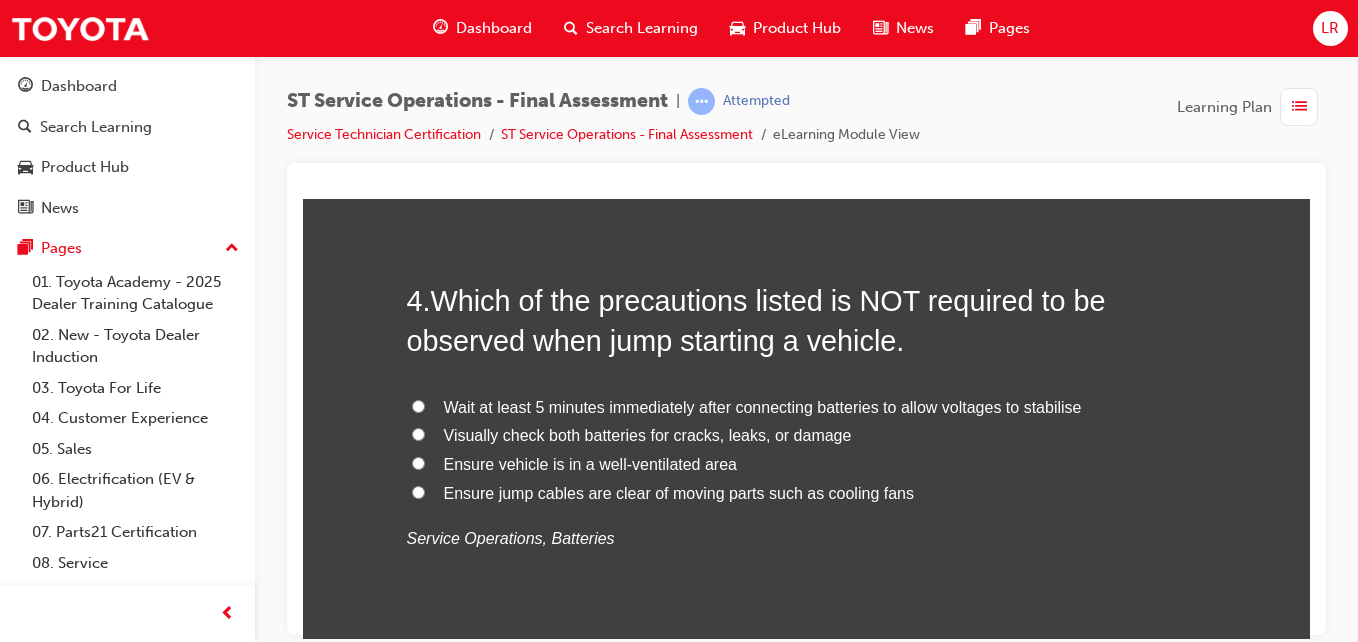 click on "Wait at least 5 minutes immediately after connecting batteries to allow voltages to stabilise" at bounding box center (418, 405) 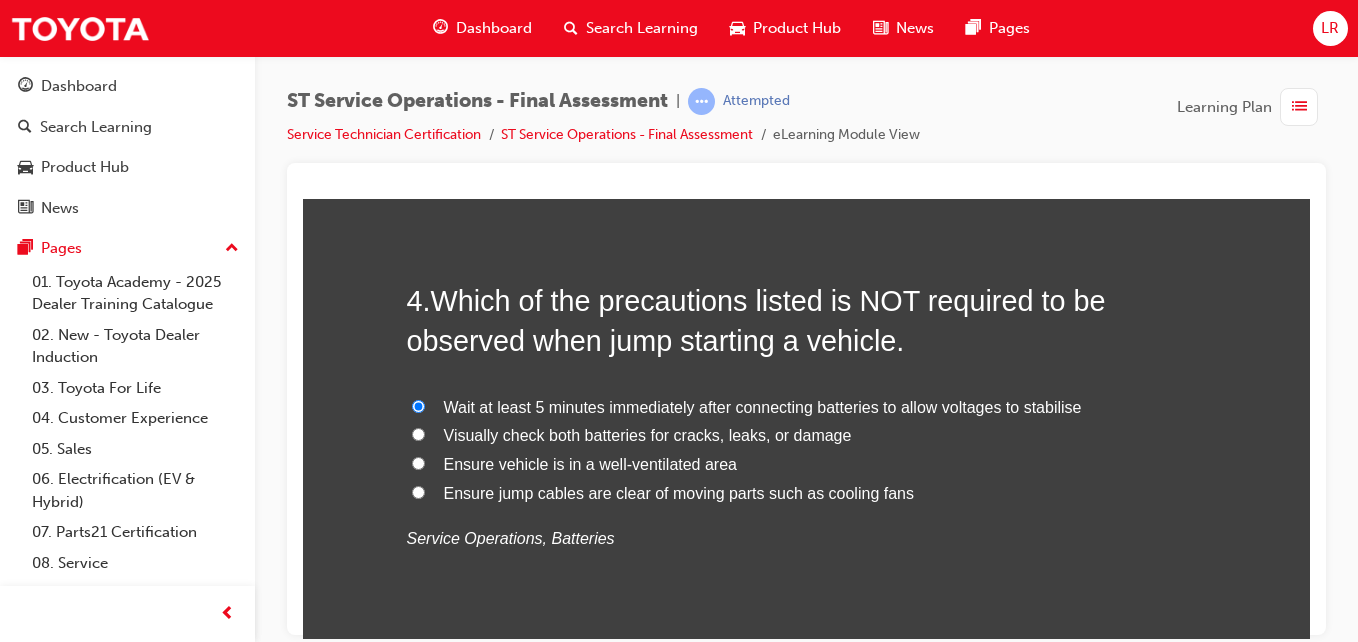 radio on "true" 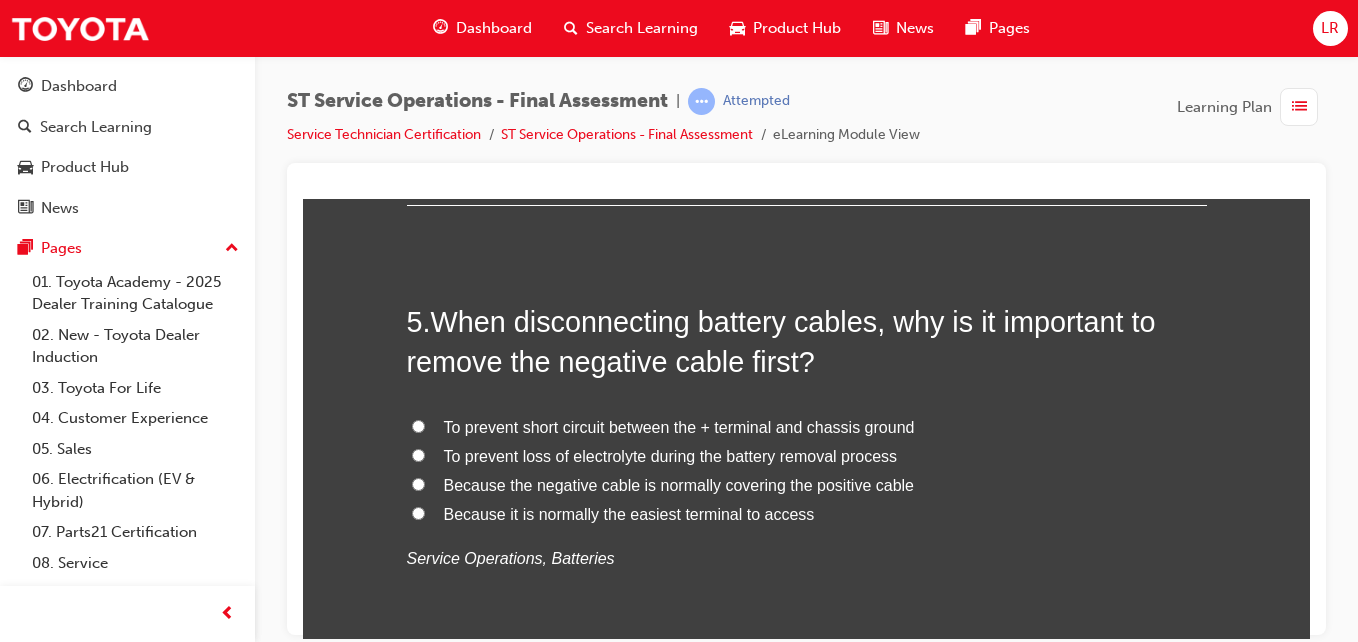 scroll, scrollTop: 1957, scrollLeft: 0, axis: vertical 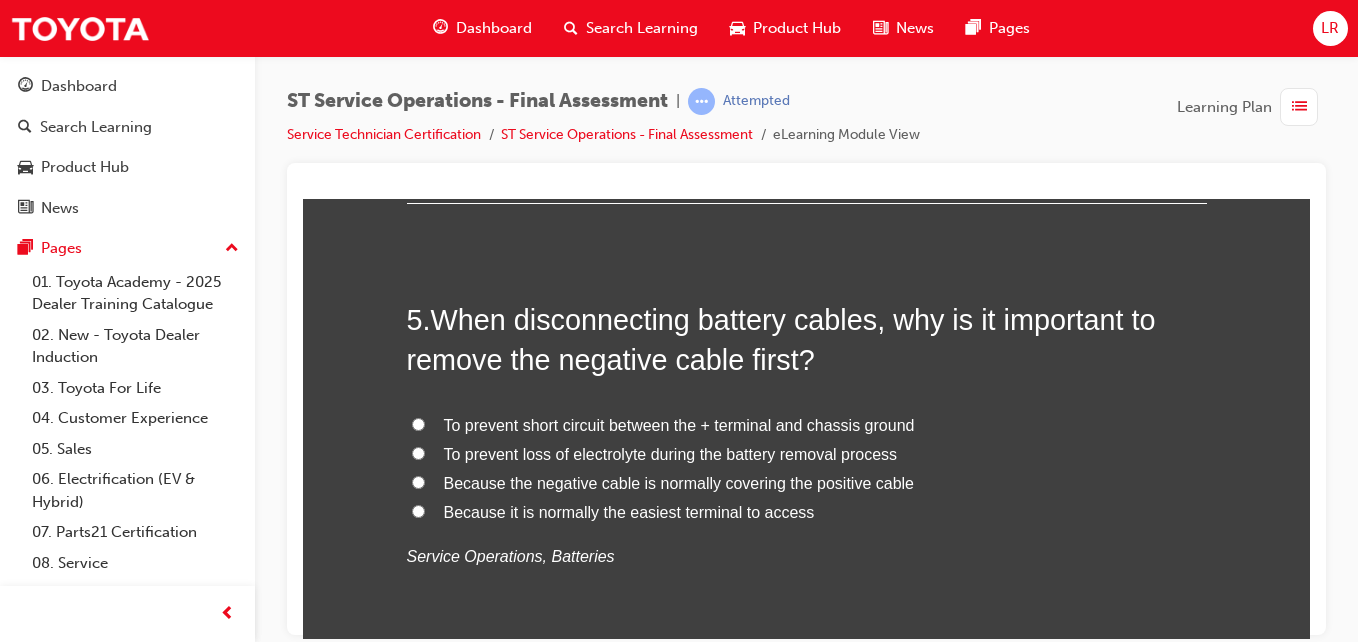 click on "To prevent short circuit between the + terminal and chassis ground" at bounding box center [418, 423] 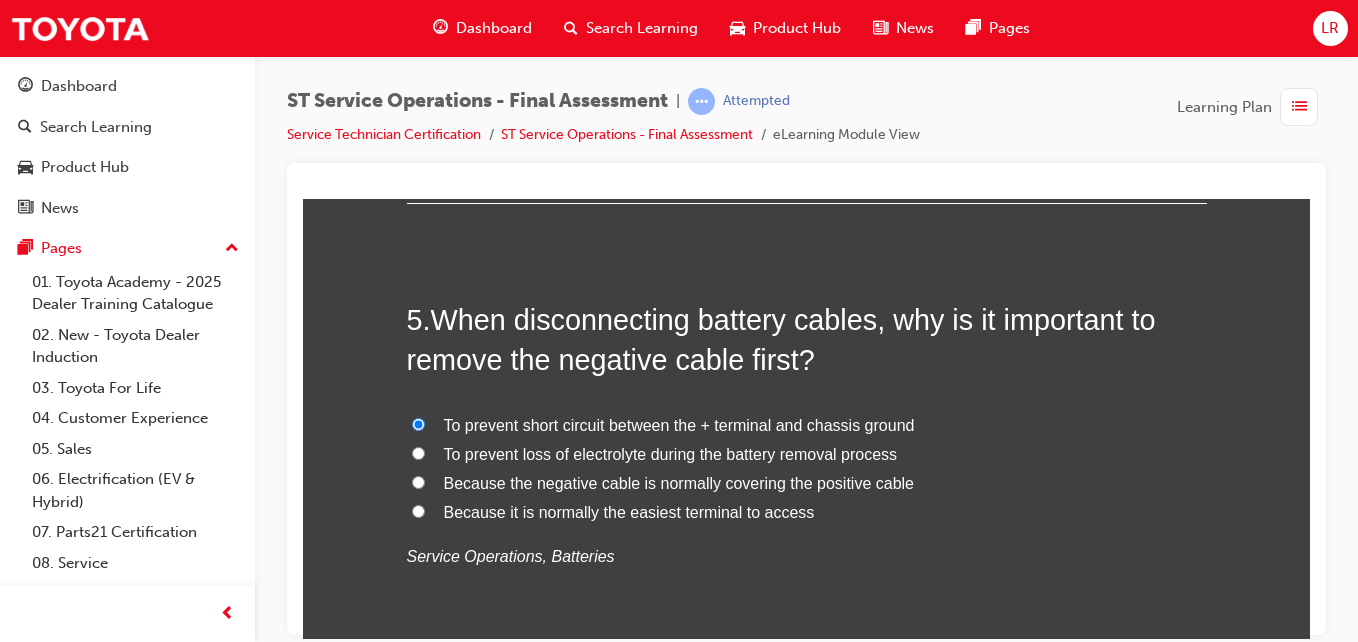 radio on "true" 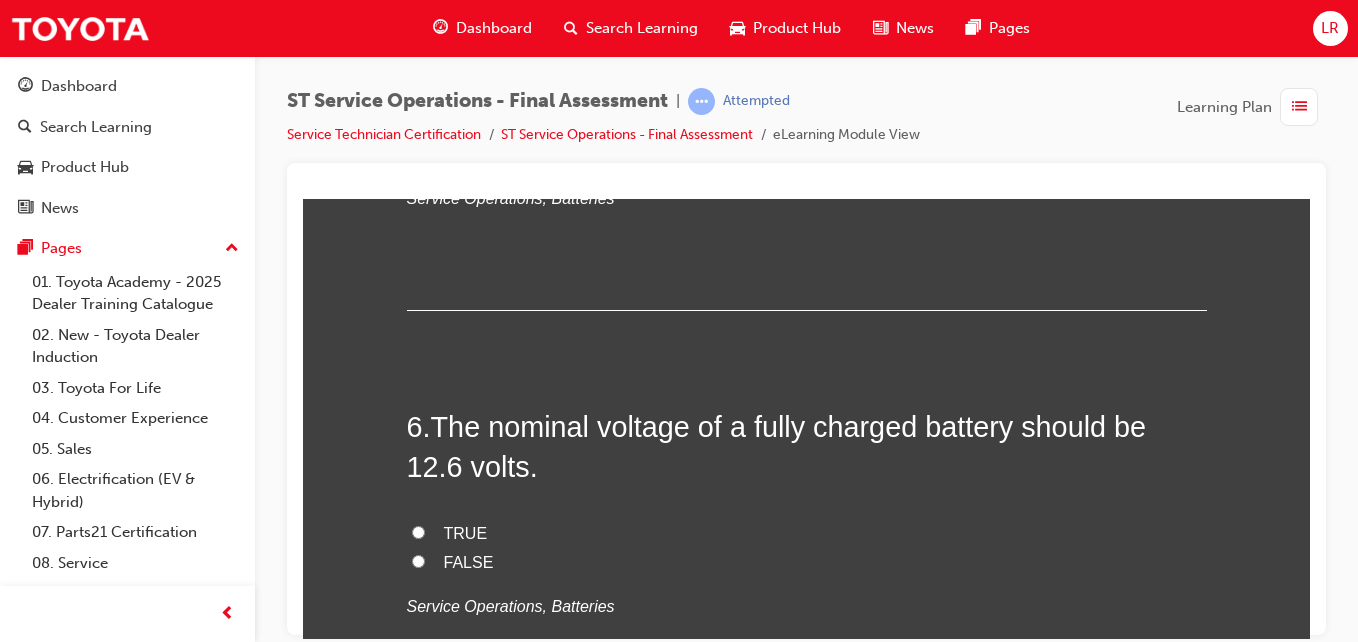scroll, scrollTop: 2374, scrollLeft: 0, axis: vertical 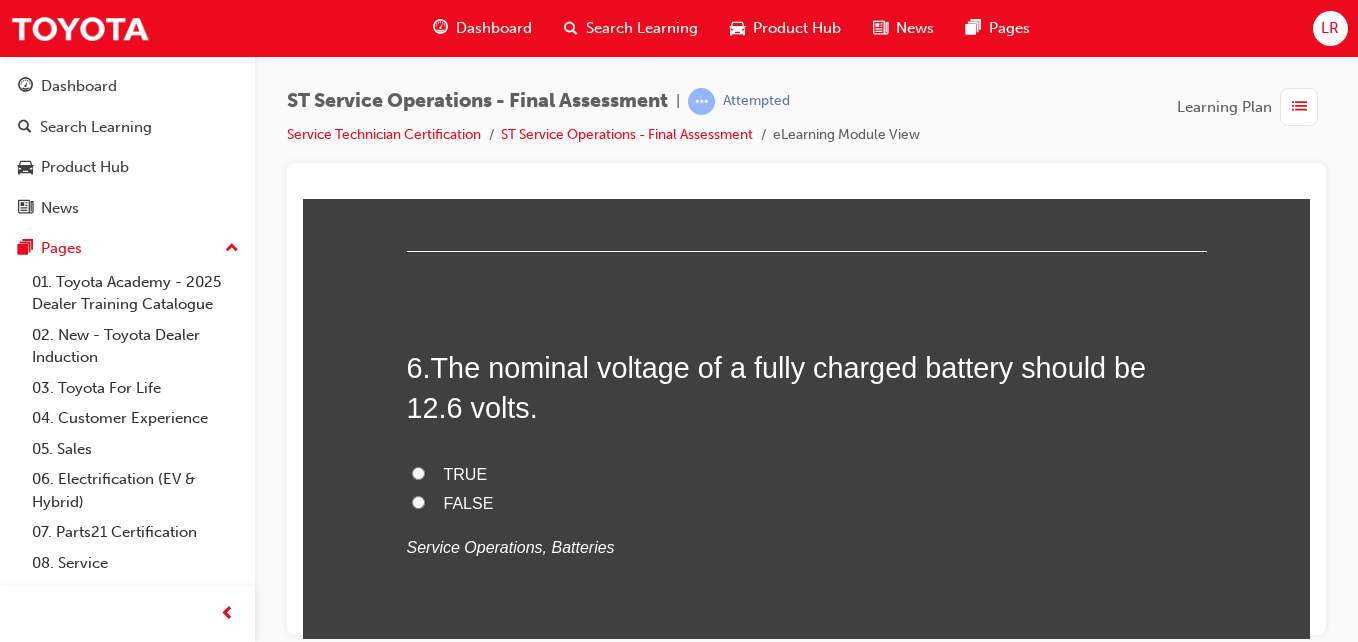 click on "TRUE" at bounding box center (418, 472) 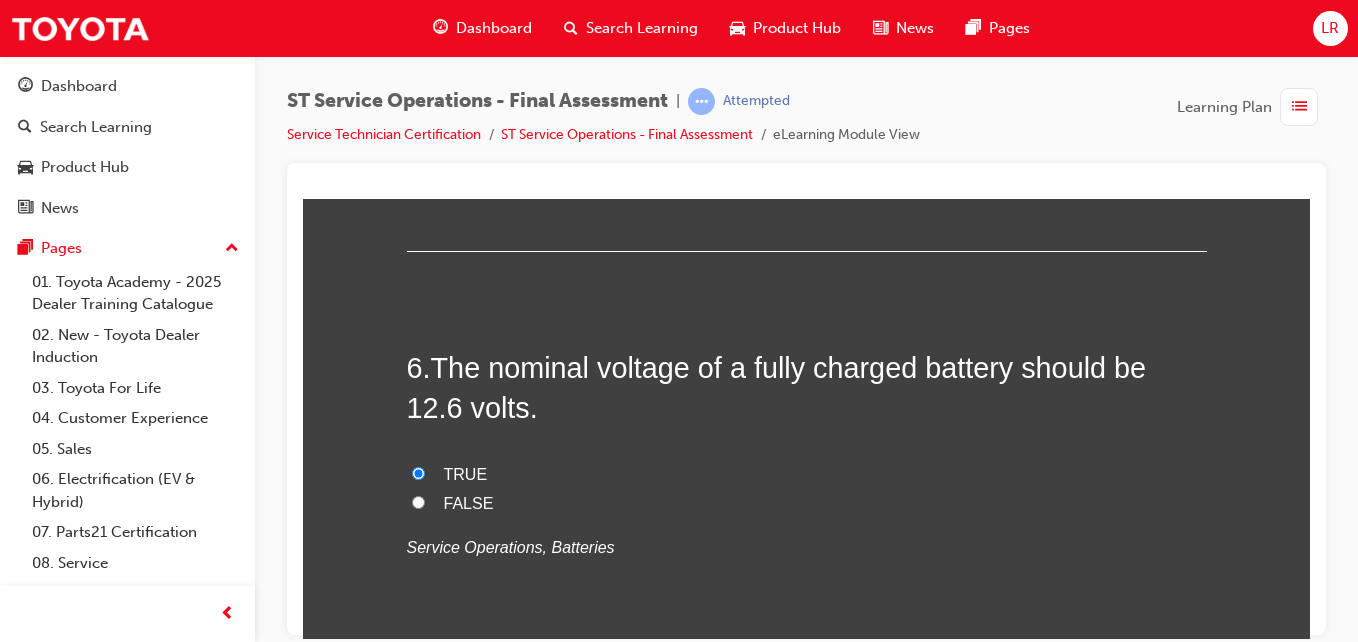 radio on "true" 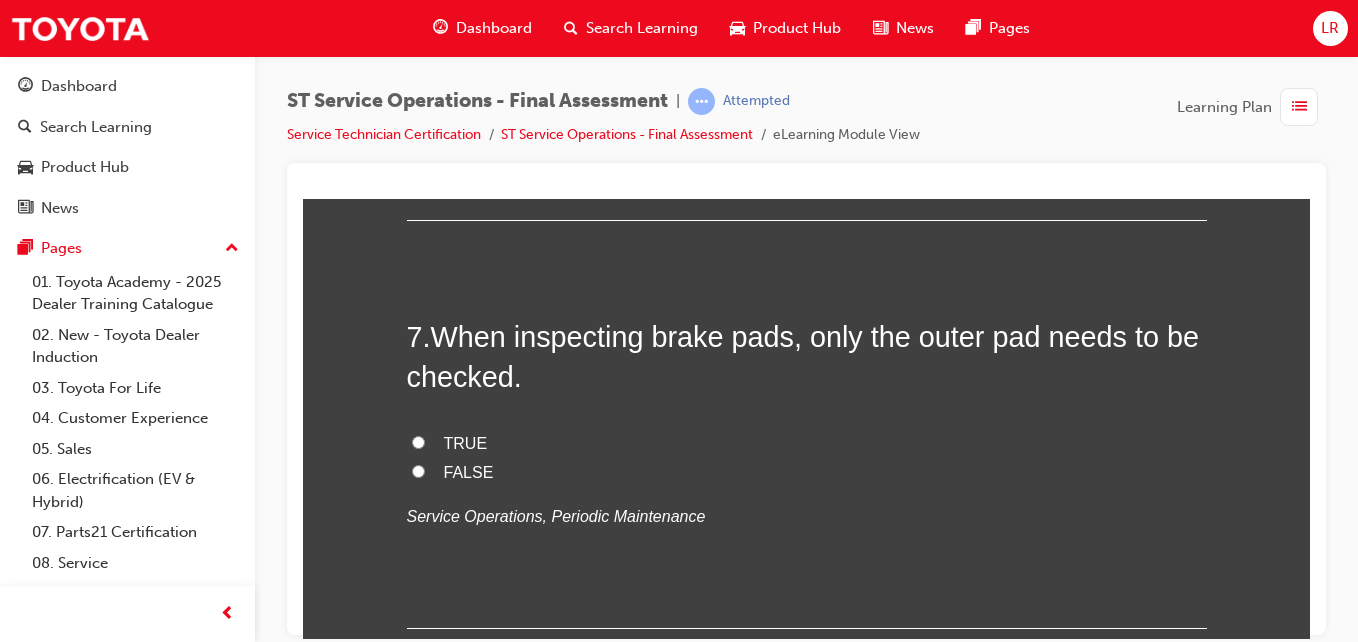 scroll, scrollTop: 2831, scrollLeft: 0, axis: vertical 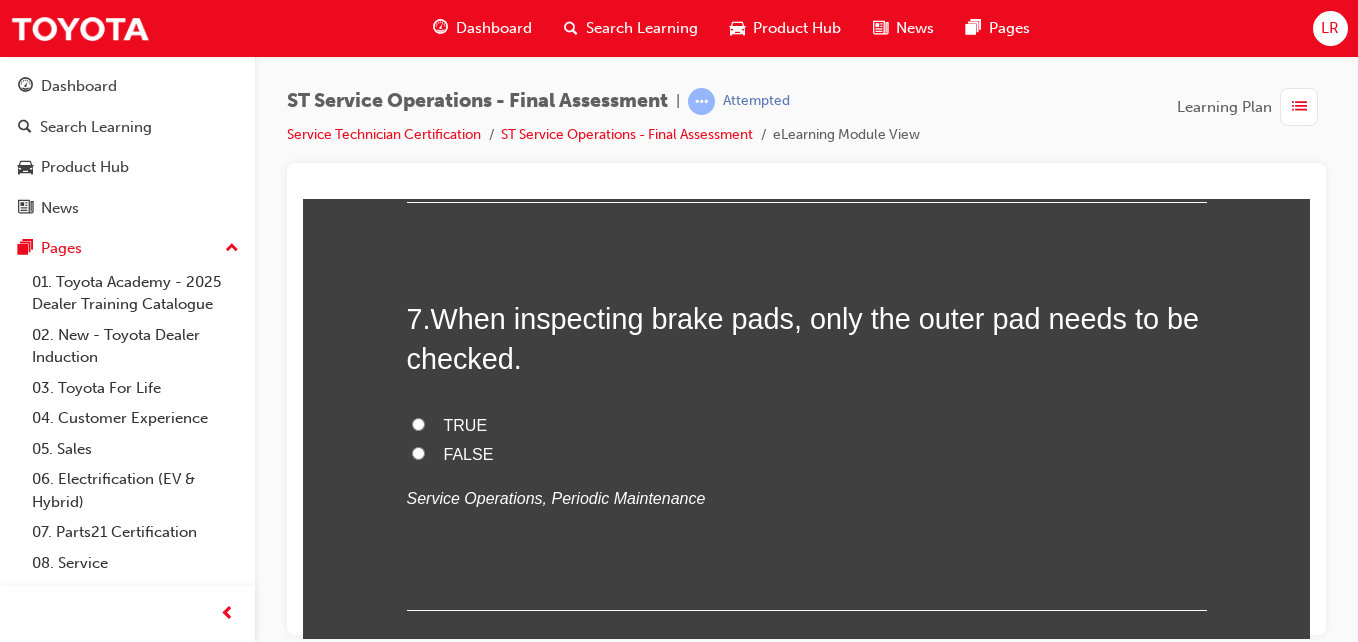 click on "FALSE" at bounding box center [418, 452] 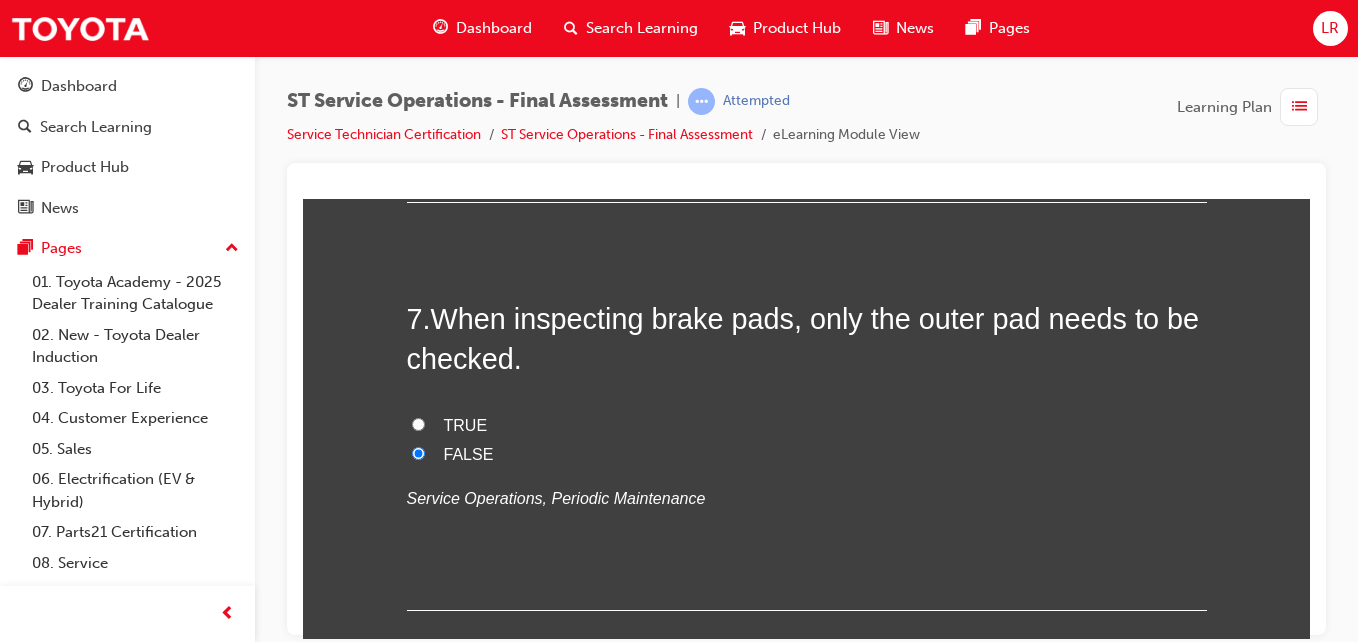 radio on "true" 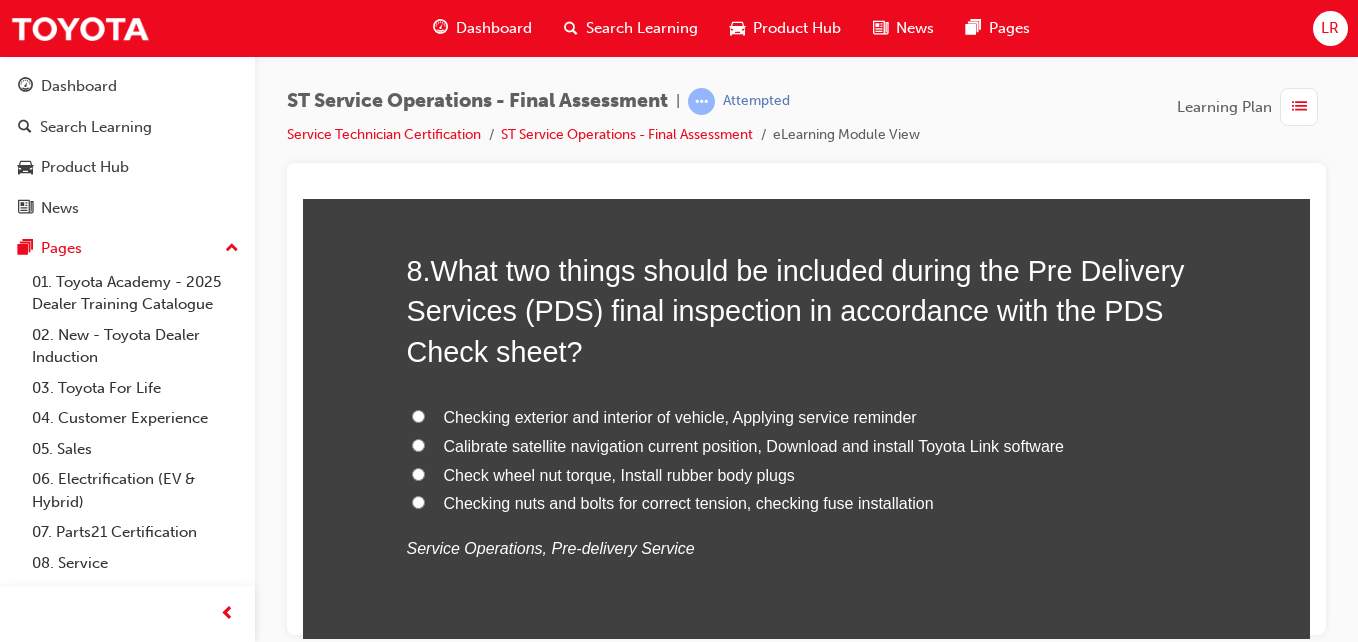 scroll, scrollTop: 3288, scrollLeft: 0, axis: vertical 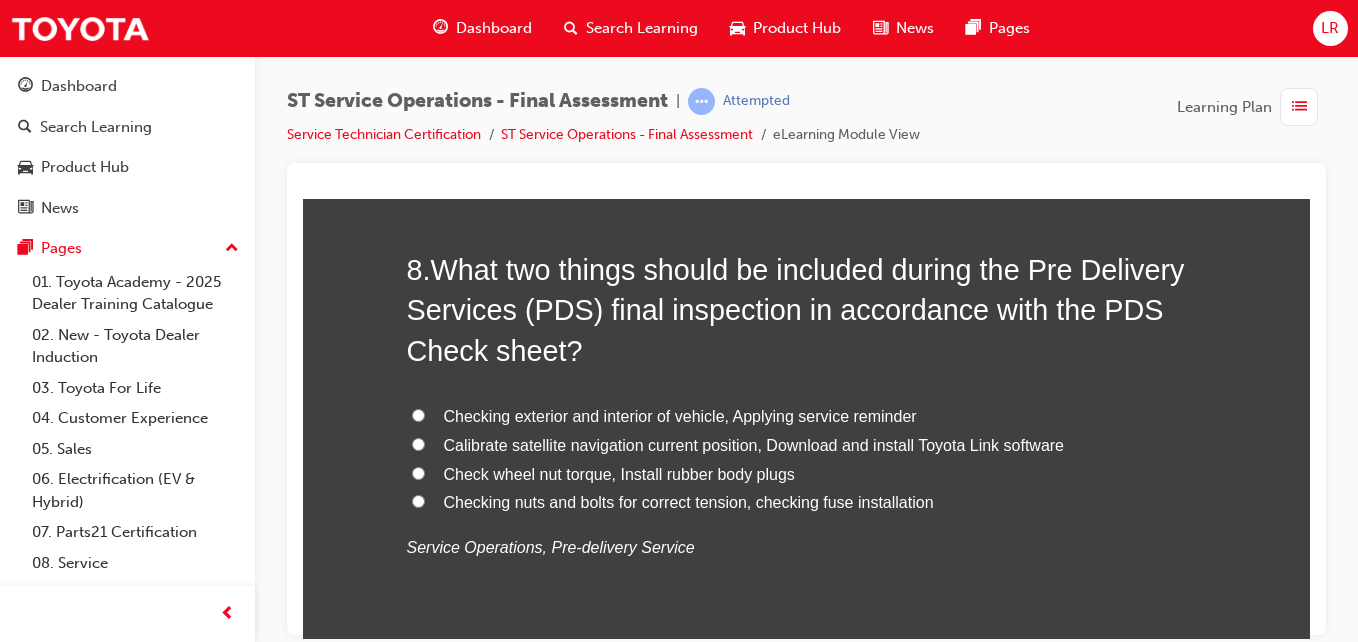click on "Checking exterior and interior of vehicle, Applying service reminder" at bounding box center (418, 414) 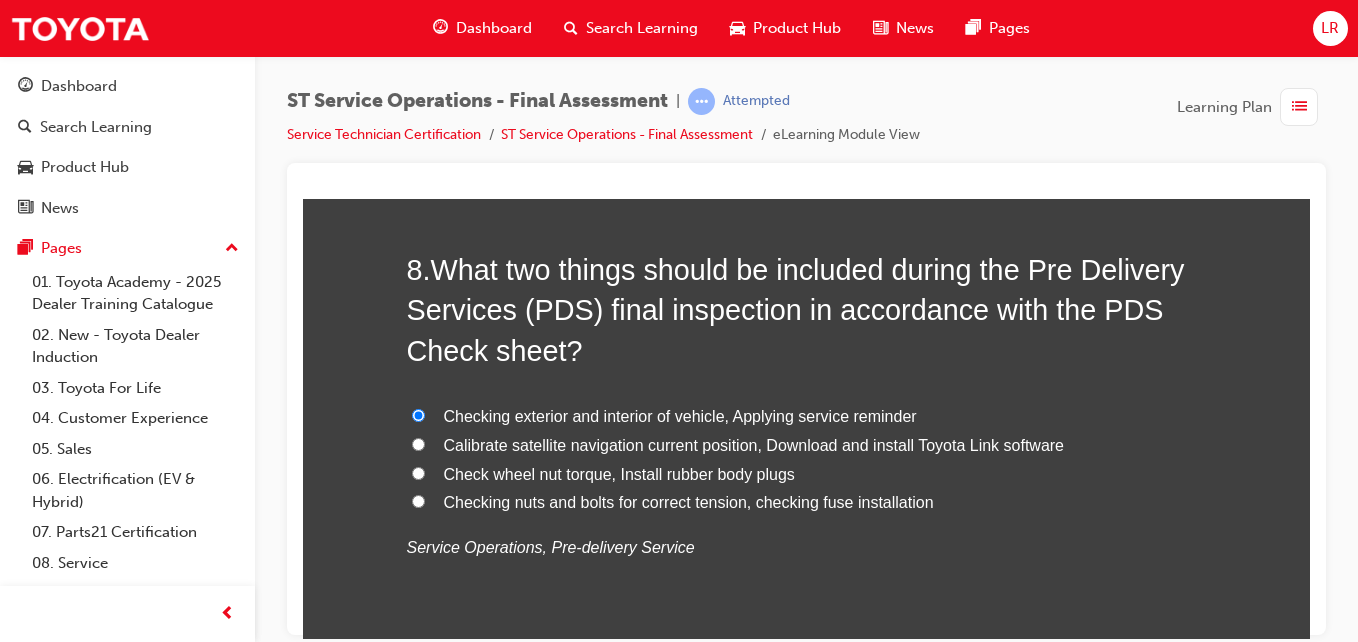 radio on "true" 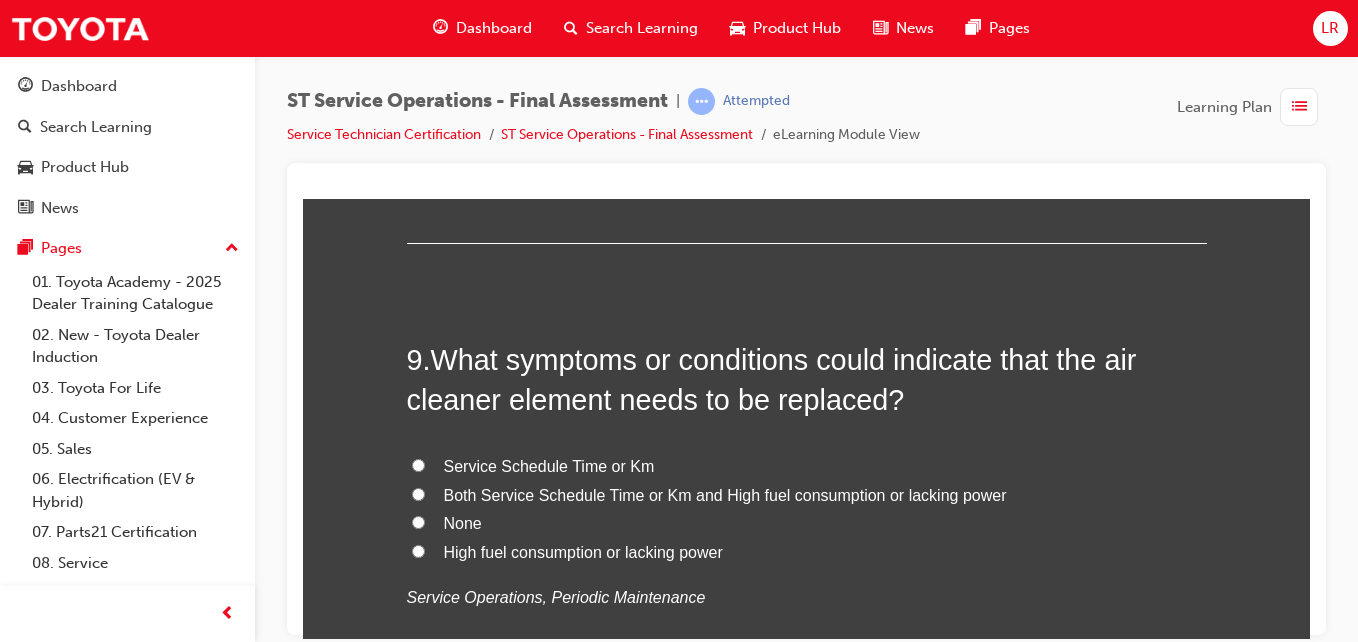 scroll, scrollTop: 3707, scrollLeft: 0, axis: vertical 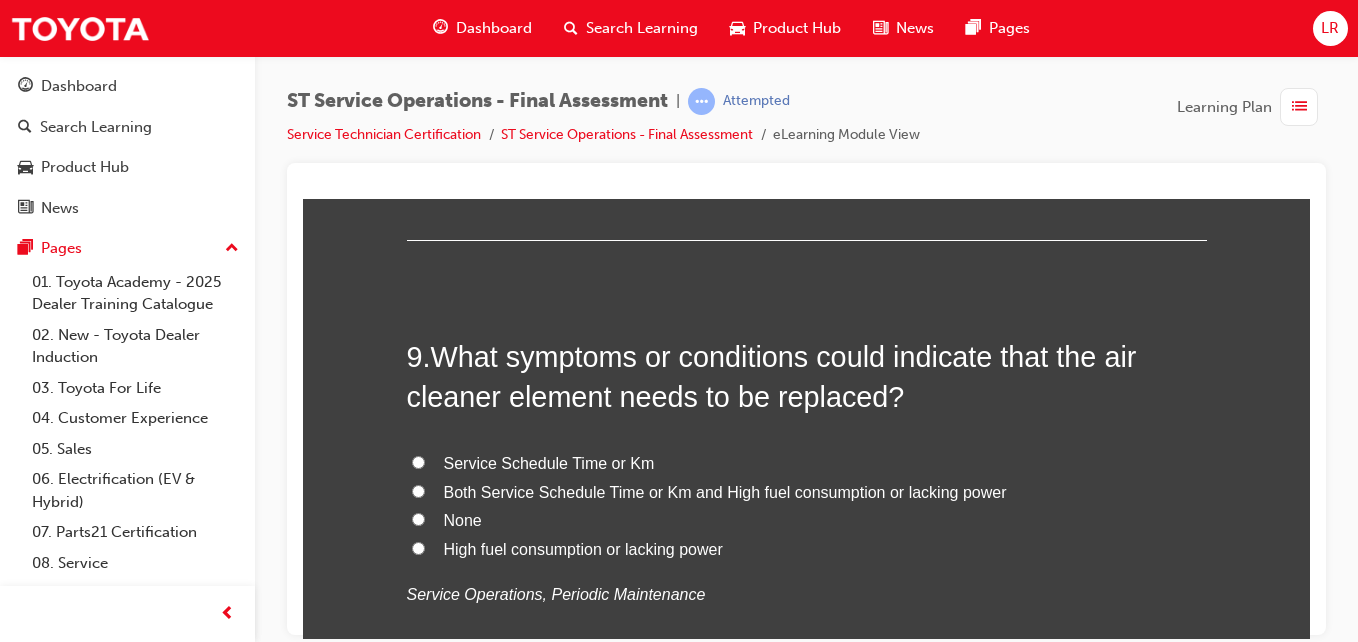 click on "Both Service Schedule Time or Km and High fuel consumption or lacking power" at bounding box center (418, 490) 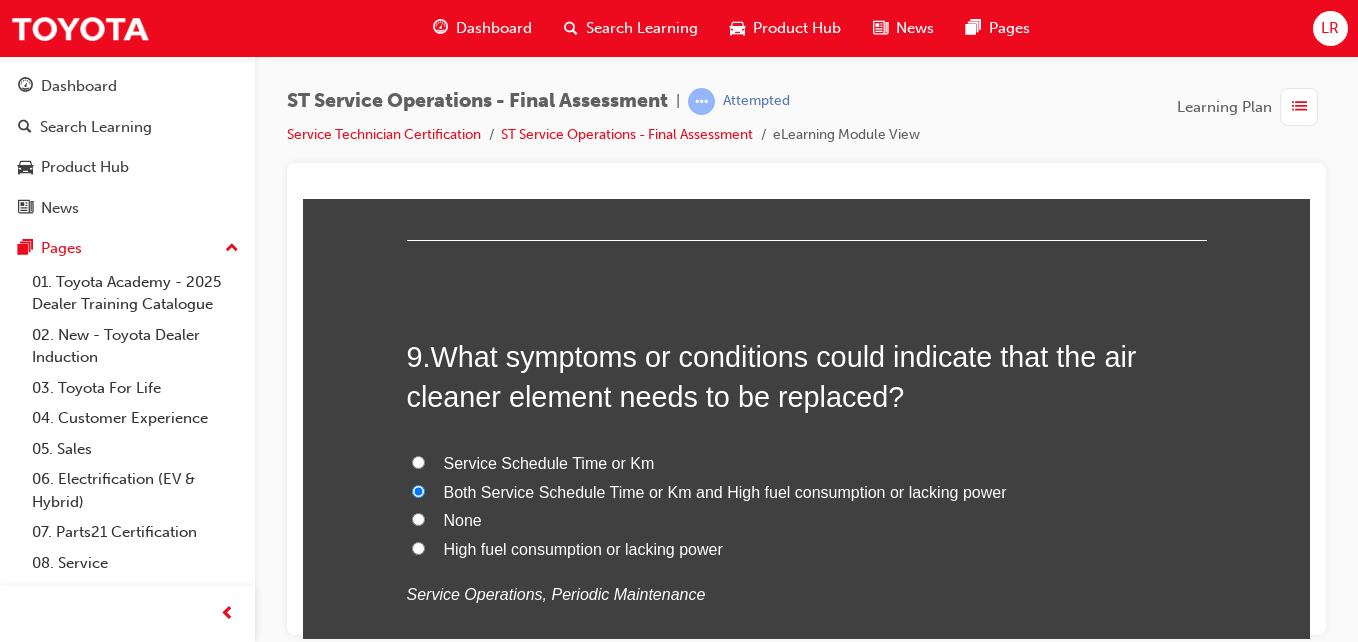 radio on "true" 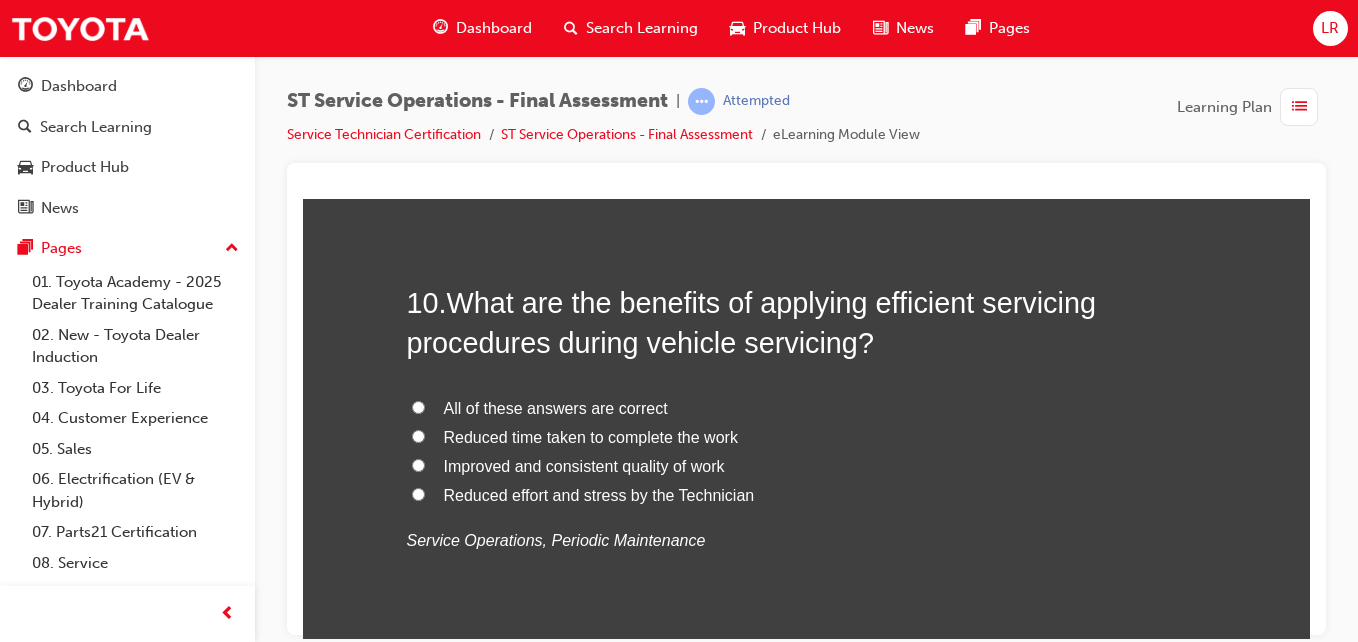 scroll, scrollTop: 4285, scrollLeft: 0, axis: vertical 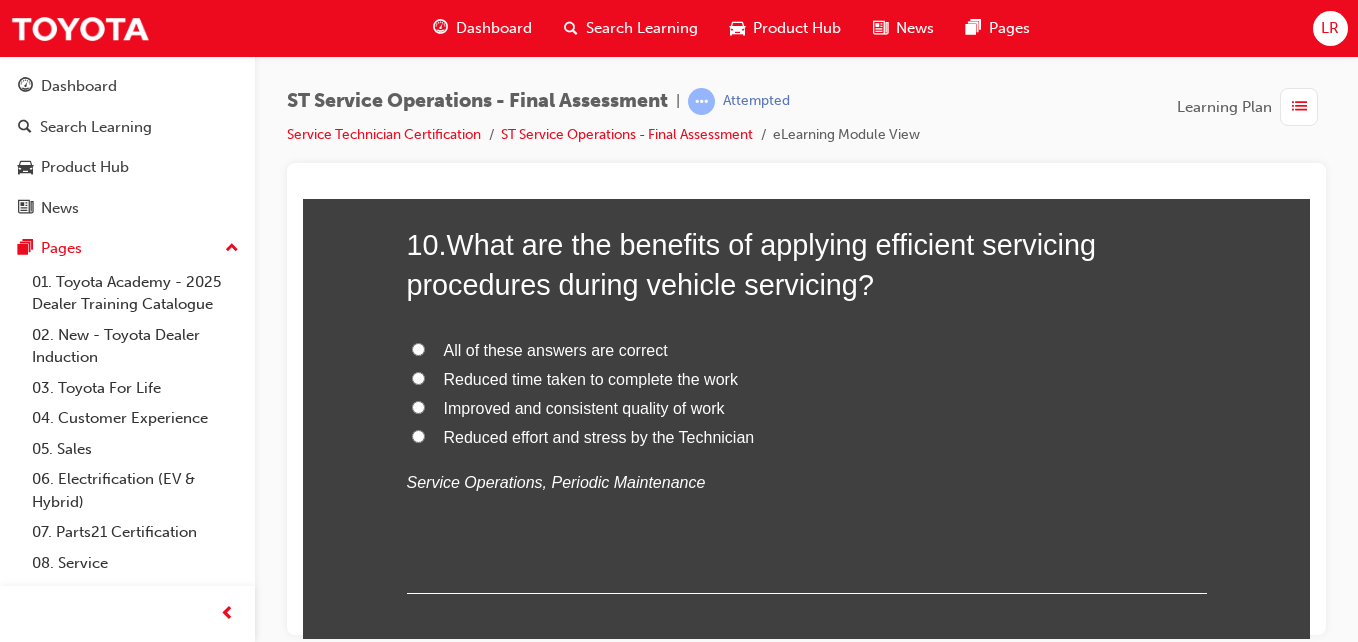 click on "All of these answers are correct" at bounding box center (418, 348) 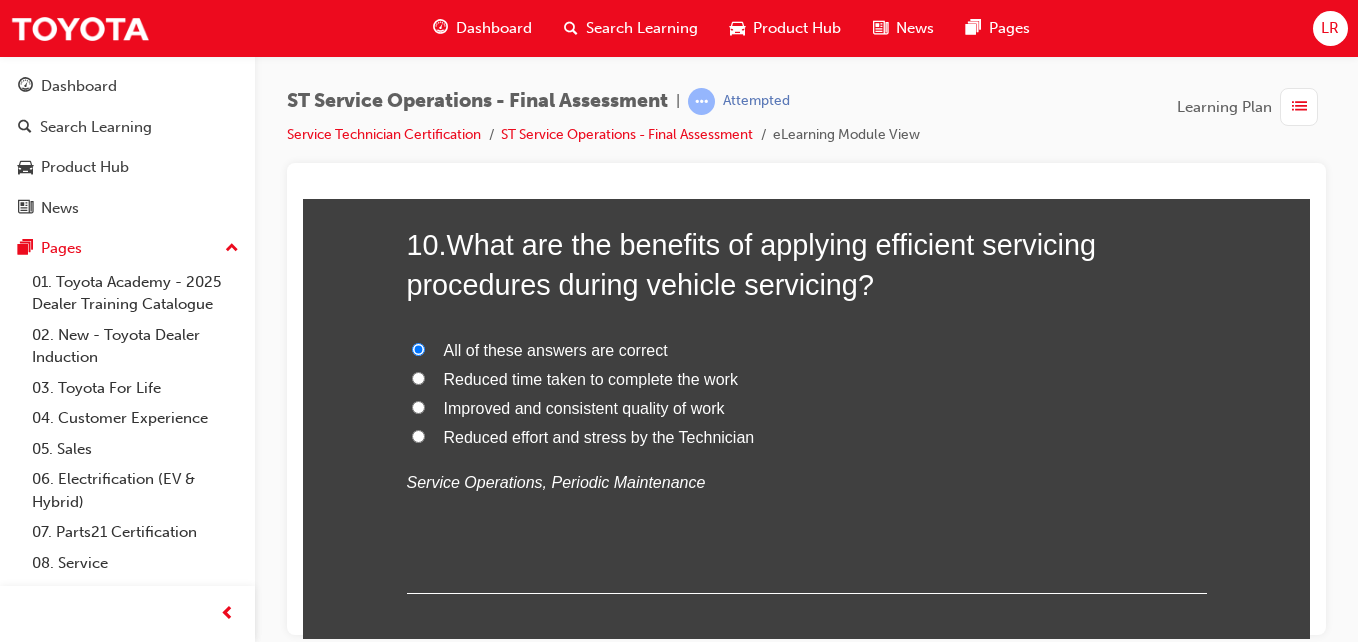 radio on "true" 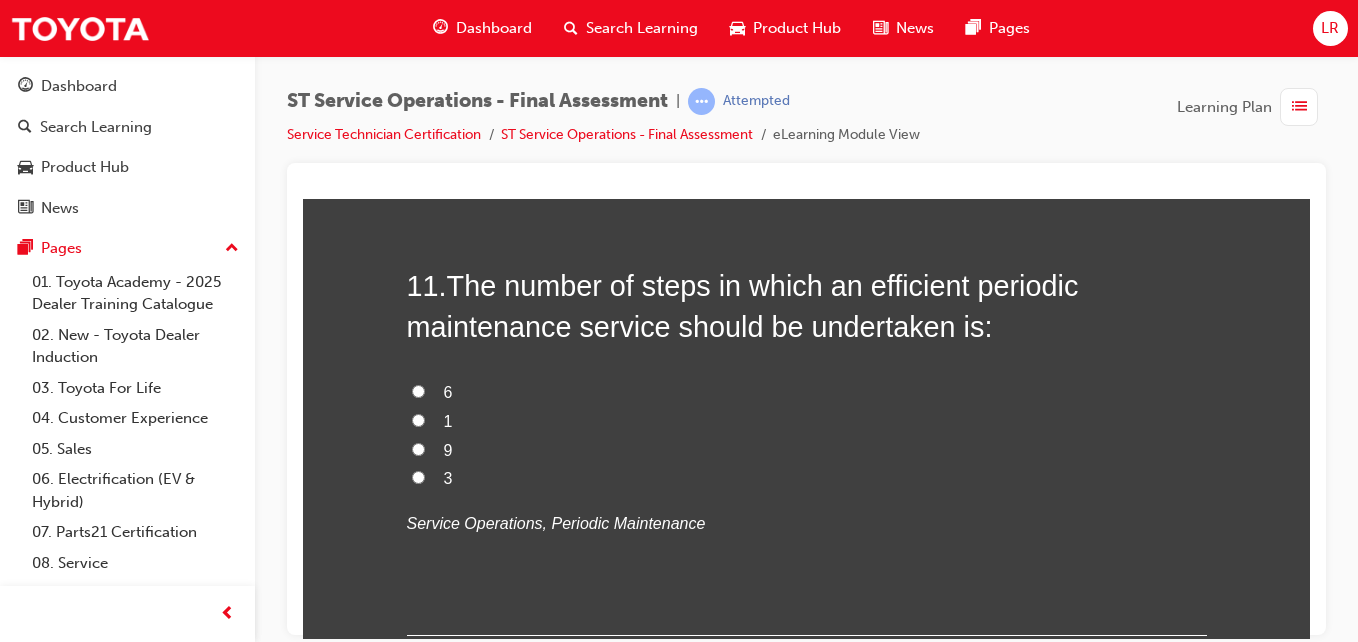 scroll, scrollTop: 4710, scrollLeft: 0, axis: vertical 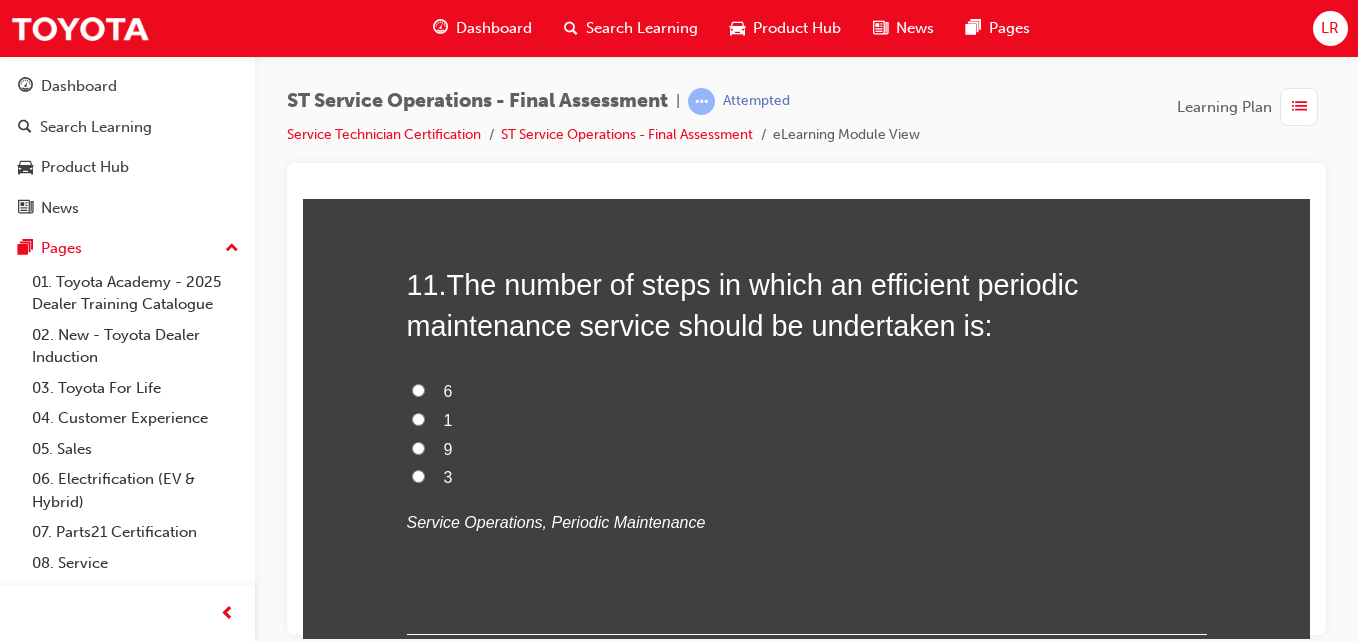 click on "9" at bounding box center (418, 447) 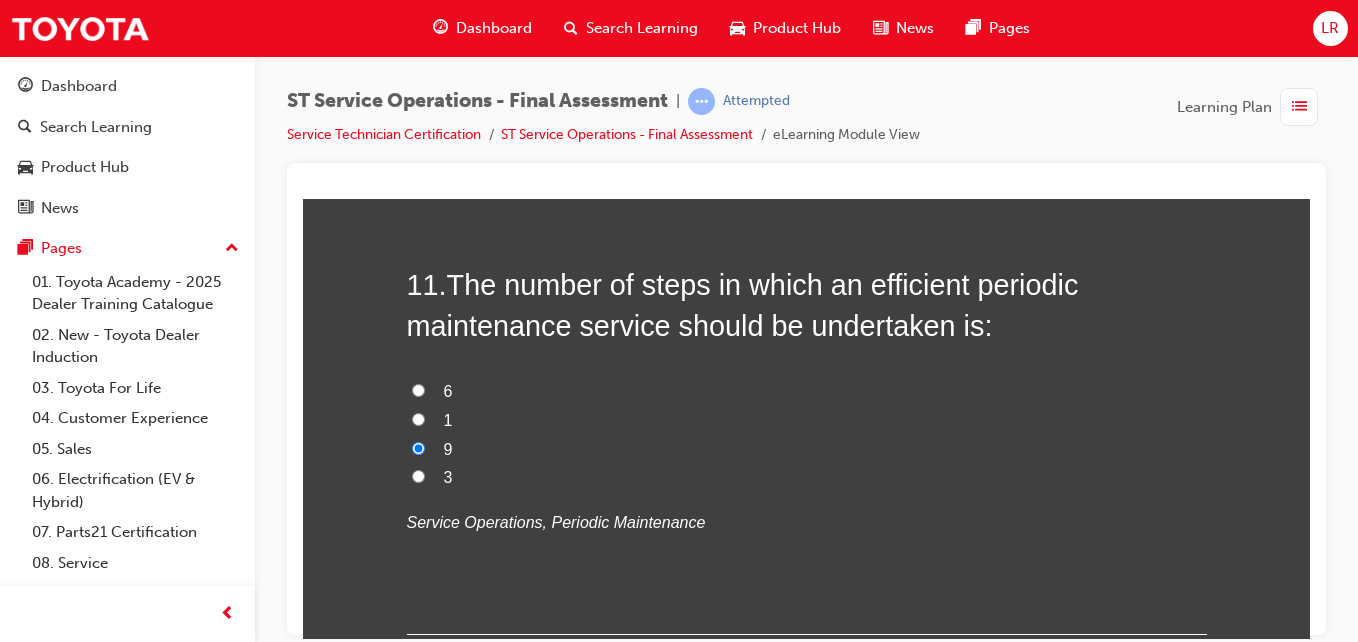 radio on "true" 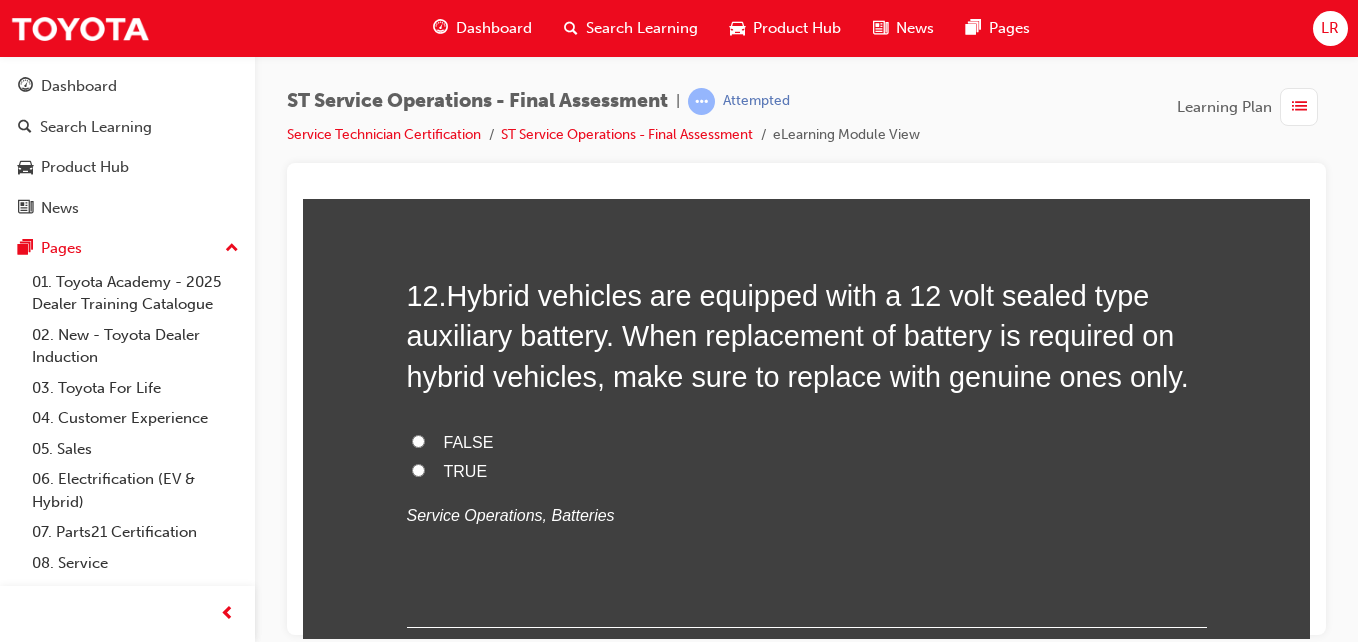 scroll, scrollTop: 5166, scrollLeft: 0, axis: vertical 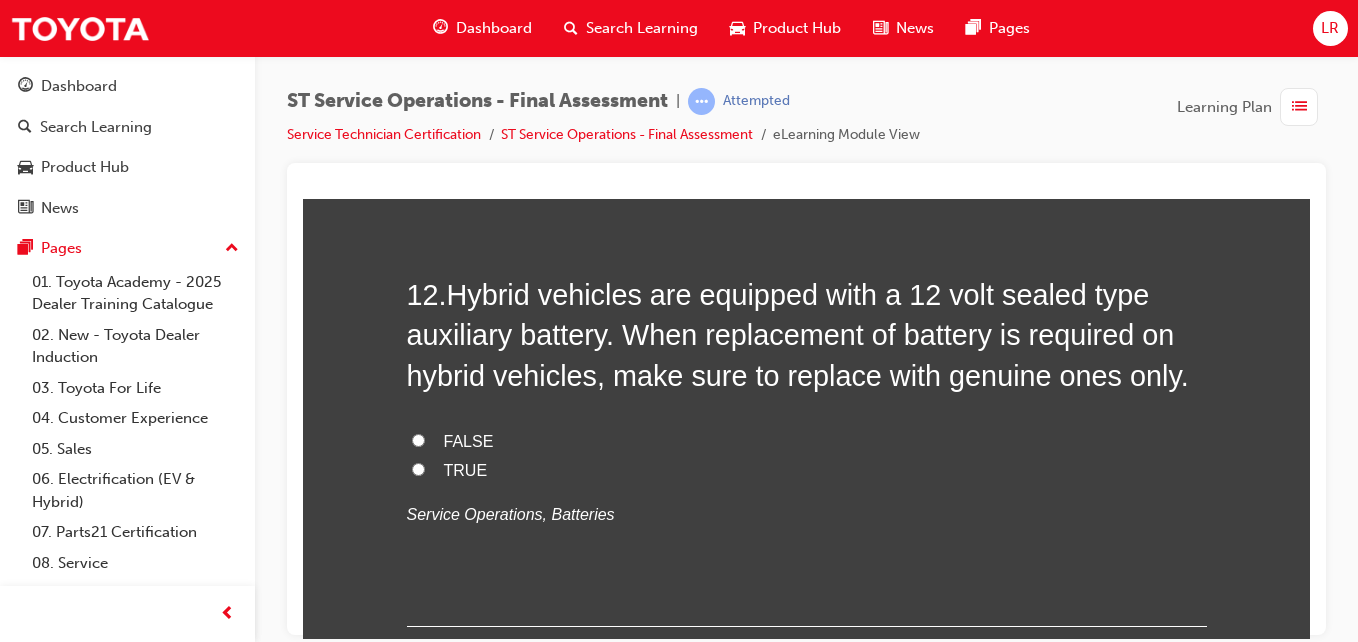 click on "TRUE" at bounding box center [807, 470] 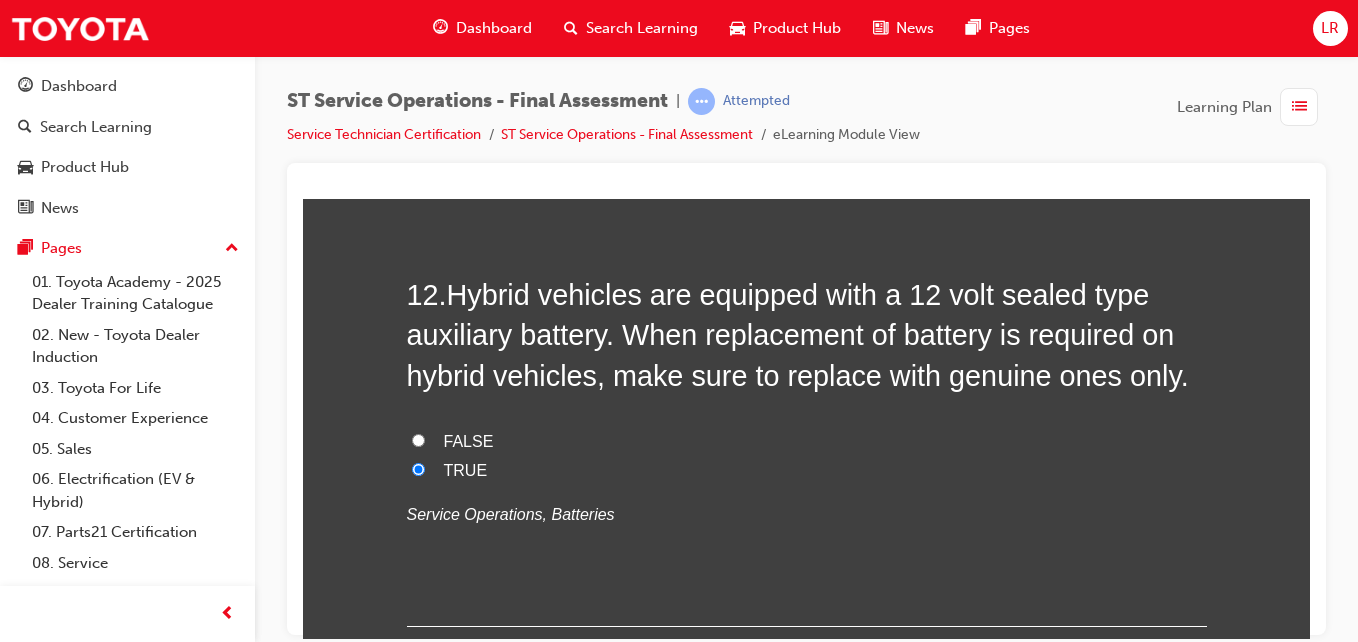 radio on "true" 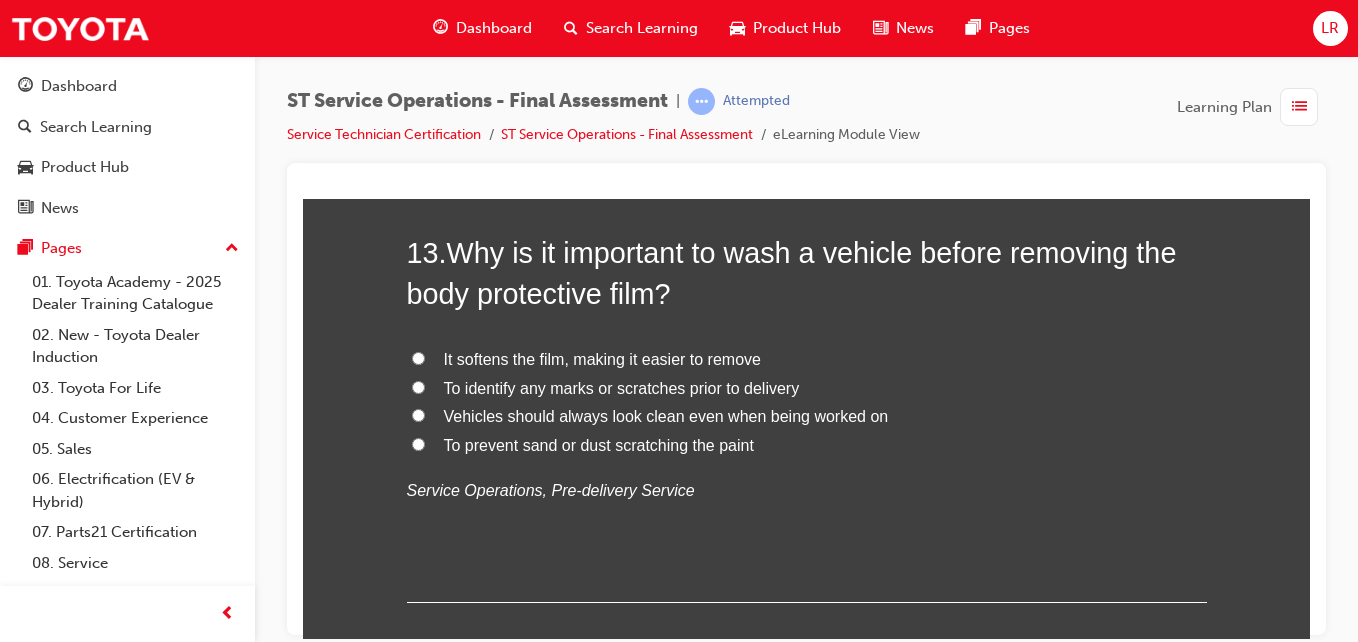 scroll, scrollTop: 5661, scrollLeft: 0, axis: vertical 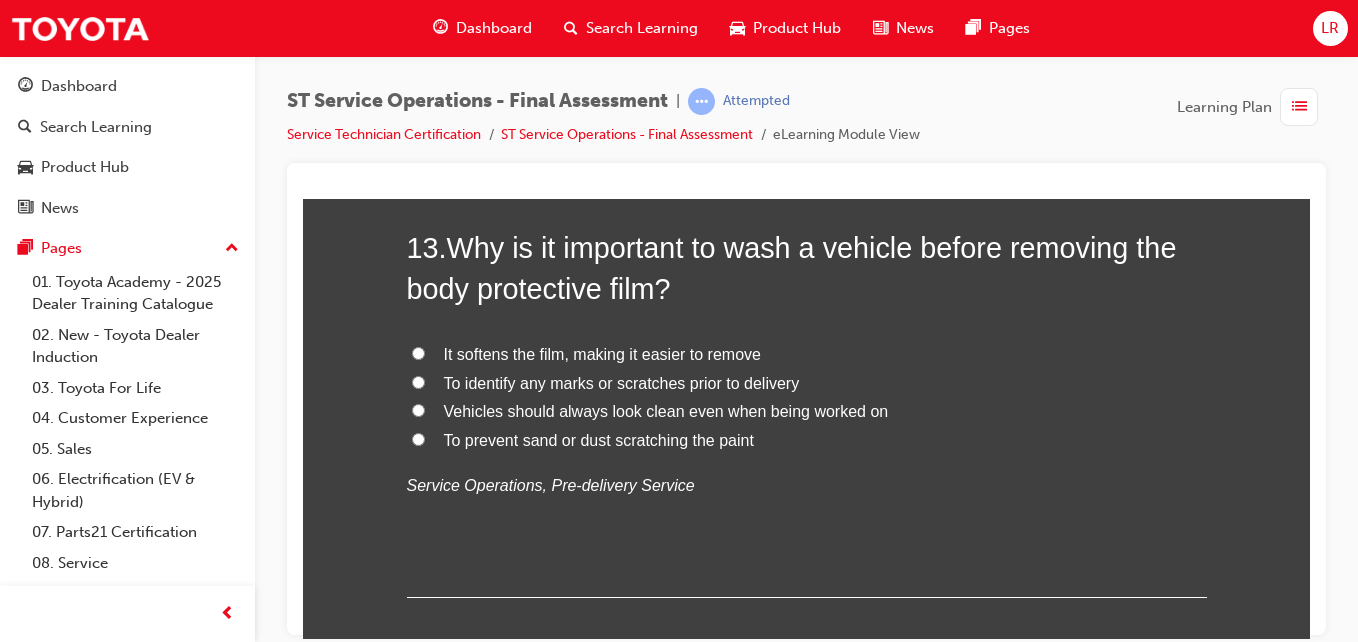 click on "To identify any marks or scratches prior to delivery" at bounding box center [418, 381] 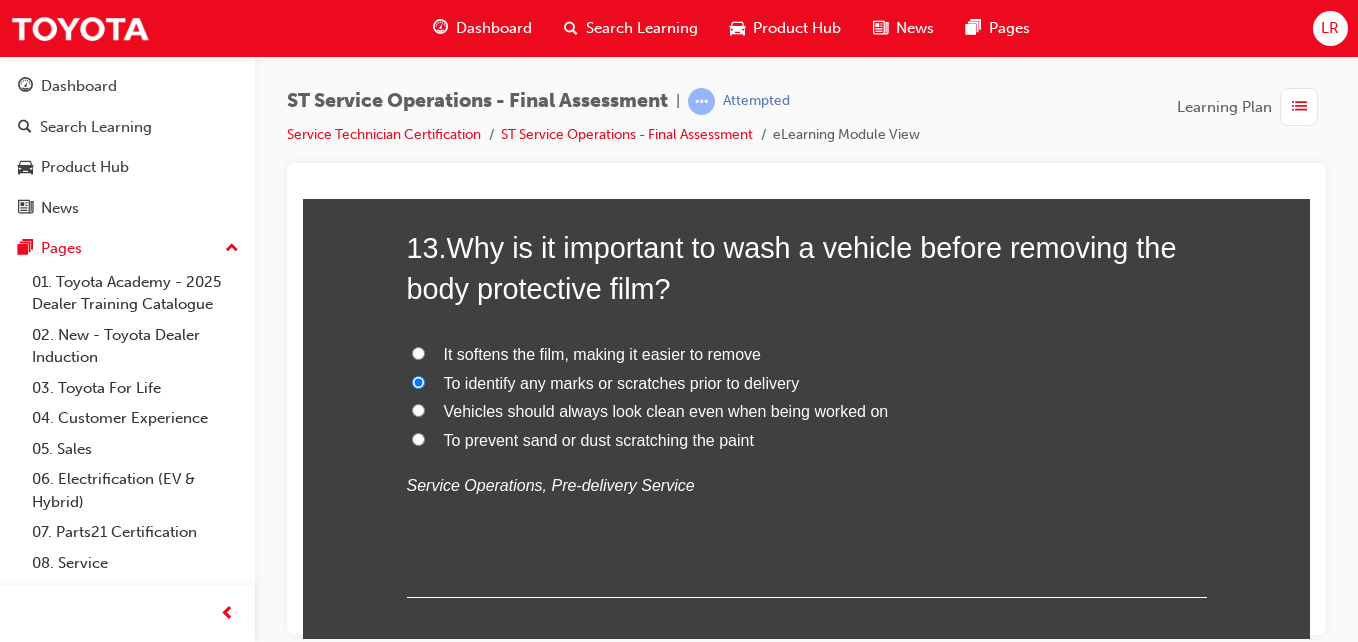 radio on "true" 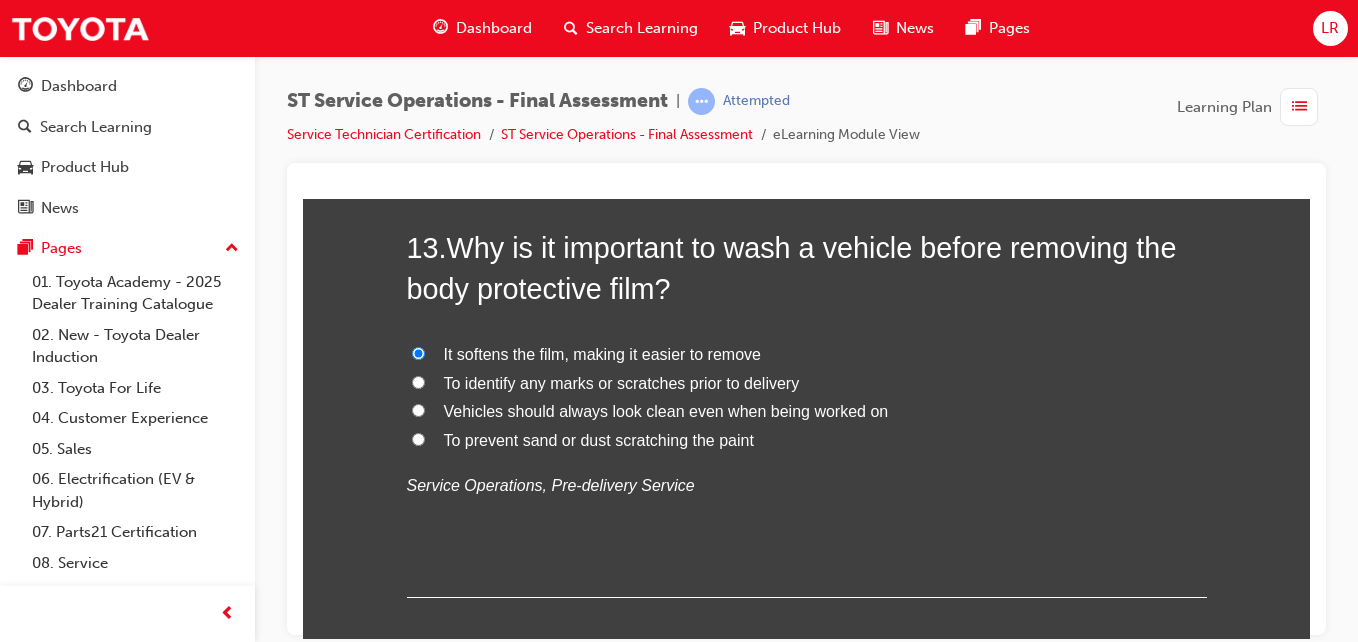 click on "To identify any marks or scratches prior to delivery" at bounding box center (418, 381) 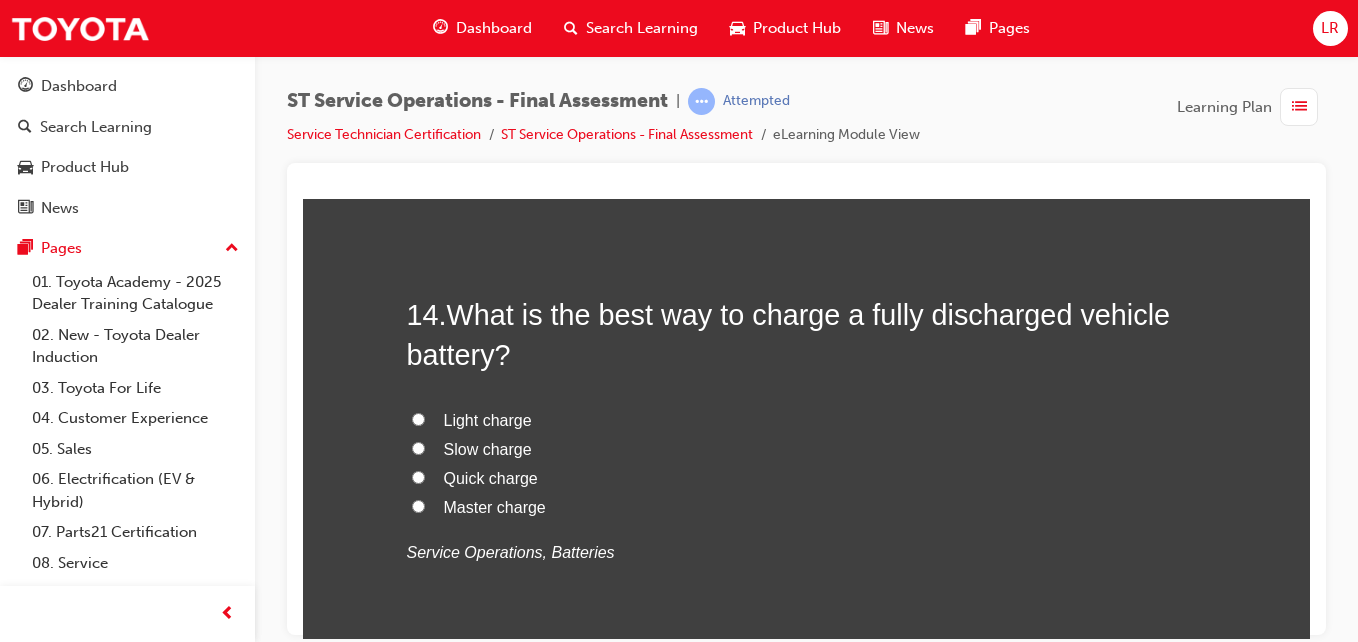 scroll, scrollTop: 6061, scrollLeft: 0, axis: vertical 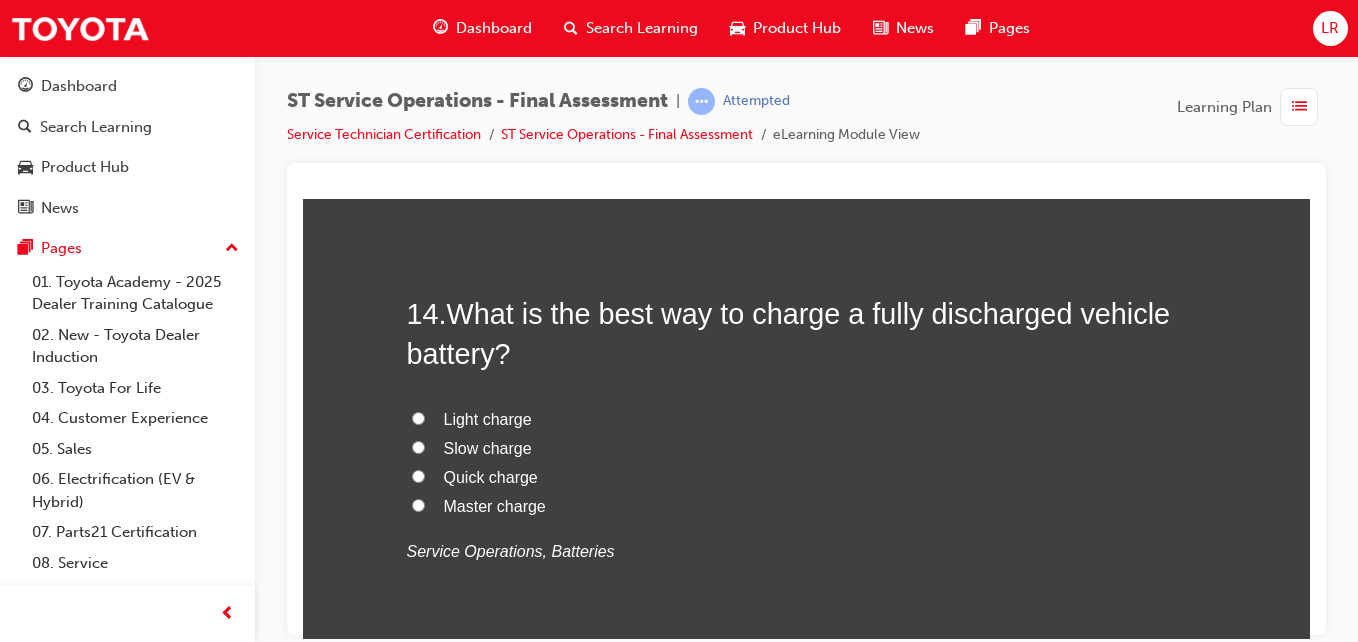 click on "Master charge" at bounding box center (418, 504) 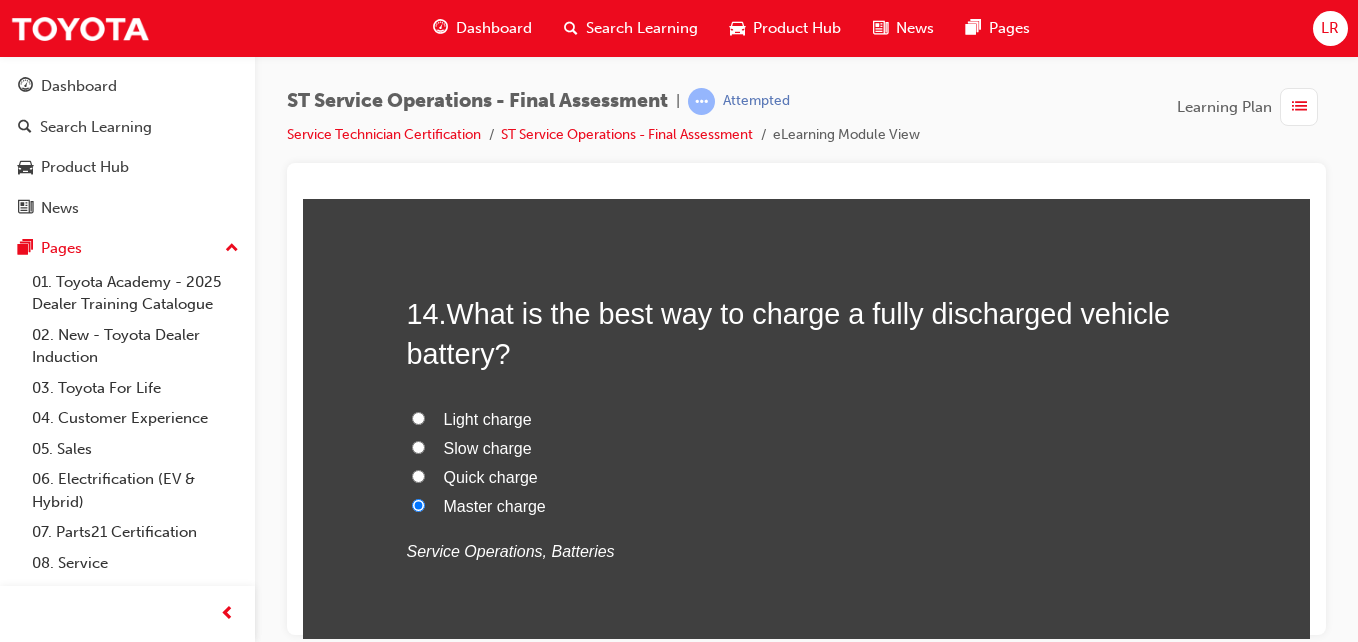 radio on "true" 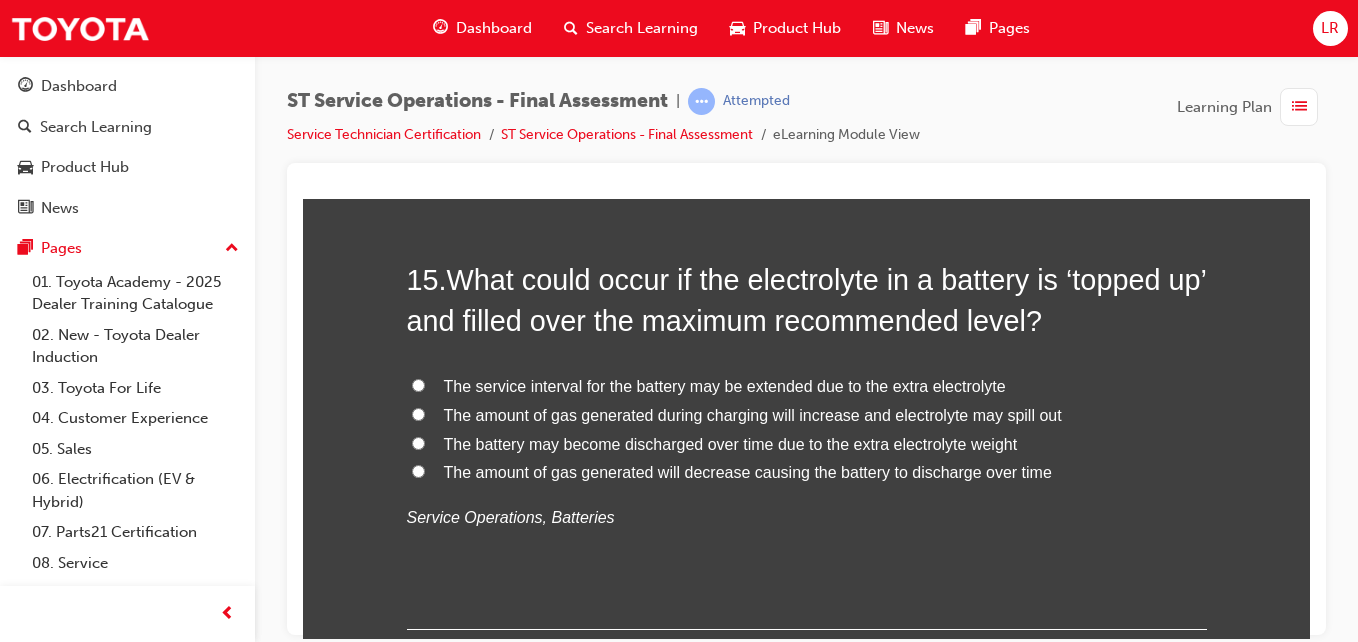 scroll, scrollTop: 6561, scrollLeft: 0, axis: vertical 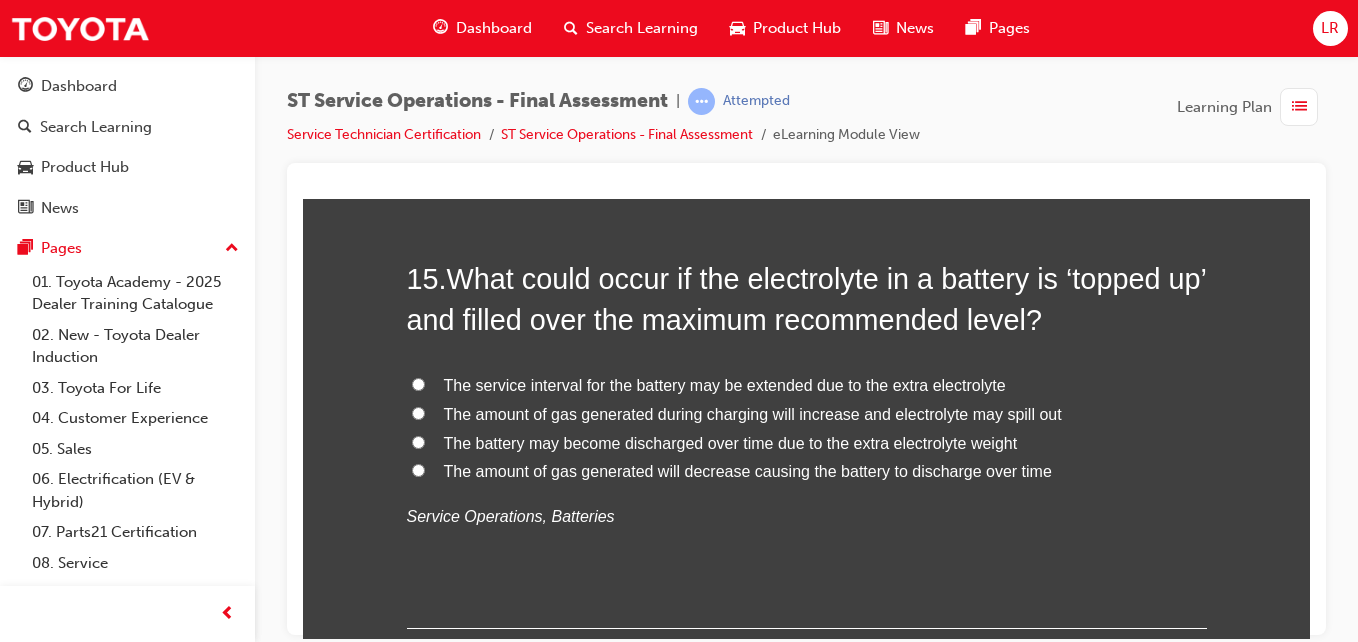 click on "The amount of gas generated during charging will increase and electrolyte may spill out" at bounding box center (418, 412) 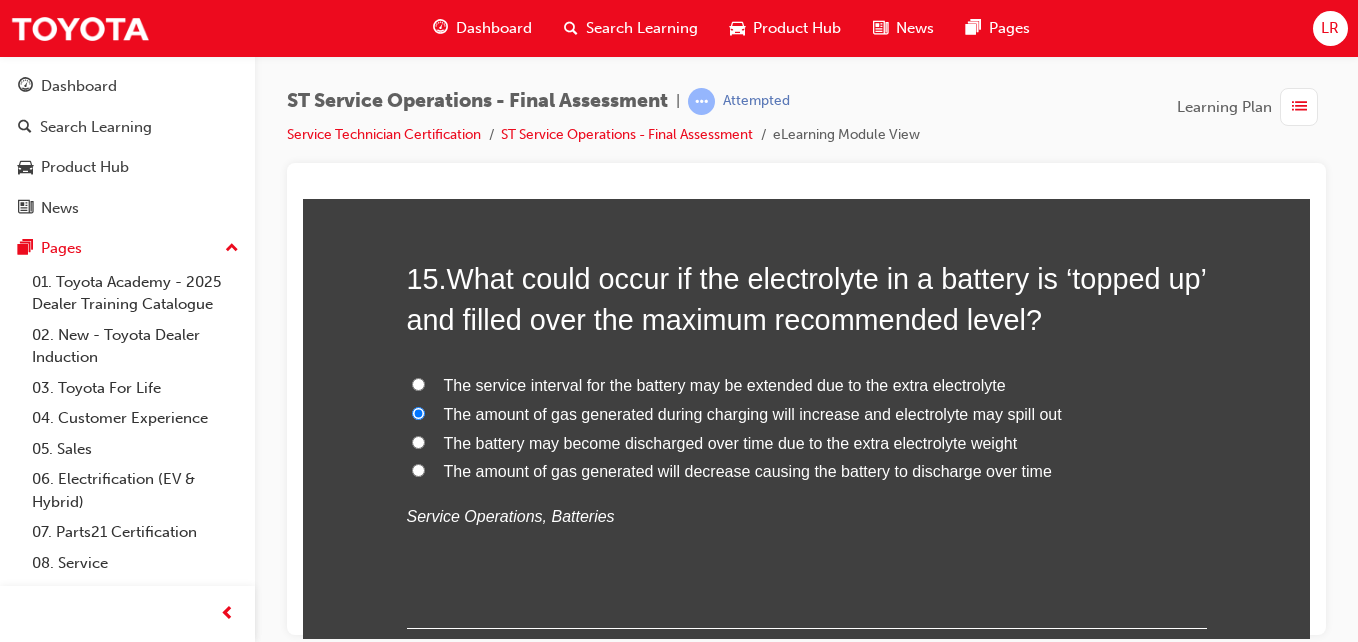 radio on "true" 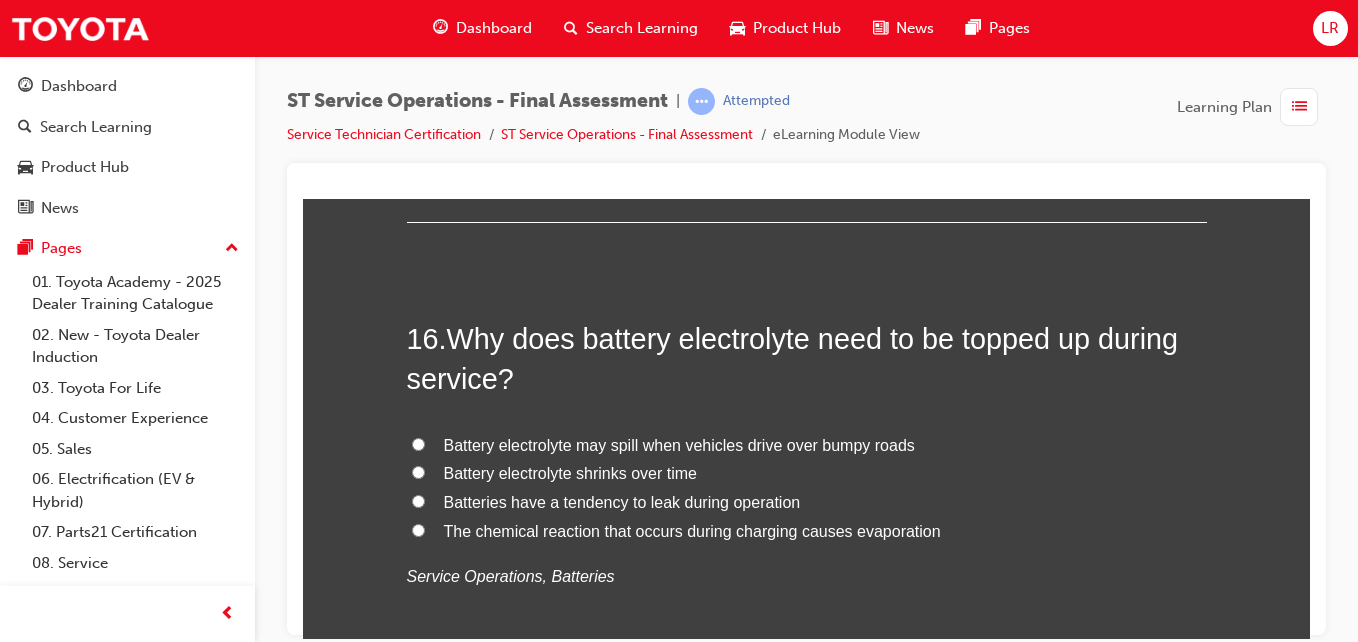 scroll, scrollTop: 6978, scrollLeft: 0, axis: vertical 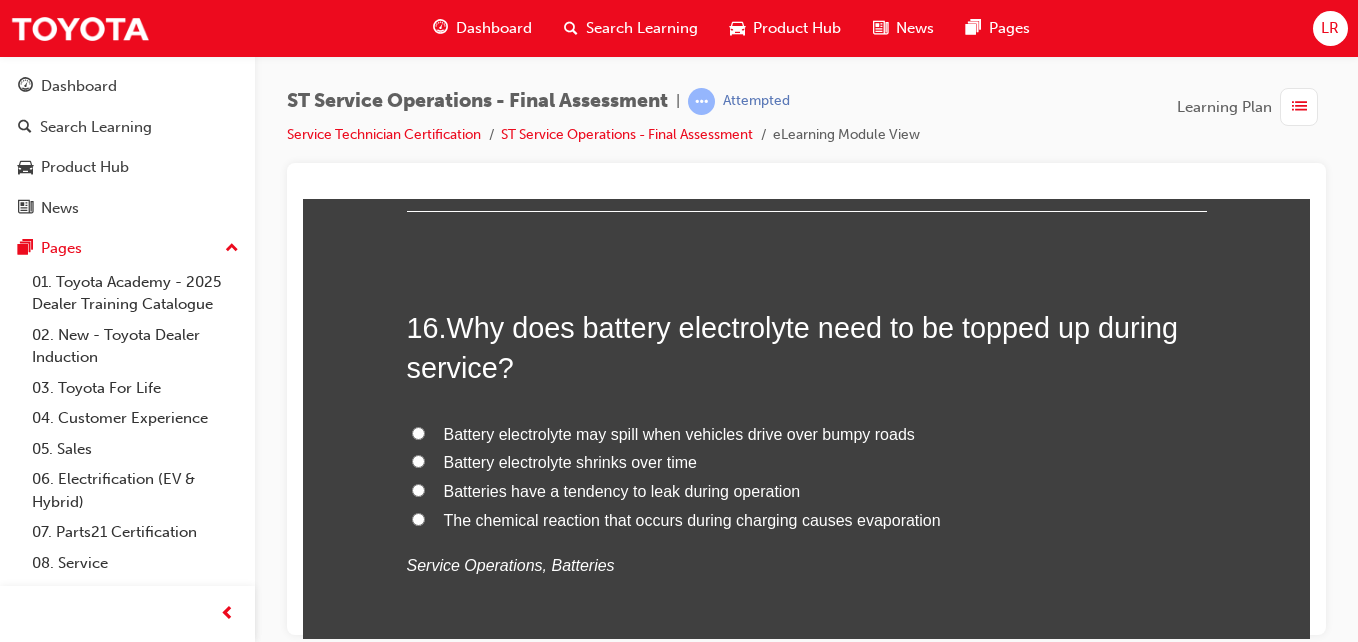 click on "The chemical reaction that occurs during charging causes evaporation" at bounding box center (418, 518) 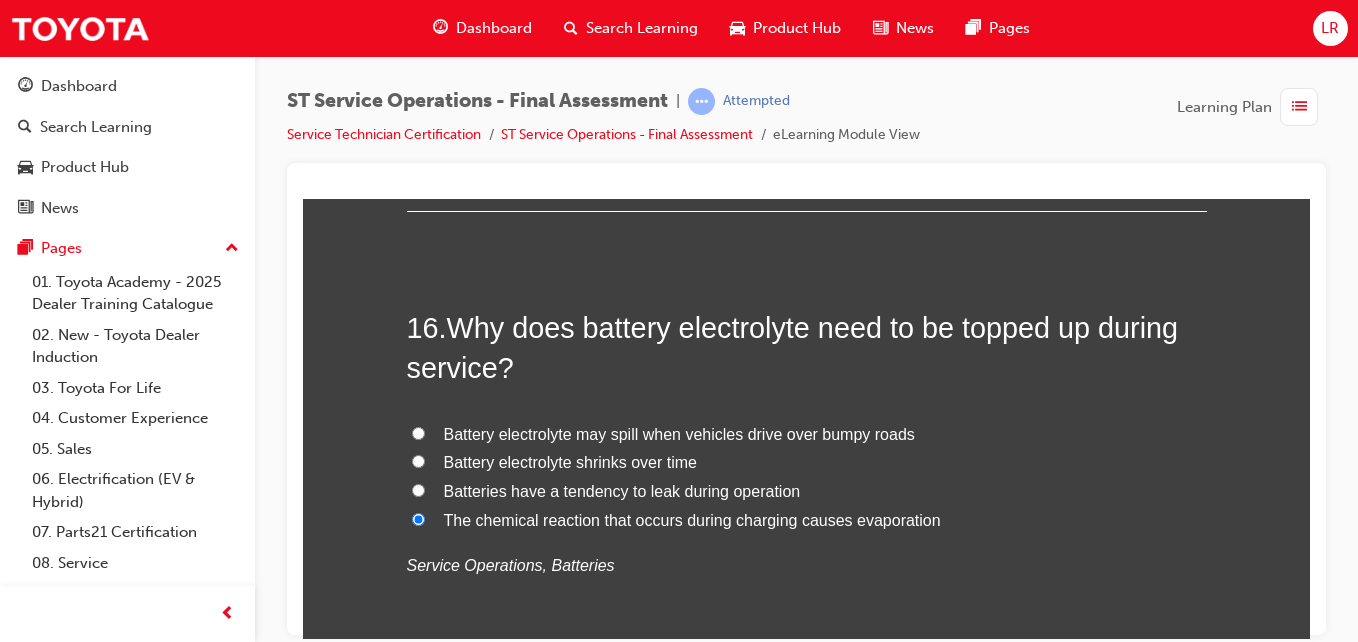 radio on "true" 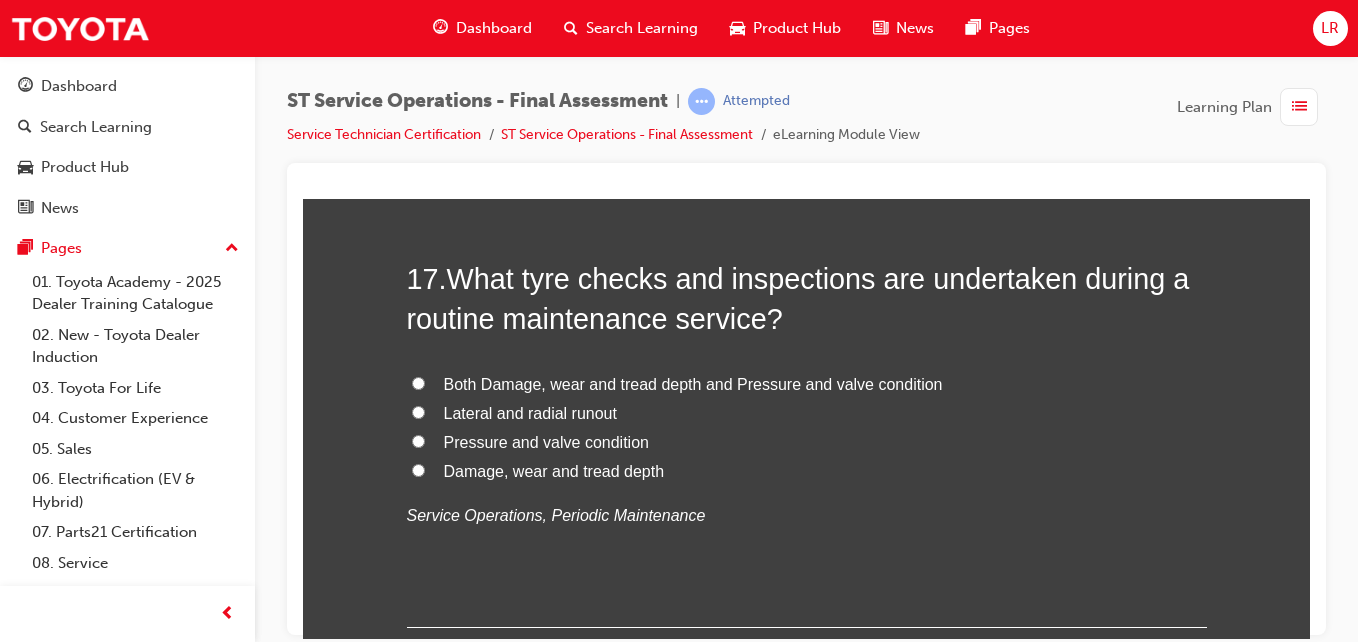 scroll, scrollTop: 7494, scrollLeft: 0, axis: vertical 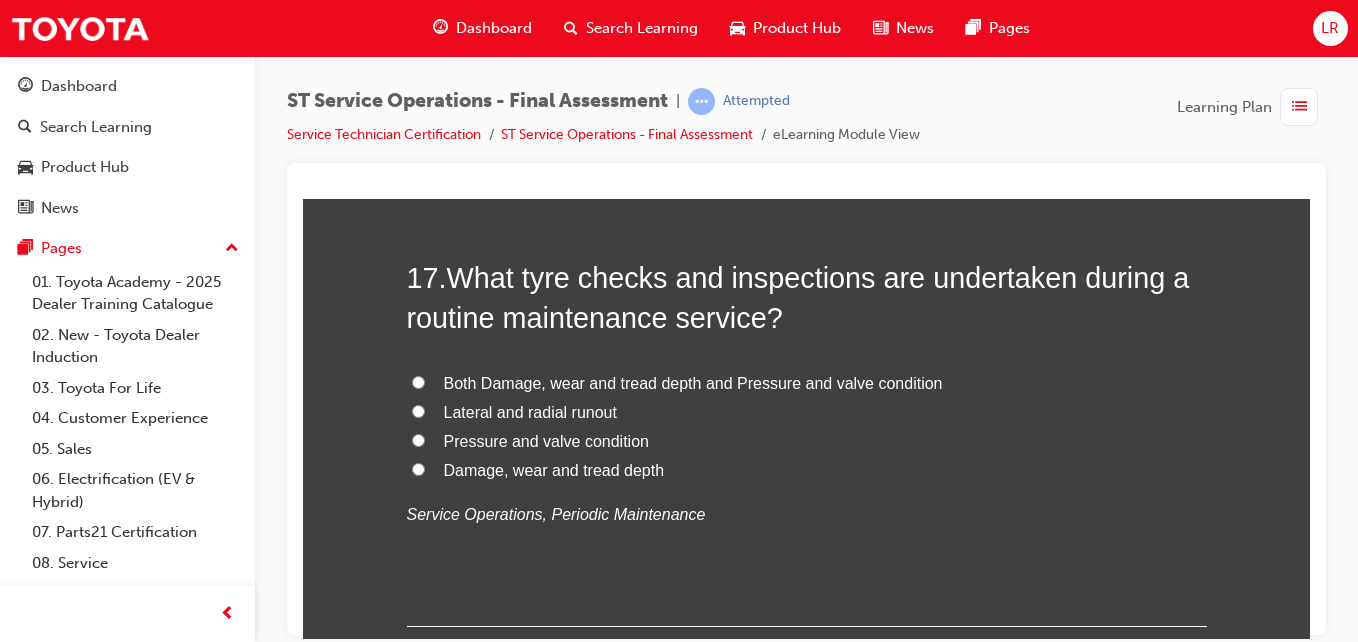click on "Both Damage, wear and tread depth and Pressure and valve condition" at bounding box center (418, 381) 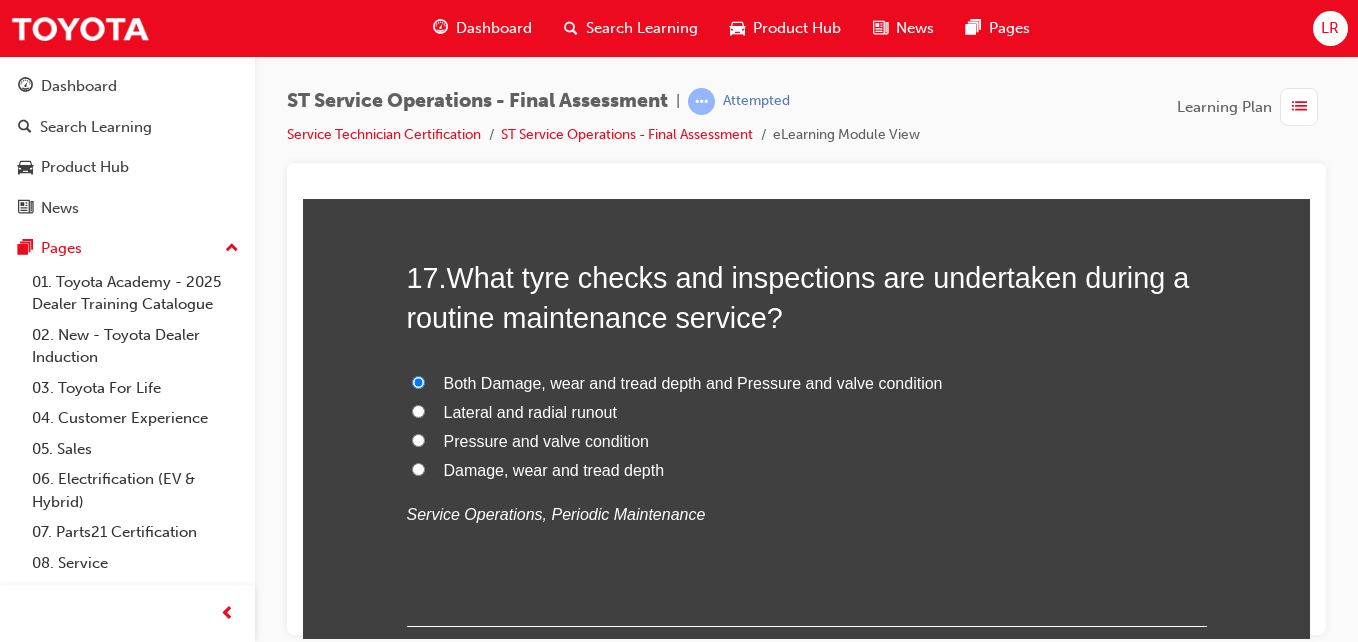 radio on "true" 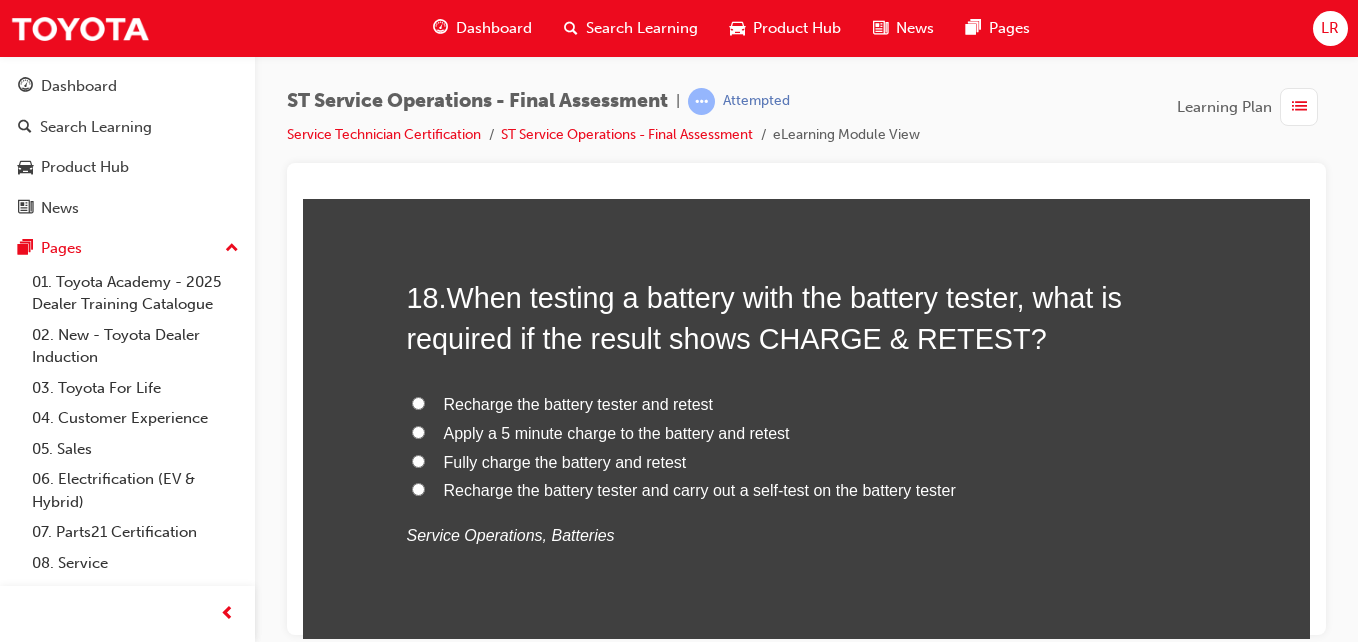 scroll, scrollTop: 7940, scrollLeft: 0, axis: vertical 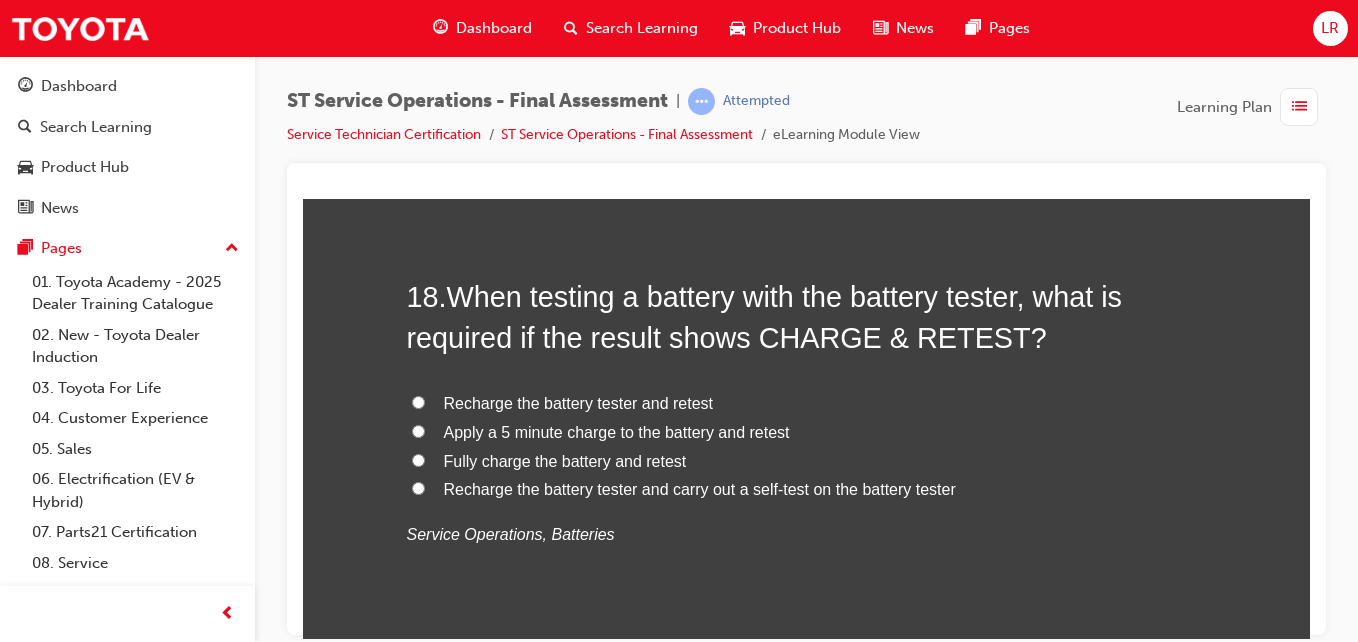 click on "Fully charge the battery and retest" at bounding box center (418, 459) 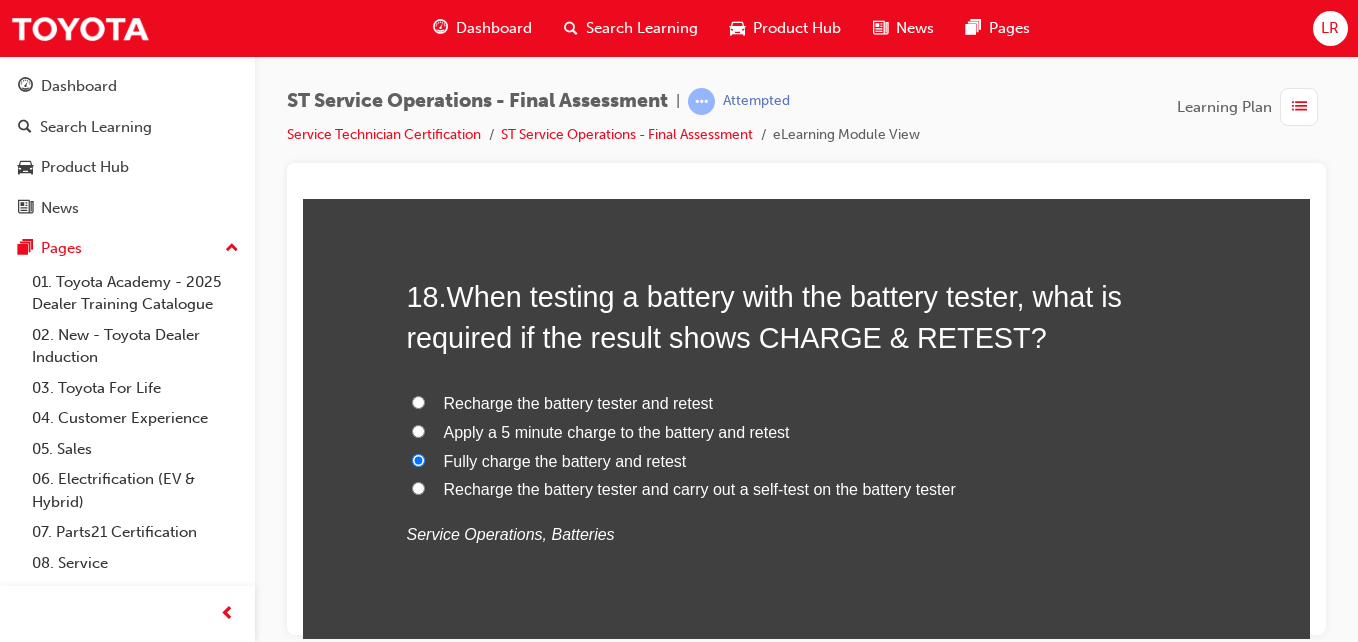 radio on "true" 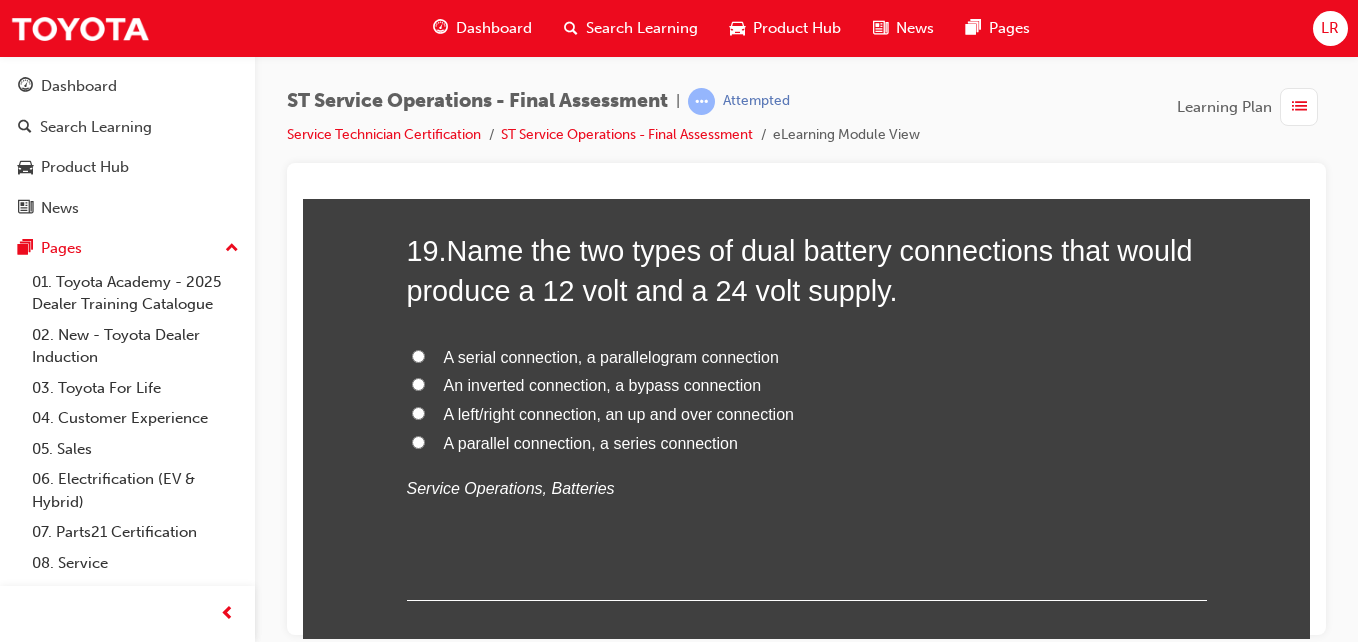 scroll, scrollTop: 8453, scrollLeft: 0, axis: vertical 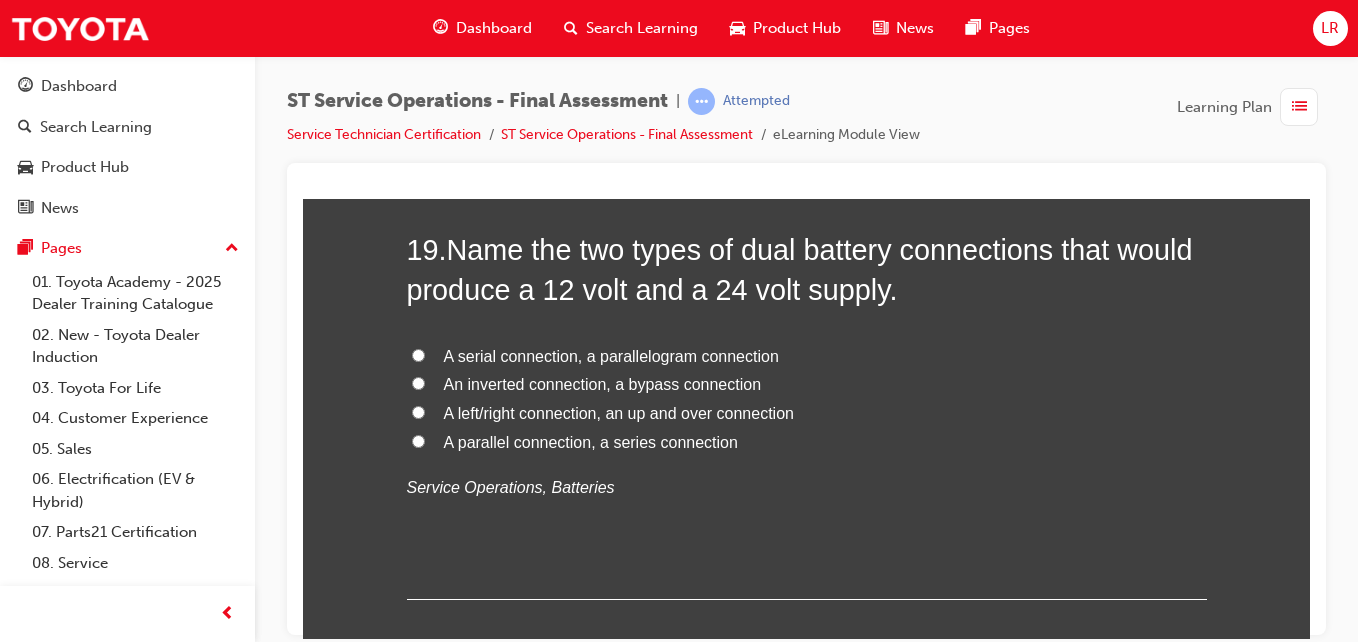 click on "A parallel connection, a series connection" at bounding box center [418, 440] 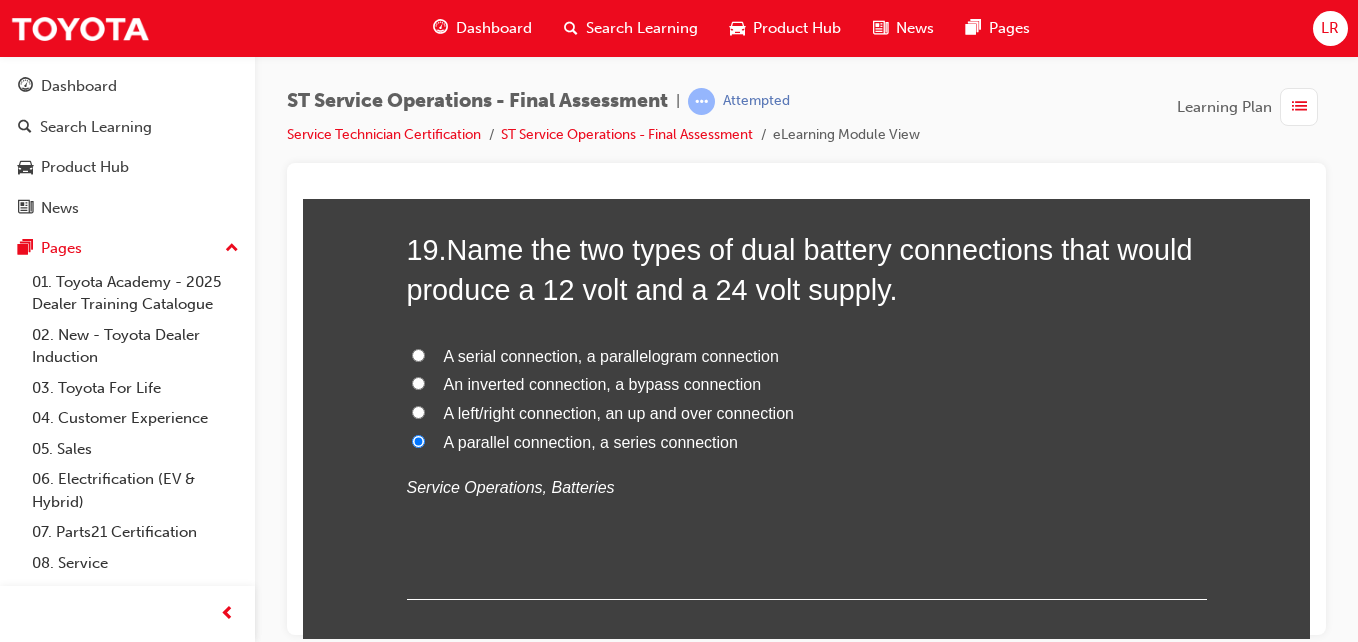 radio on "true" 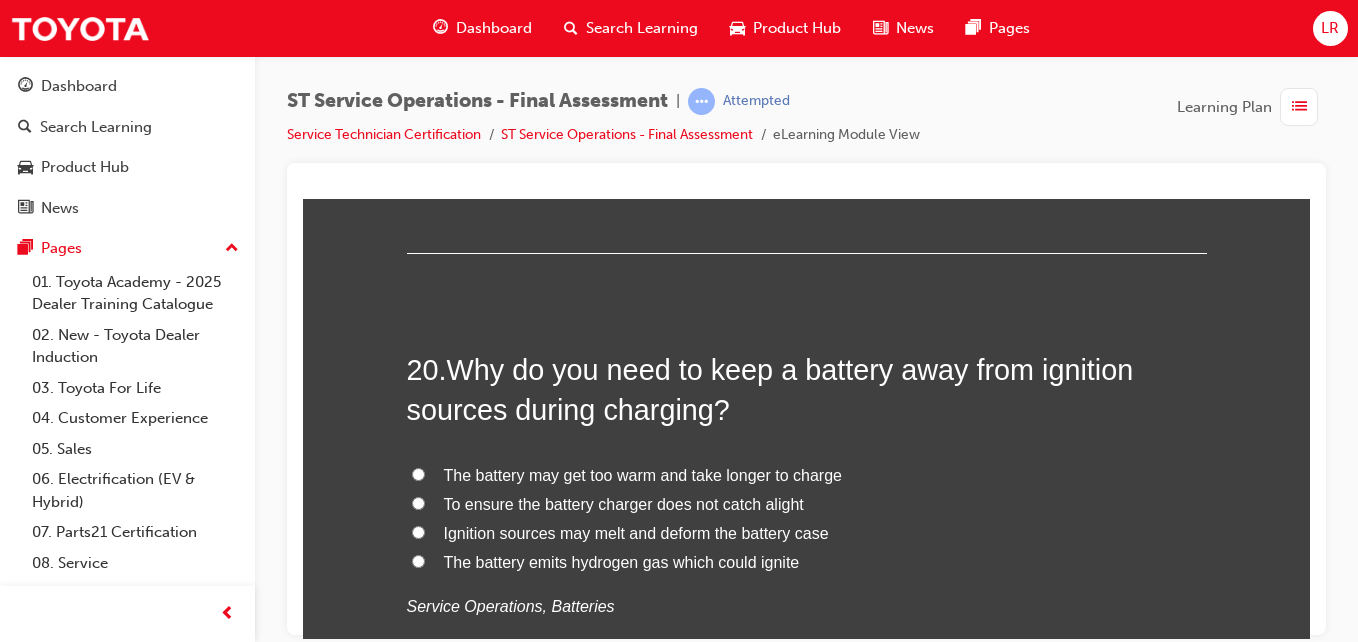 scroll, scrollTop: 8801, scrollLeft: 0, axis: vertical 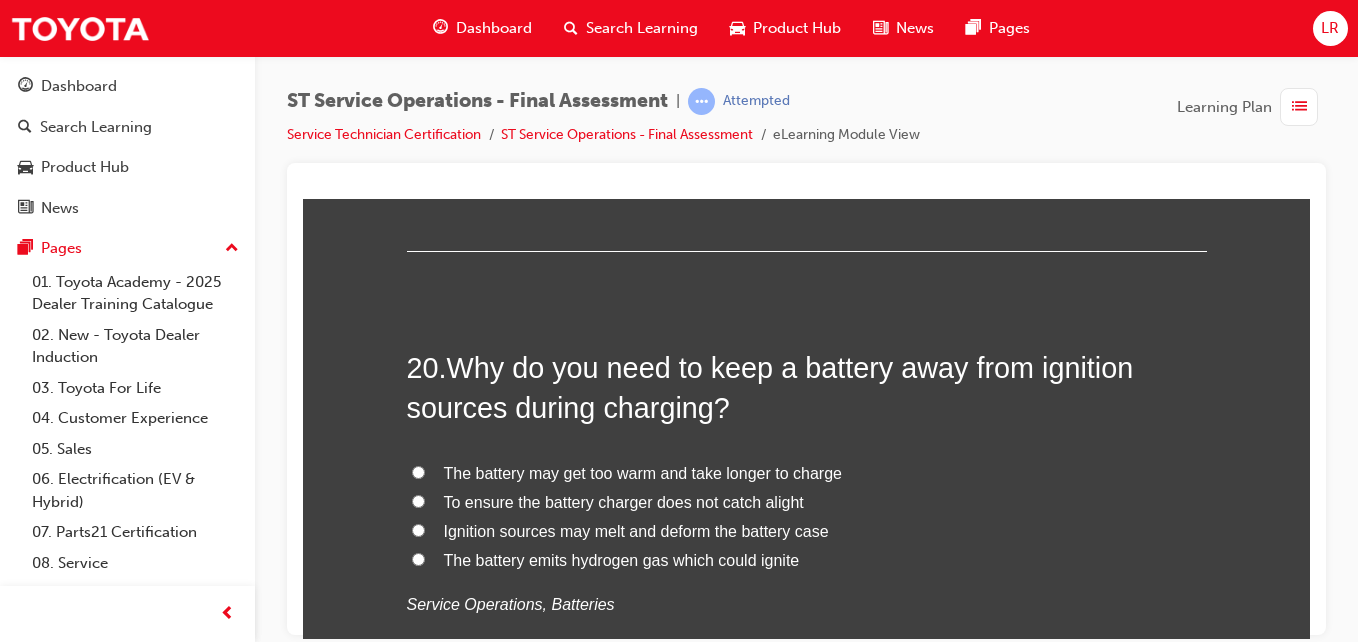 click on "The battery emits hydrogen gas which could ignite" at bounding box center (418, 558) 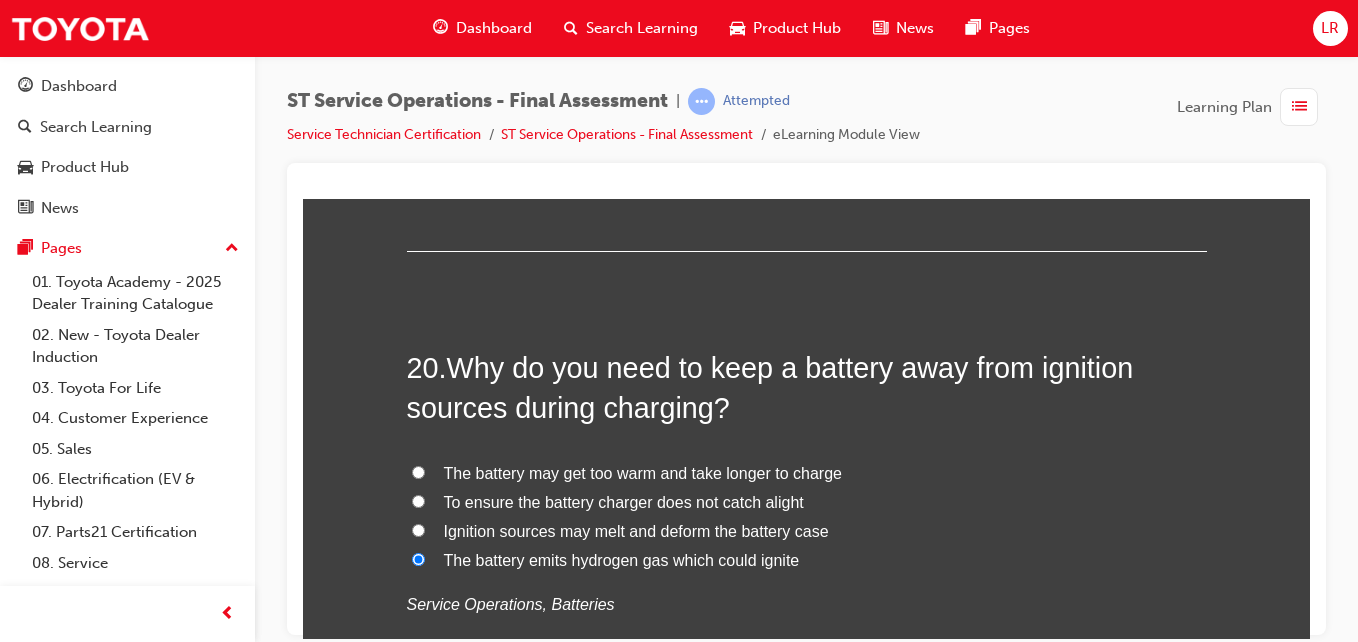 radio on "true" 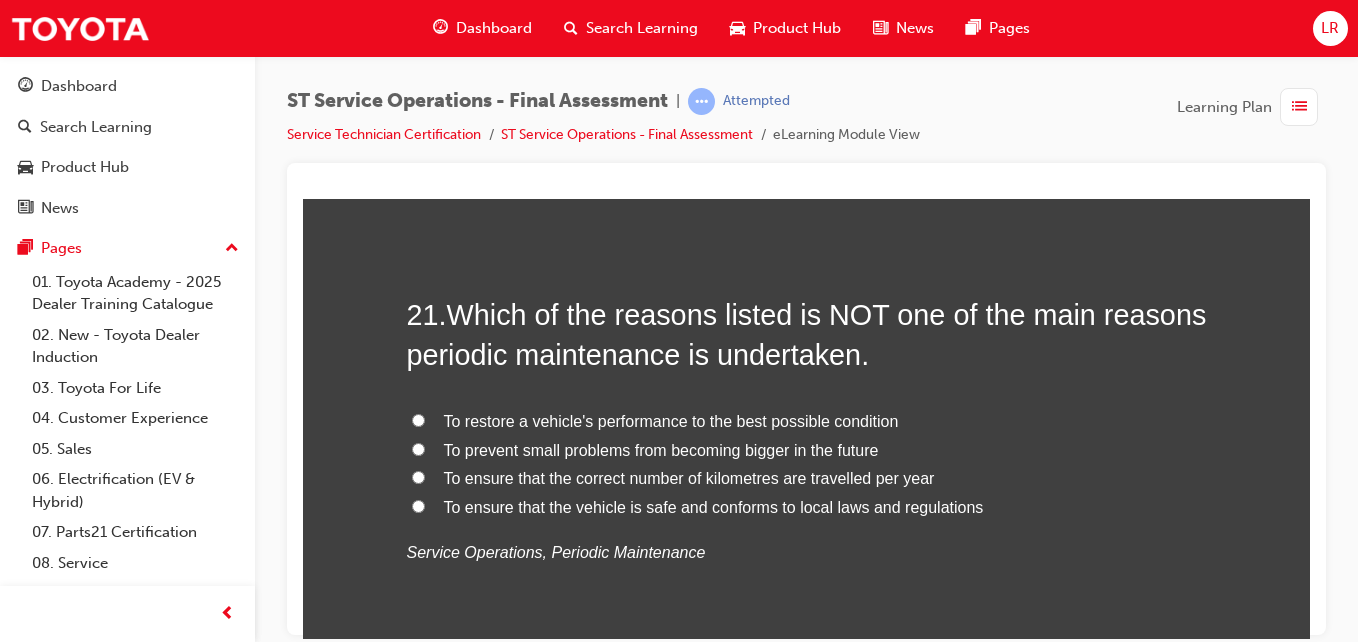 scroll, scrollTop: 9323, scrollLeft: 0, axis: vertical 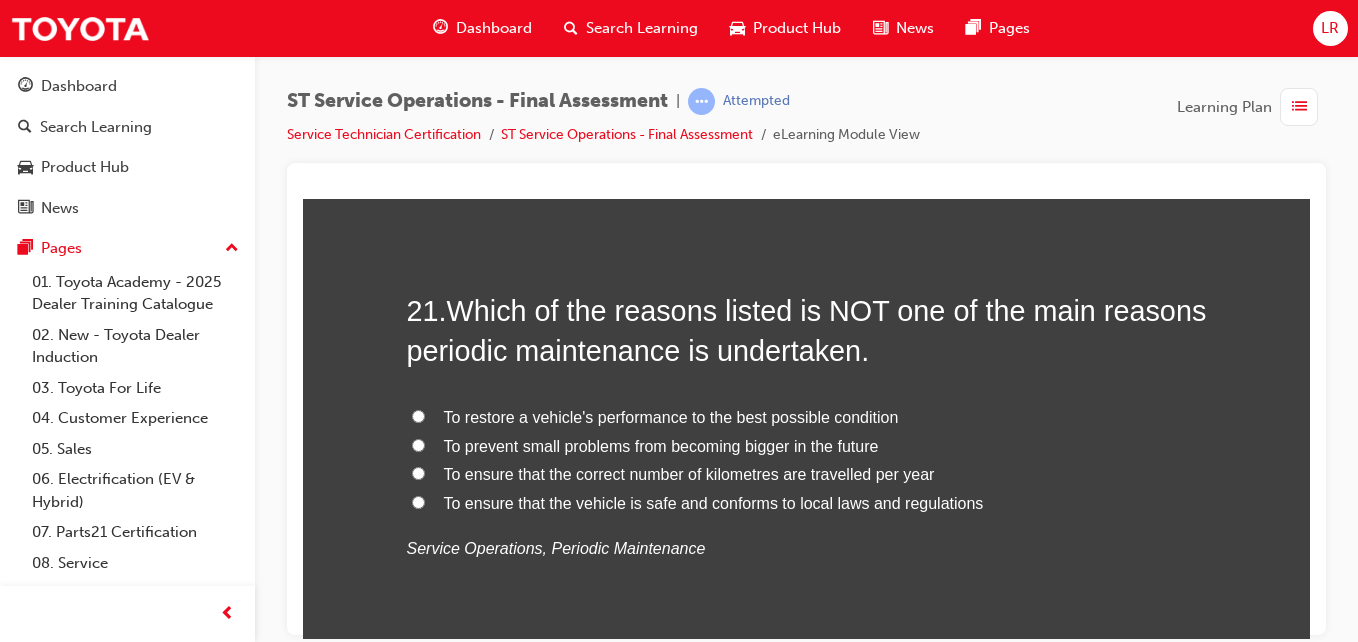click on "To ensure that the correct number of kilometres are travelled per year" at bounding box center [418, 472] 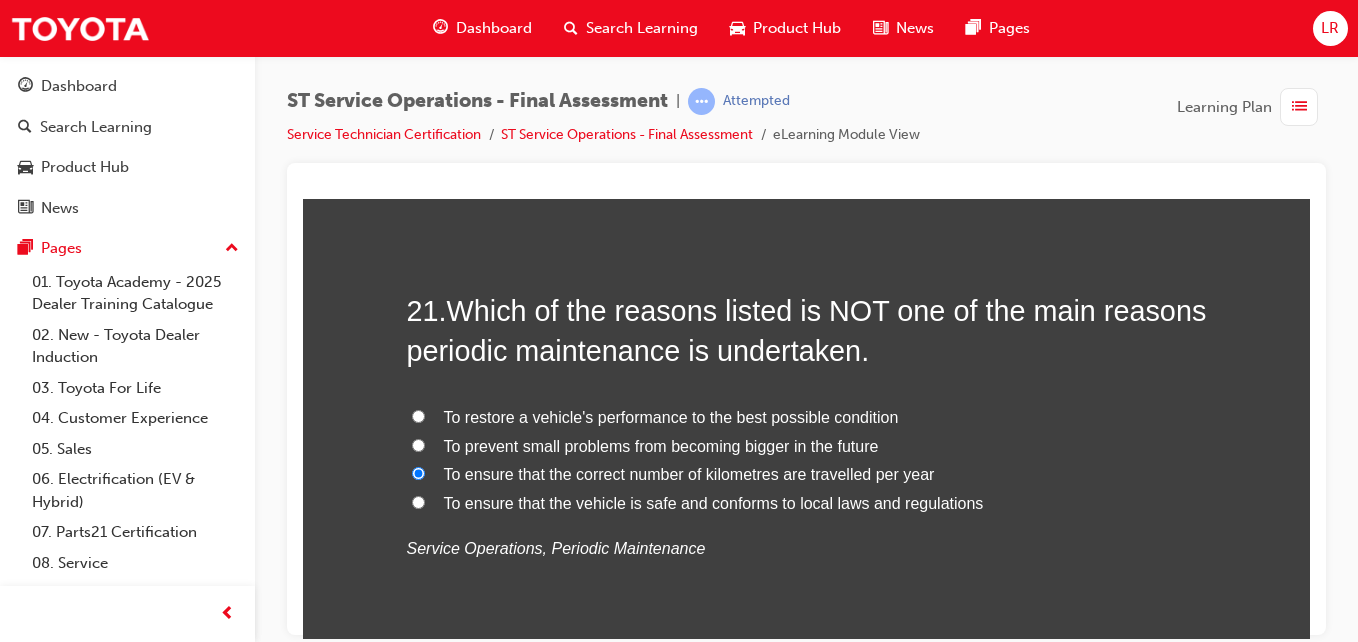 radio on "true" 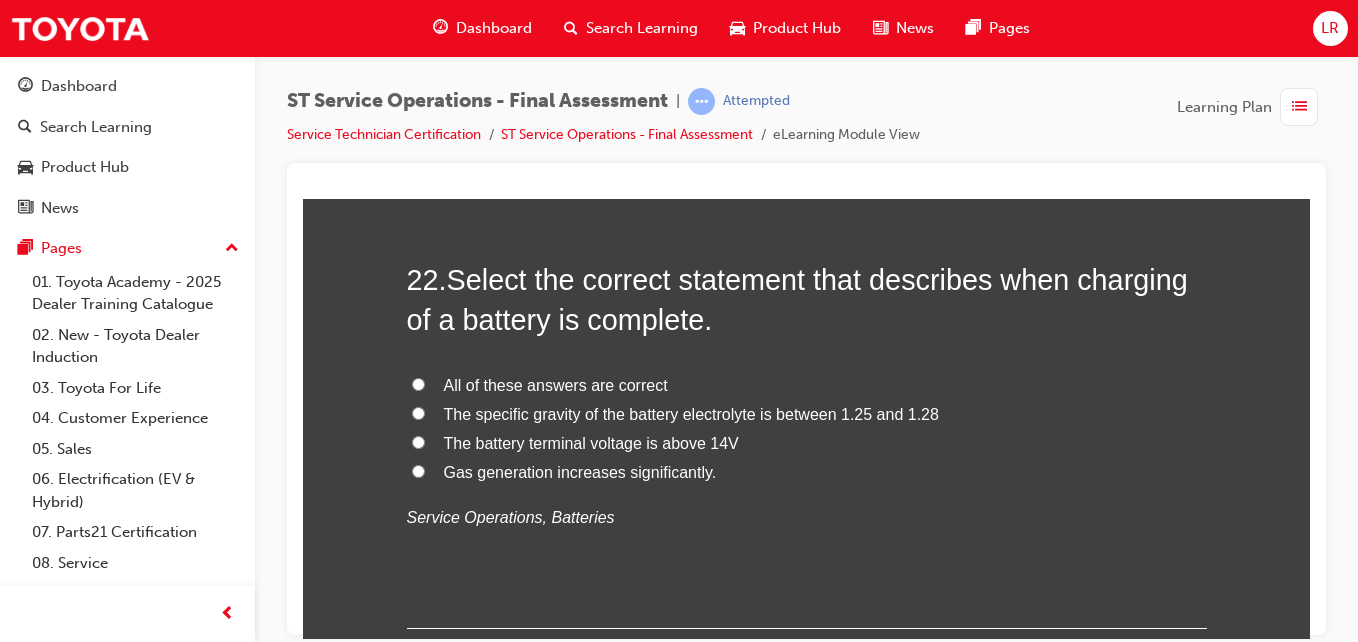 scroll, scrollTop: 9821, scrollLeft: 0, axis: vertical 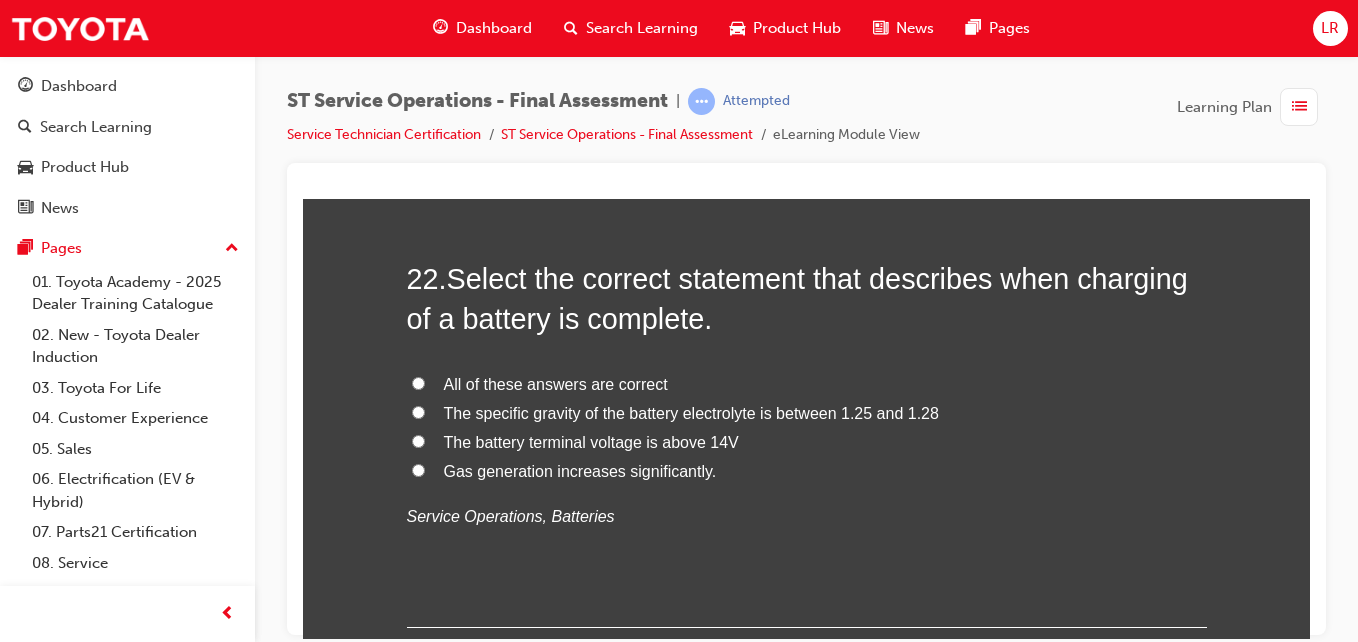 click on "All of these answers are correct" at bounding box center [807, 384] 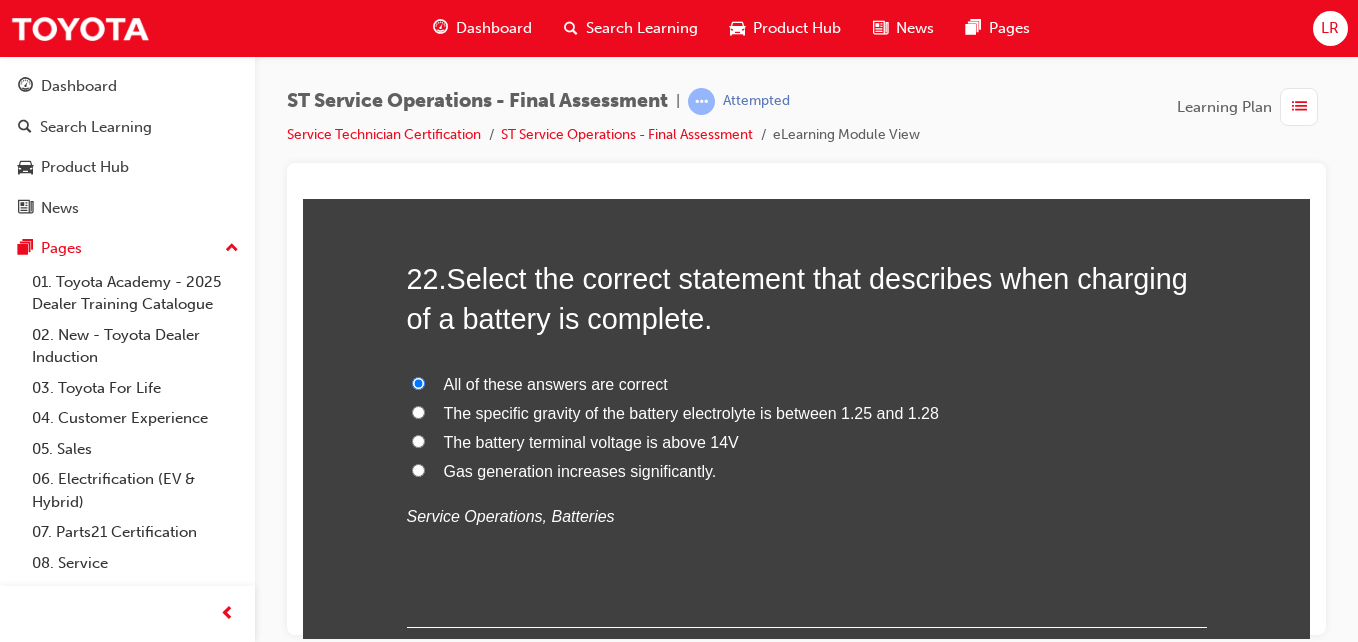 radio on "true" 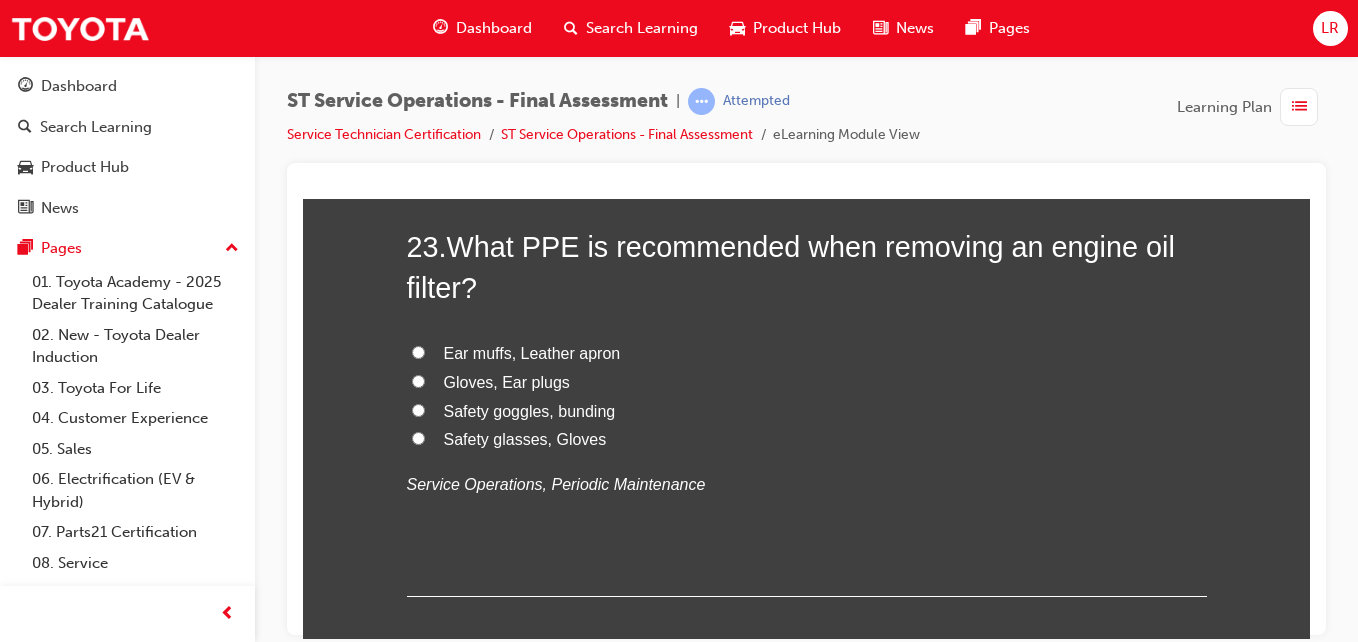 scroll, scrollTop: 10319, scrollLeft: 0, axis: vertical 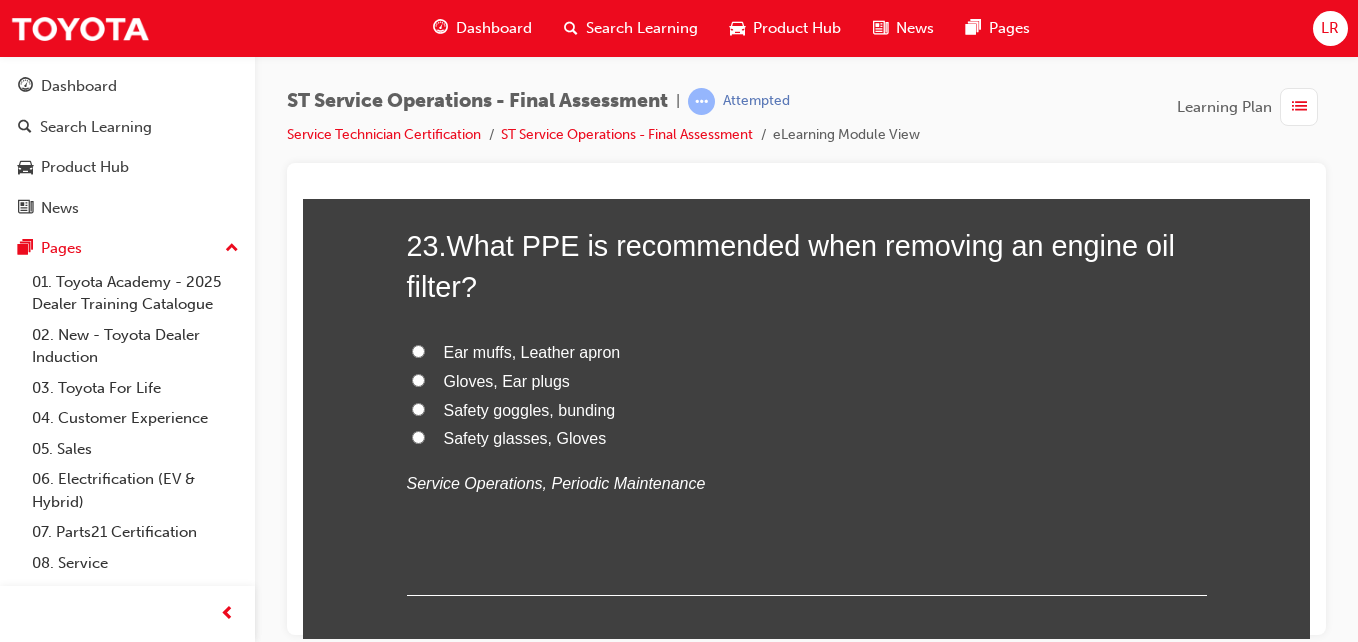 click on "Safety glasses, Gloves" at bounding box center (418, 436) 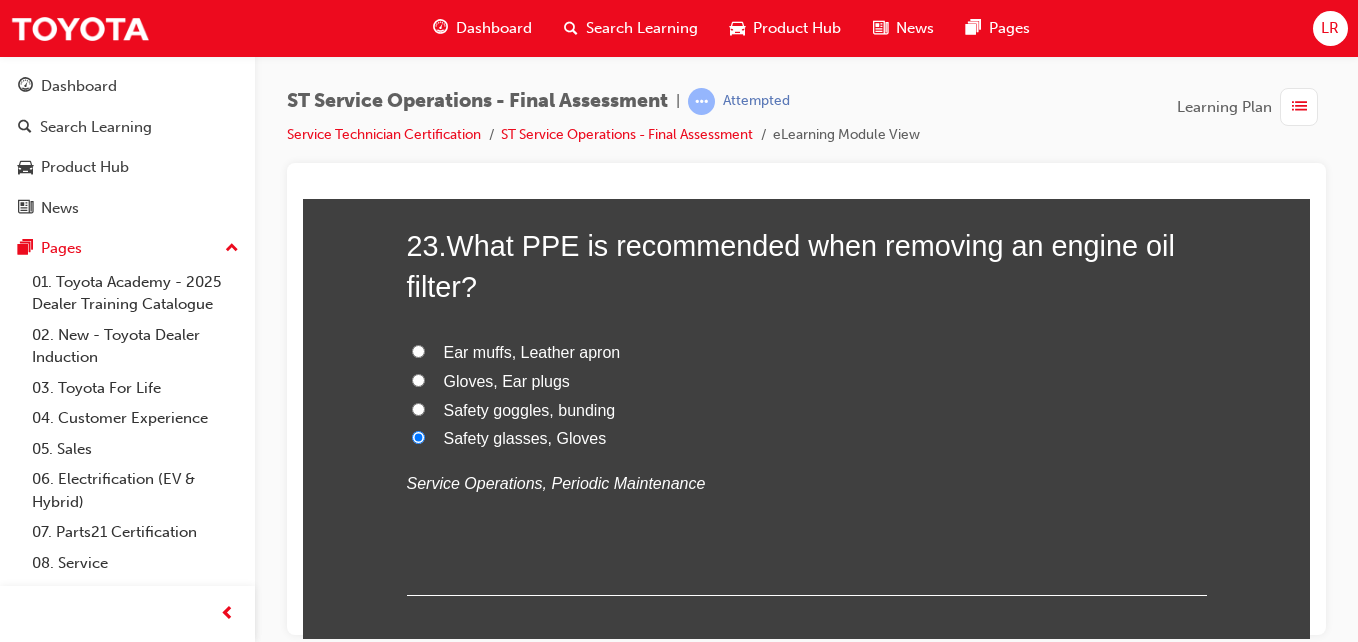 radio on "true" 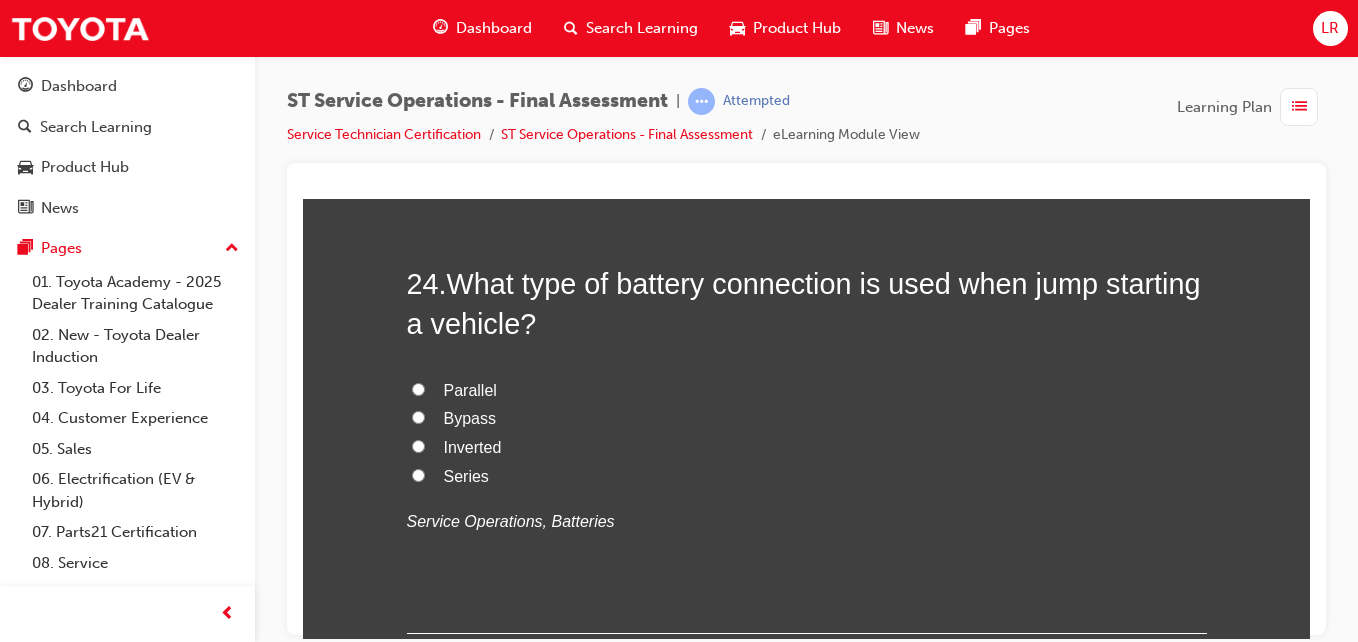 scroll, scrollTop: 10717, scrollLeft: 0, axis: vertical 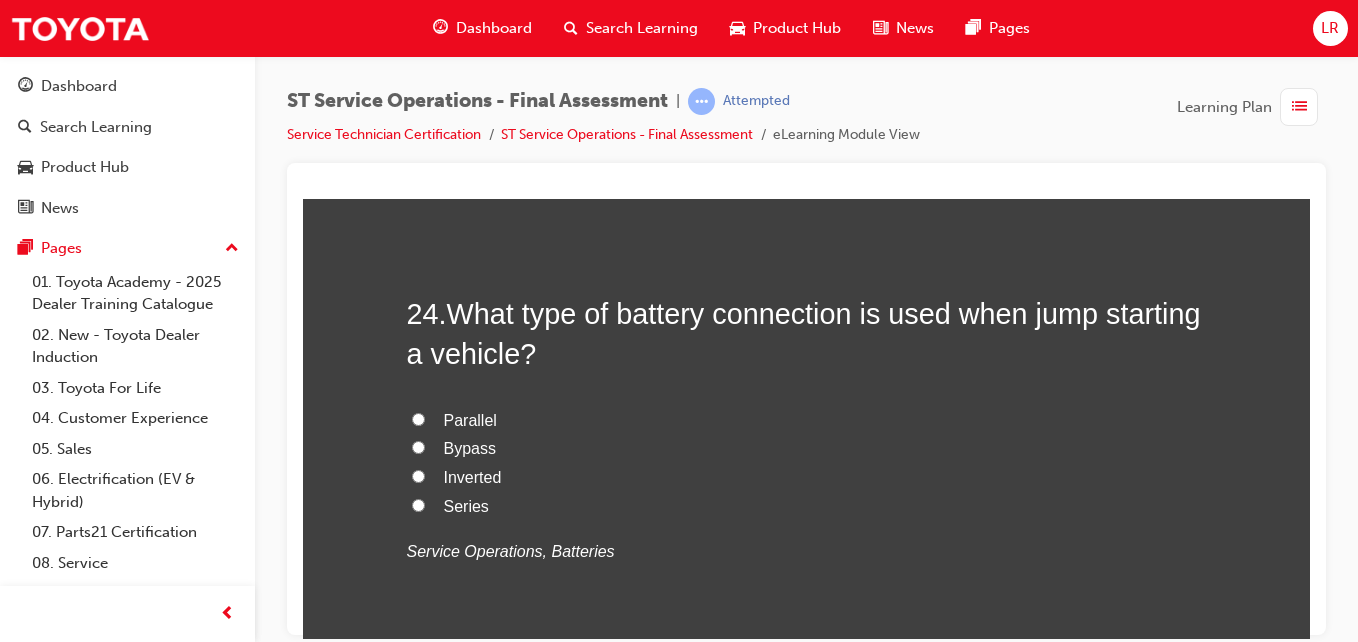 click on "Parallel" at bounding box center [418, 418] 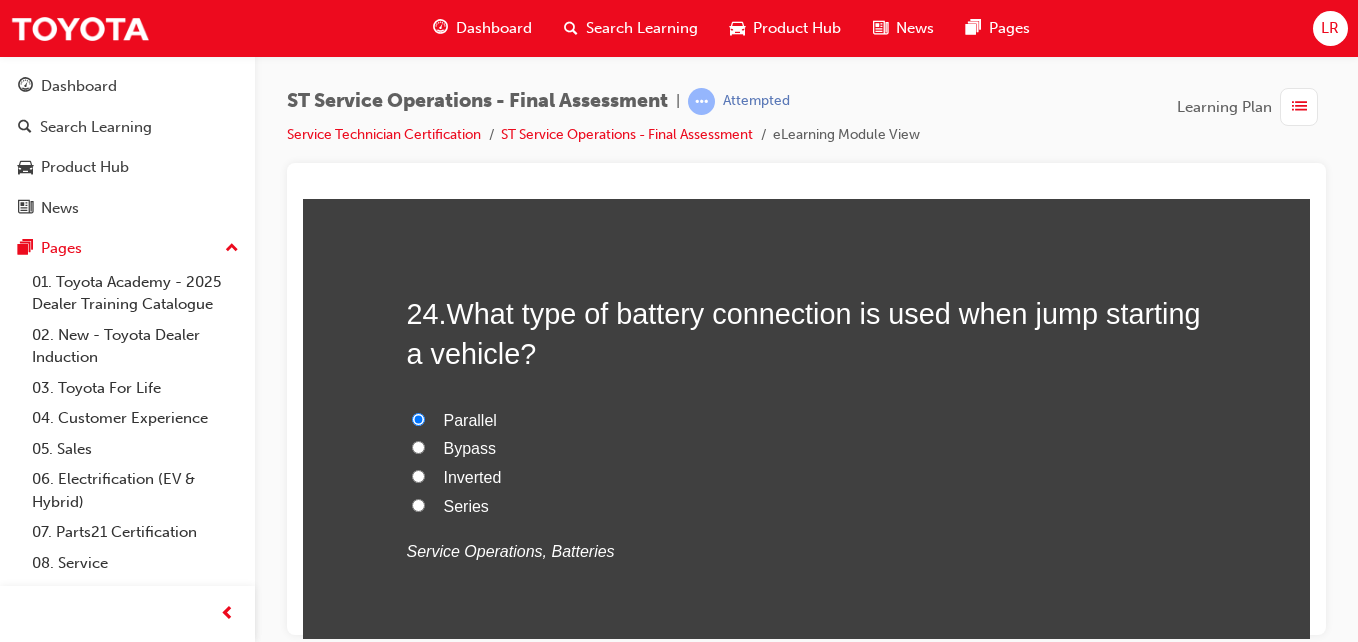 radio on "true" 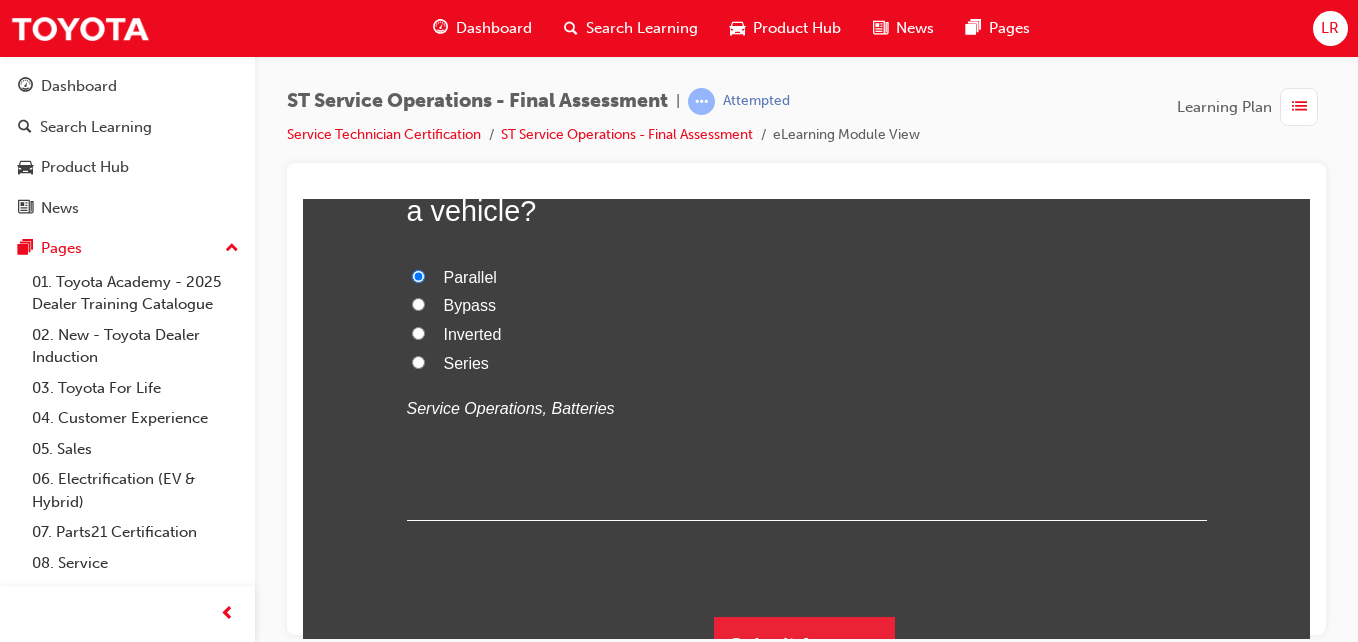 scroll, scrollTop: 10893, scrollLeft: 0, axis: vertical 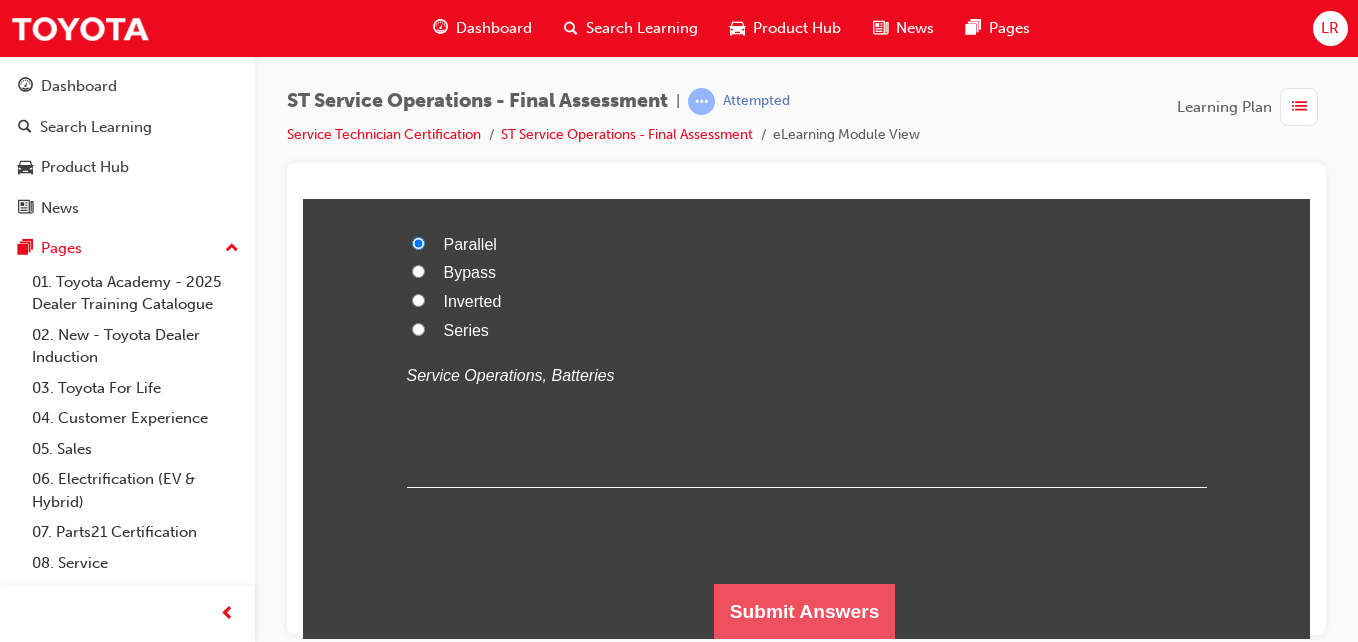 click on "Submit Answers" at bounding box center (805, 611) 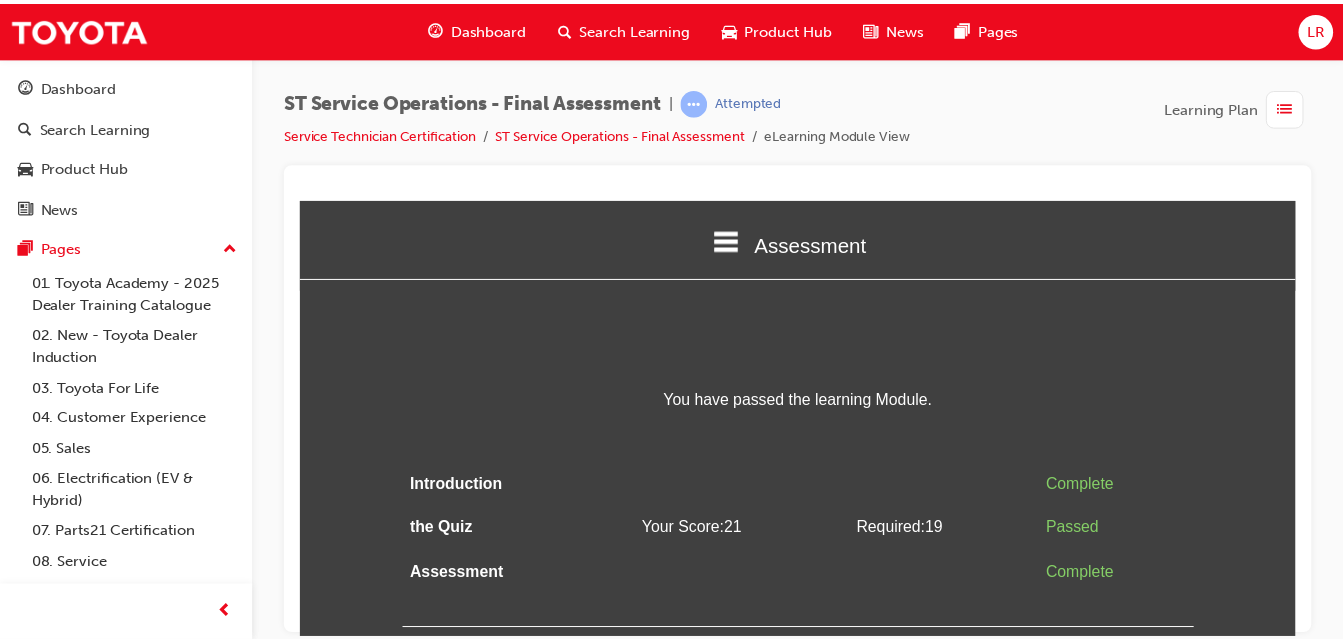 scroll, scrollTop: 0, scrollLeft: 0, axis: both 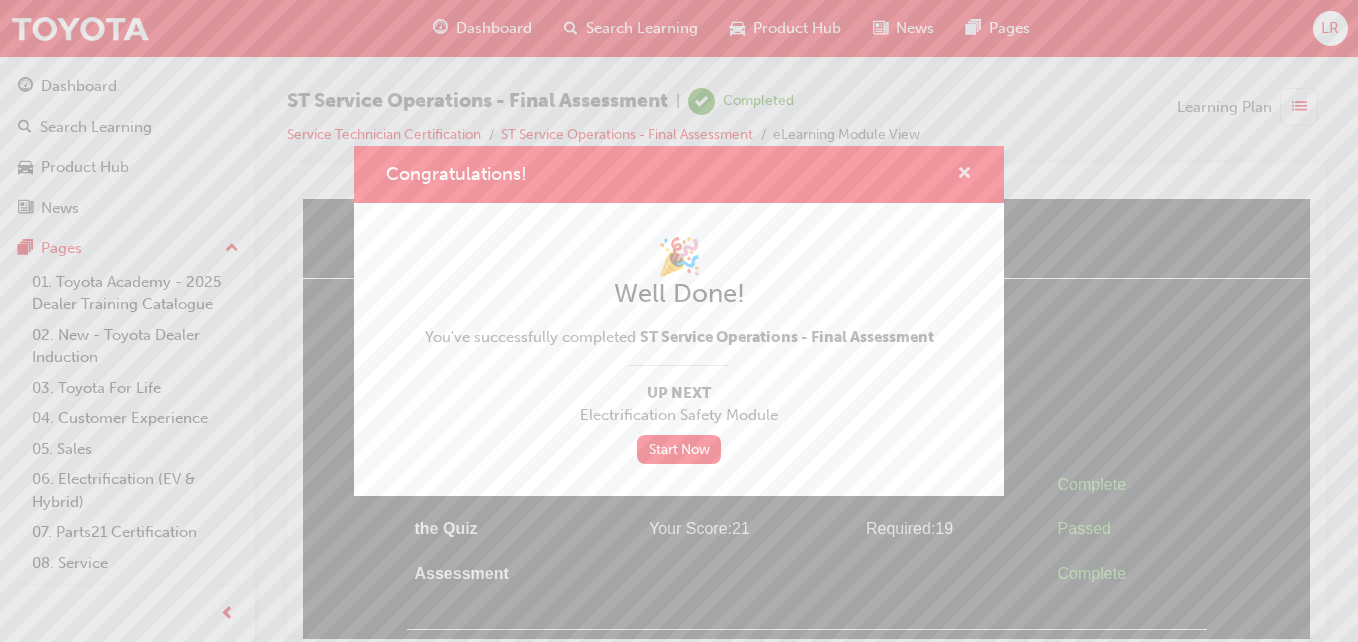 click at bounding box center (964, 175) 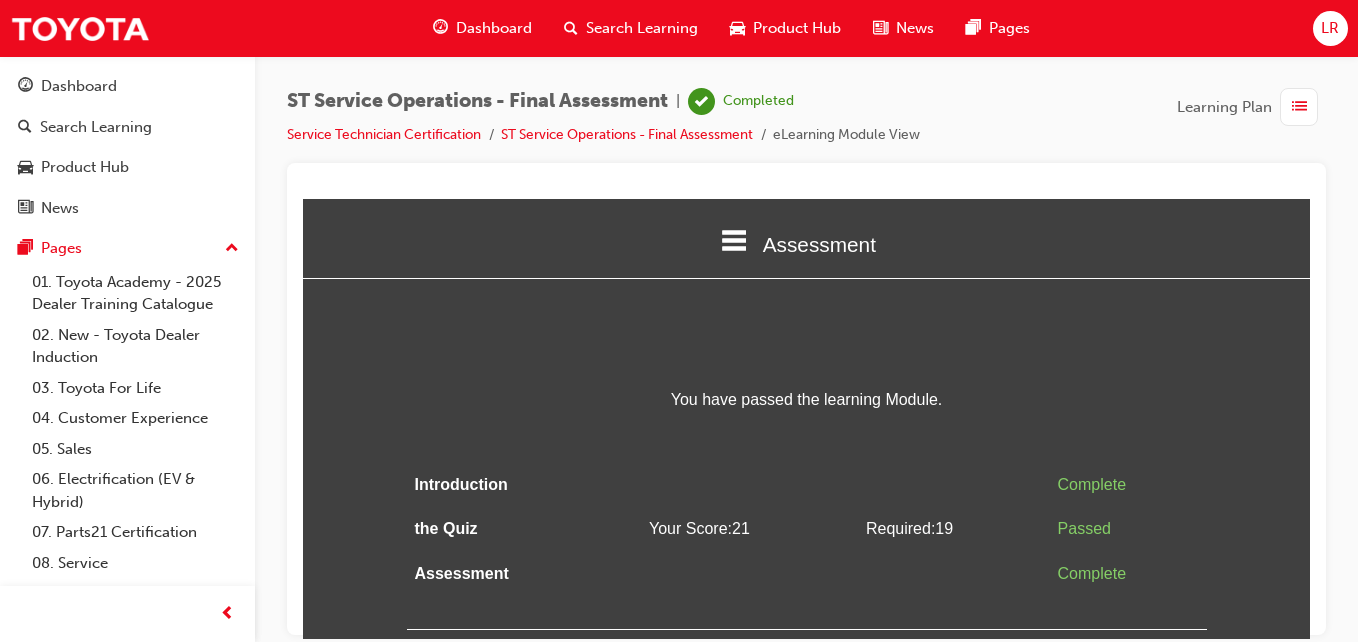 click on "Dashboard" at bounding box center [482, 28] 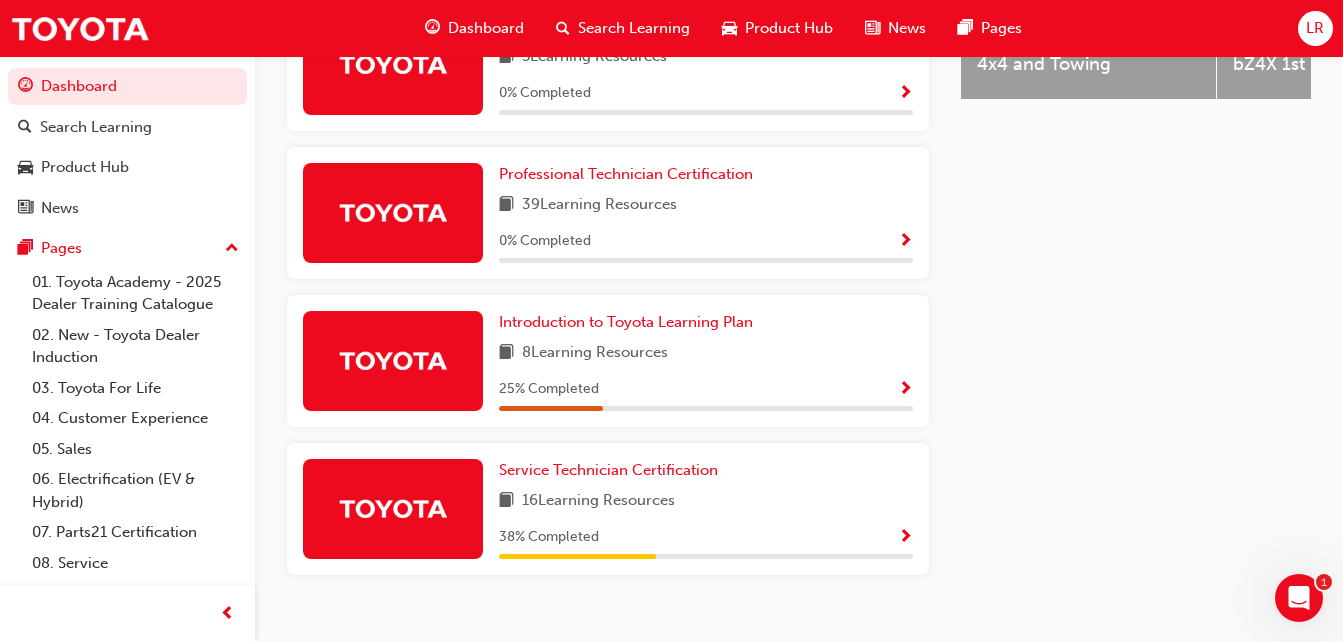 scroll, scrollTop: 1033, scrollLeft: 0, axis: vertical 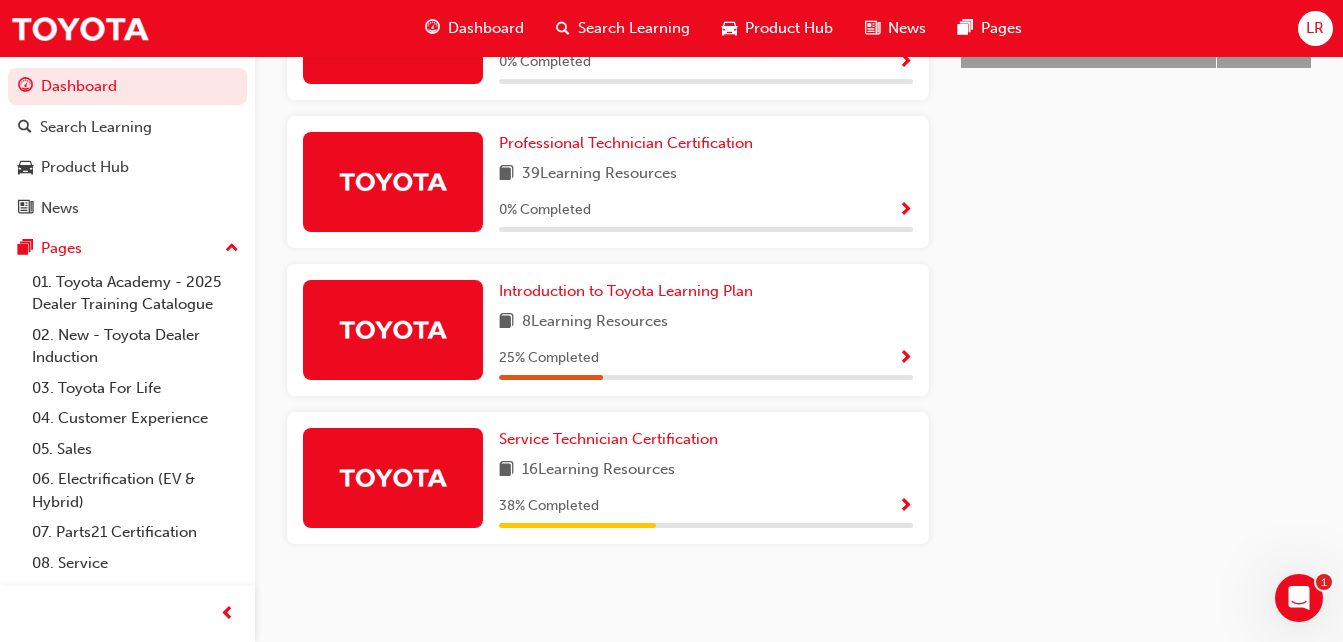 click at bounding box center [905, 507] 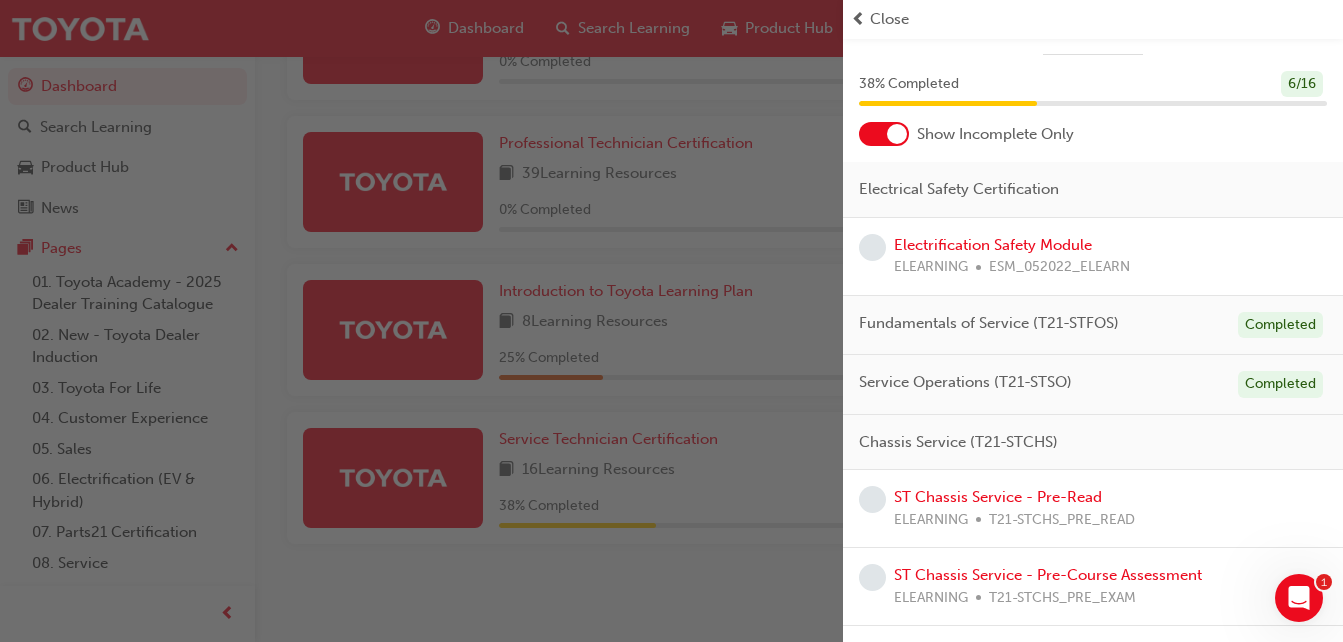 scroll, scrollTop: 0, scrollLeft: 0, axis: both 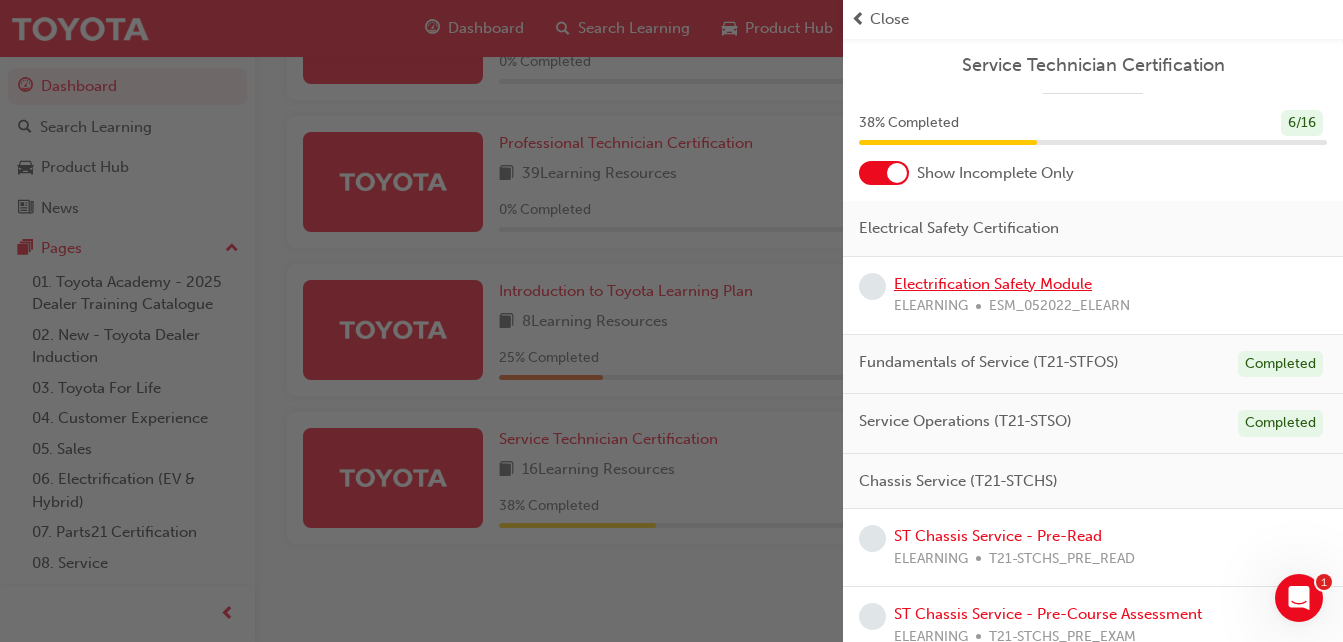 click on "Electrification Safety Module" at bounding box center (993, 284) 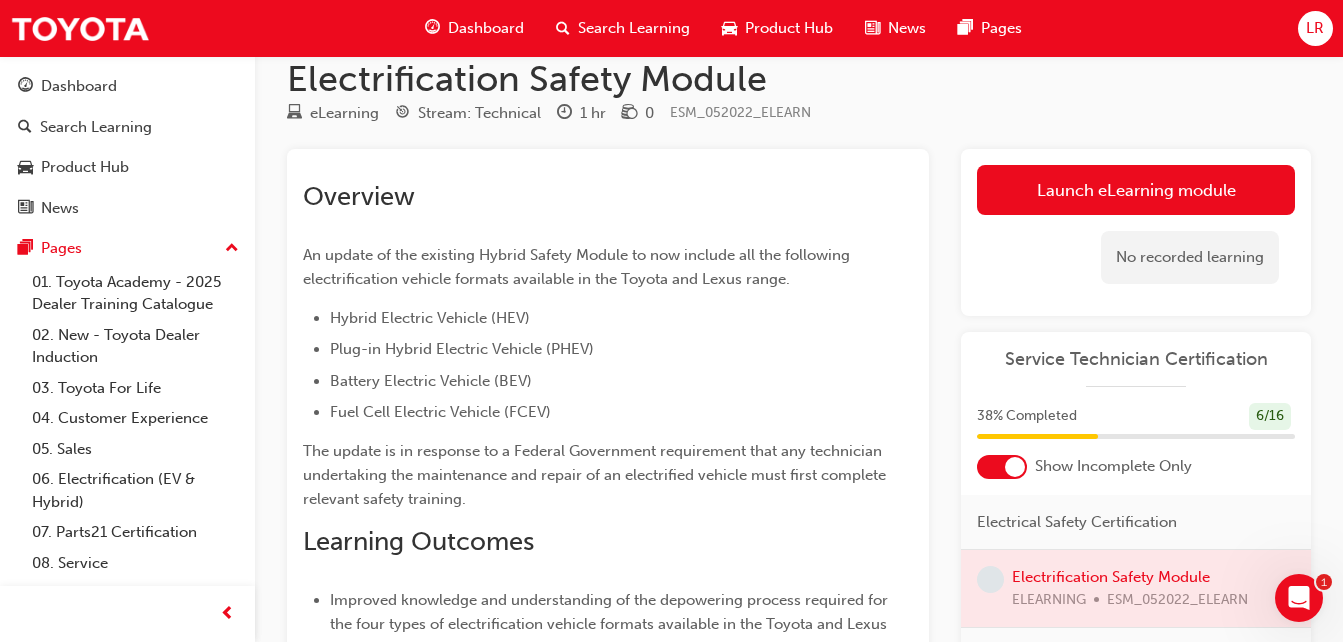 scroll, scrollTop: 24, scrollLeft: 0, axis: vertical 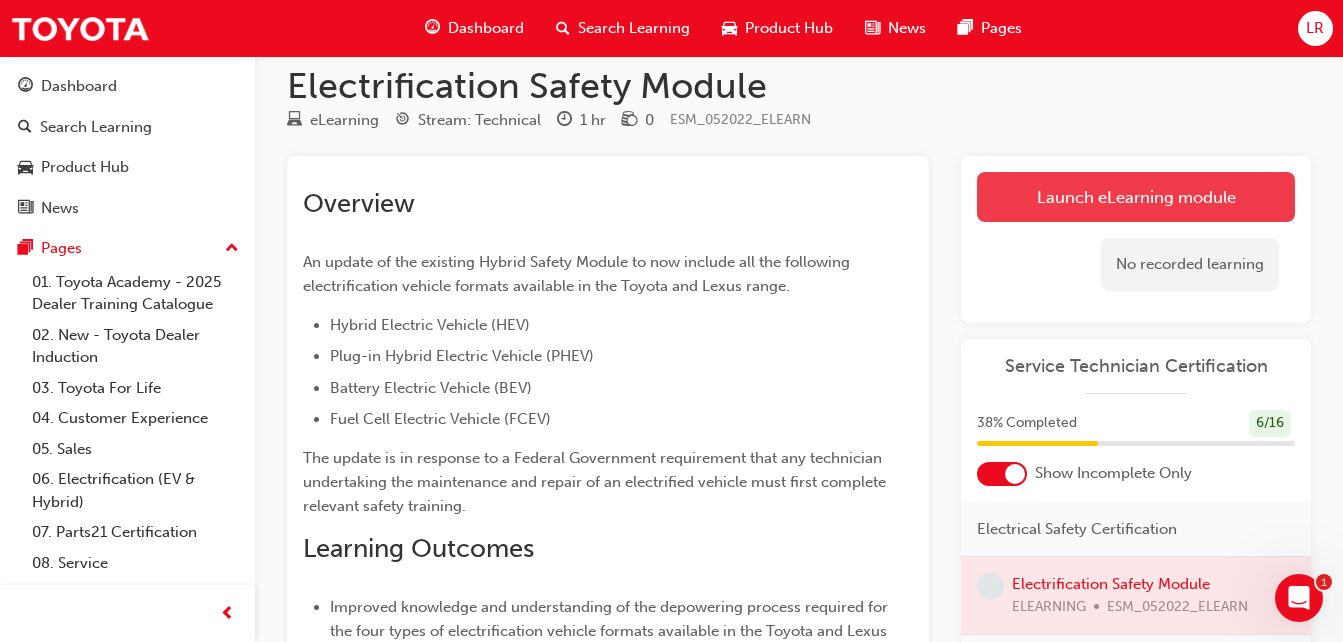 click on "Launch eLearning module" at bounding box center [1136, 197] 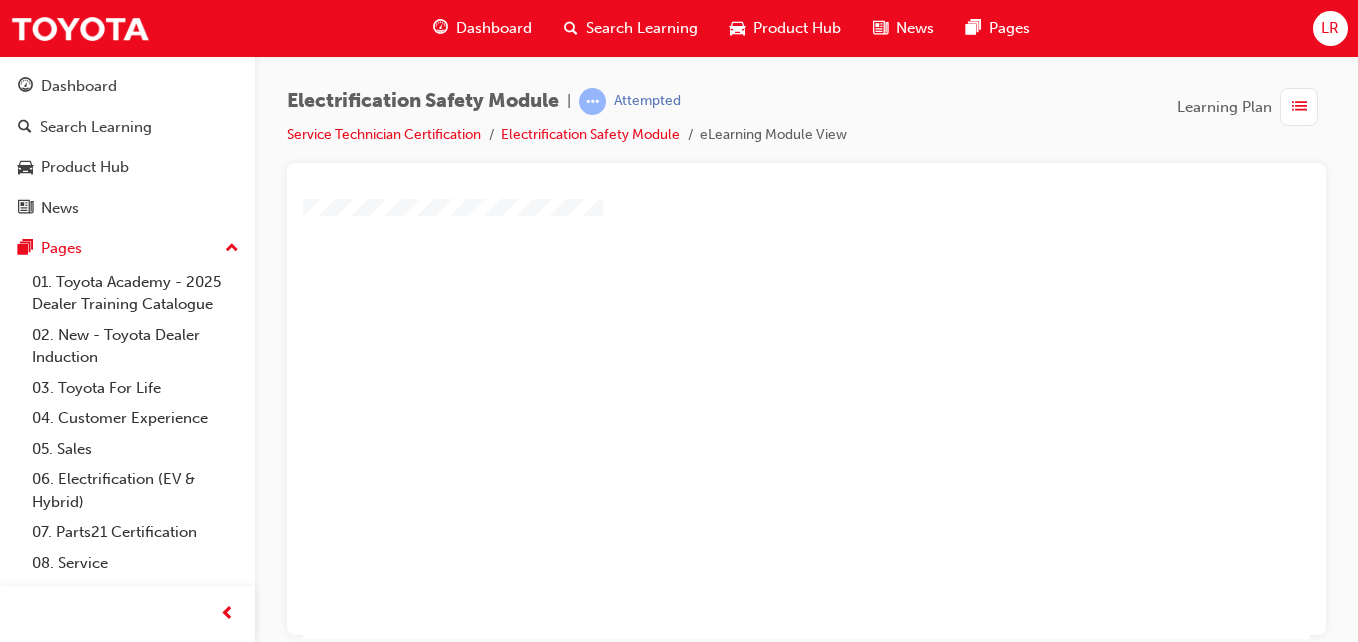 scroll, scrollTop: 124, scrollLeft: 0, axis: vertical 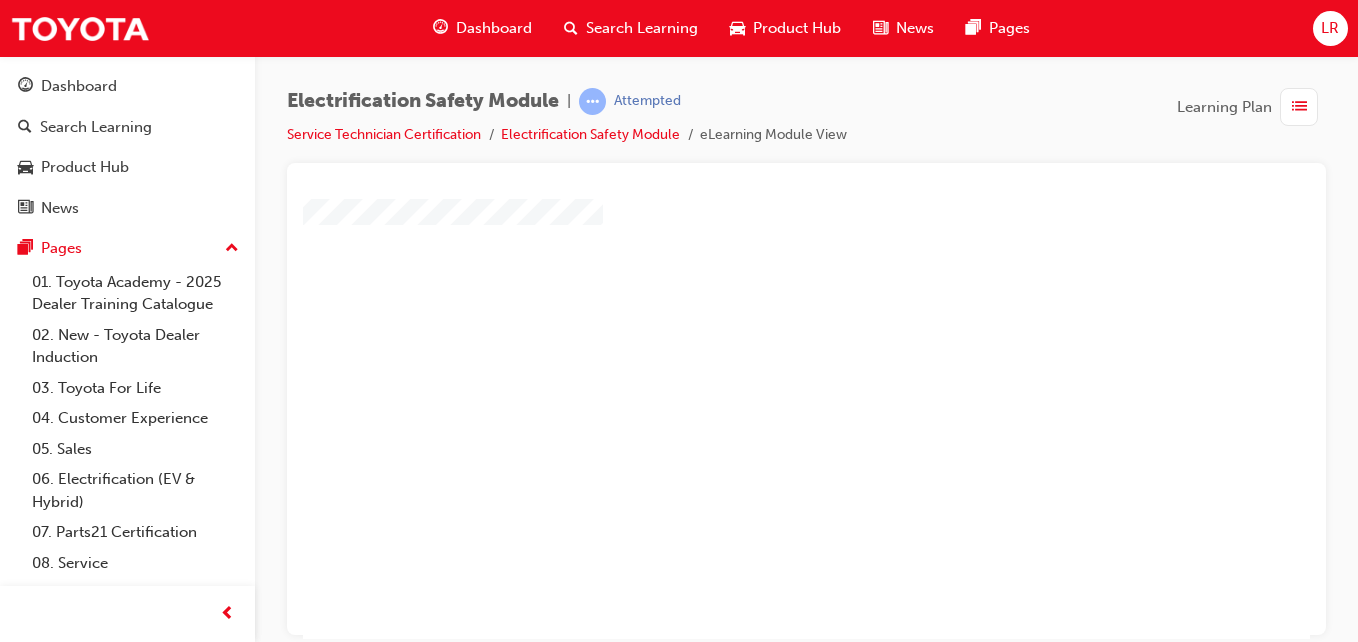click at bounding box center (749, 236) 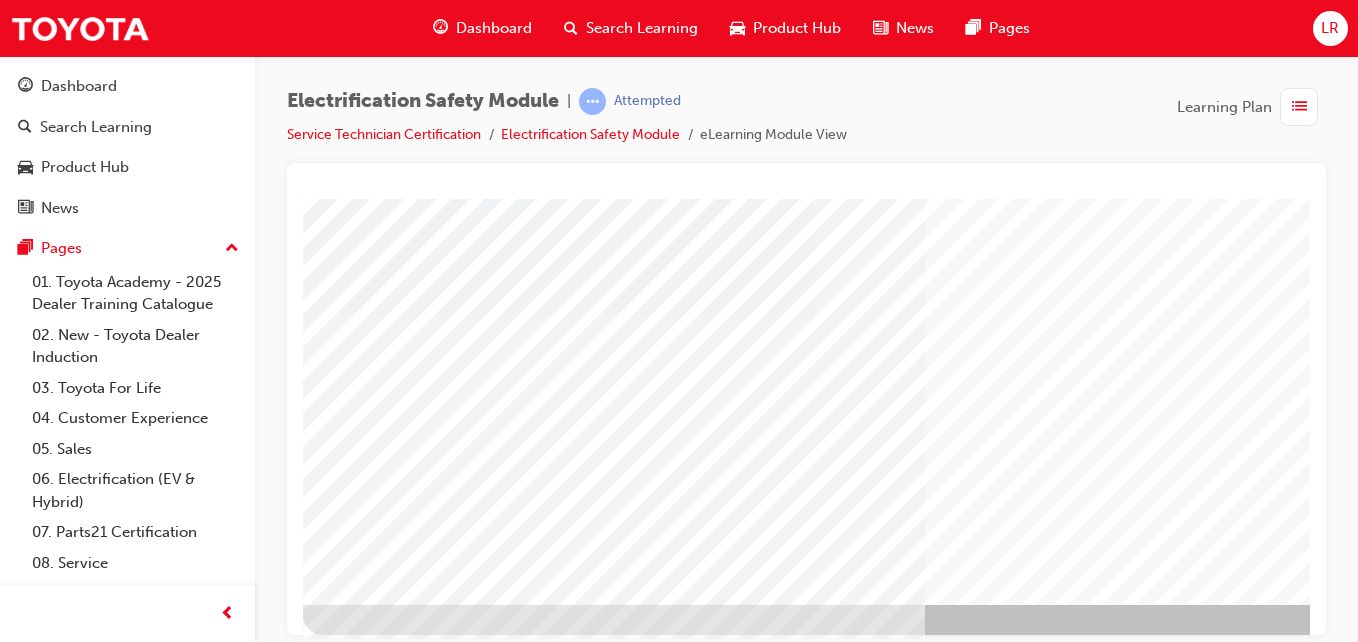 scroll, scrollTop: 316, scrollLeft: 0, axis: vertical 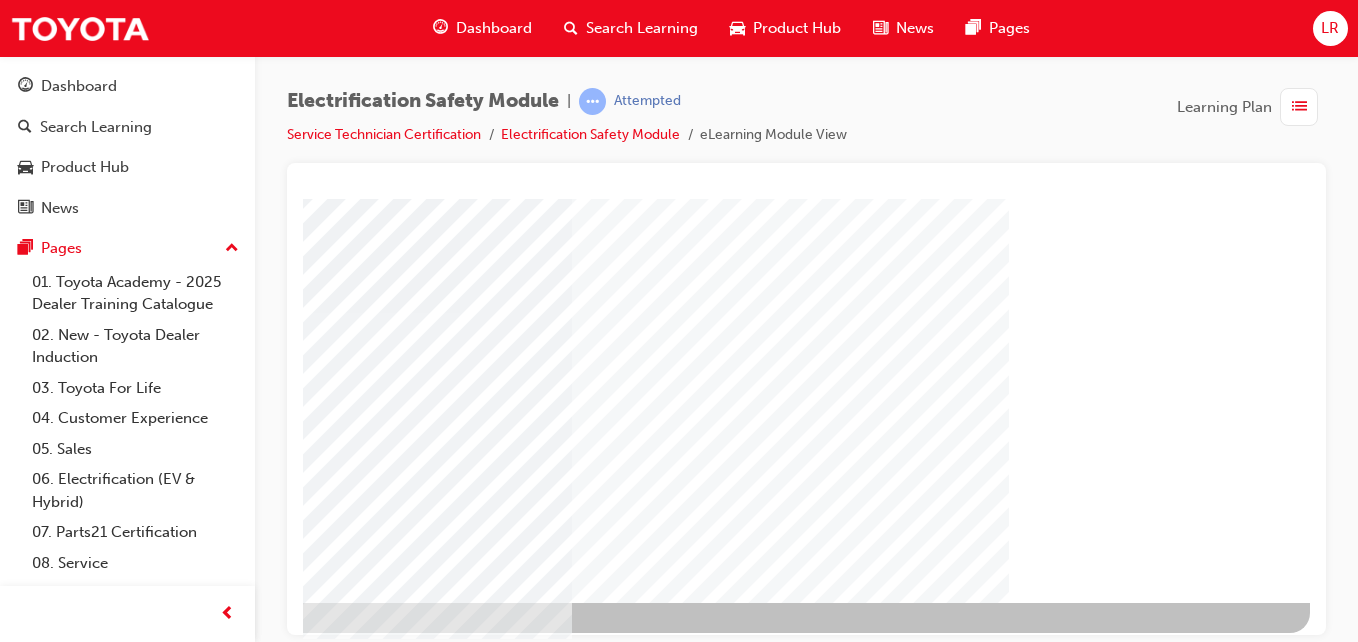 click at bounding box center [13, 2883] 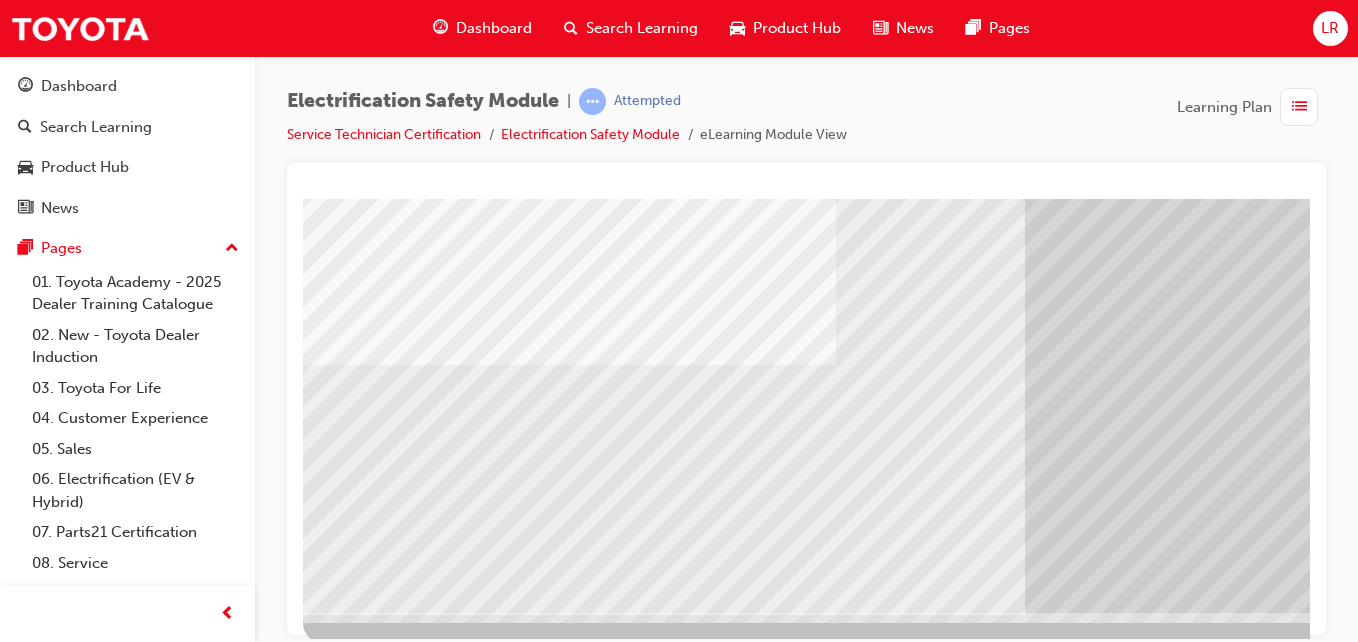 scroll, scrollTop: 325, scrollLeft: 0, axis: vertical 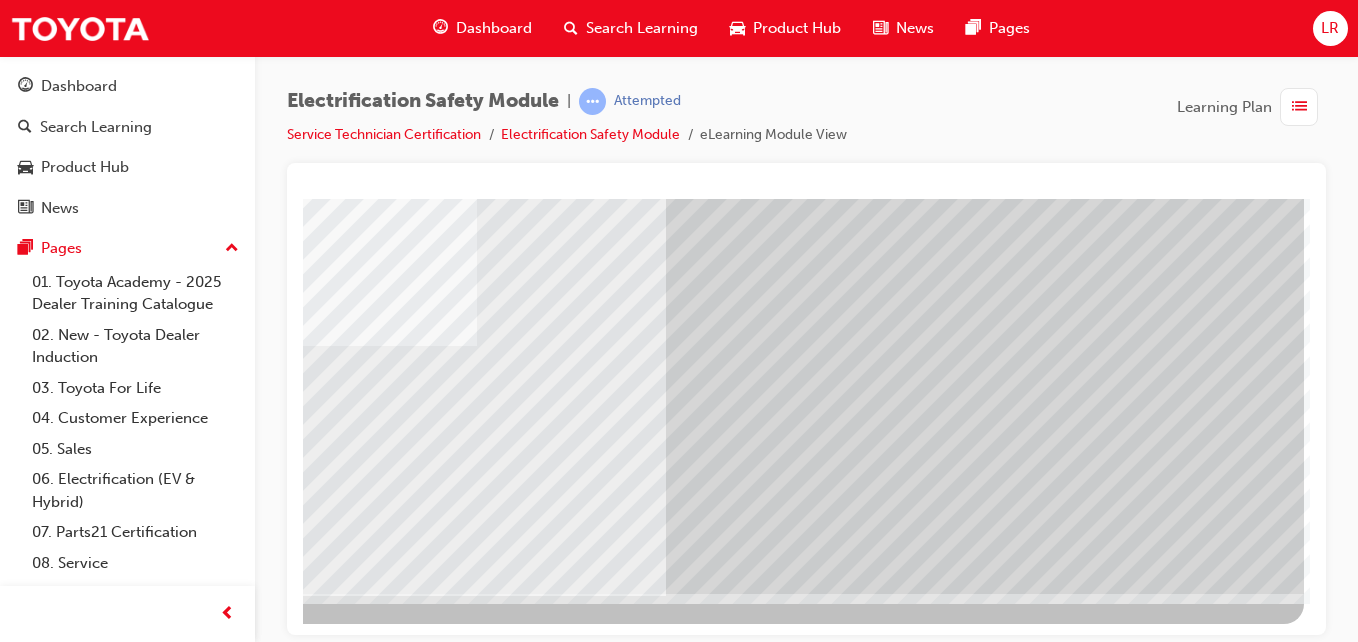drag, startPoint x: 969, startPoint y: 625, endPoint x: 1623, endPoint y: 797, distance: 676.2396 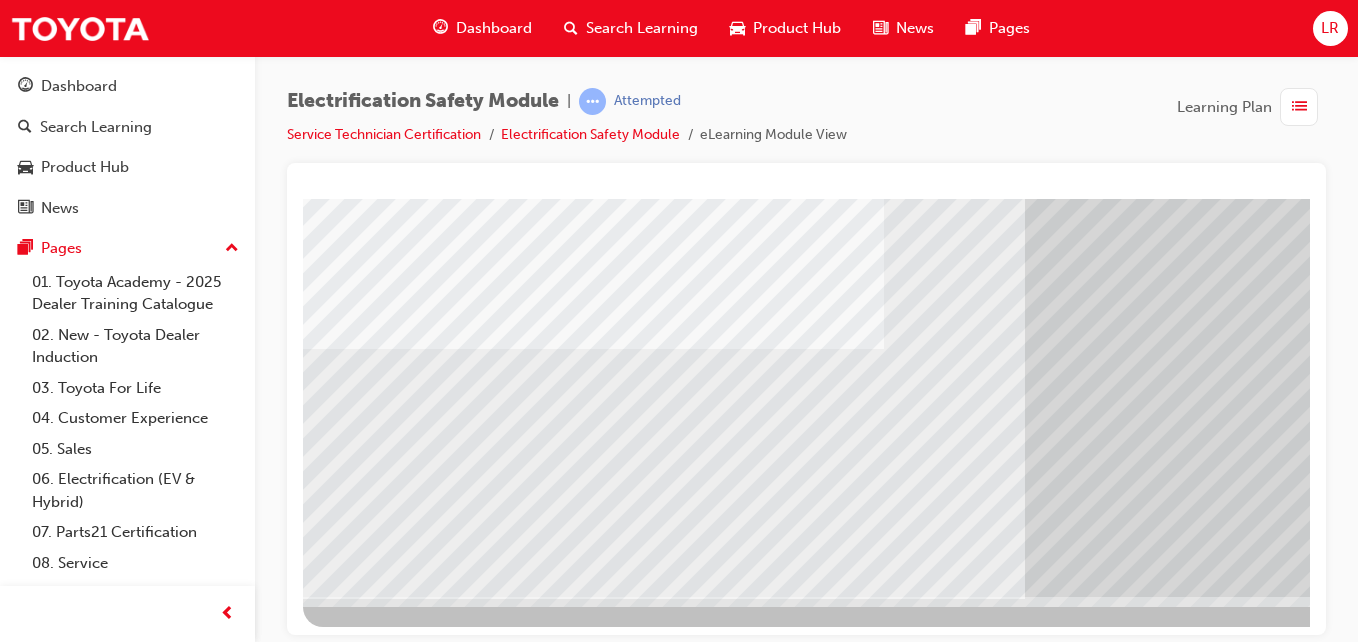 scroll, scrollTop: 325, scrollLeft: 0, axis: vertical 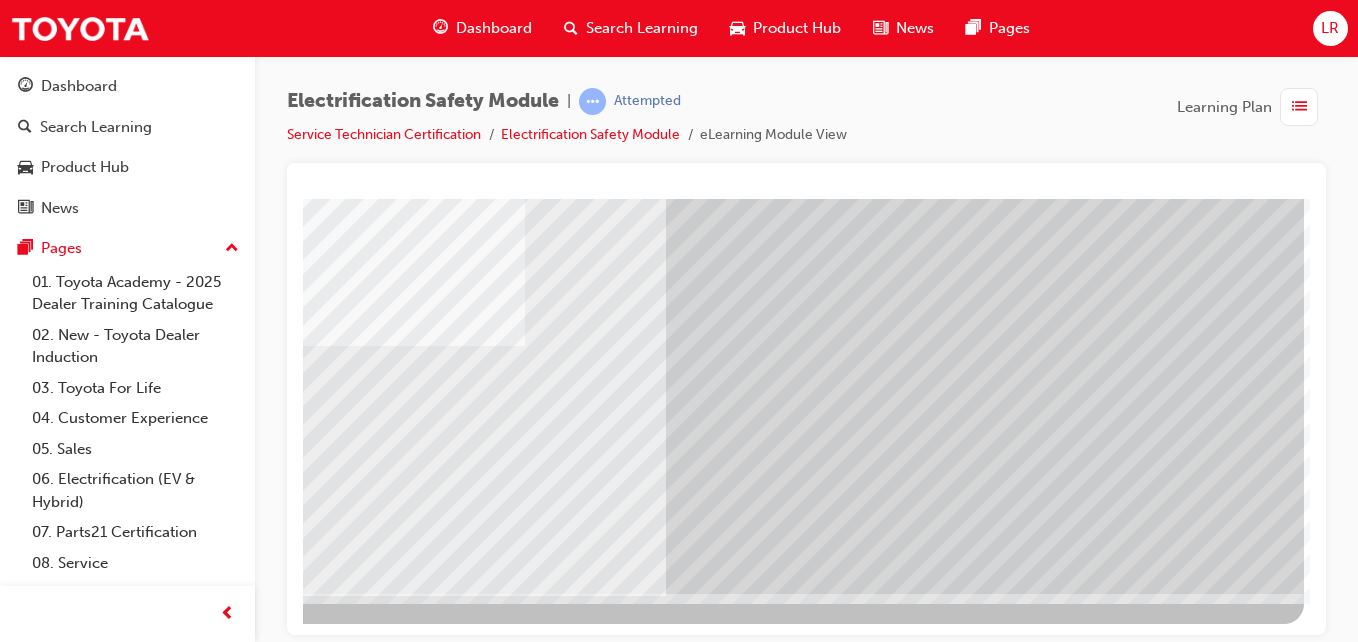 click at bounding box center [7, 3381] 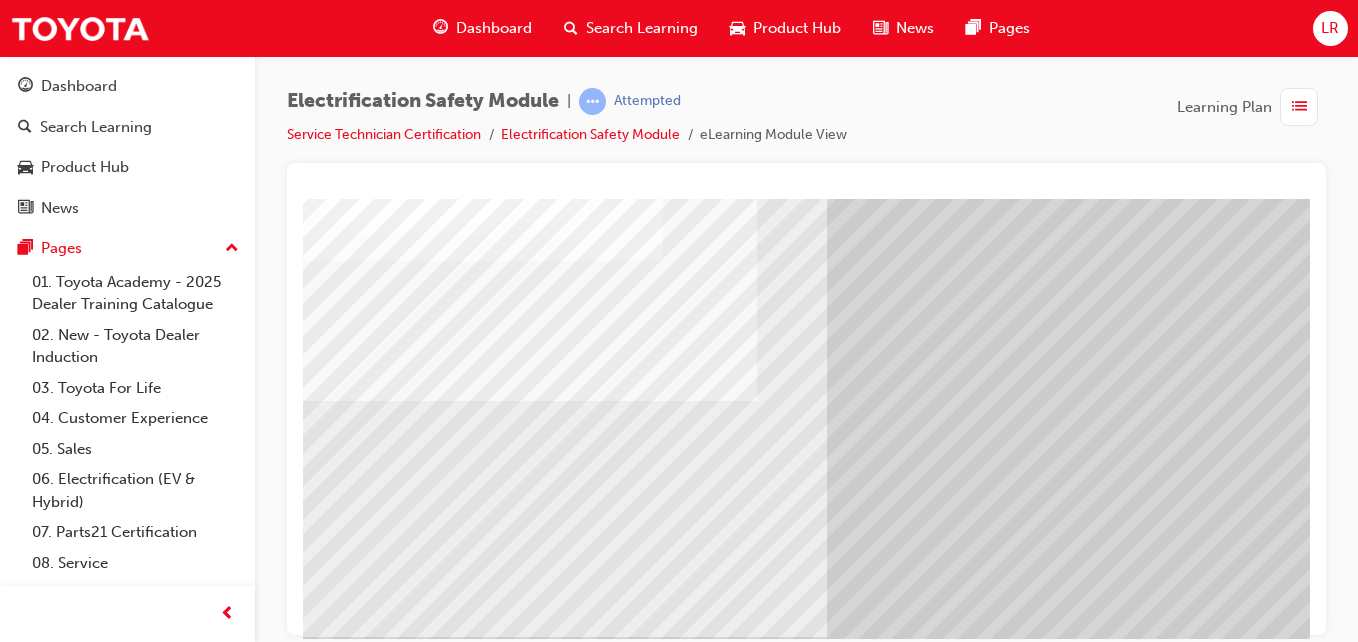 scroll, scrollTop: 113, scrollLeft: 0, axis: vertical 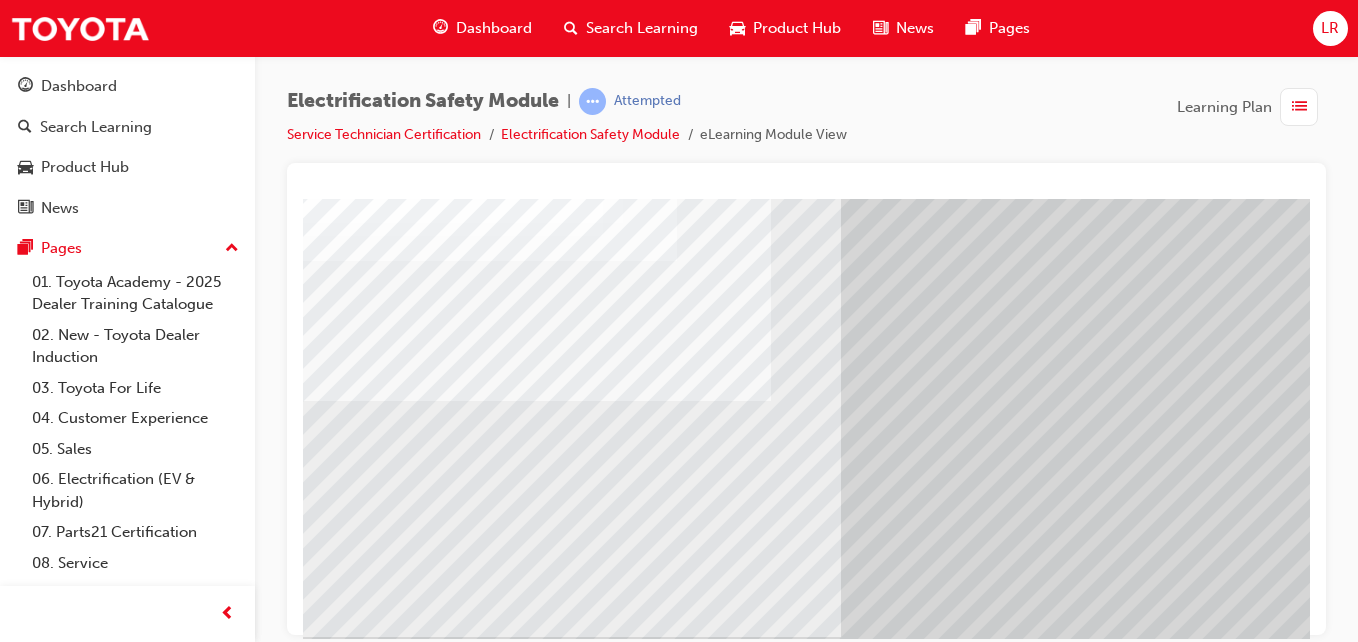 click at bounding box center [366, 2984] 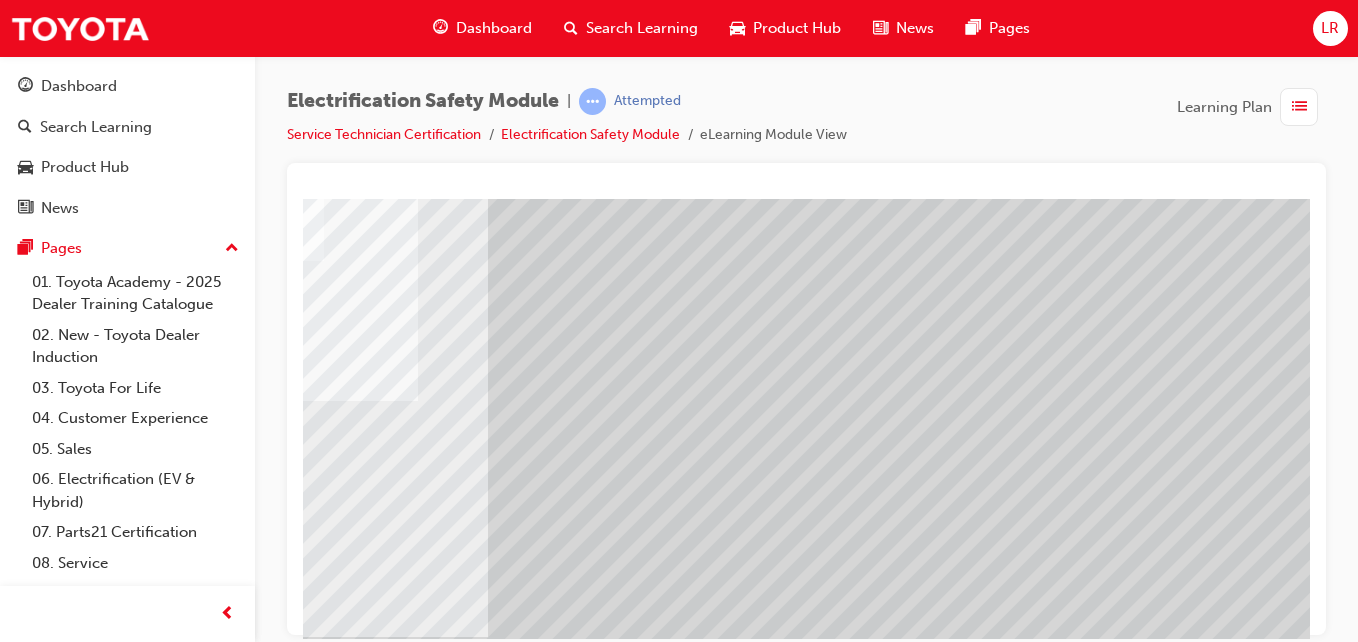 scroll, scrollTop: 325, scrollLeft: 368, axis: both 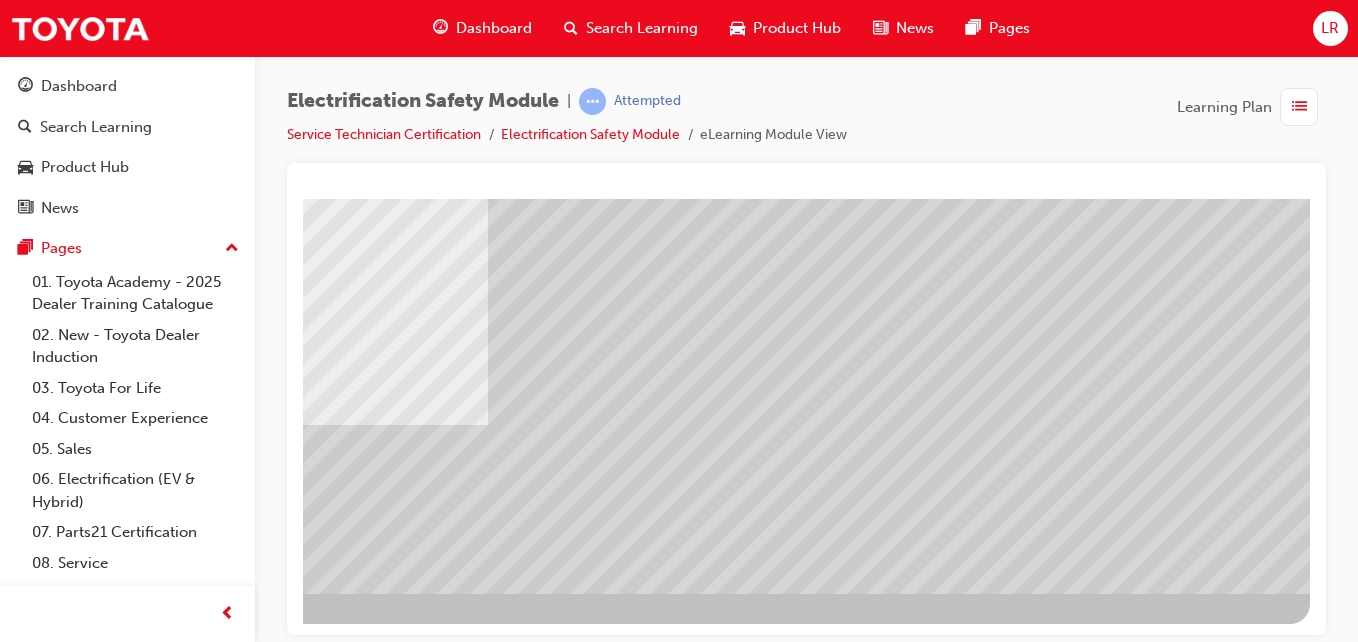 click at bounding box center (13, 3562) 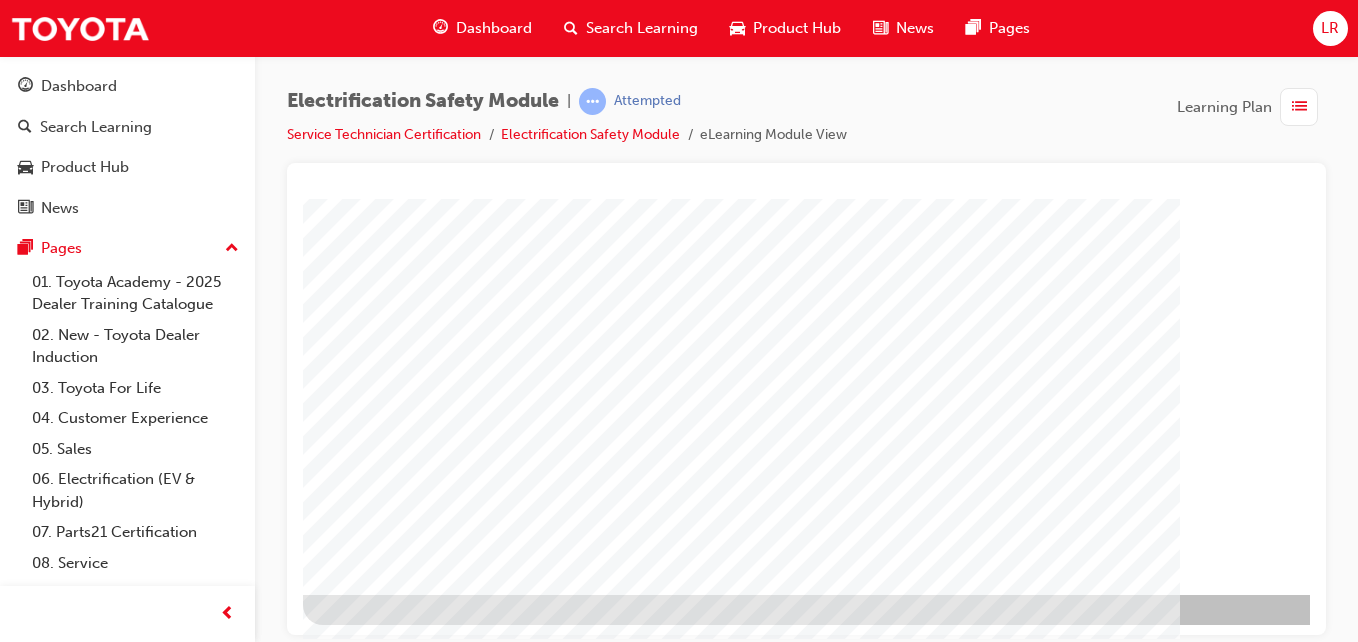 scroll, scrollTop: 325, scrollLeft: 0, axis: vertical 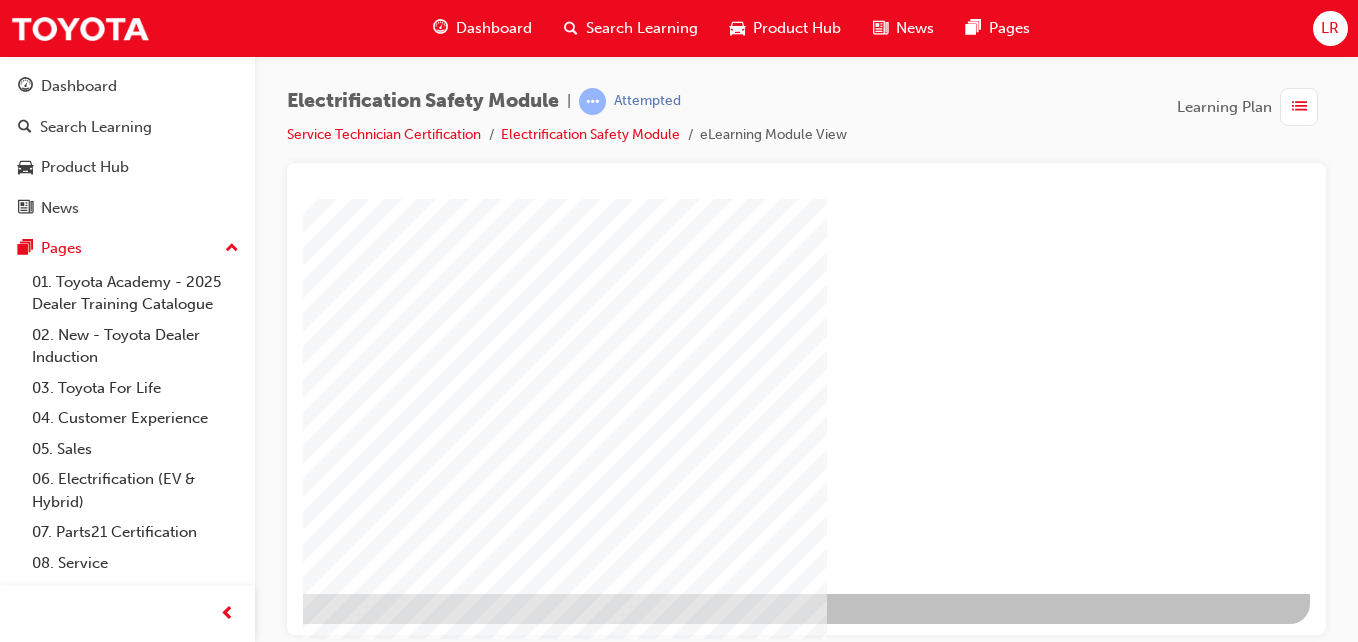 click at bounding box center (13, 1225) 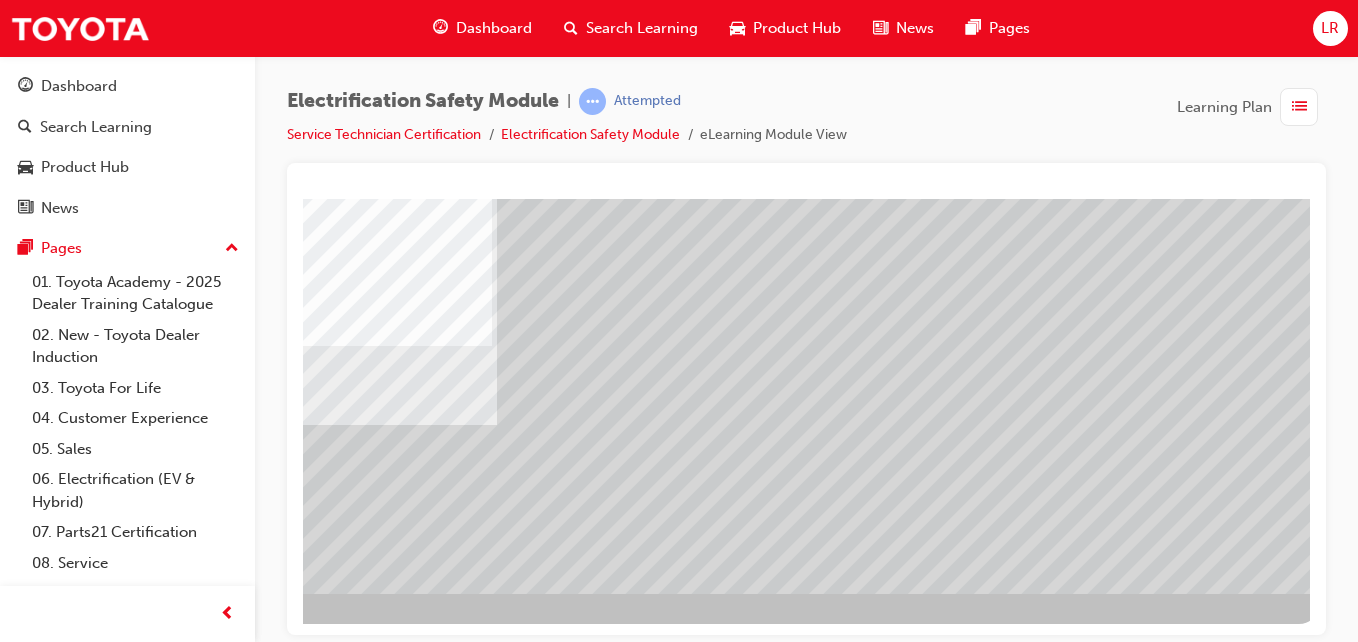 scroll, scrollTop: 325, scrollLeft: 368, axis: both 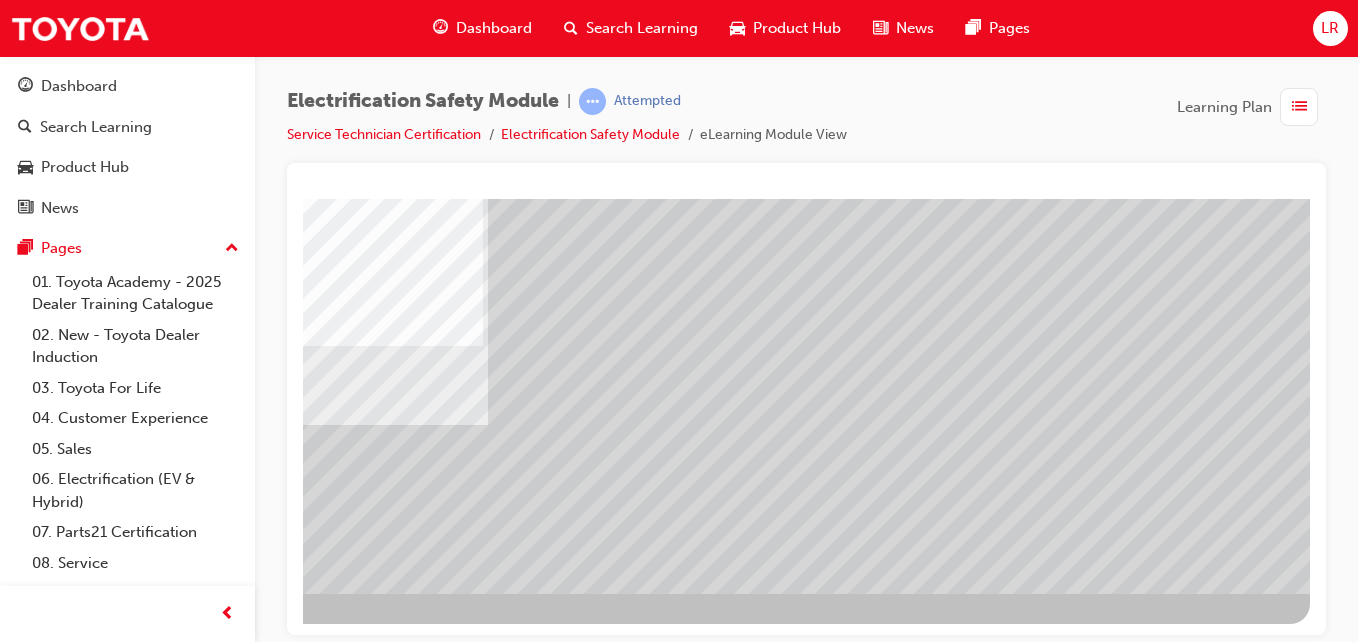 click at bounding box center (13, 2736) 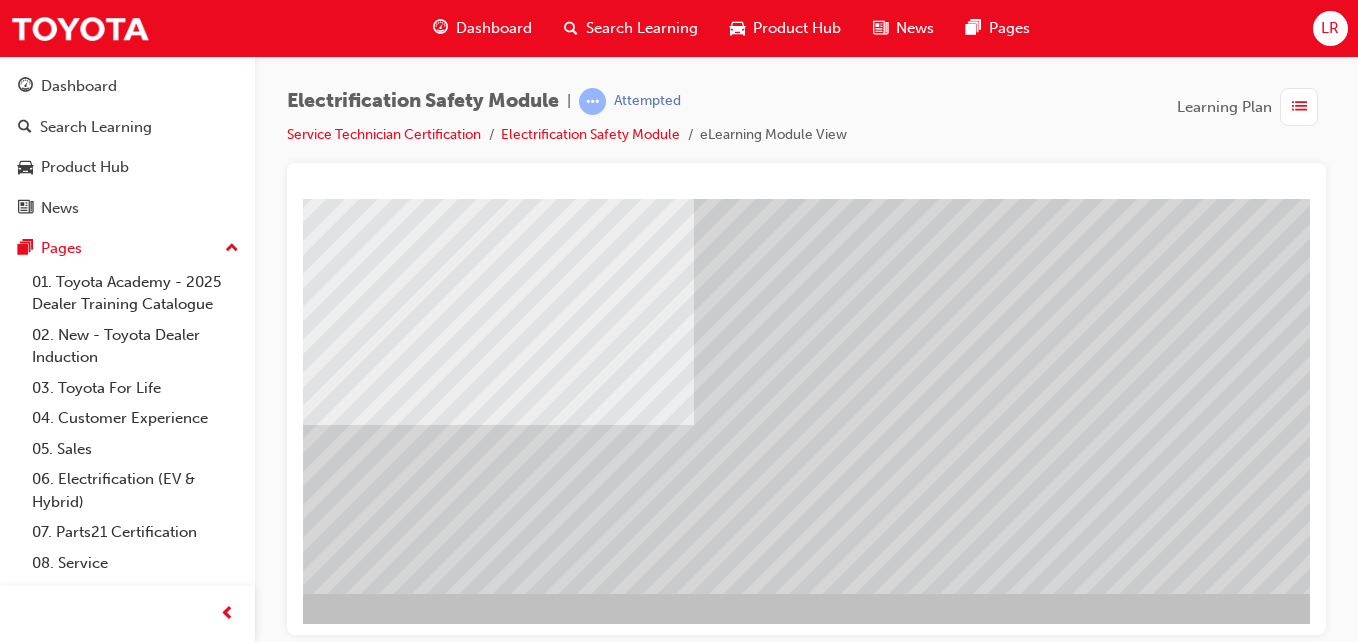 scroll, scrollTop: 325, scrollLeft: 197, axis: both 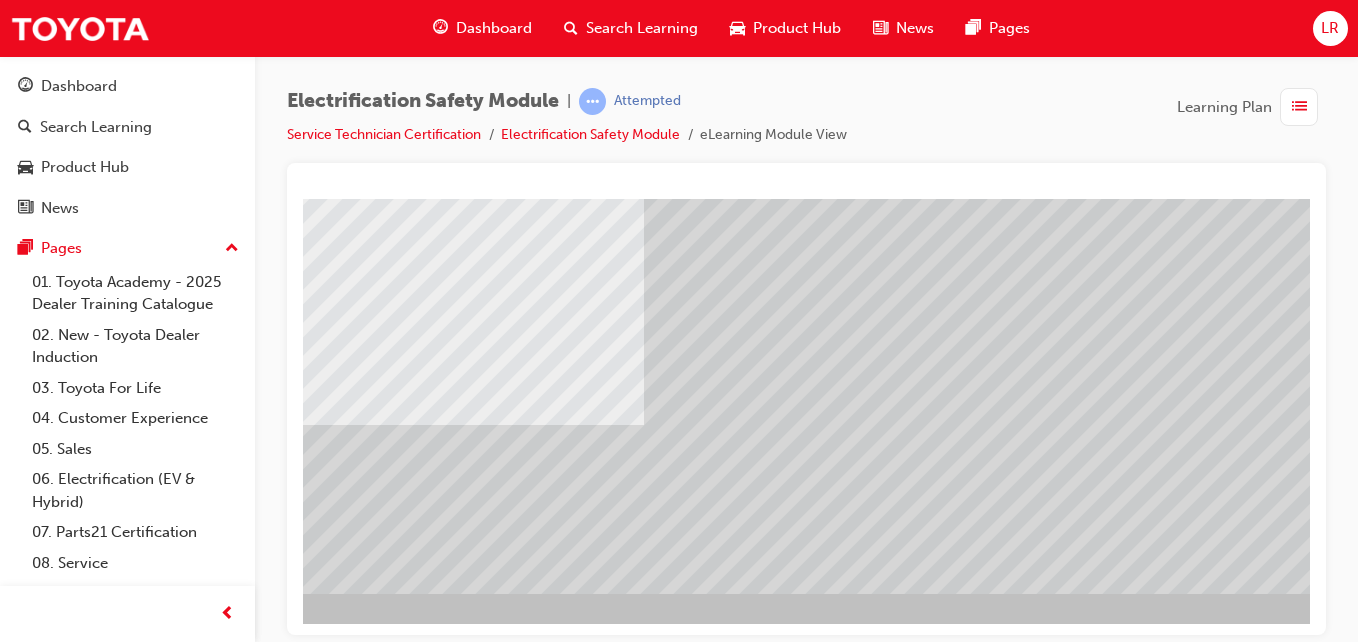 click at bounding box center (169, 2736) 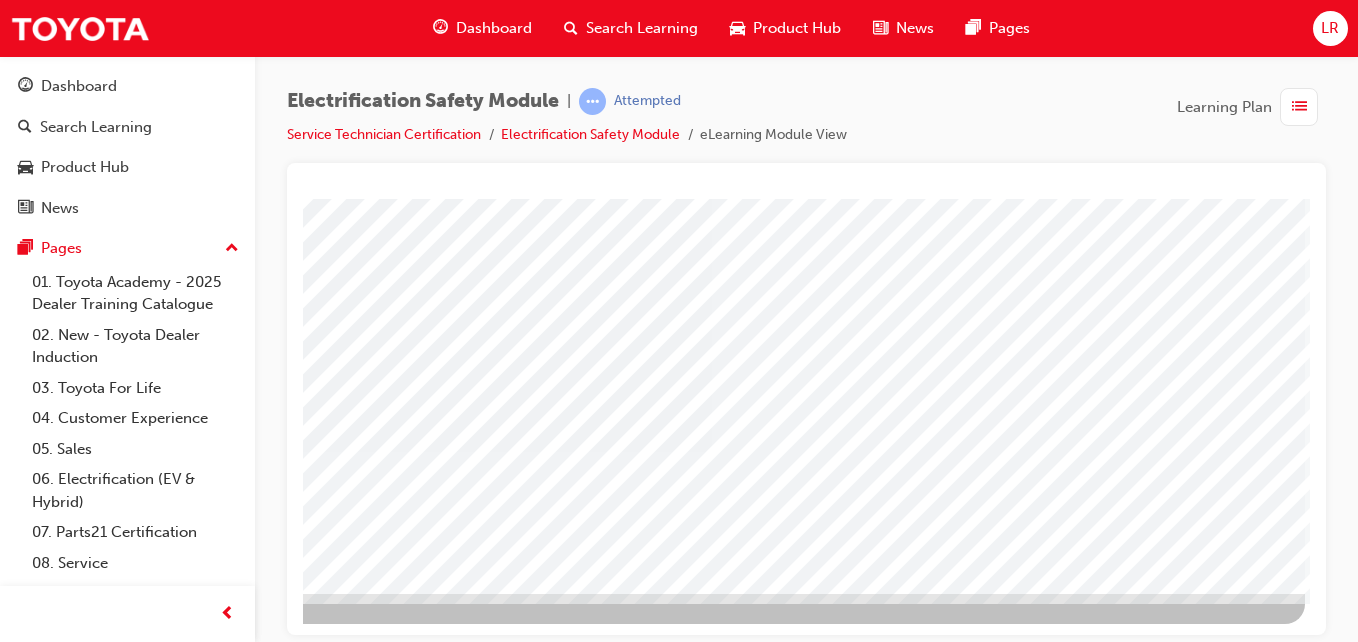 scroll, scrollTop: 325, scrollLeft: 362, axis: both 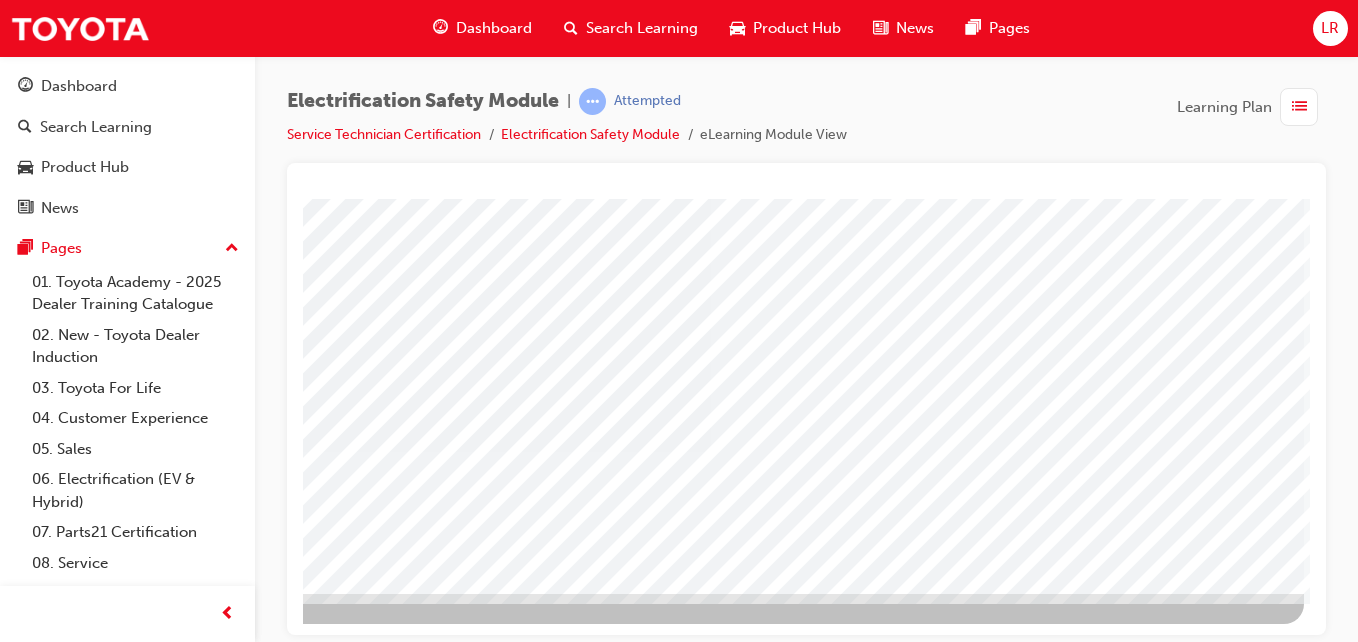 click at bounding box center [7, 3060] 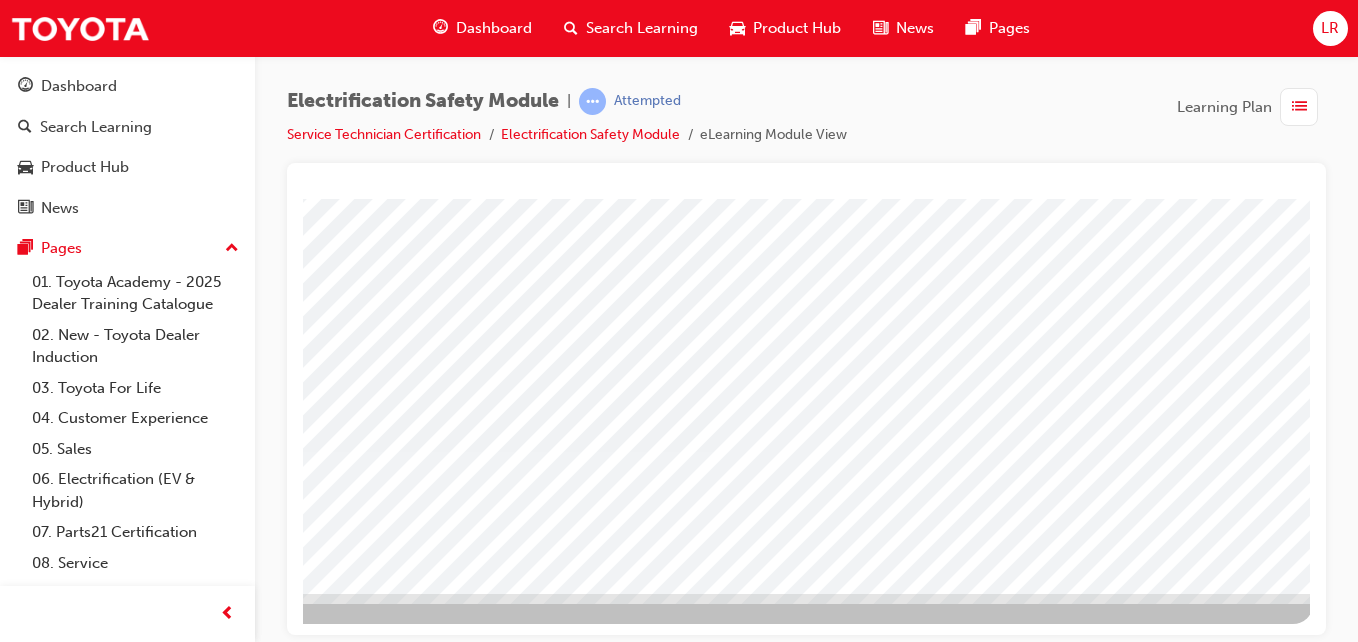 scroll, scrollTop: 325, scrollLeft: 368, axis: both 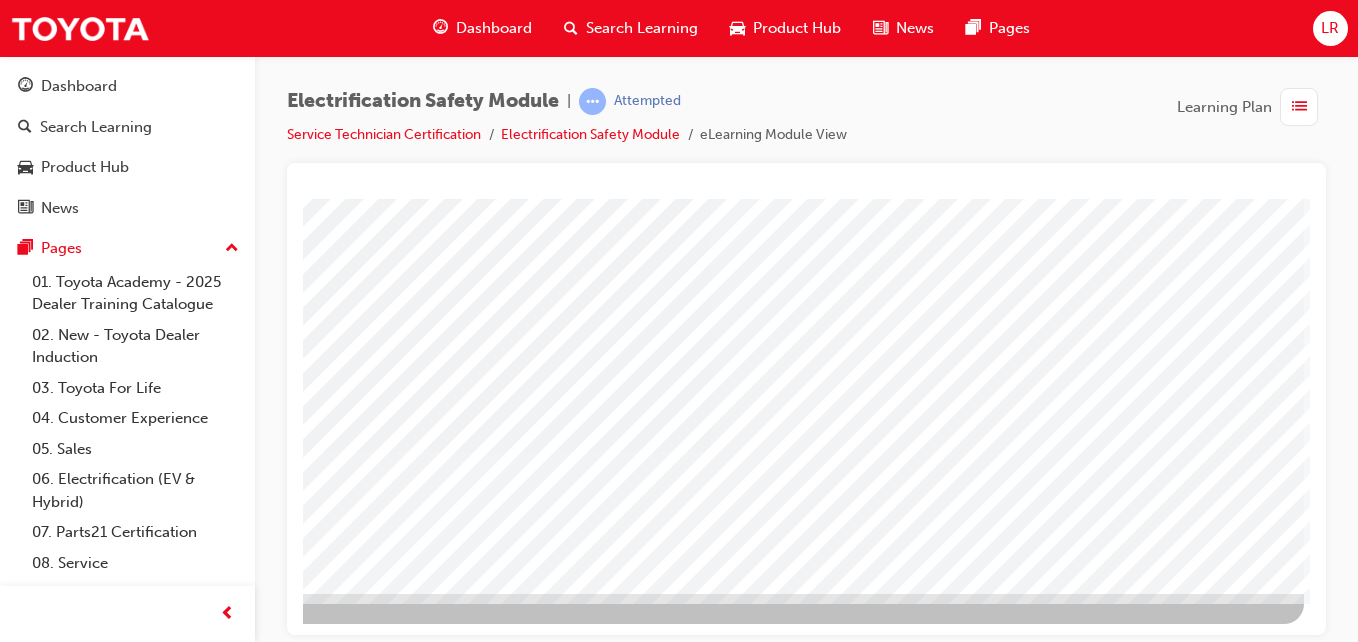 click at bounding box center (7, 2999) 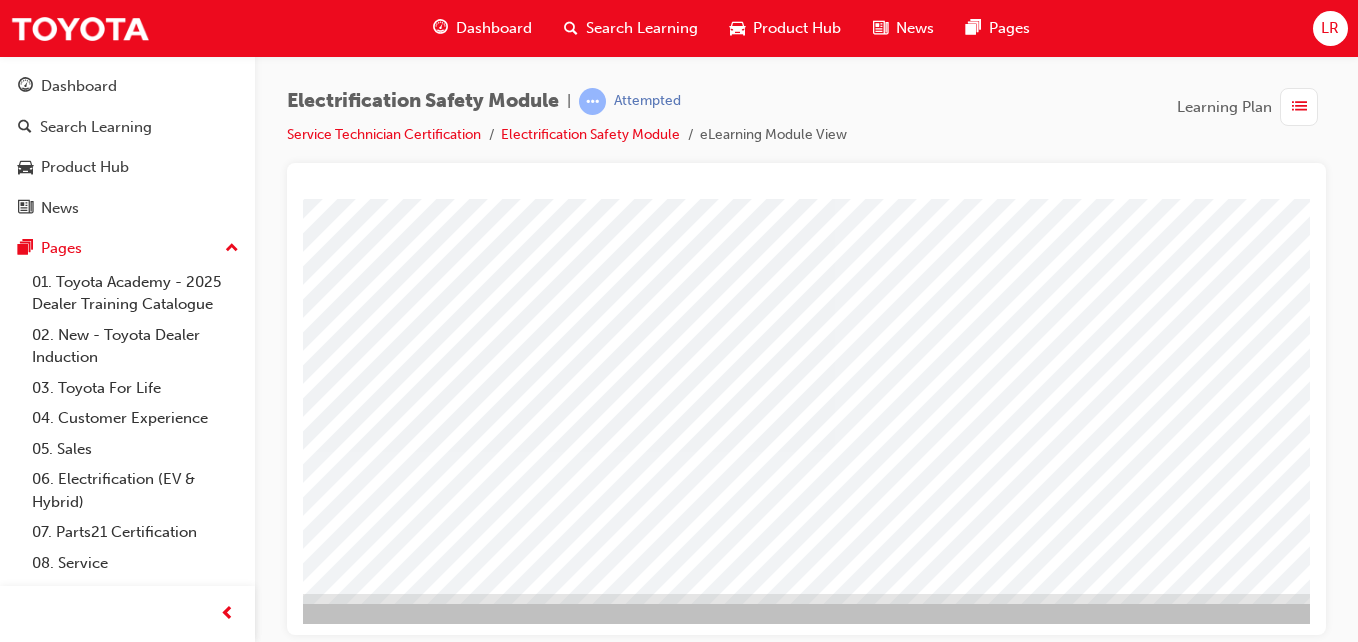 scroll, scrollTop: 325, scrollLeft: 368, axis: both 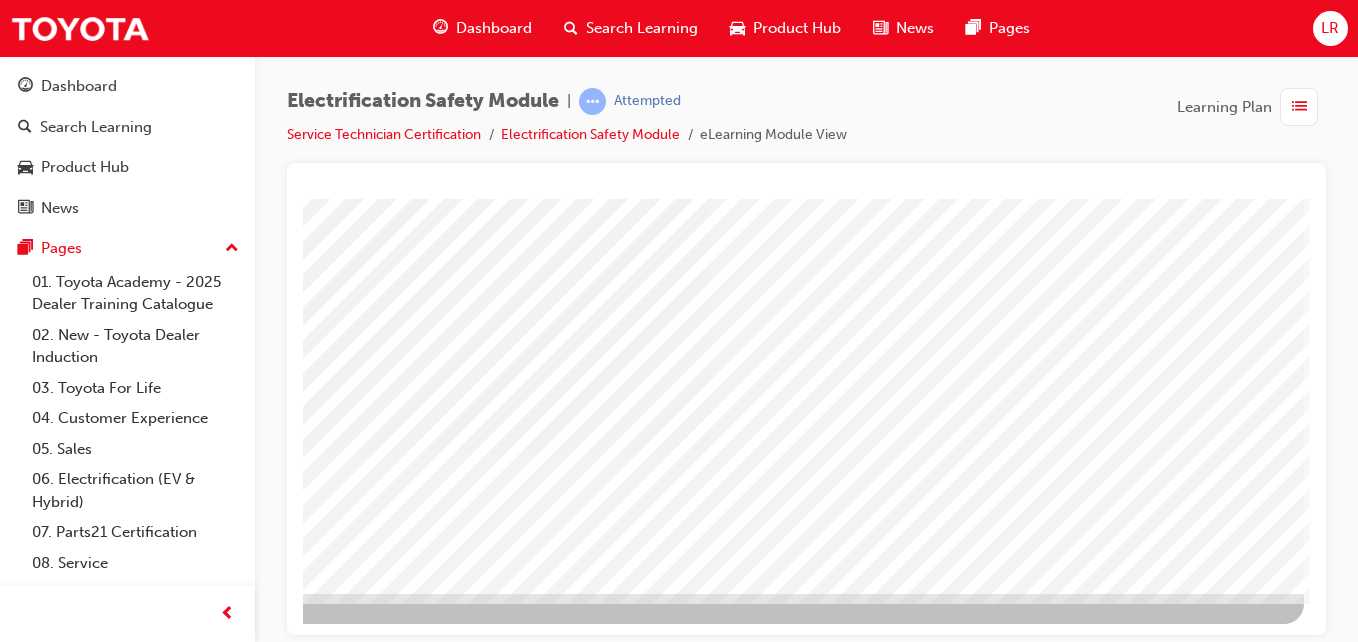click at bounding box center (7, 2659) 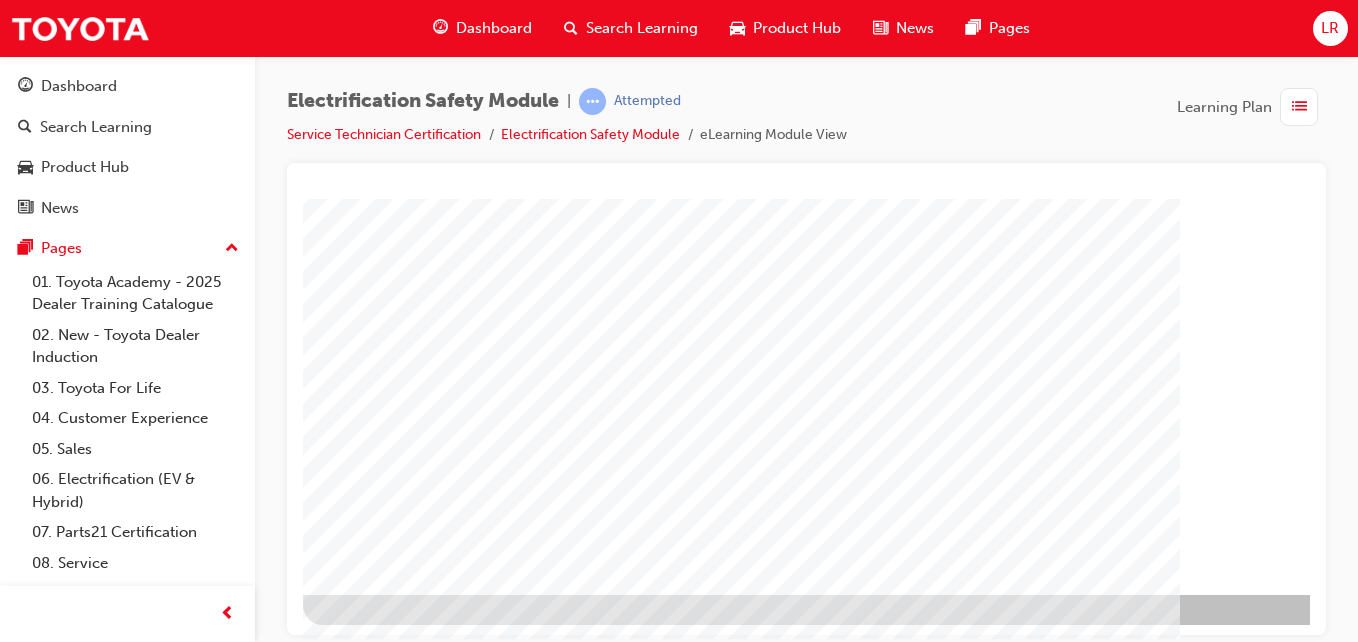 scroll, scrollTop: 325, scrollLeft: 0, axis: vertical 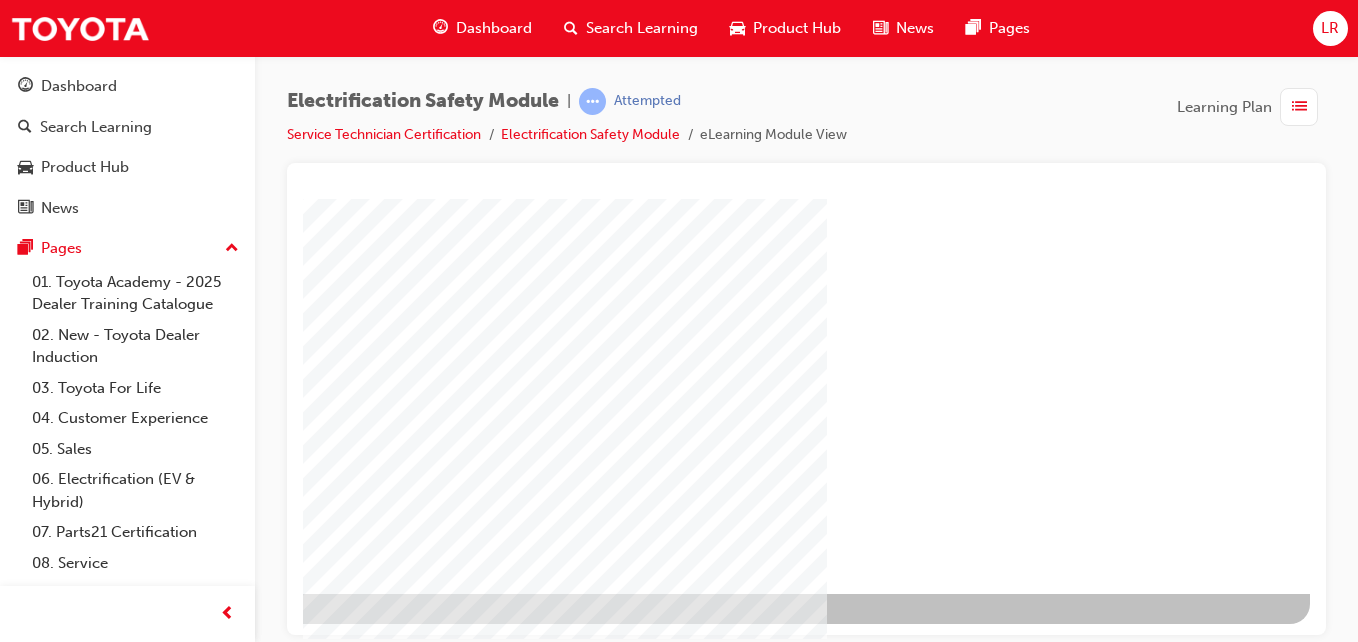click at bounding box center (13, 1225) 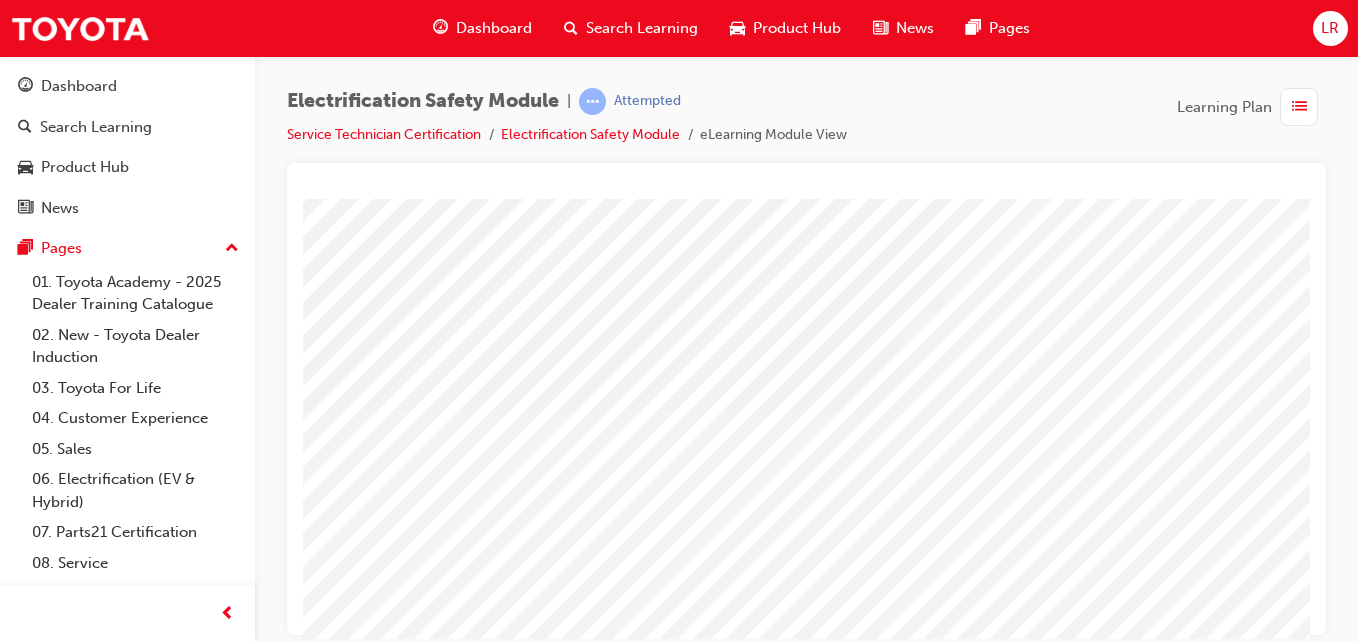 scroll 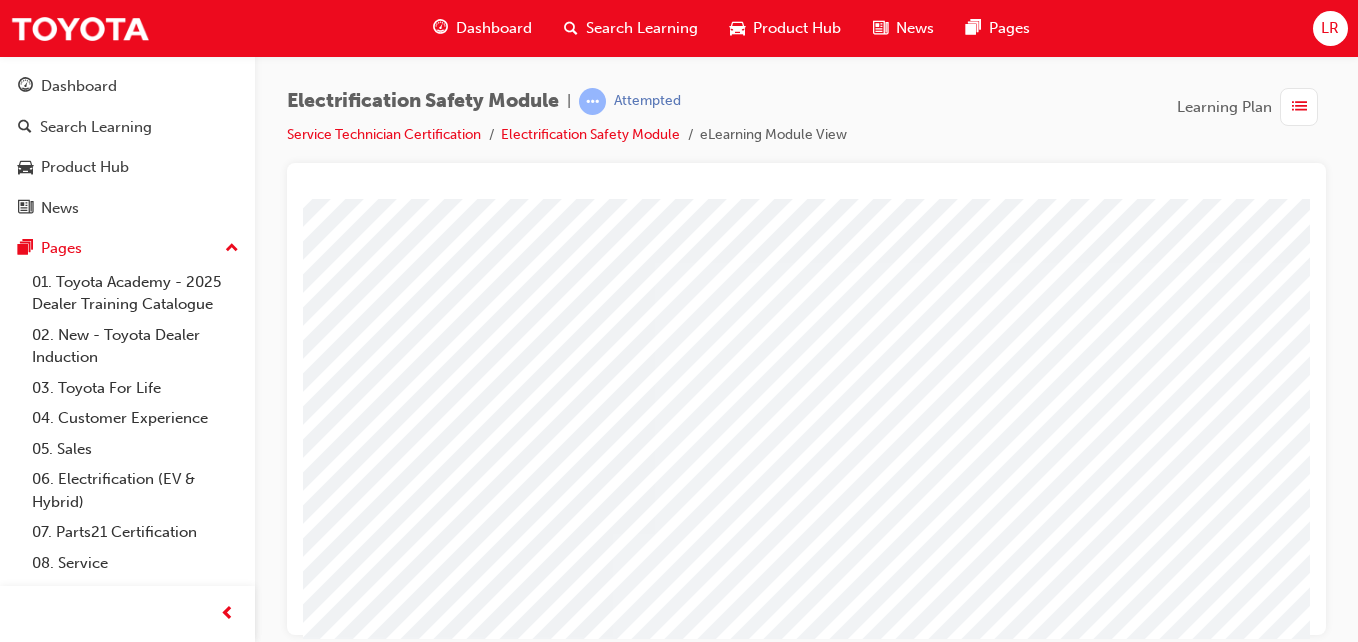 click at bounding box center [45, 4146] 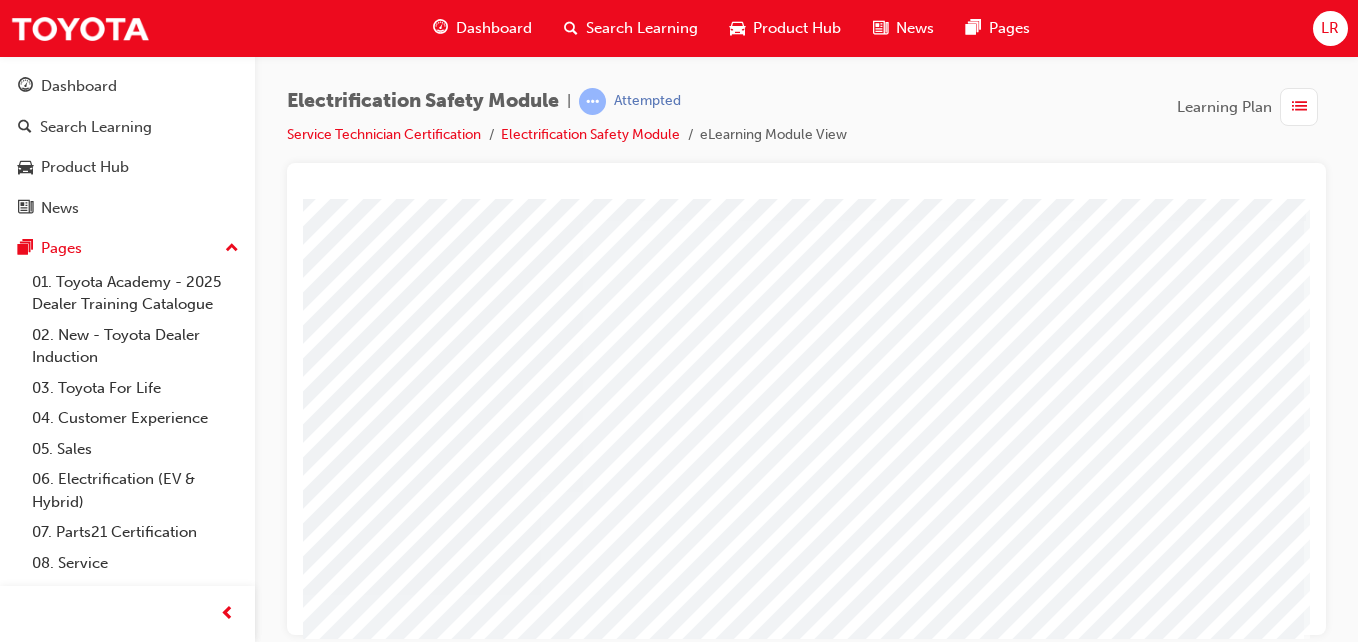 click at bounding box center (-27, 3986) 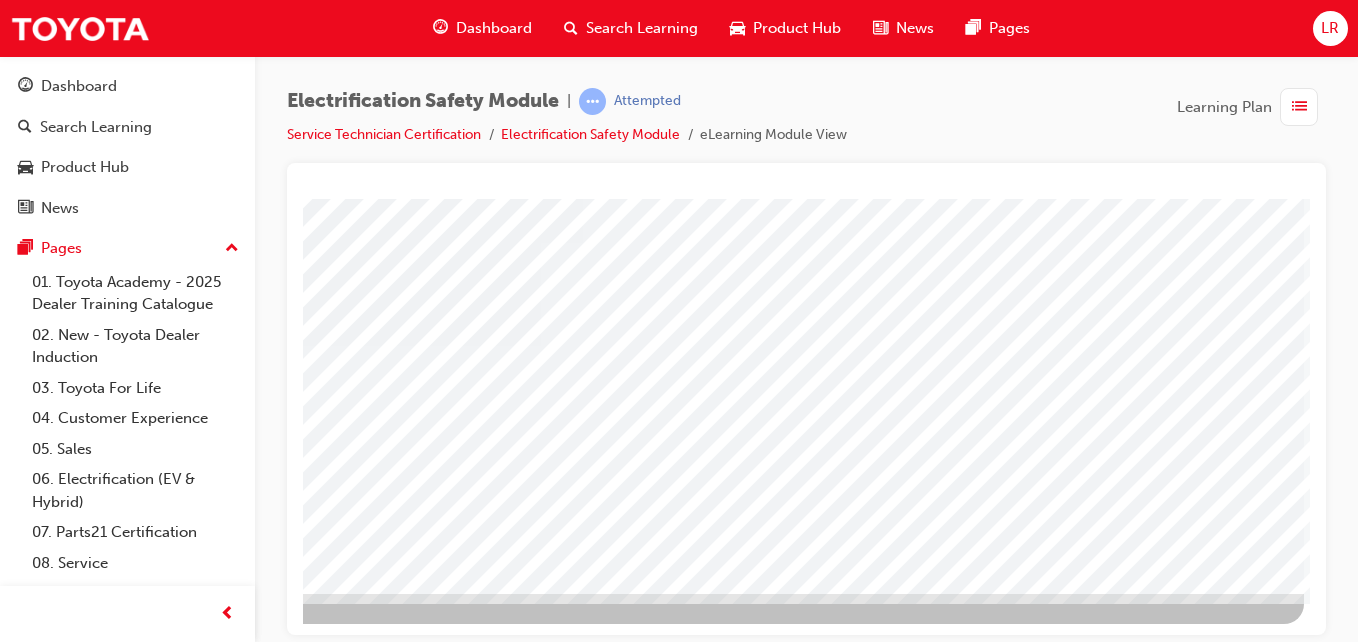 click at bounding box center [7, 2659] 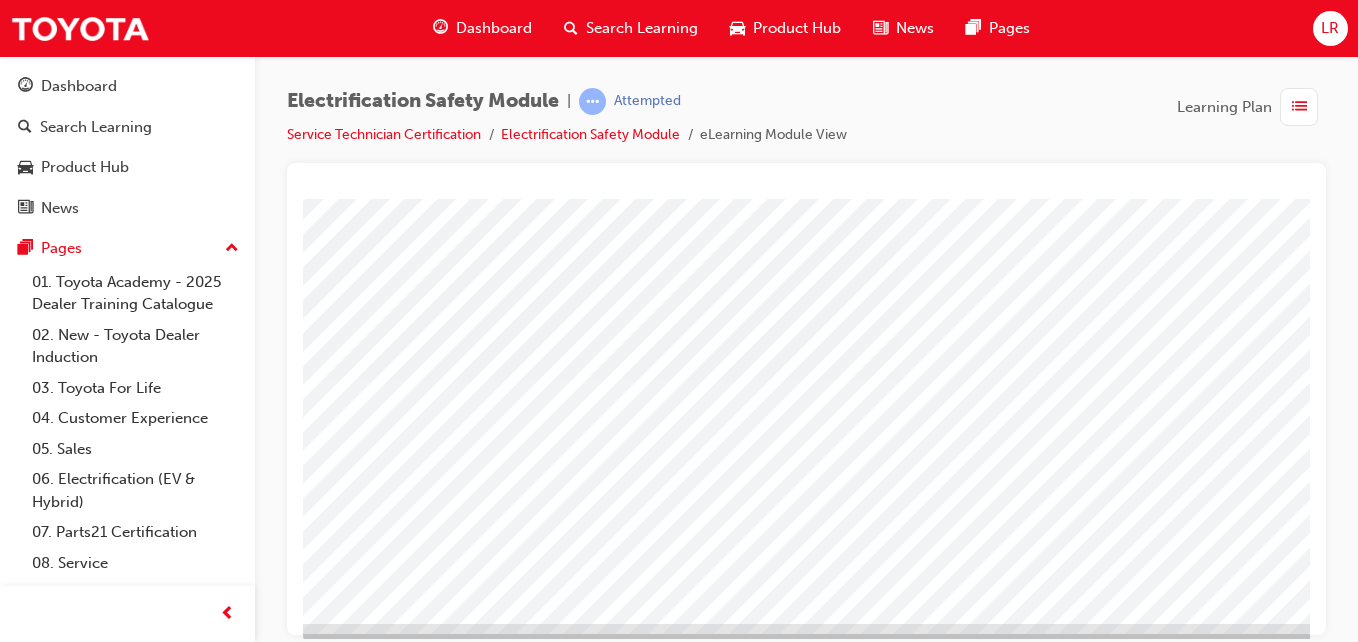 click at bounding box center [332, 3703] 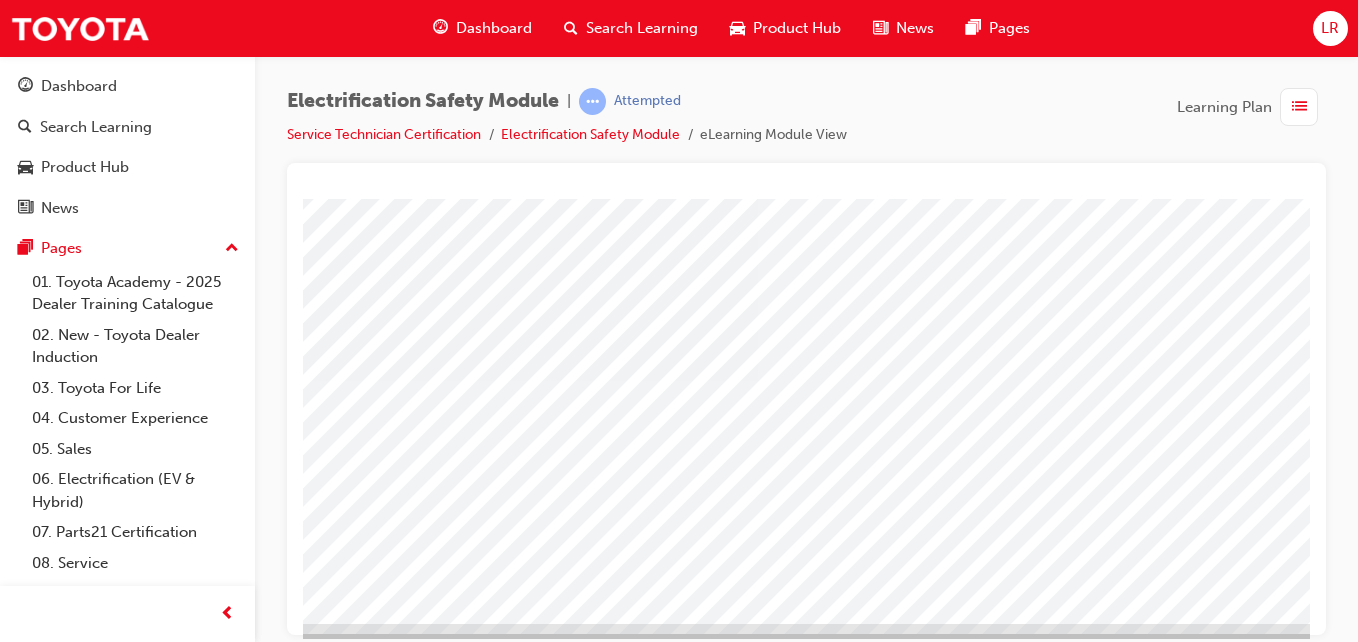 click at bounding box center (190, 3762) 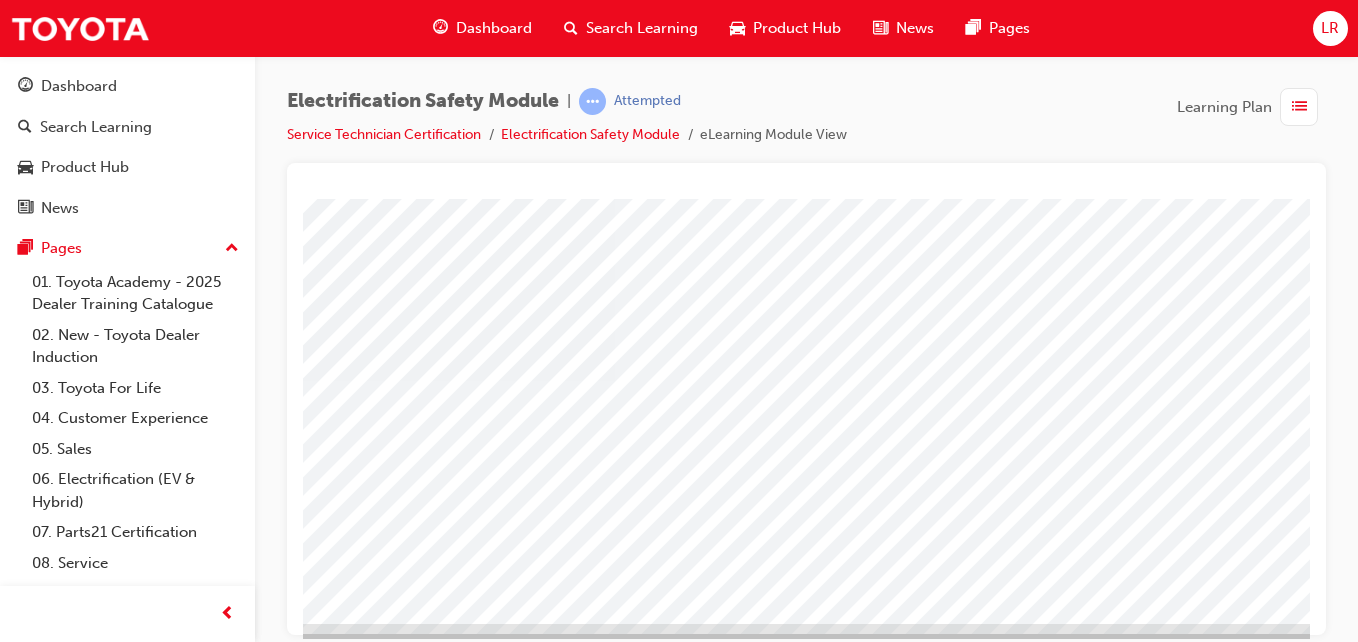 click at bounding box center [47, 3821] 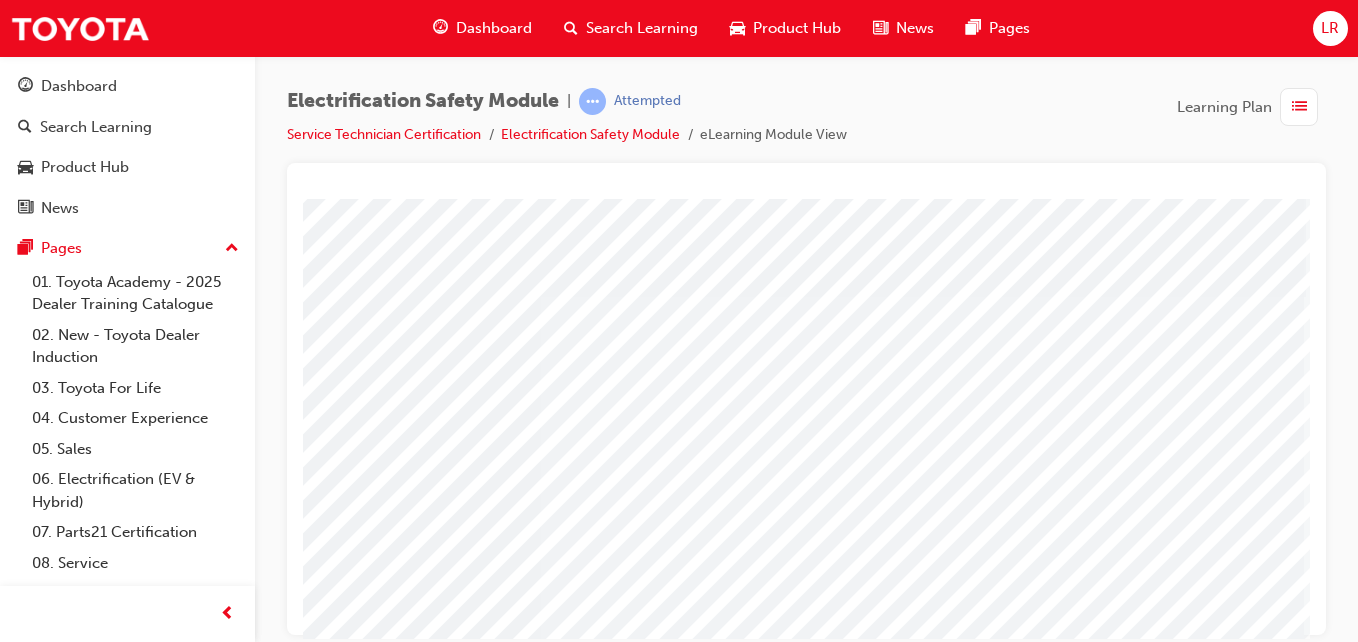 click at bounding box center (-27, 4664) 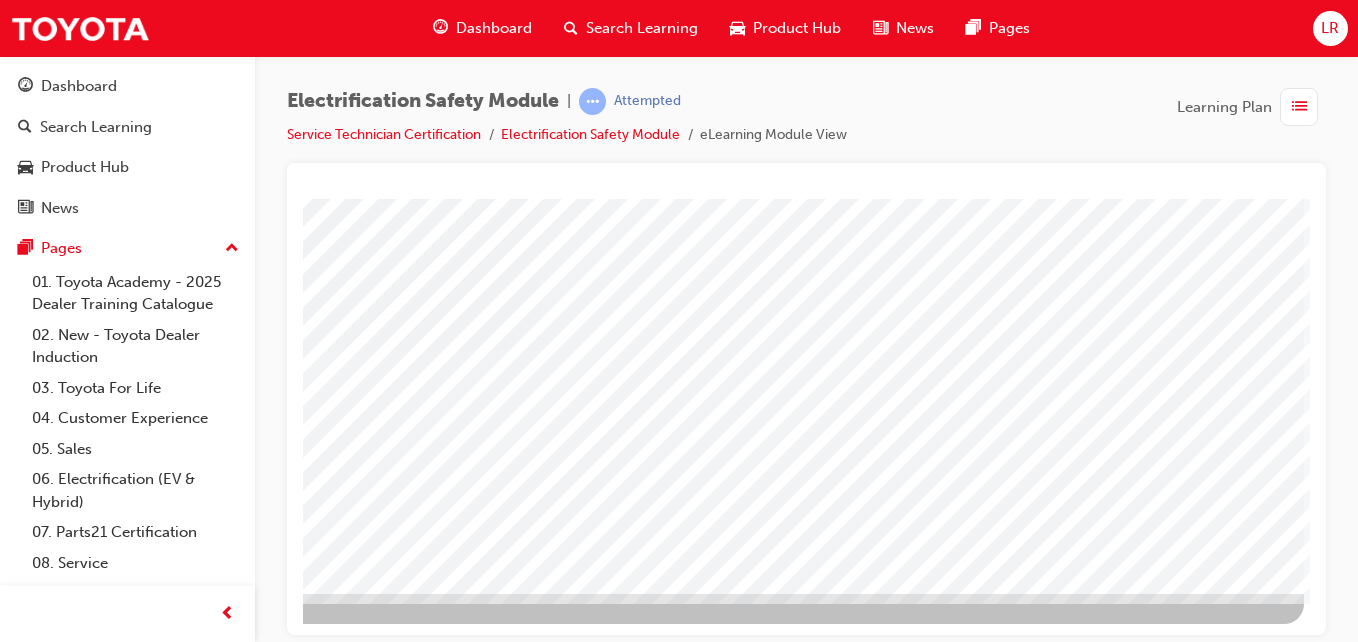 click at bounding box center [7, 2659] 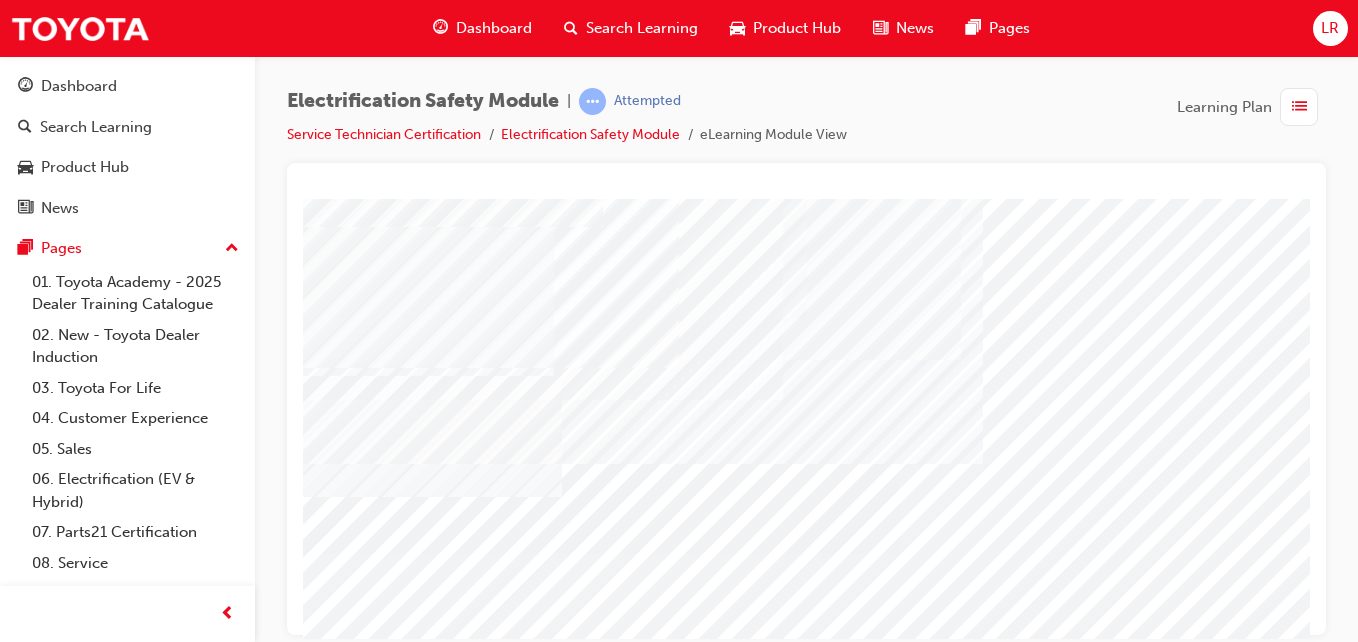 scroll, scrollTop: 232, scrollLeft: 0, axis: vertical 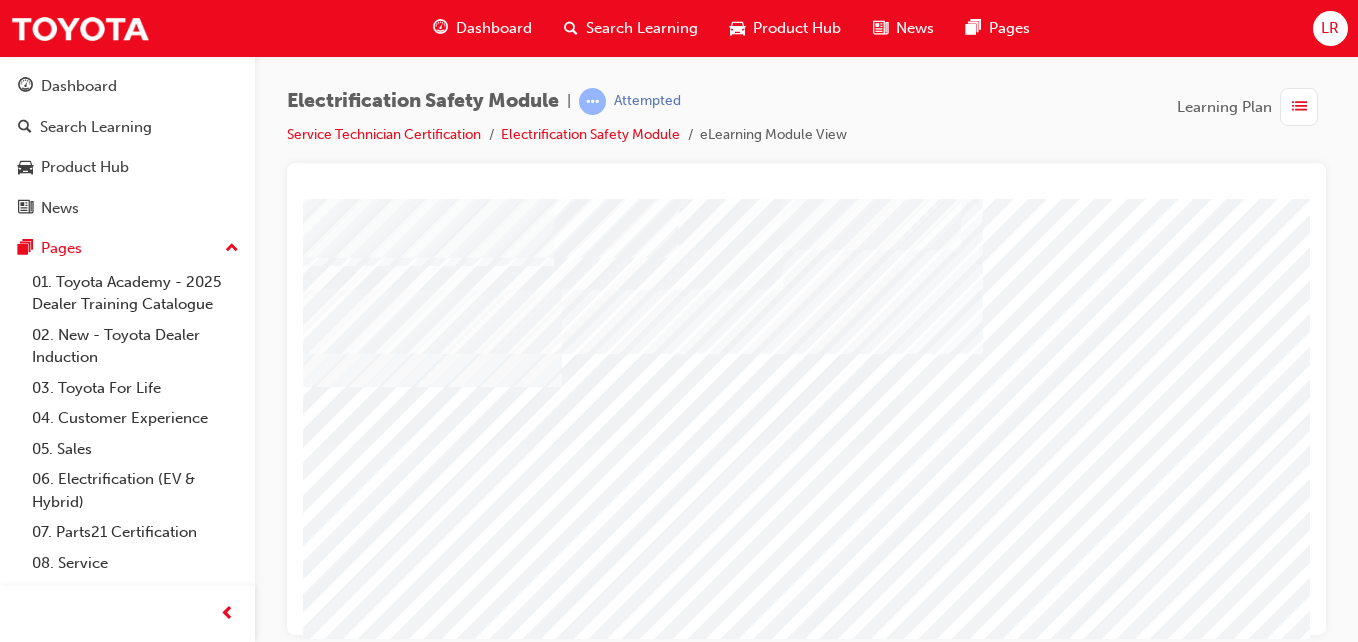 click at bounding box center (332, 4608) 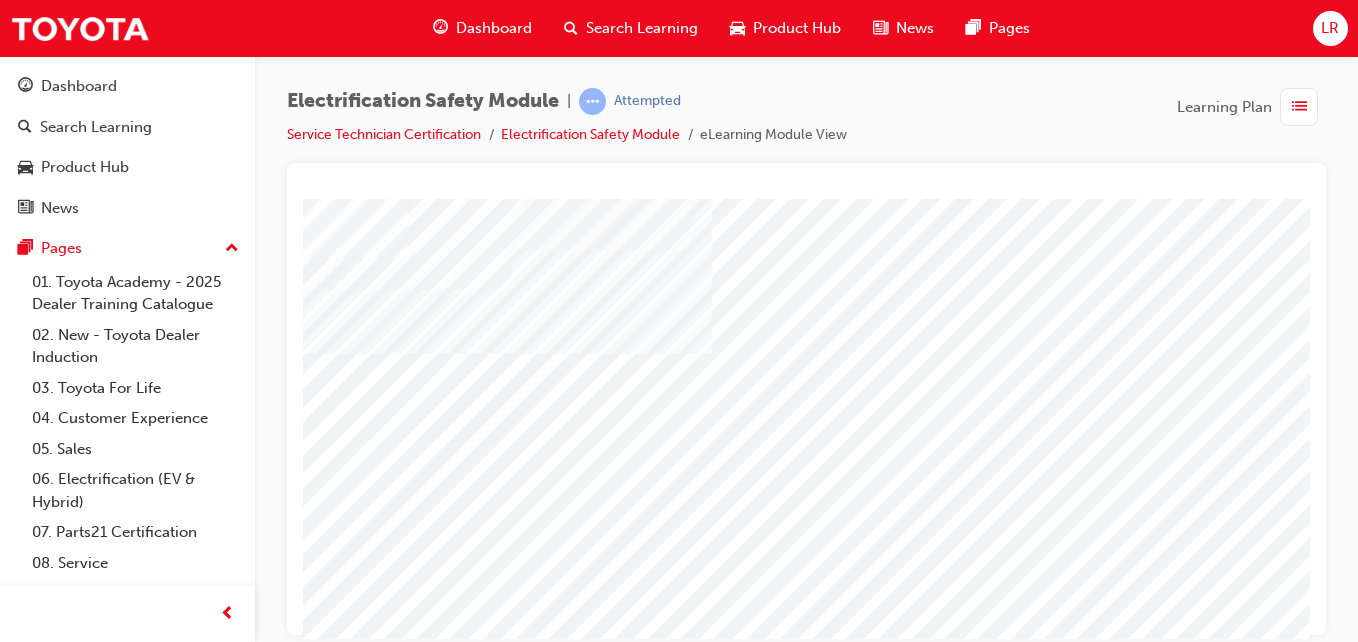 scroll, scrollTop: 232, scrollLeft: 368, axis: both 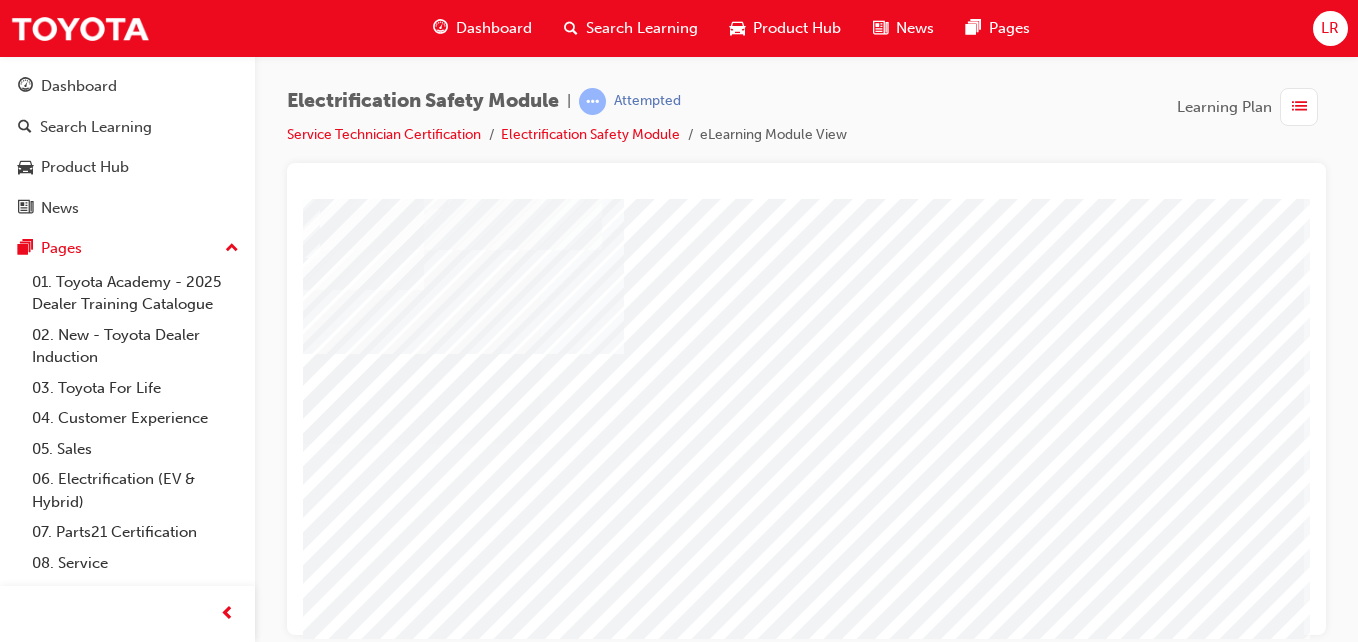 click at bounding box center (-27, 5584) 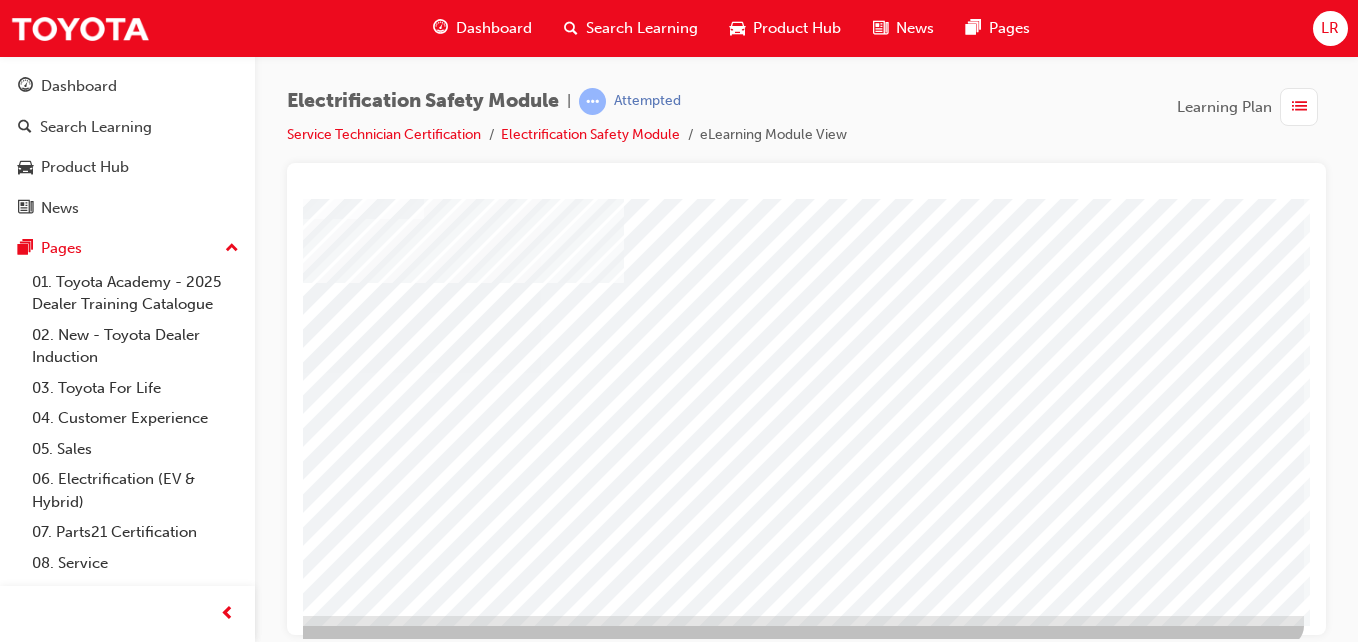 scroll, scrollTop: 325, scrollLeft: 368, axis: both 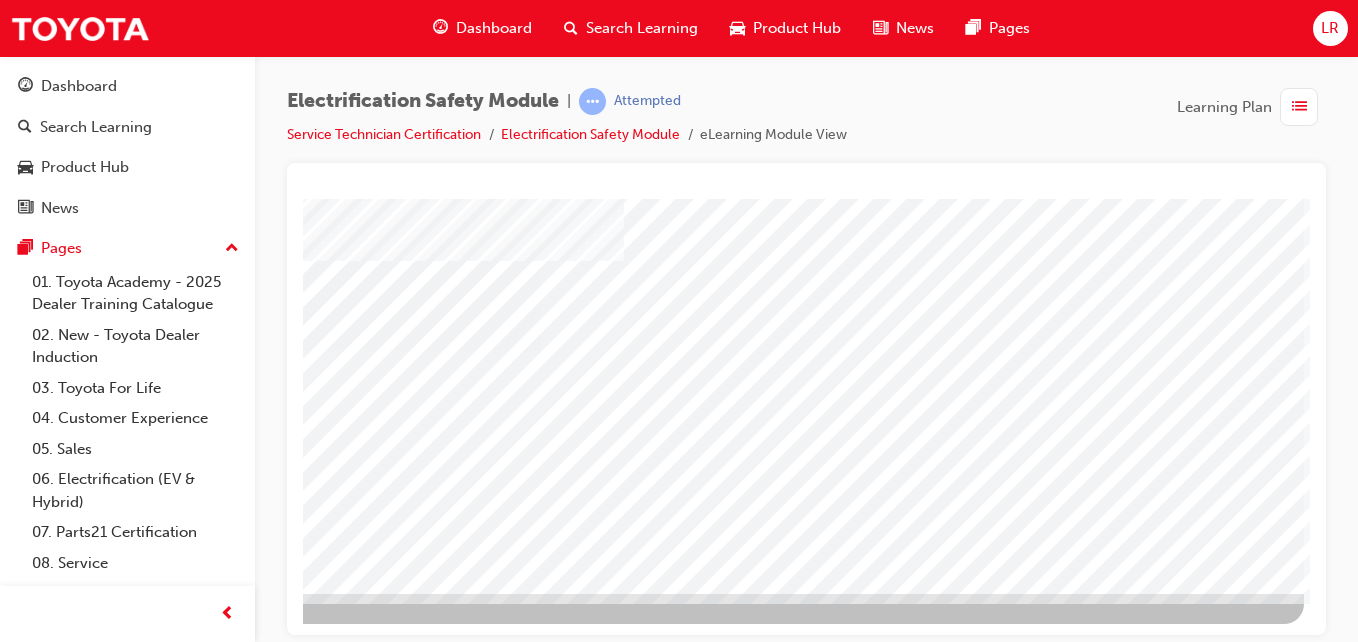 click at bounding box center (7, 2659) 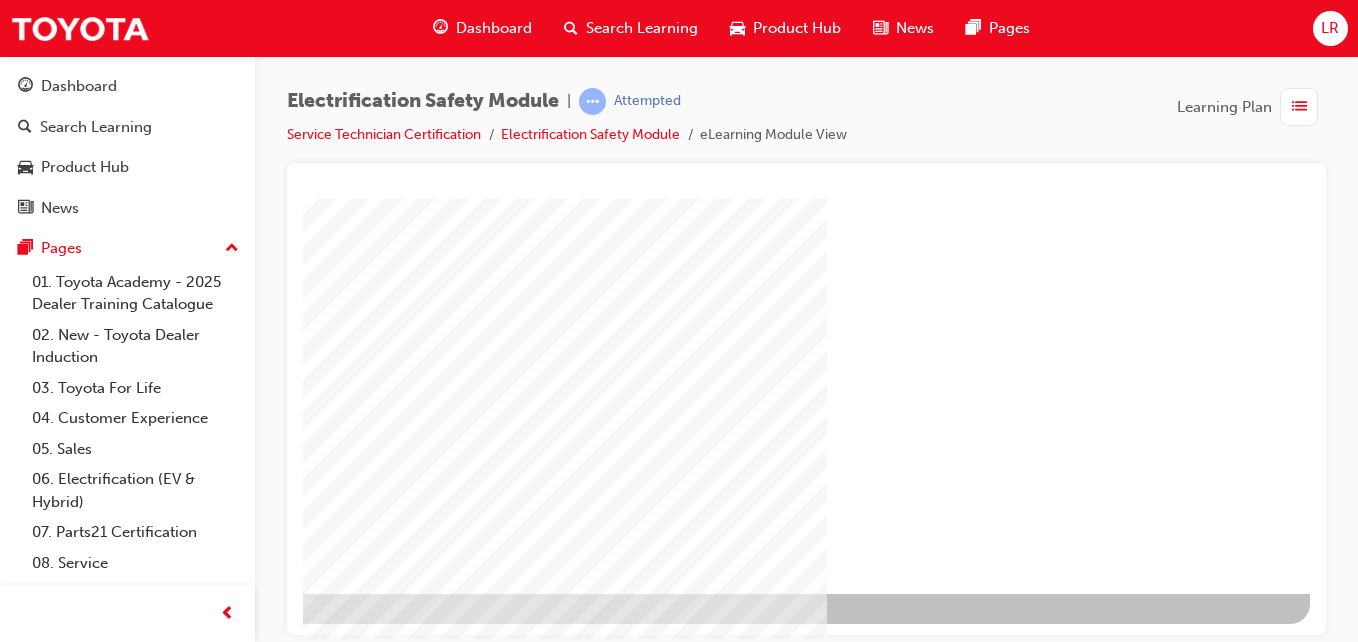 scroll, scrollTop: 325, scrollLeft: 368, axis: both 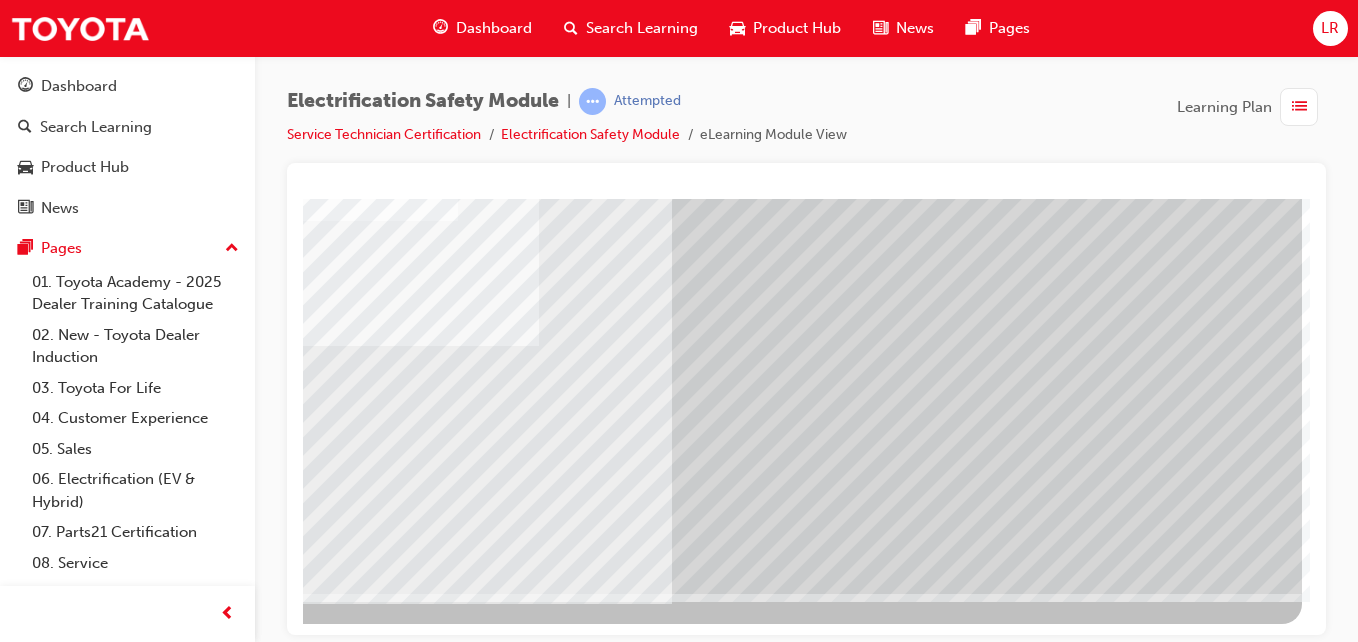 click at bounding box center [5, 2907] 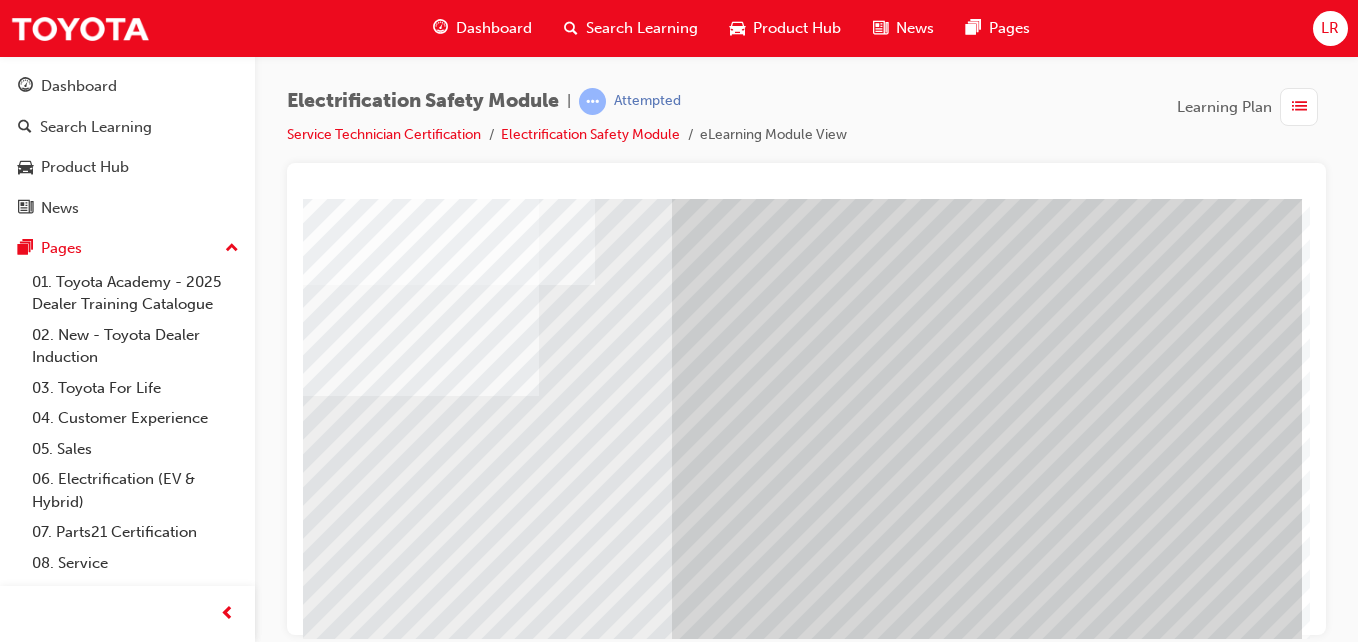 scroll, scrollTop: 286, scrollLeft: 368, axis: both 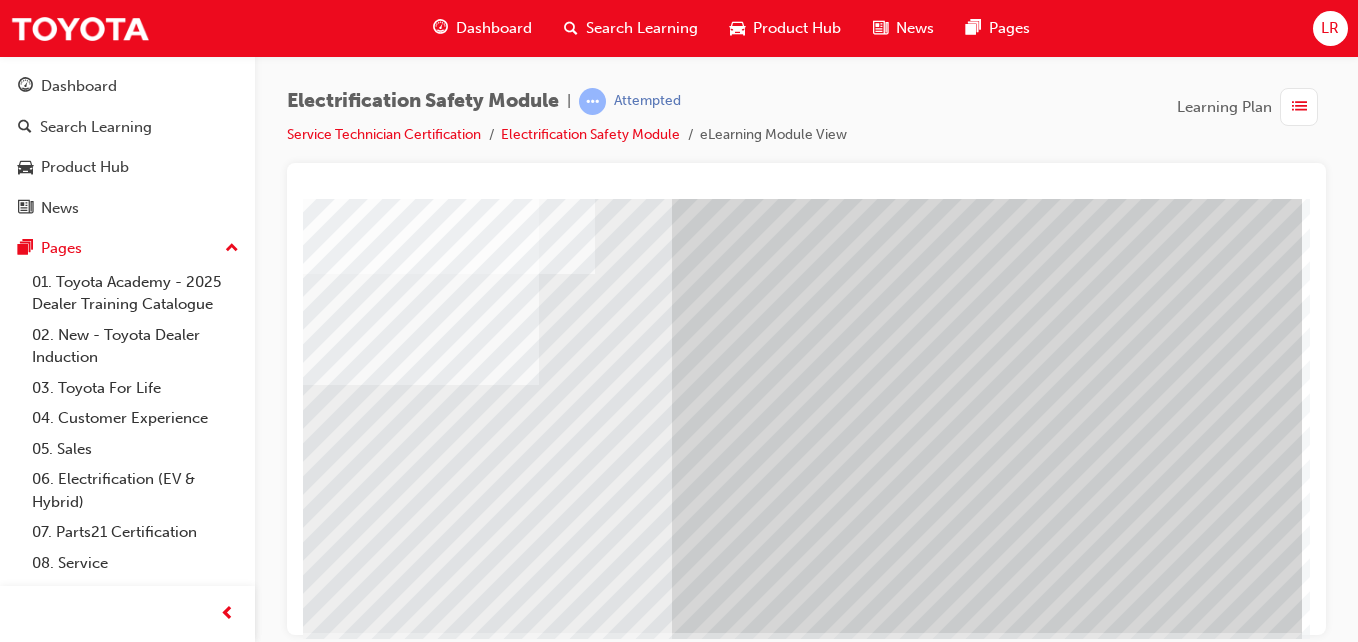 click at bounding box center (5, 2946) 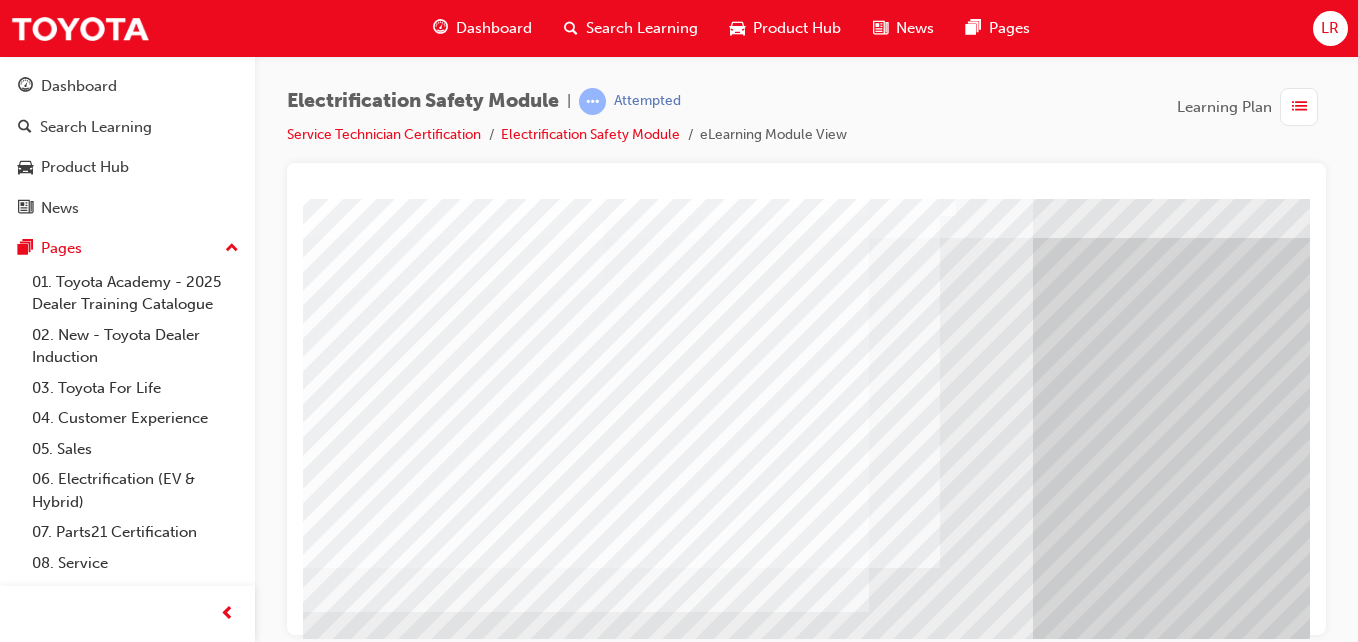 scroll, scrollTop: 41, scrollLeft: 0, axis: vertical 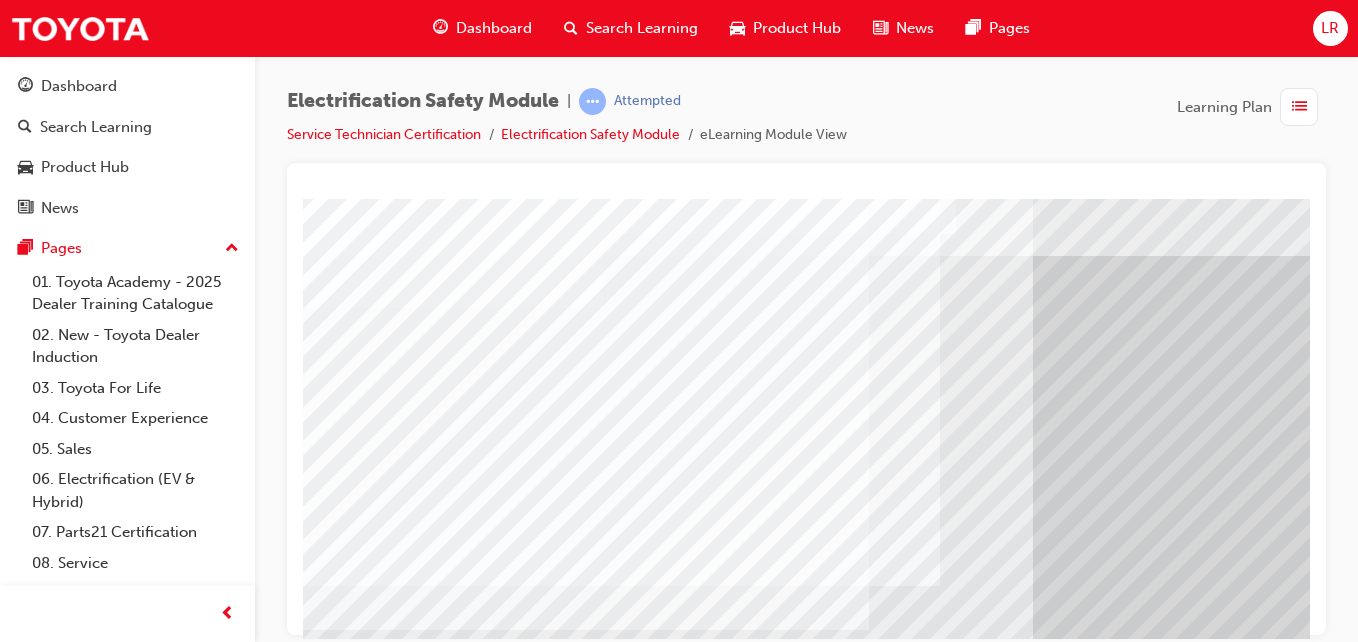 click at bounding box center [621, 4007] 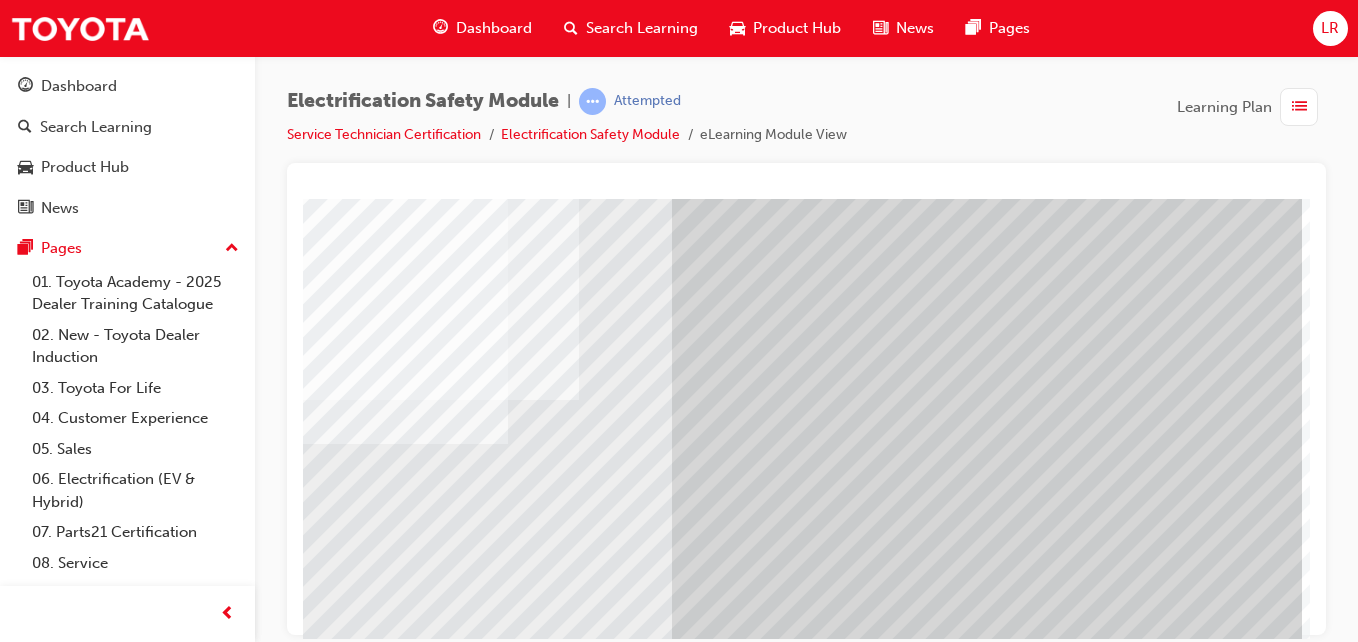 scroll, scrollTop: 284, scrollLeft: 368, axis: both 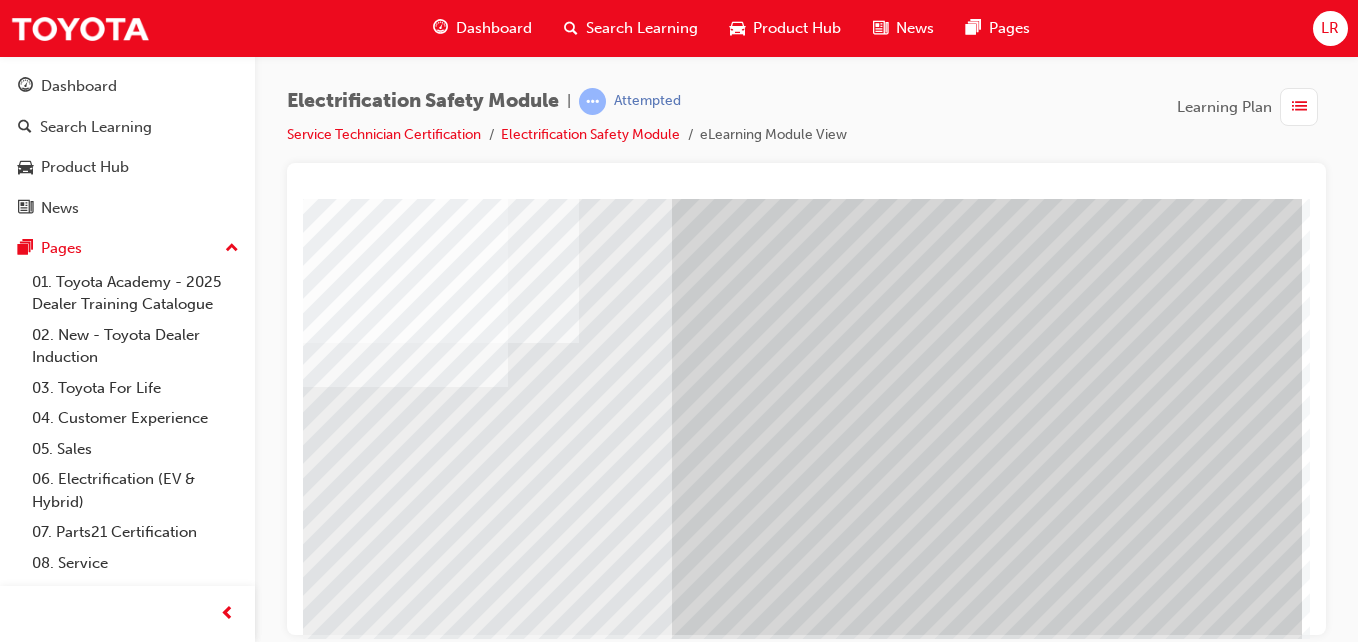 click at bounding box center [5, 2948] 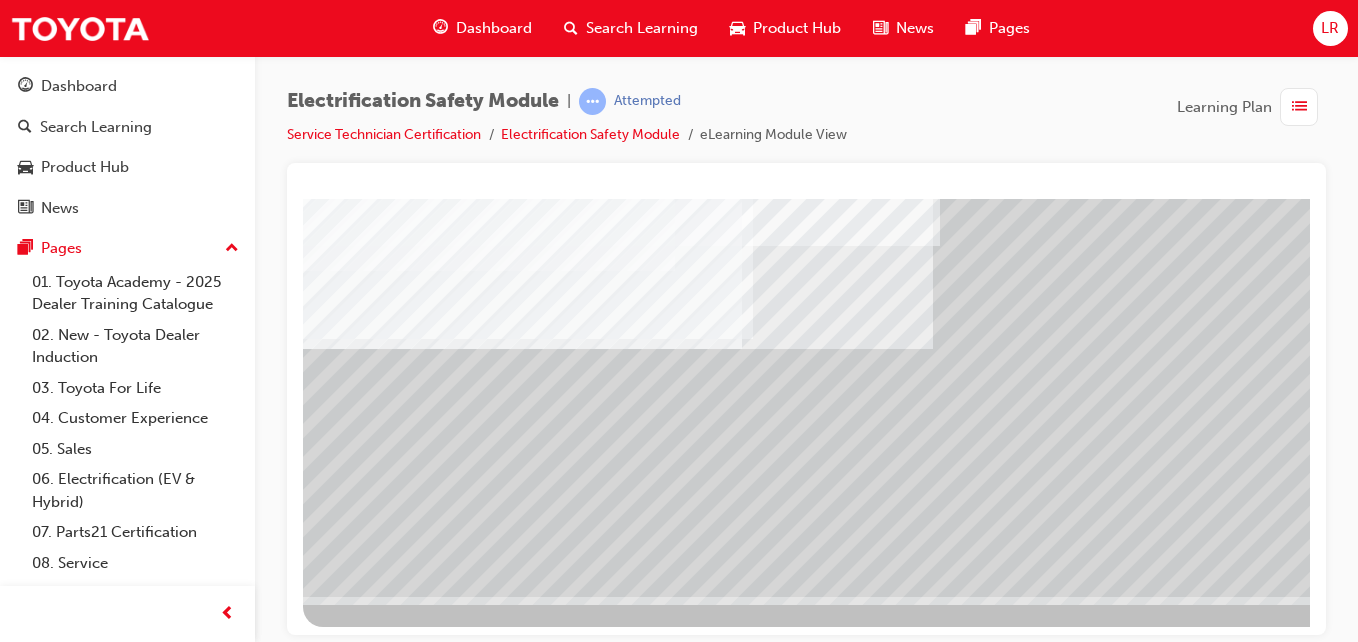 scroll, scrollTop: 325, scrollLeft: 0, axis: vertical 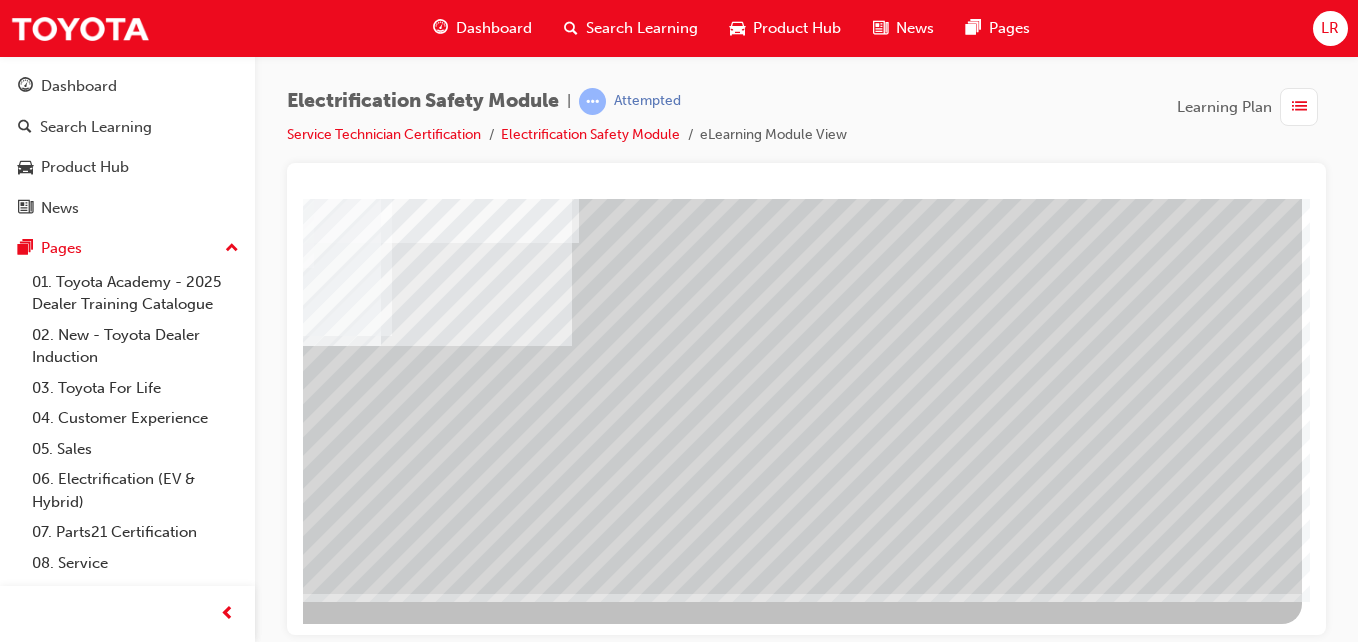 click at bounding box center (5, 2185) 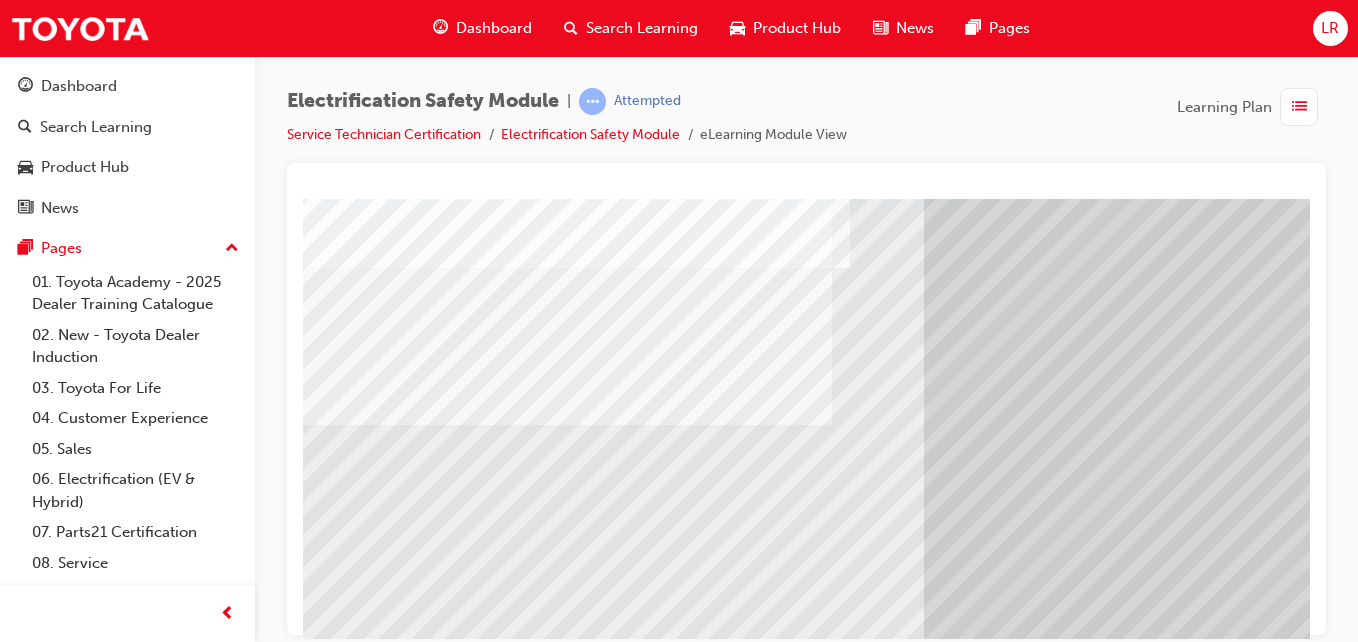 click at bounding box center [244, 5606] 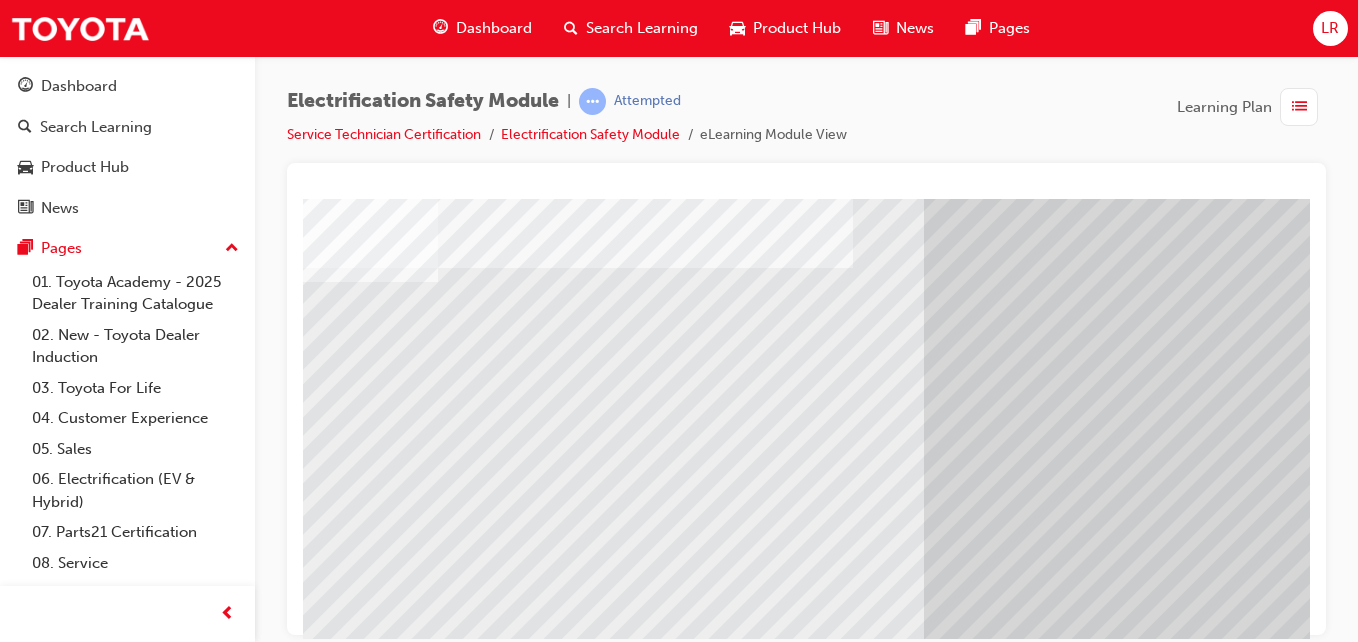 click at bounding box center (244, 5646) 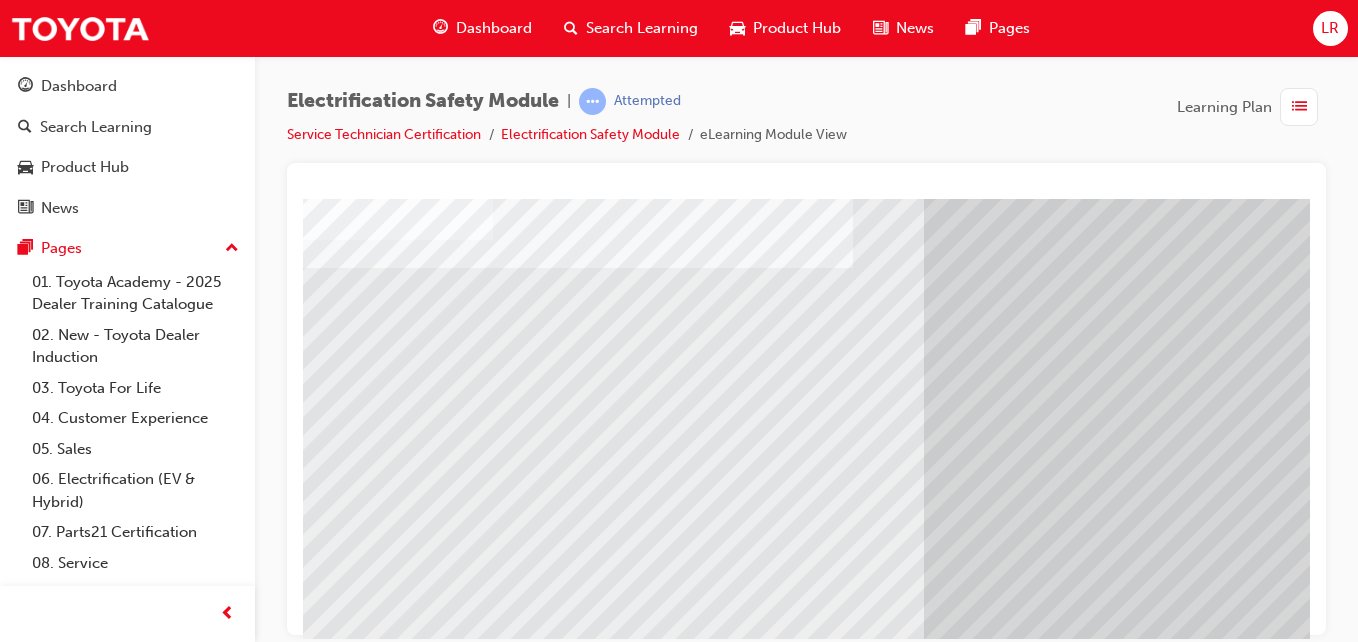 click at bounding box center [244, 5686] 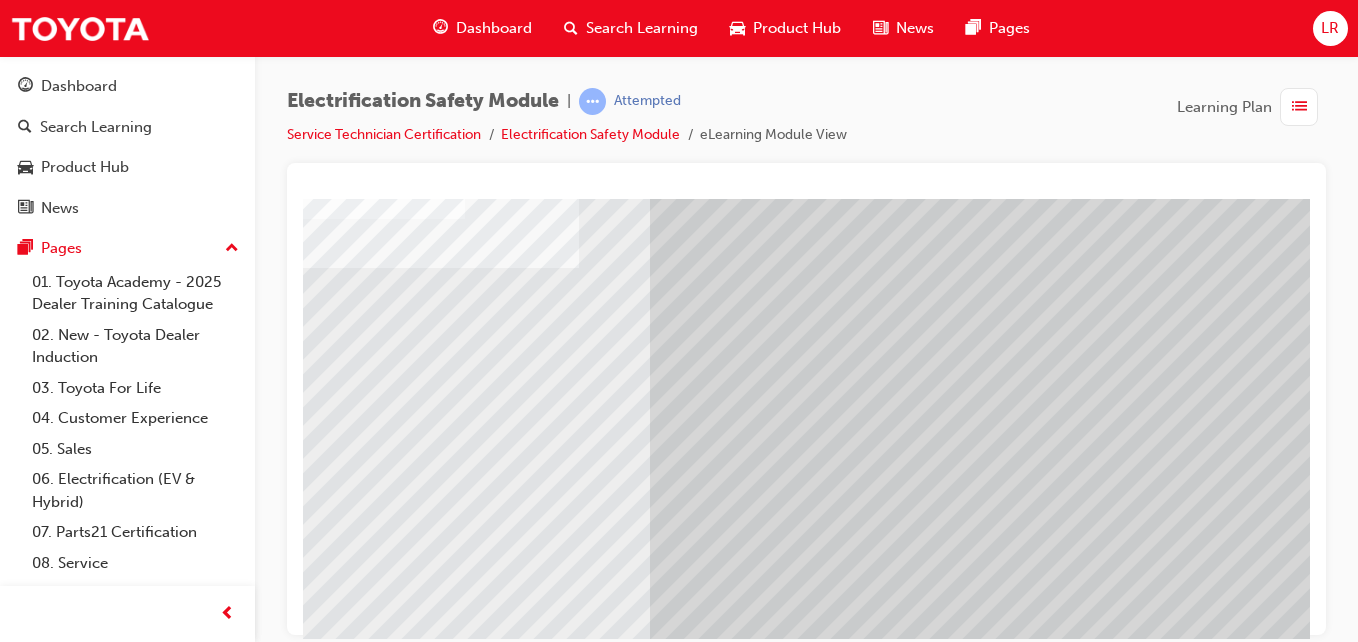 scroll, scrollTop: 264, scrollLeft: 368, axis: both 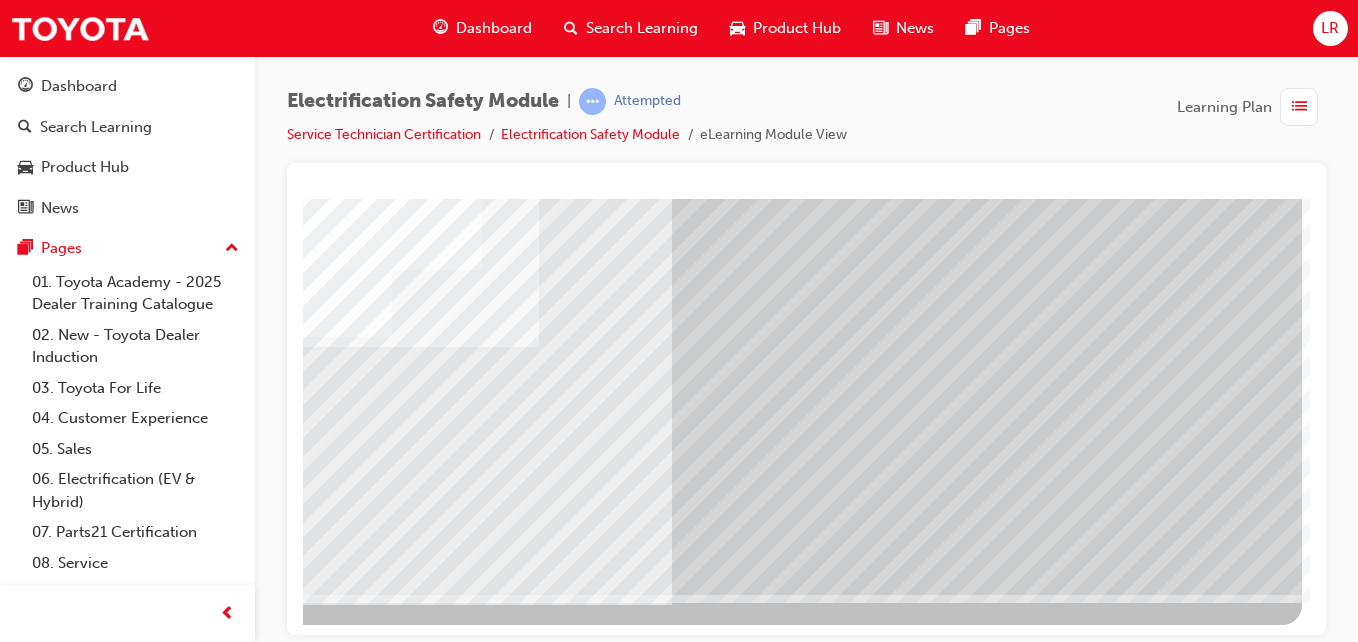 click at bounding box center [5, 2908] 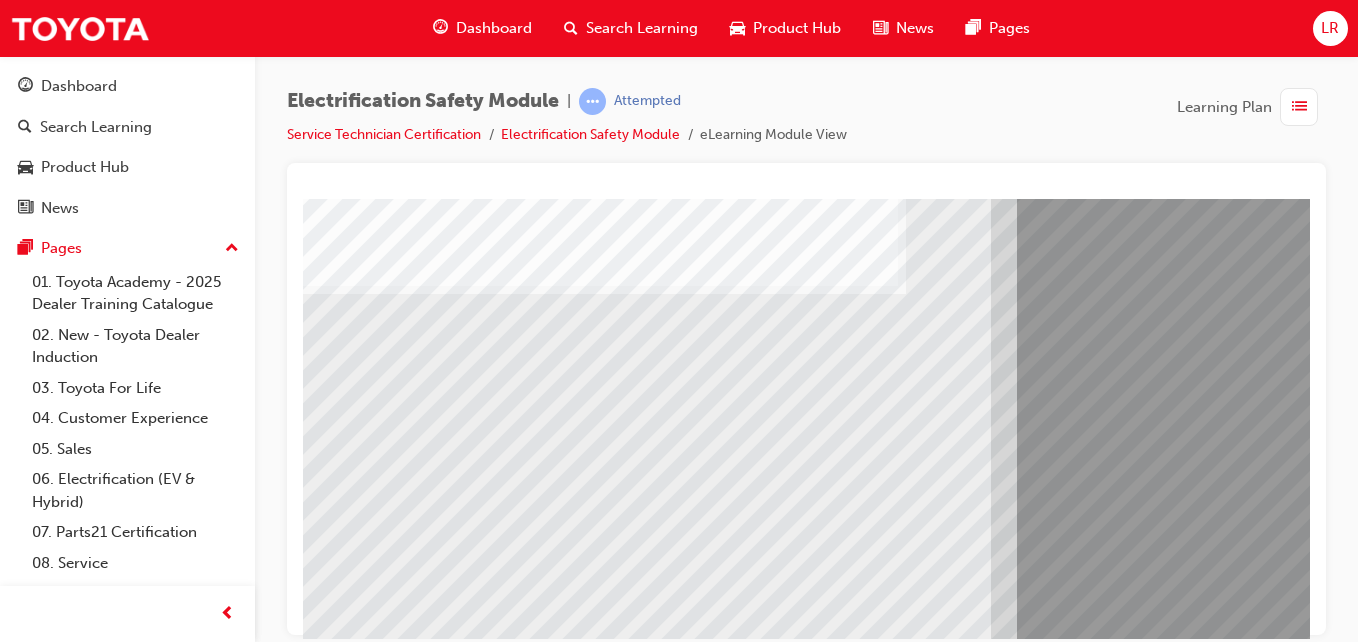 click at bounding box center [356, 9008] 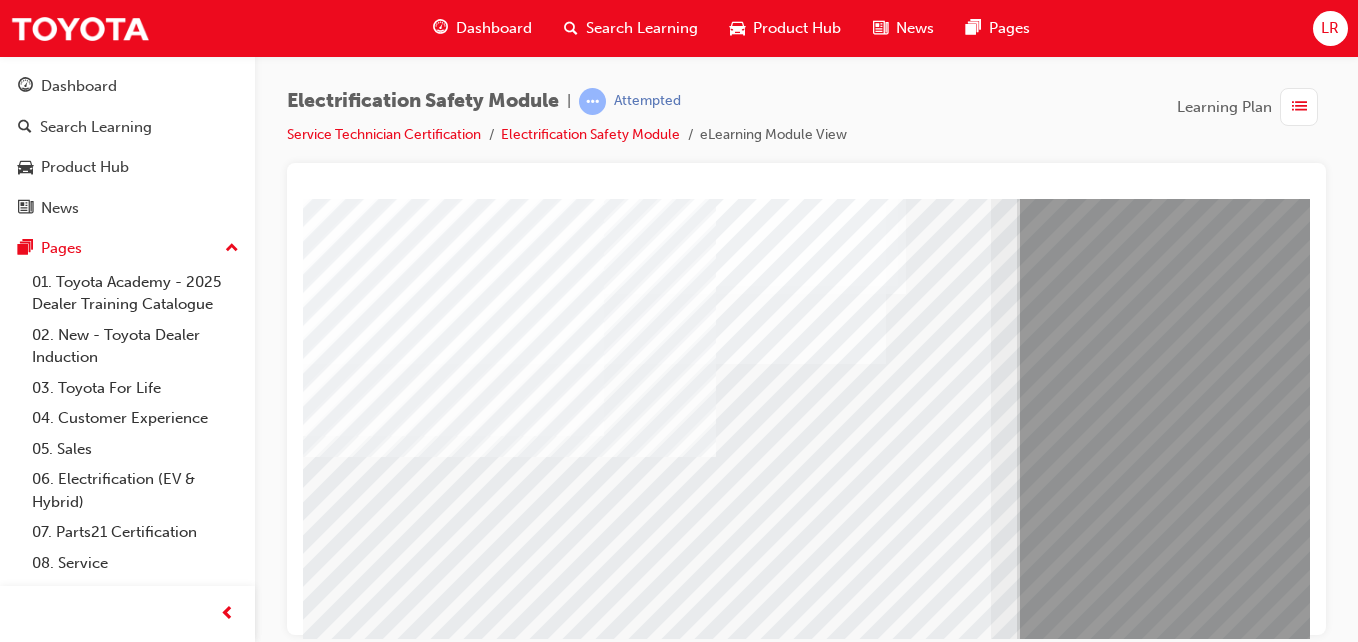 click at bounding box center (356, 9176) 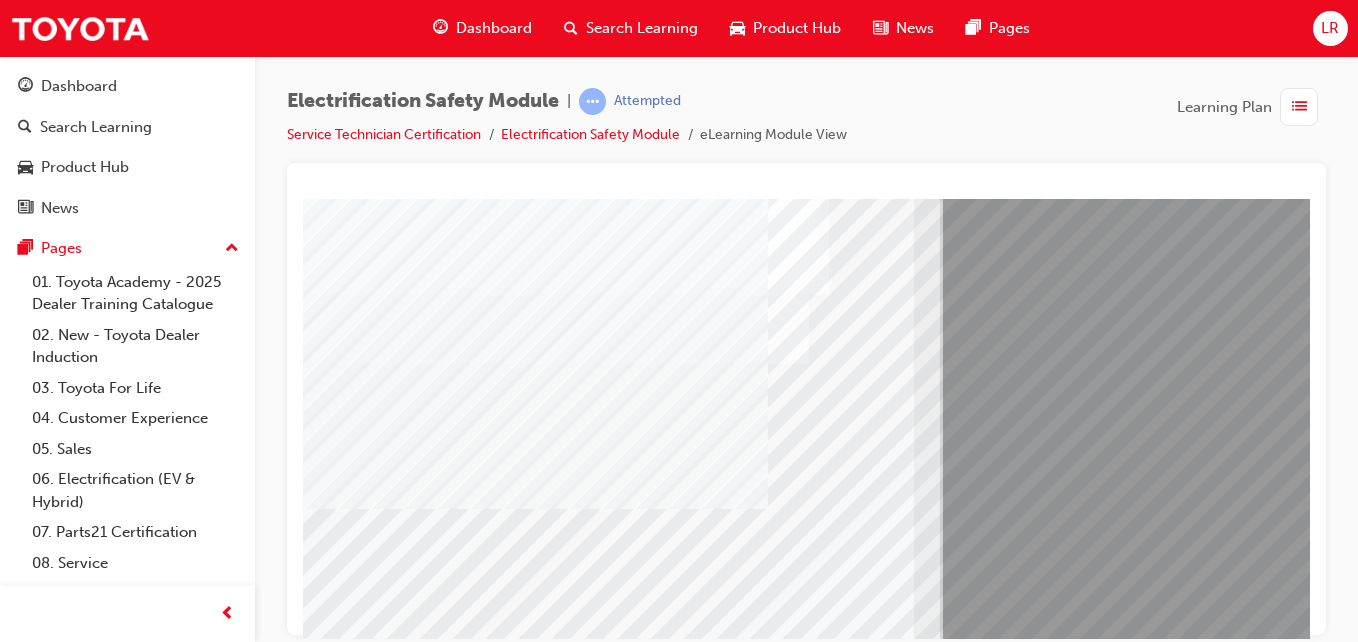 click at bounding box center [279, 9008] 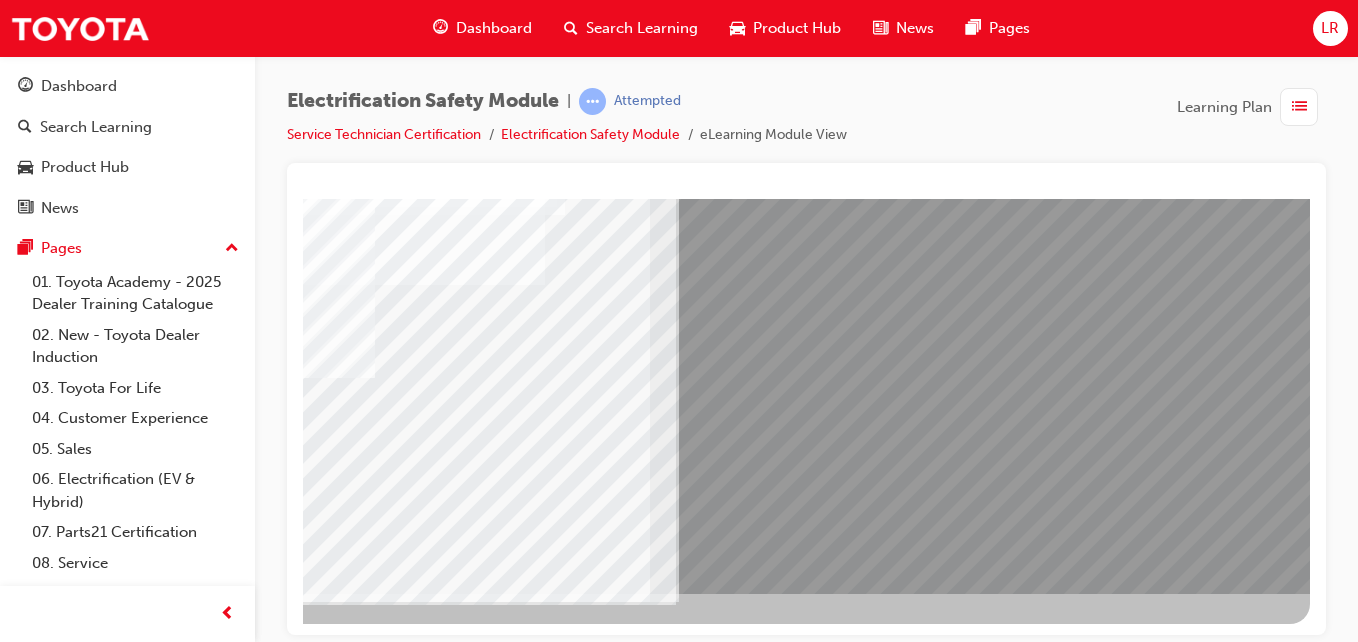 click at bounding box center (243, 5888) 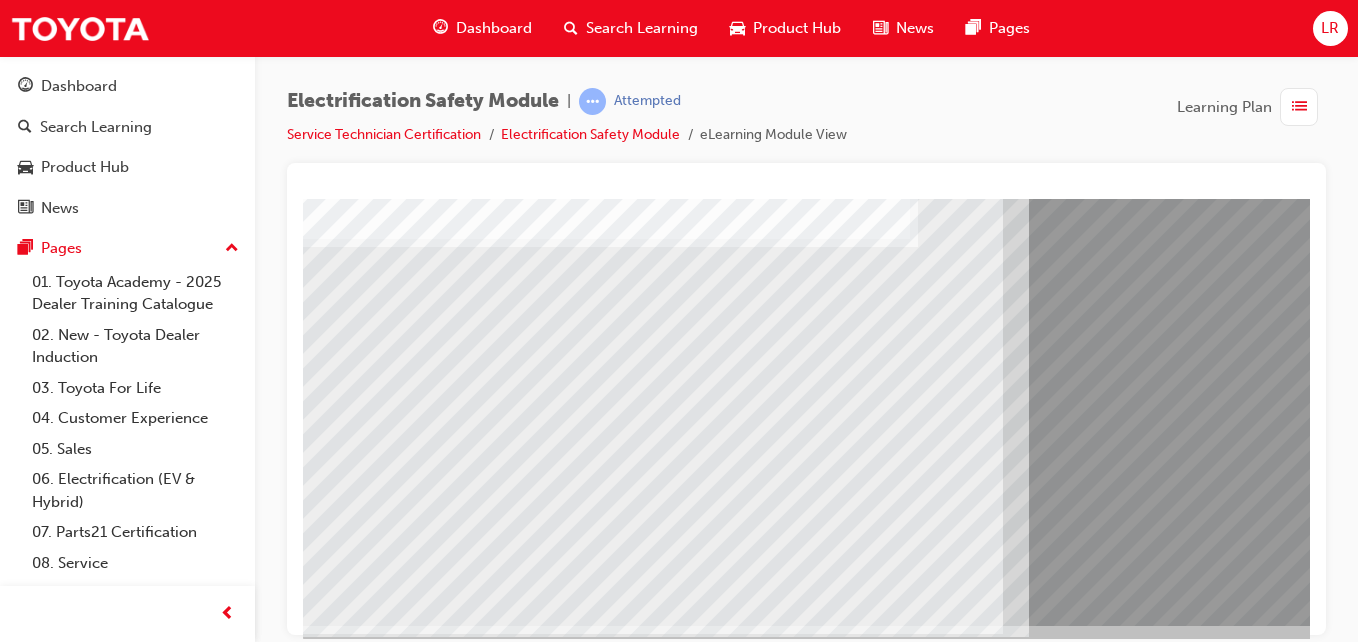 click at bounding box center (368, 10423) 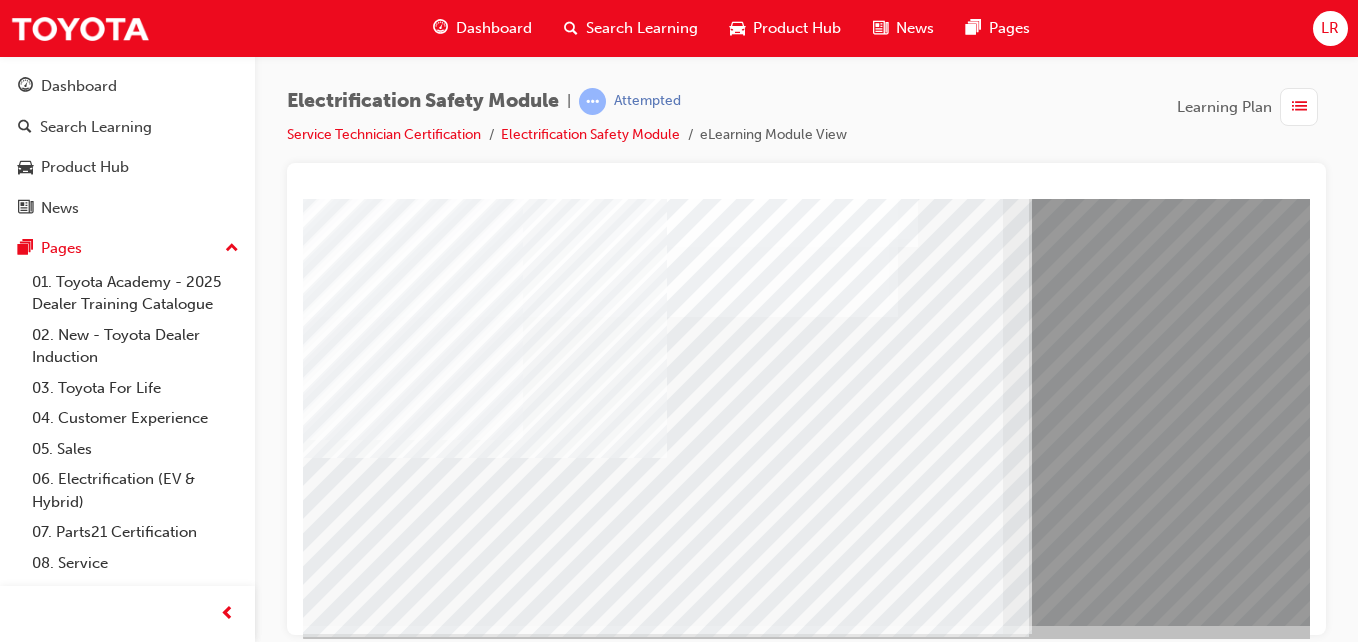 click at bounding box center (368, 10777) 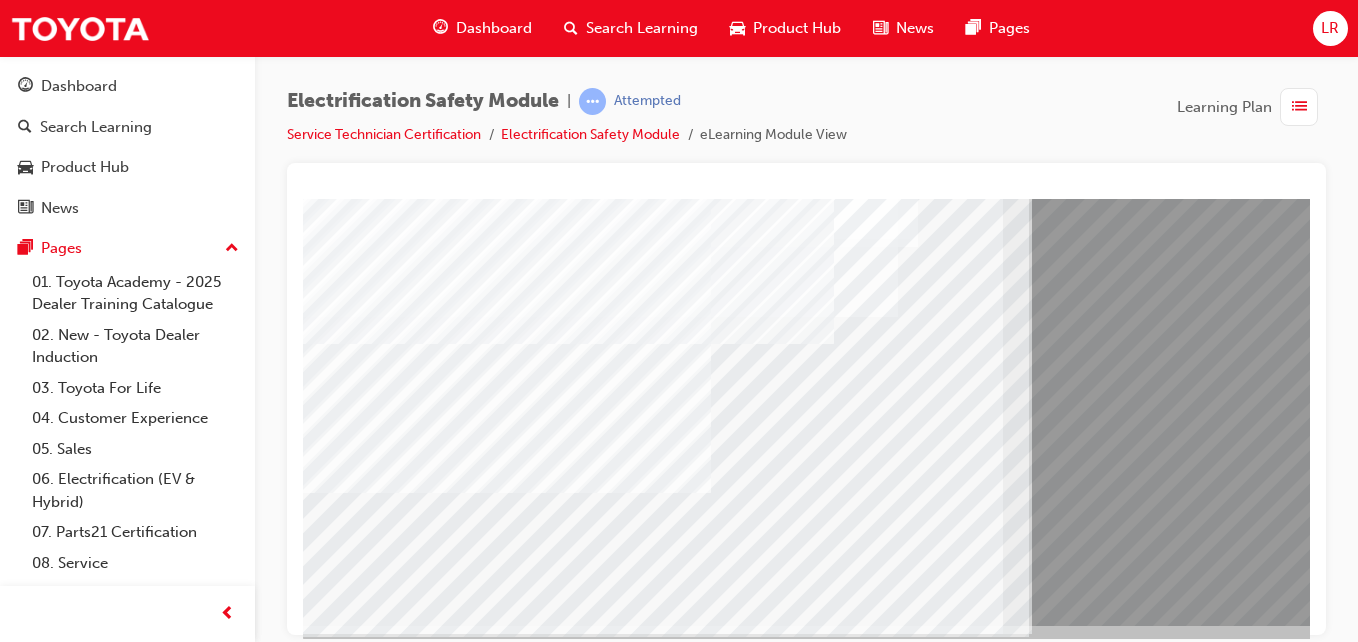click at bounding box center [368, 10553] 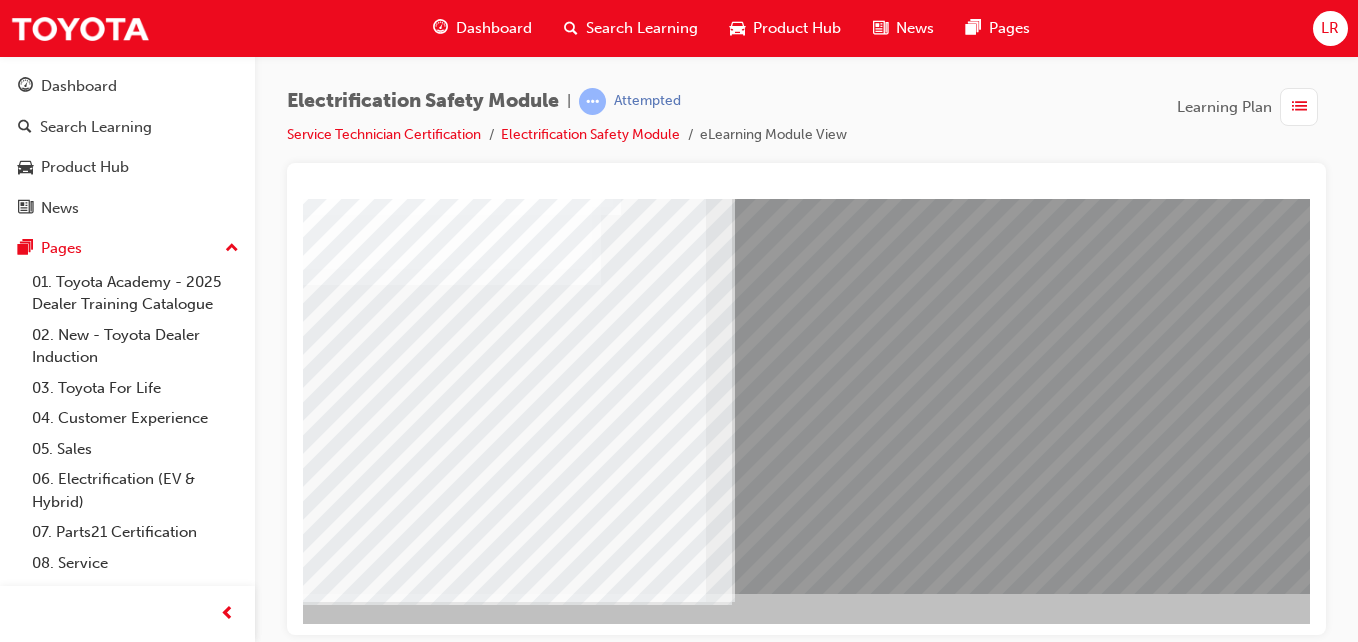 click at bounding box center [69, 10308] 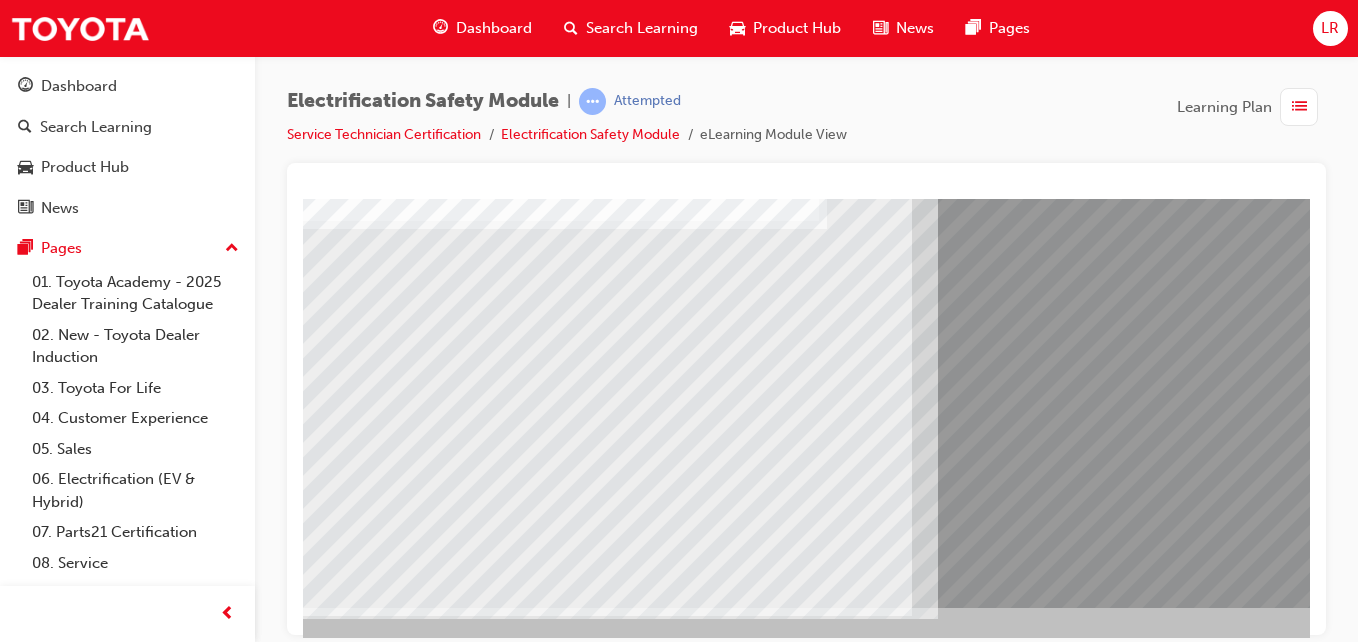 scroll, scrollTop: 311, scrollLeft: 65, axis: both 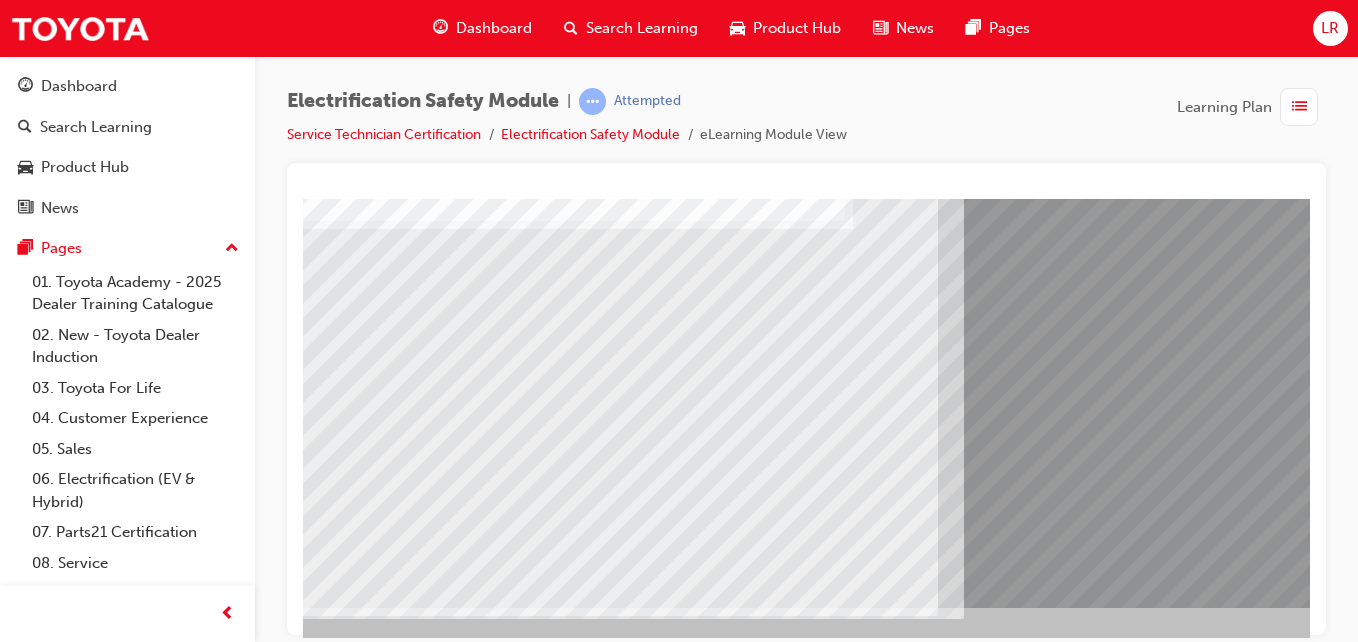 click at bounding box center [303, 8250] 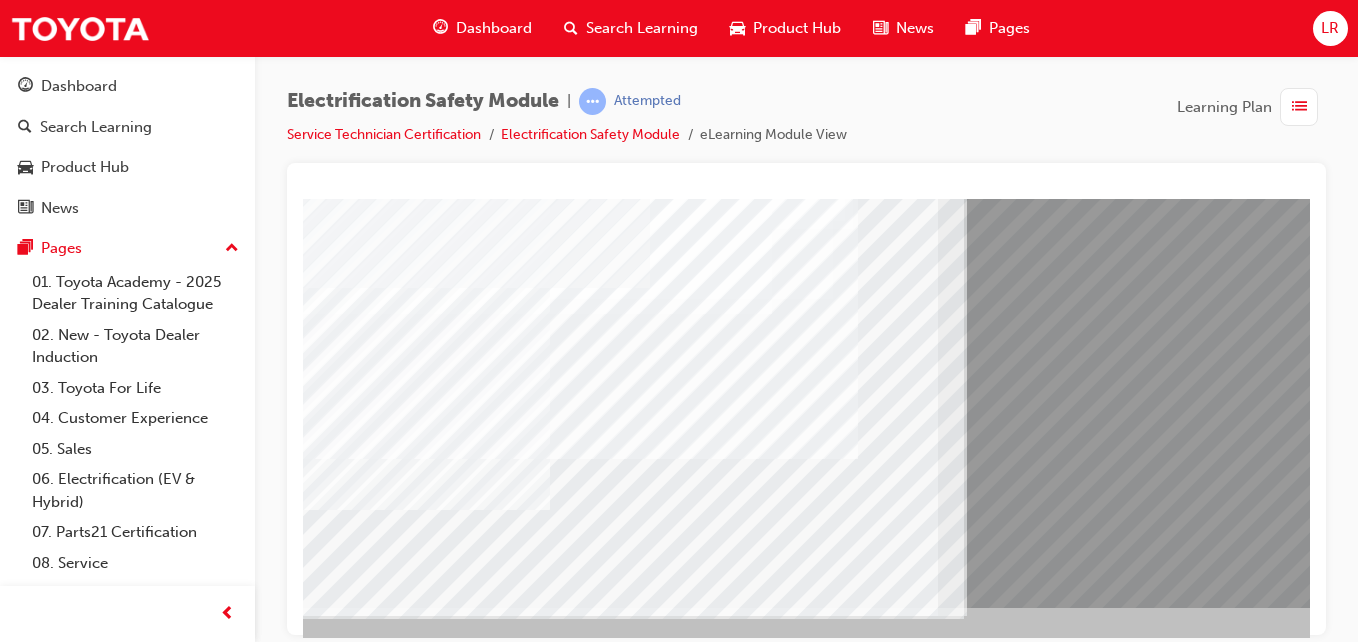 click at bounding box center (303, 12997) 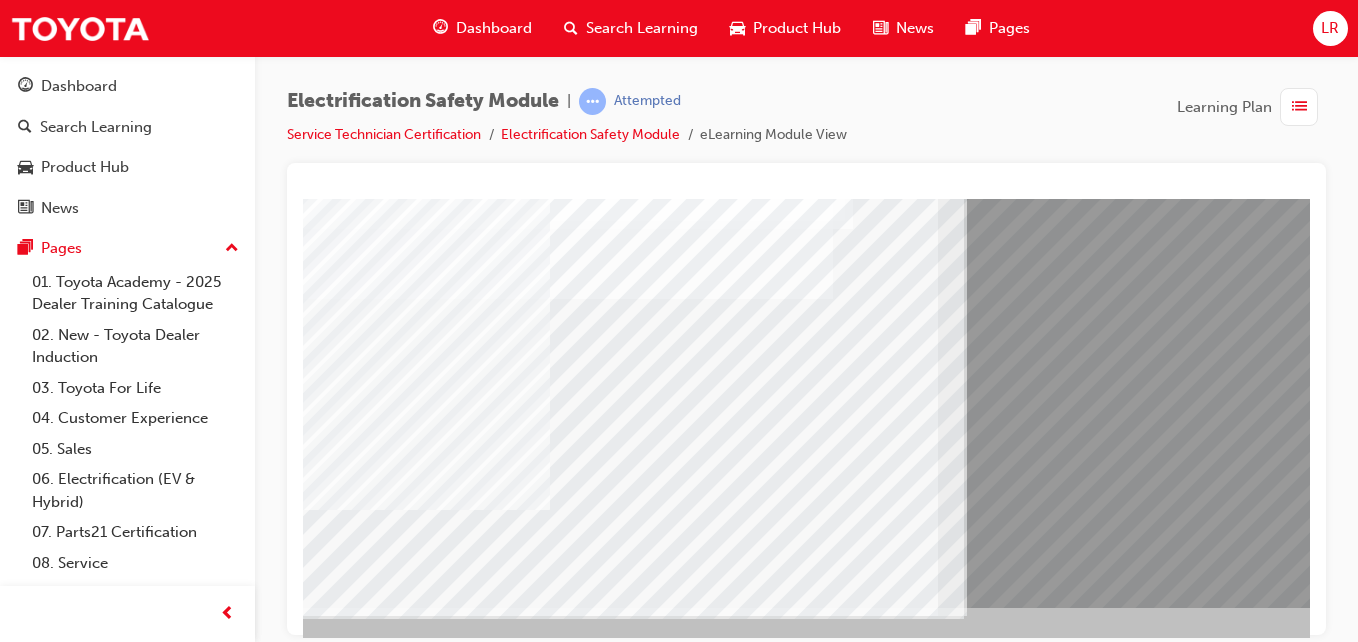 click at bounding box center [303, 13127] 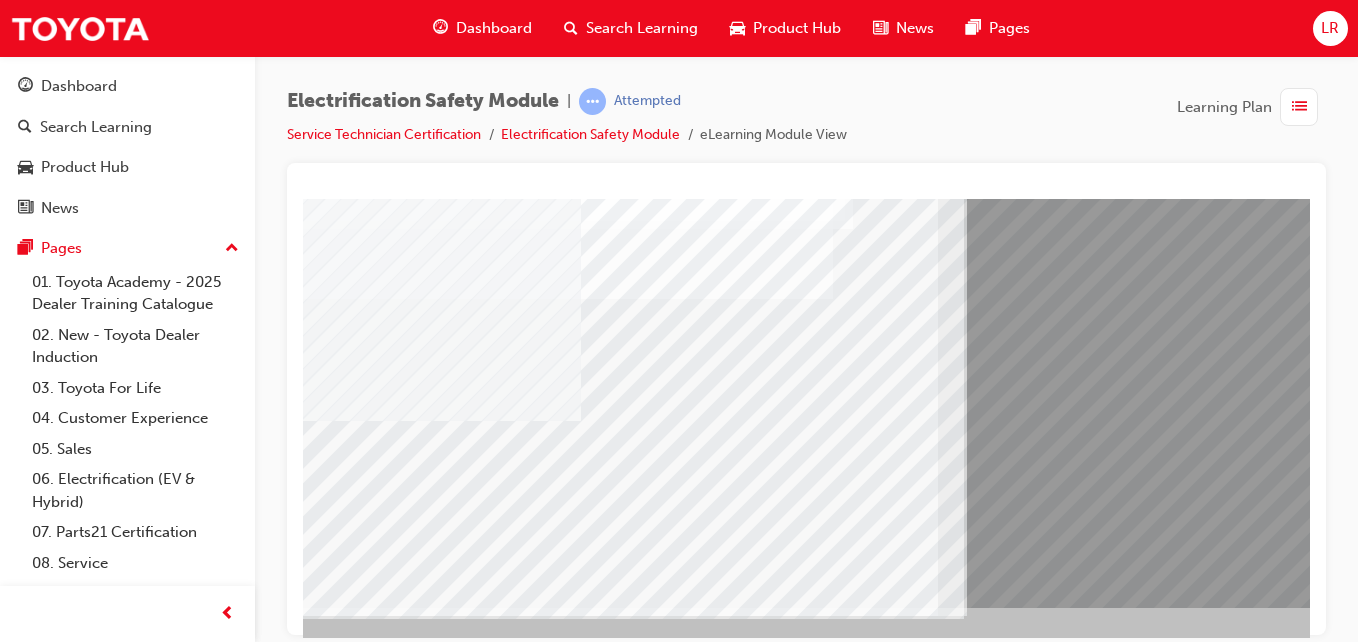 click at bounding box center [303, 13673] 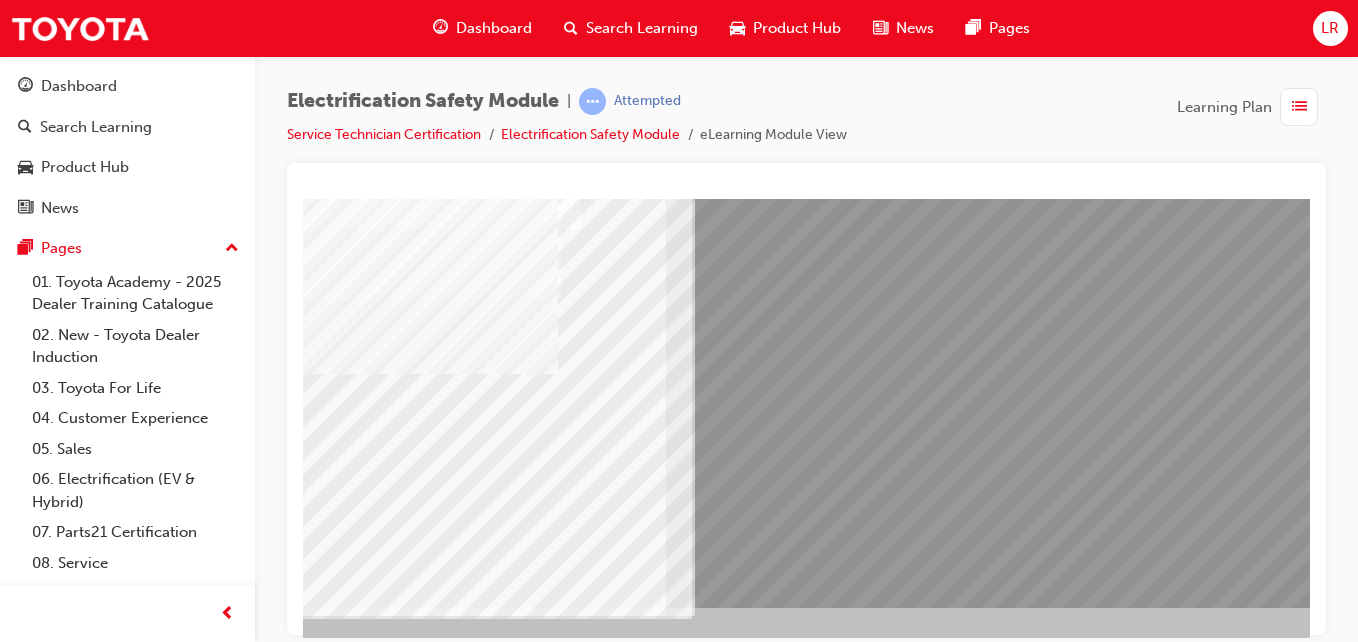 scroll, scrollTop: 311, scrollLeft: 368, axis: both 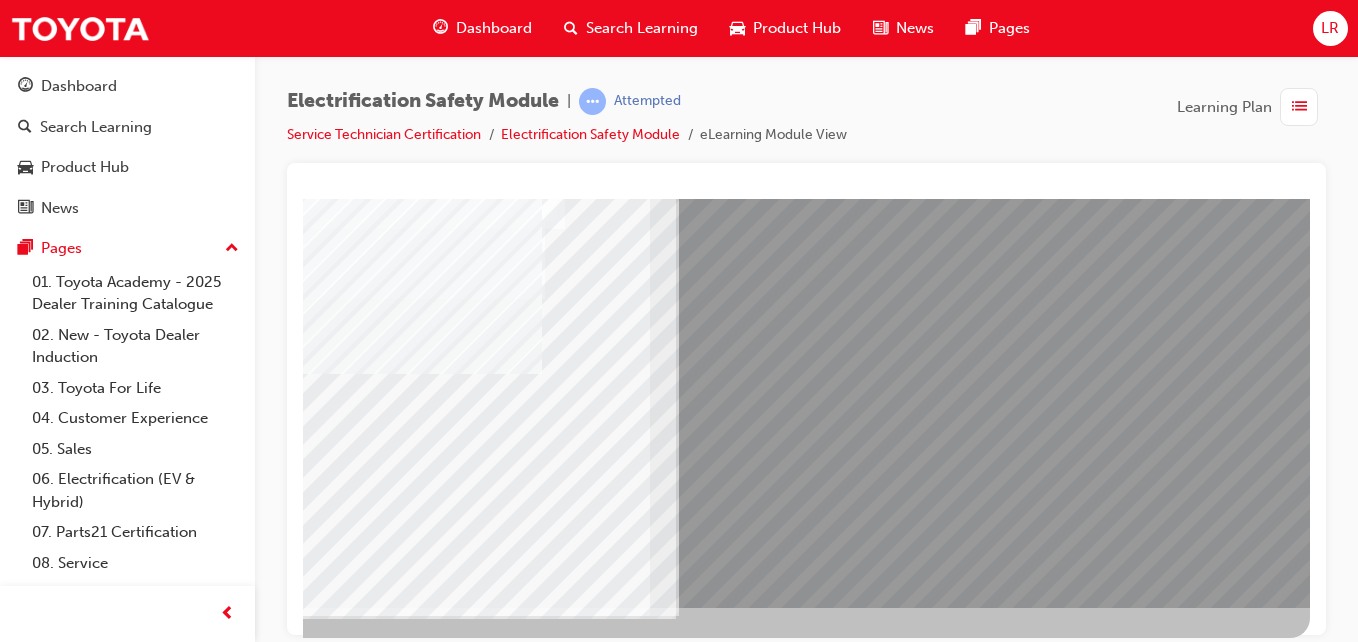 click at bounding box center [13, 13916] 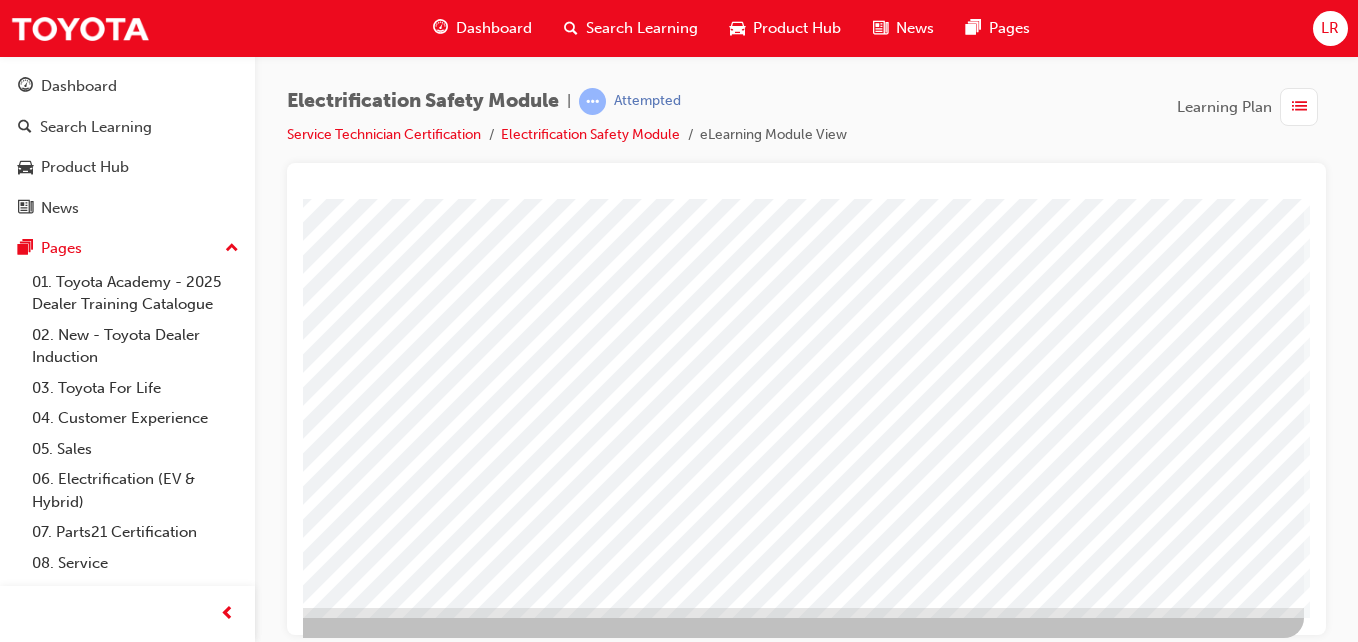 scroll, scrollTop: 0, scrollLeft: 0, axis: both 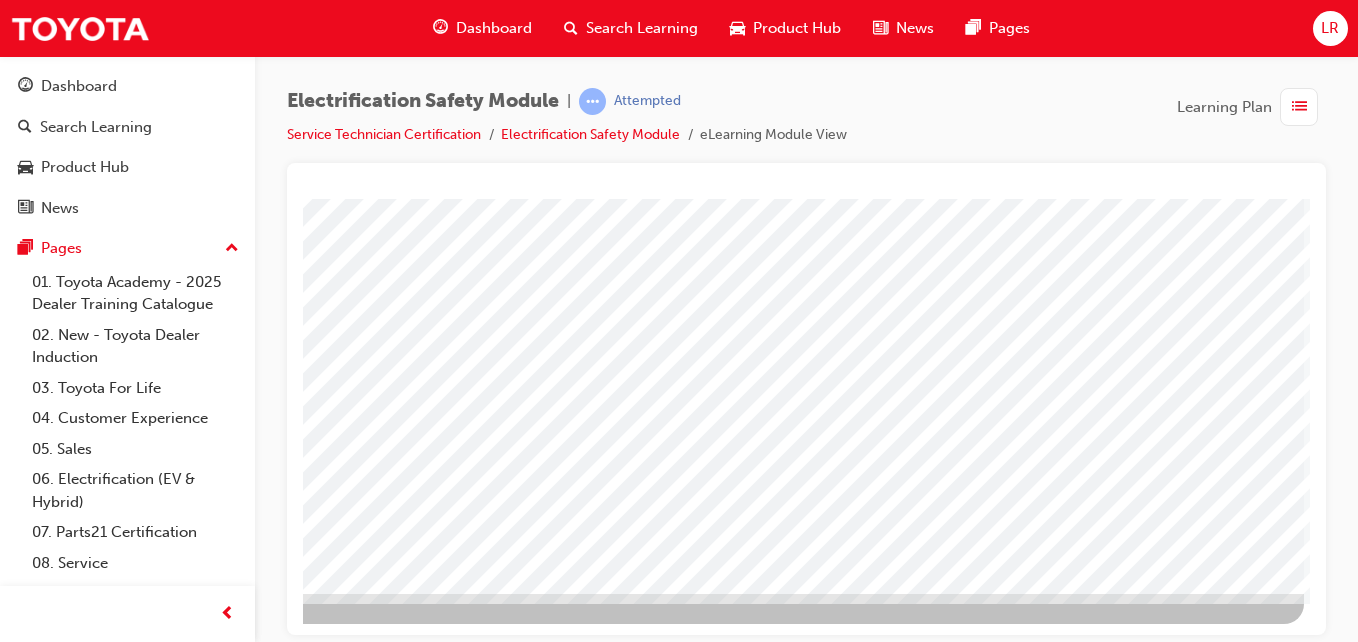 click at bounding box center (7, 3379) 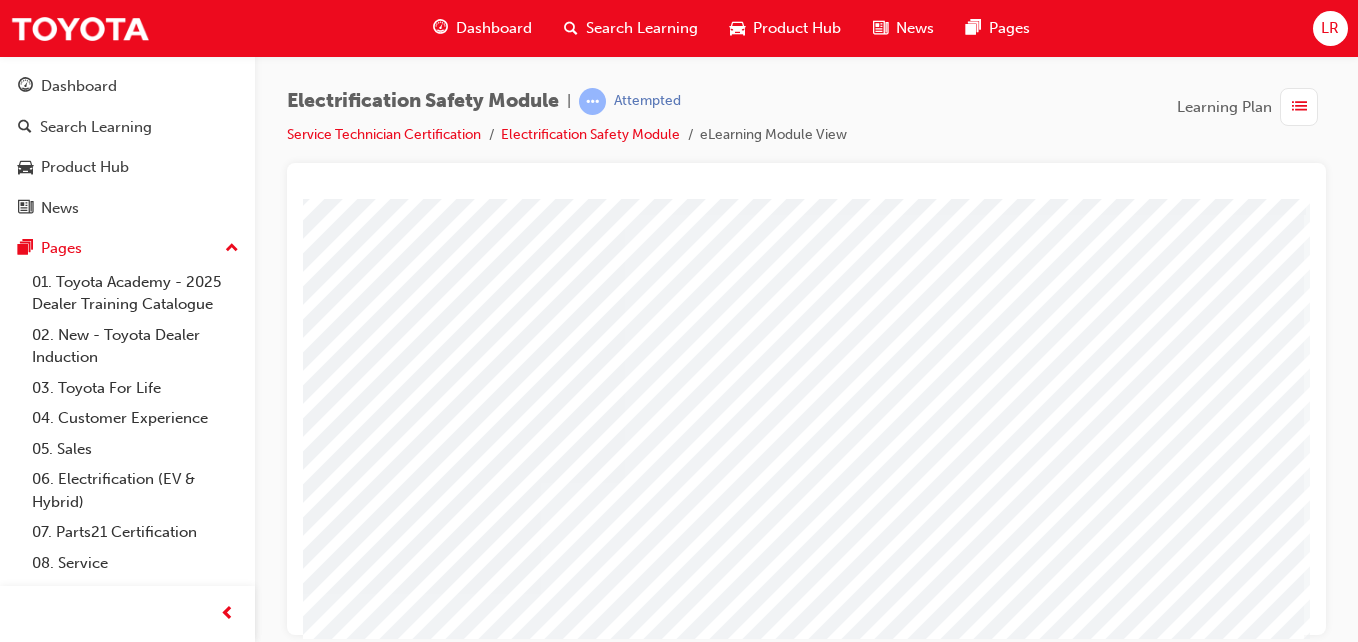 scroll, scrollTop: 80, scrollLeft: 368, axis: both 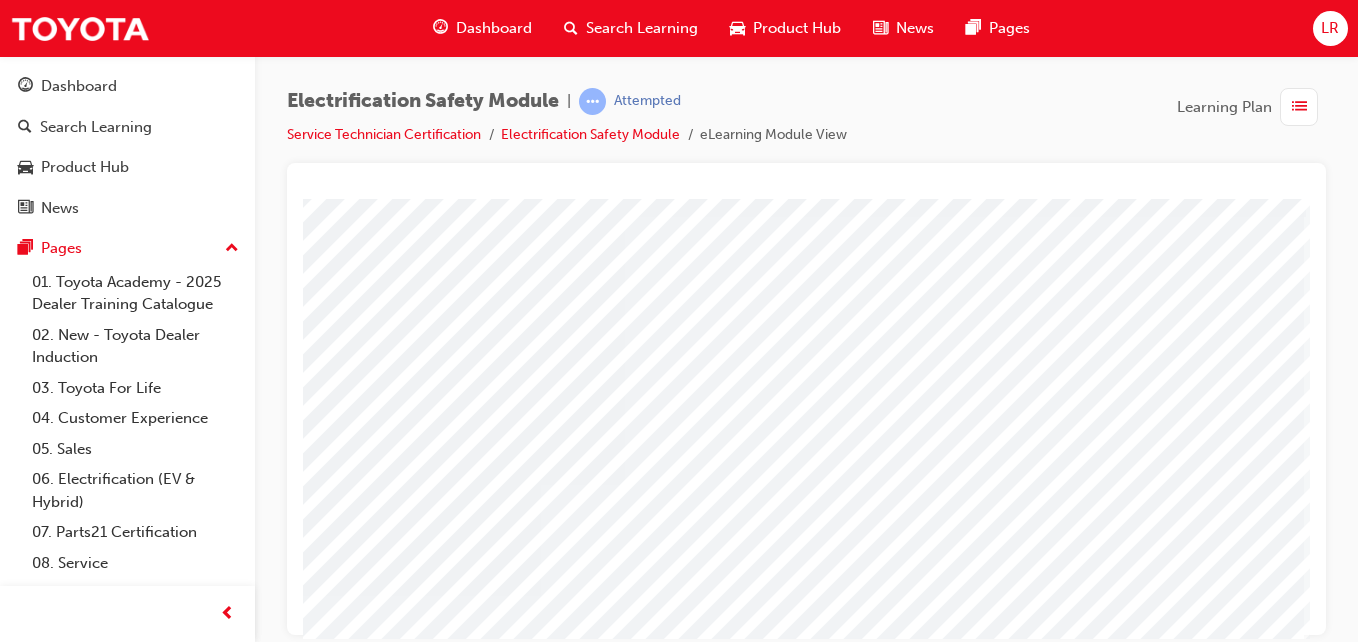 click at bounding box center [-27, 3830] 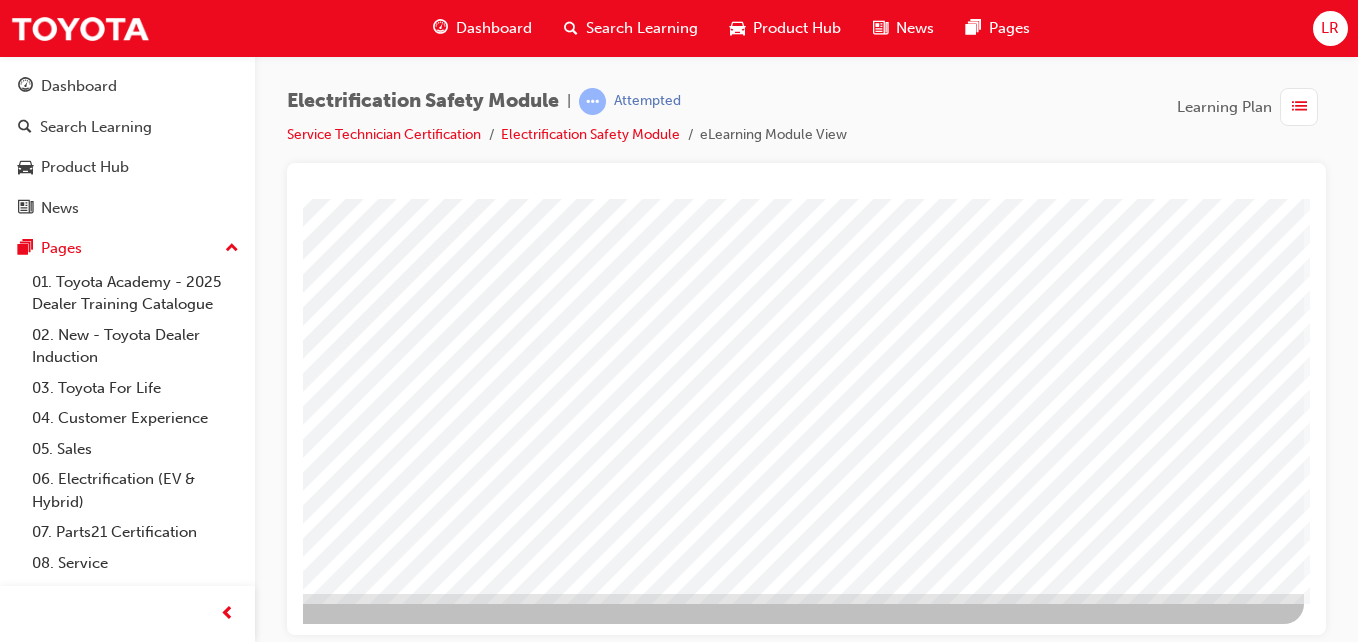 click at bounding box center (7, 2659) 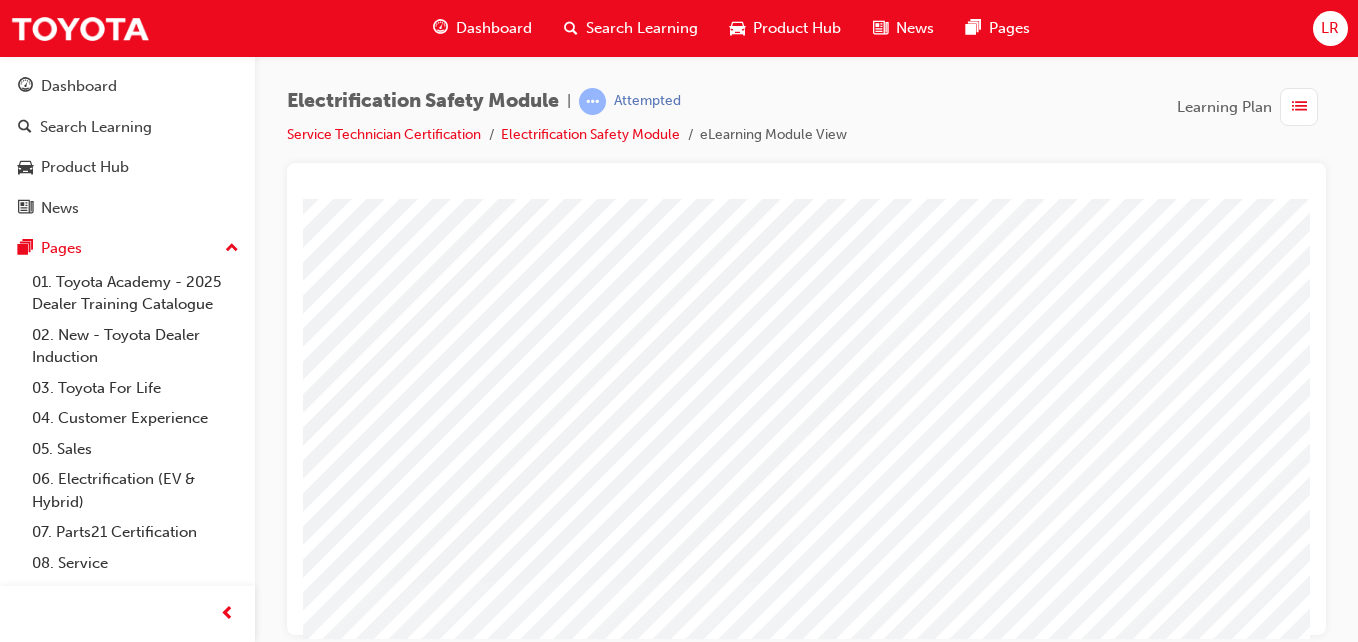 scroll, scrollTop: 93, scrollLeft: 191, axis: both 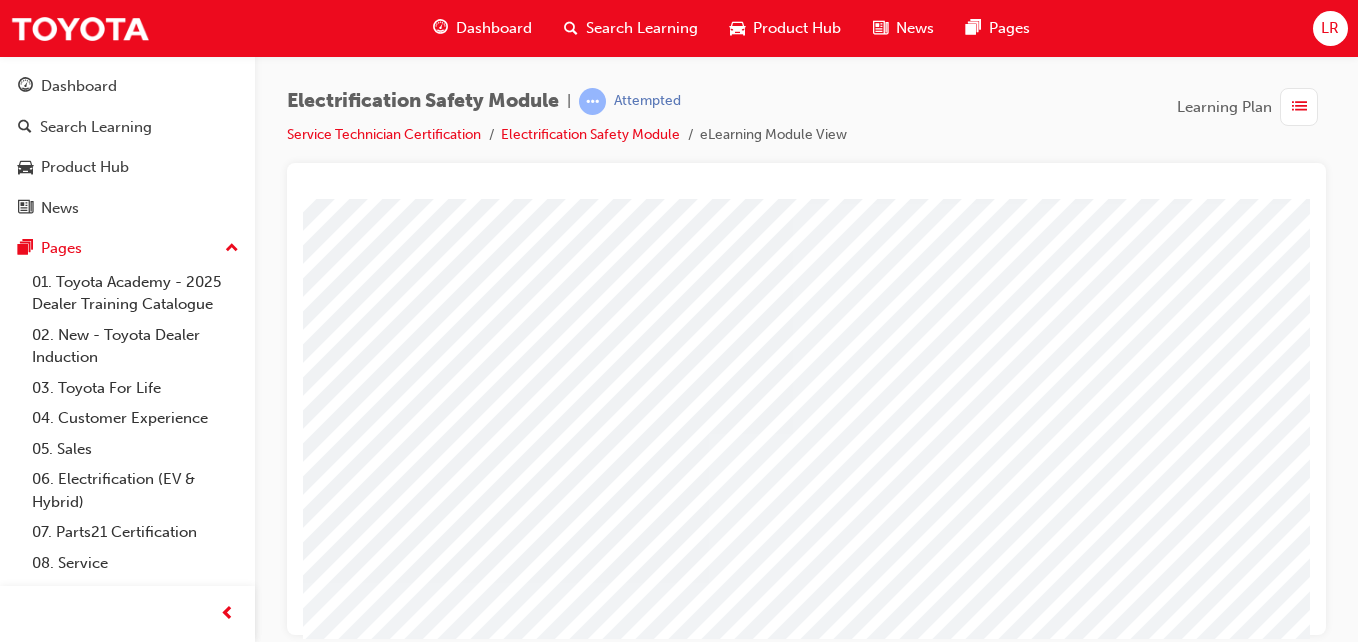 click at bounding box center (141, 3779) 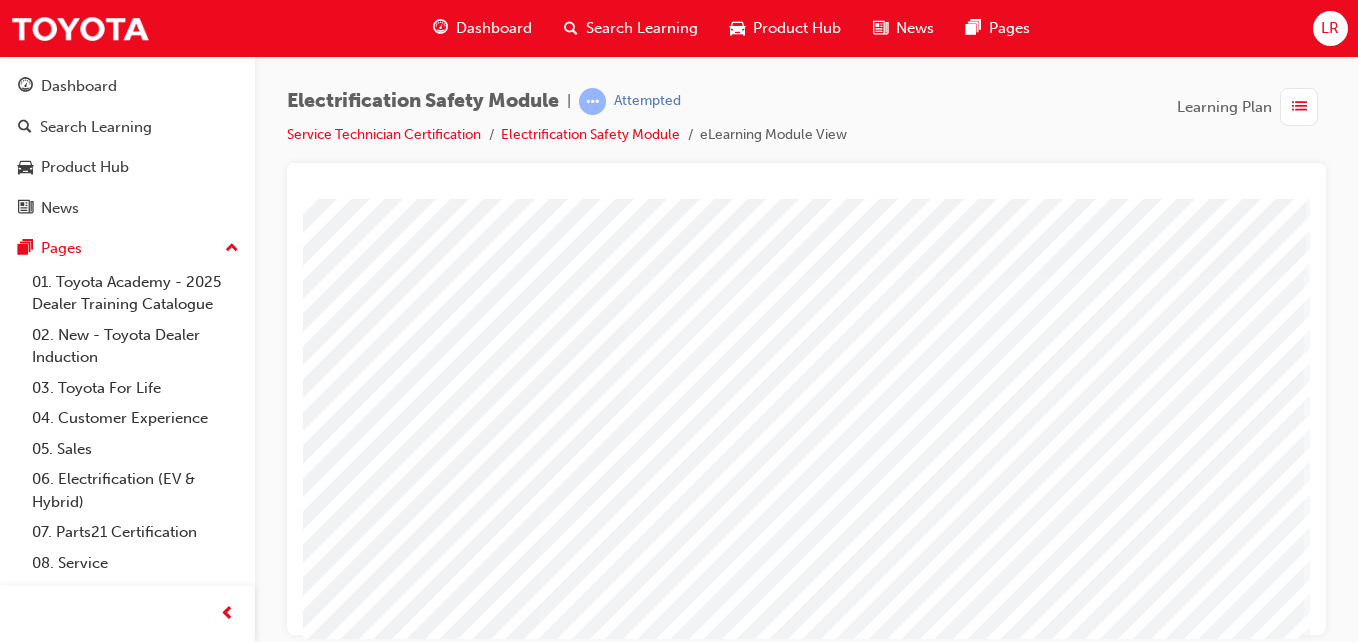 scroll, scrollTop: 0, scrollLeft: 368, axis: horizontal 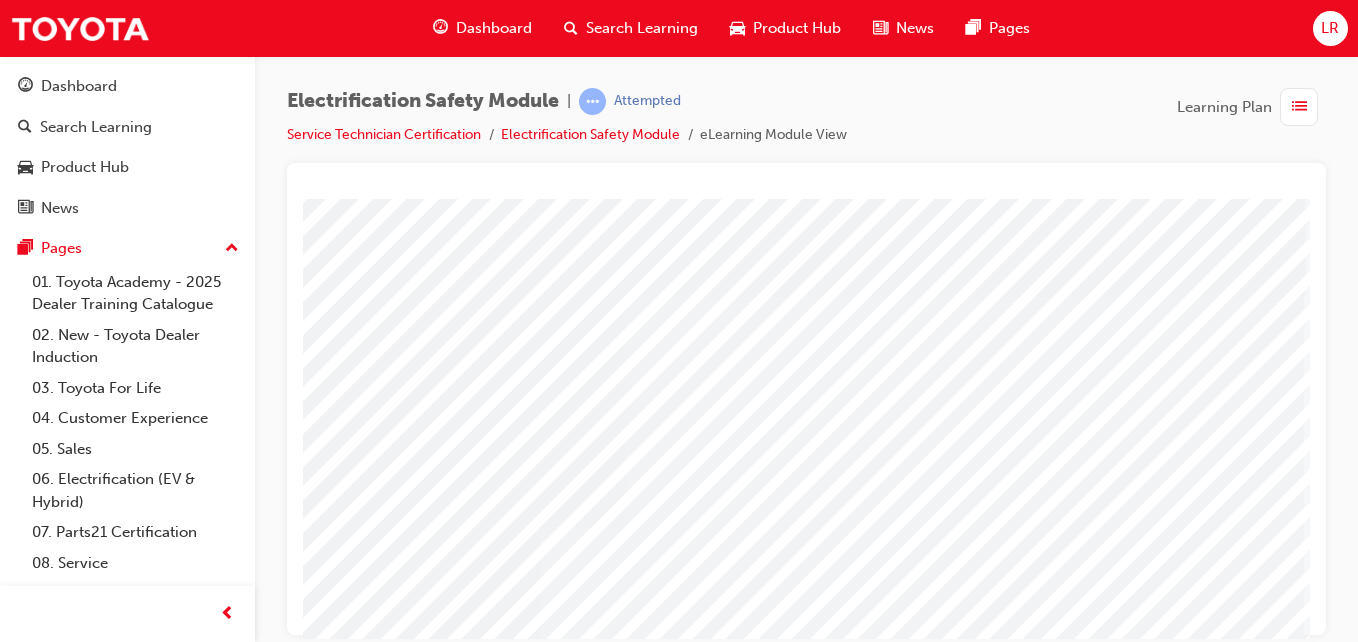 click at bounding box center [-27, 3990] 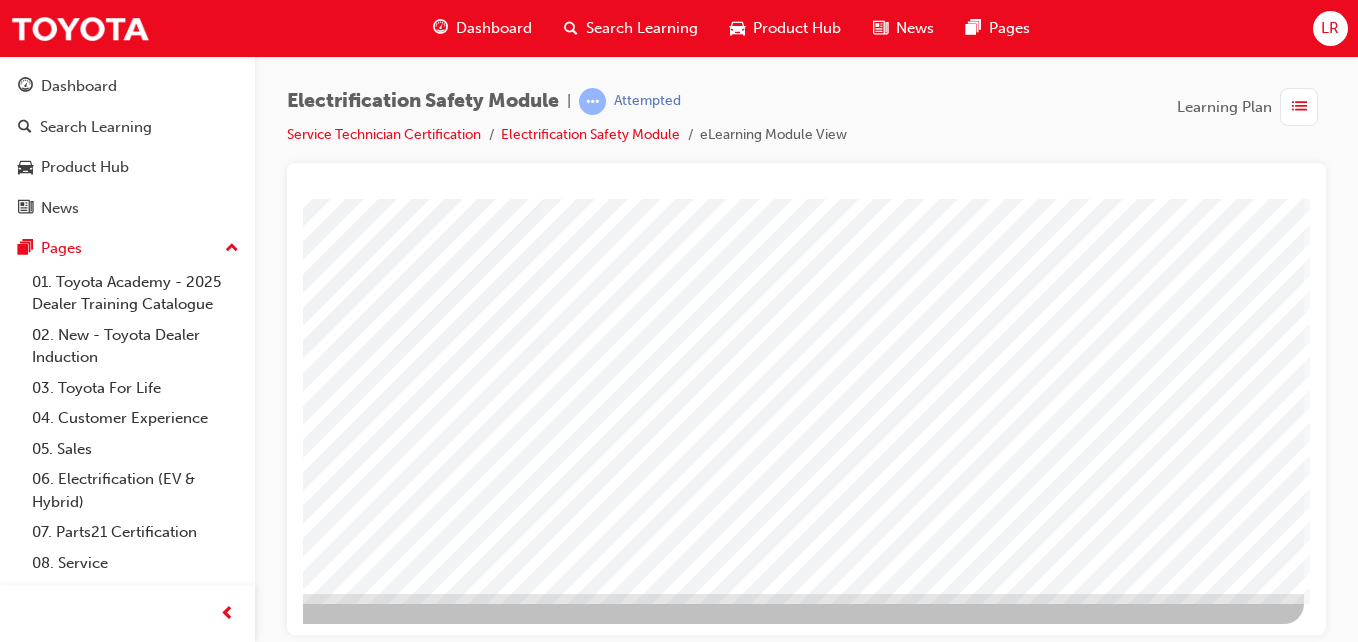 click at bounding box center [7, 2659] 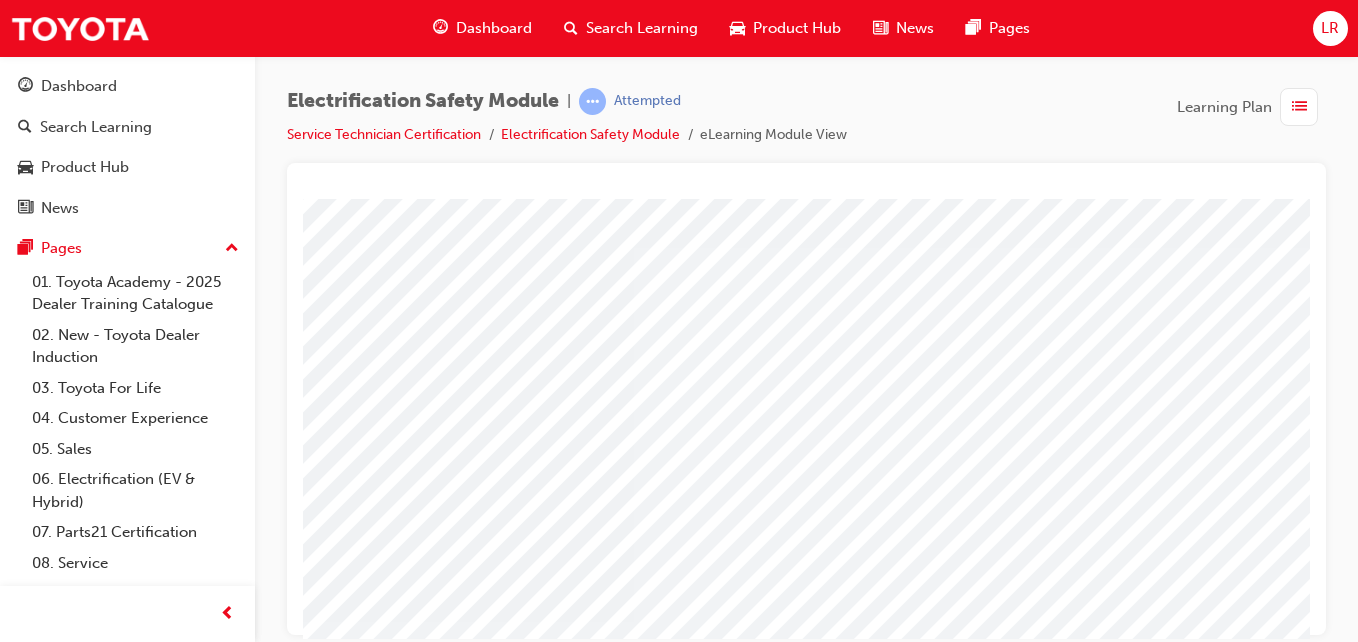 scroll, scrollTop: 3, scrollLeft: 266, axis: both 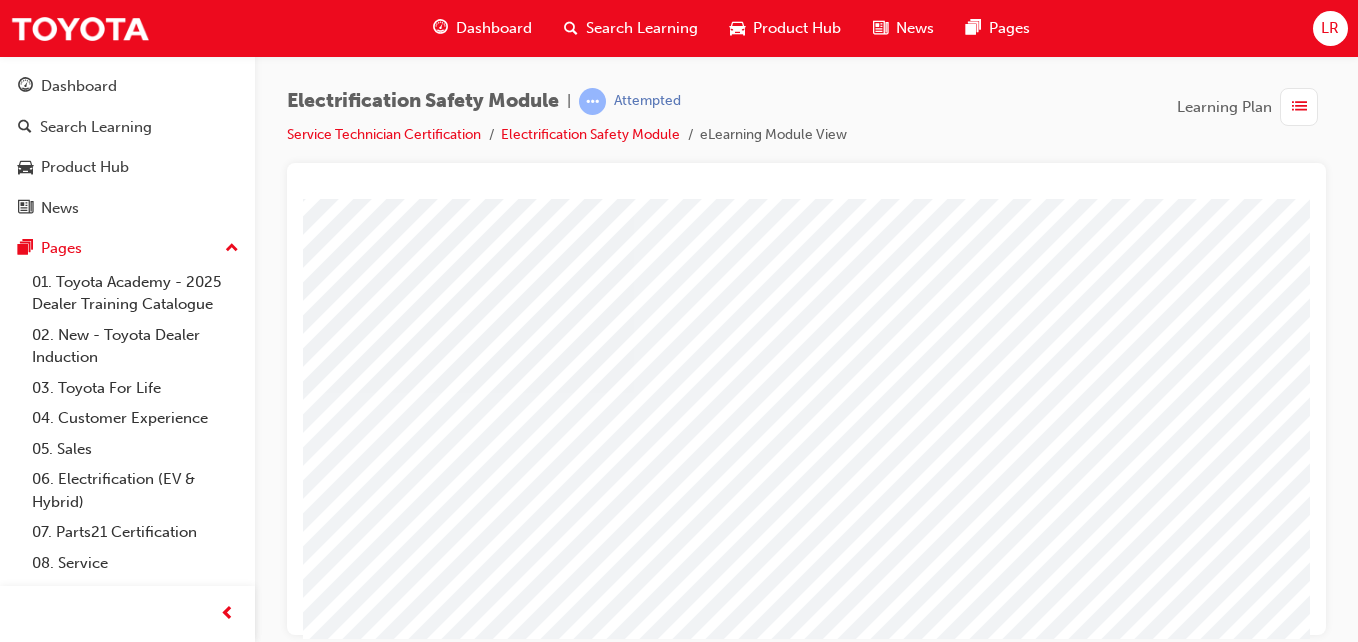 click at bounding box center (100, 3003) 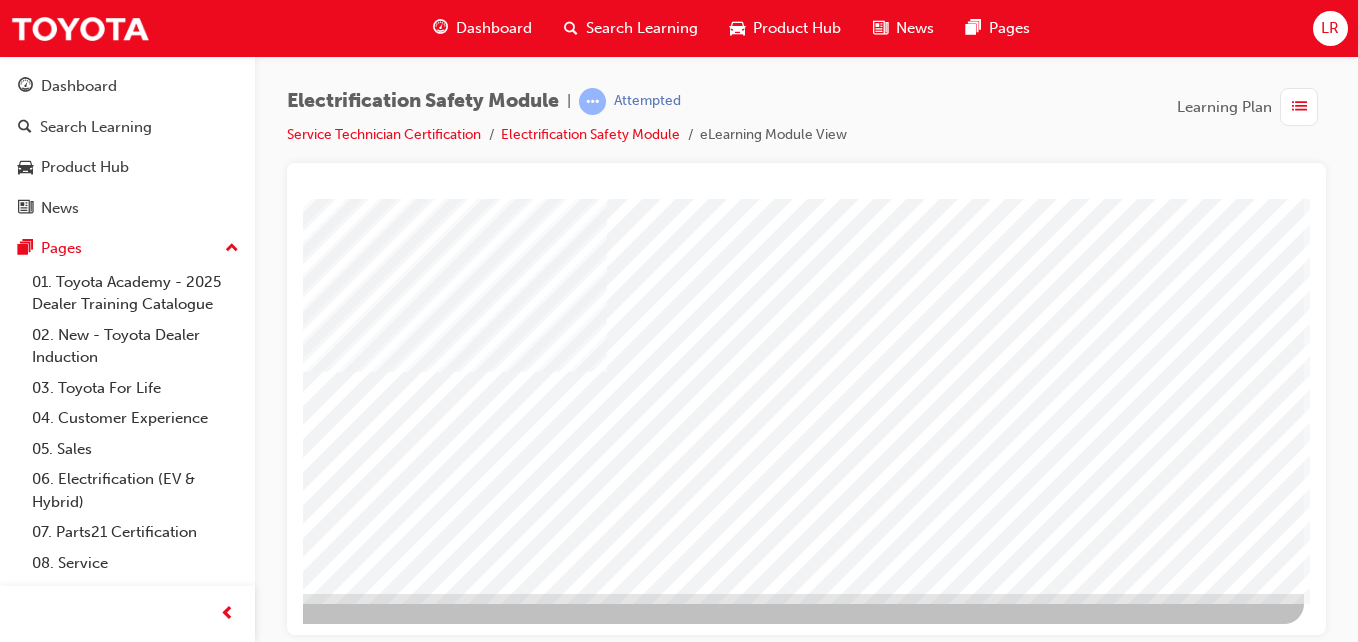 click at bounding box center (7, 3060) 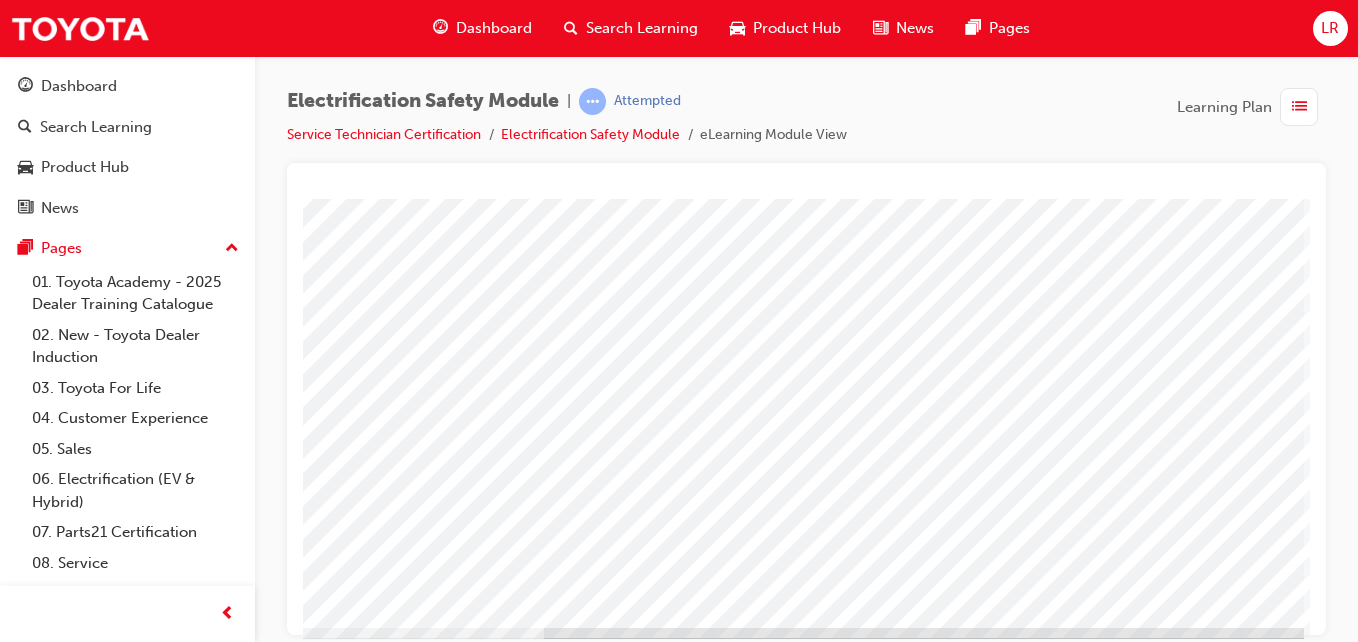 click at bounding box center [7, 3413] 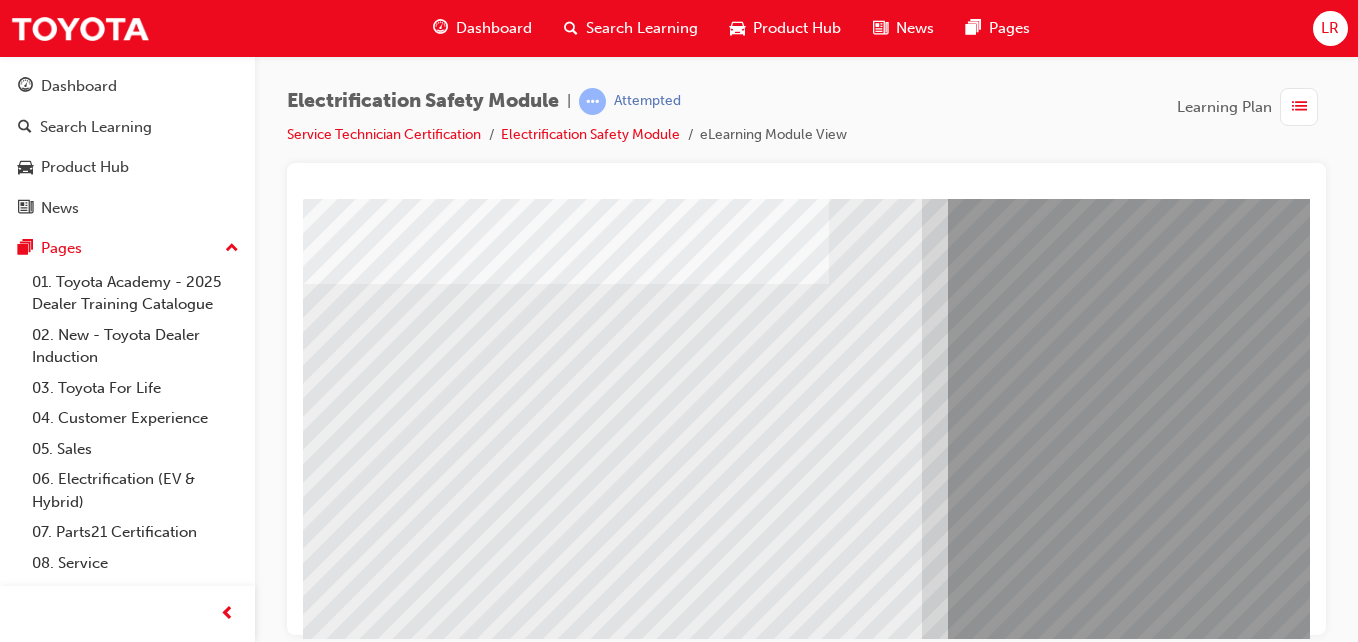 click at bounding box center [287, 8748] 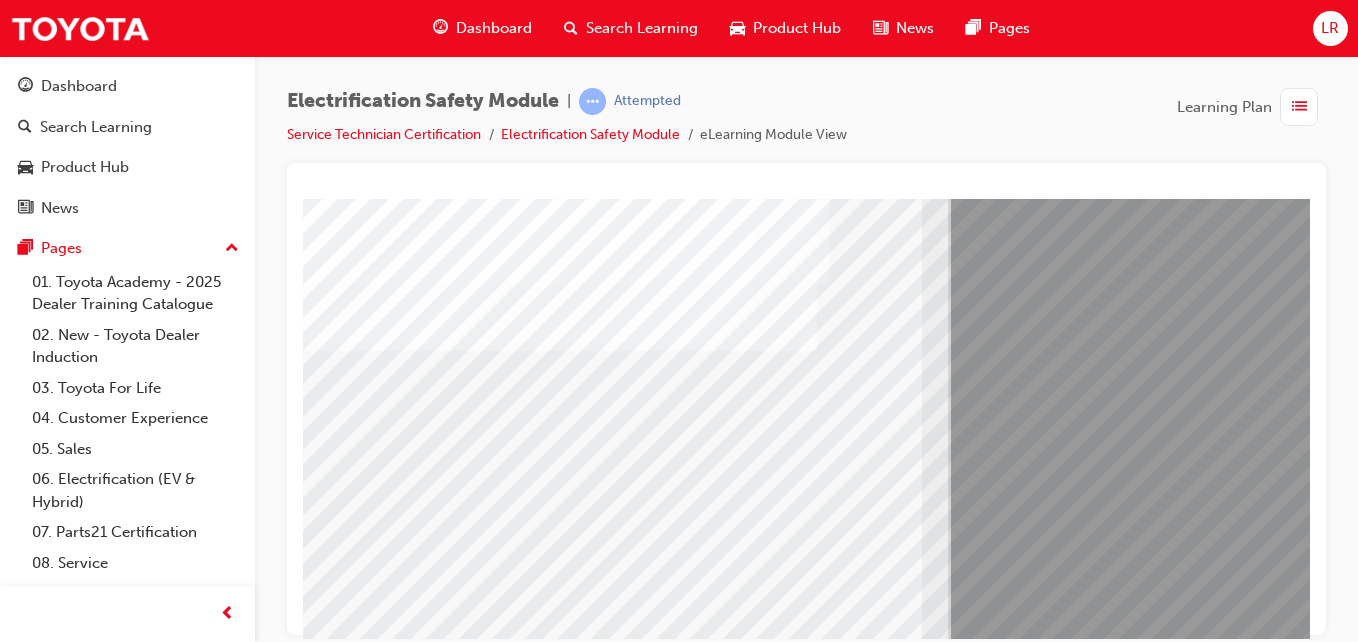 click at bounding box center [287, 8878] 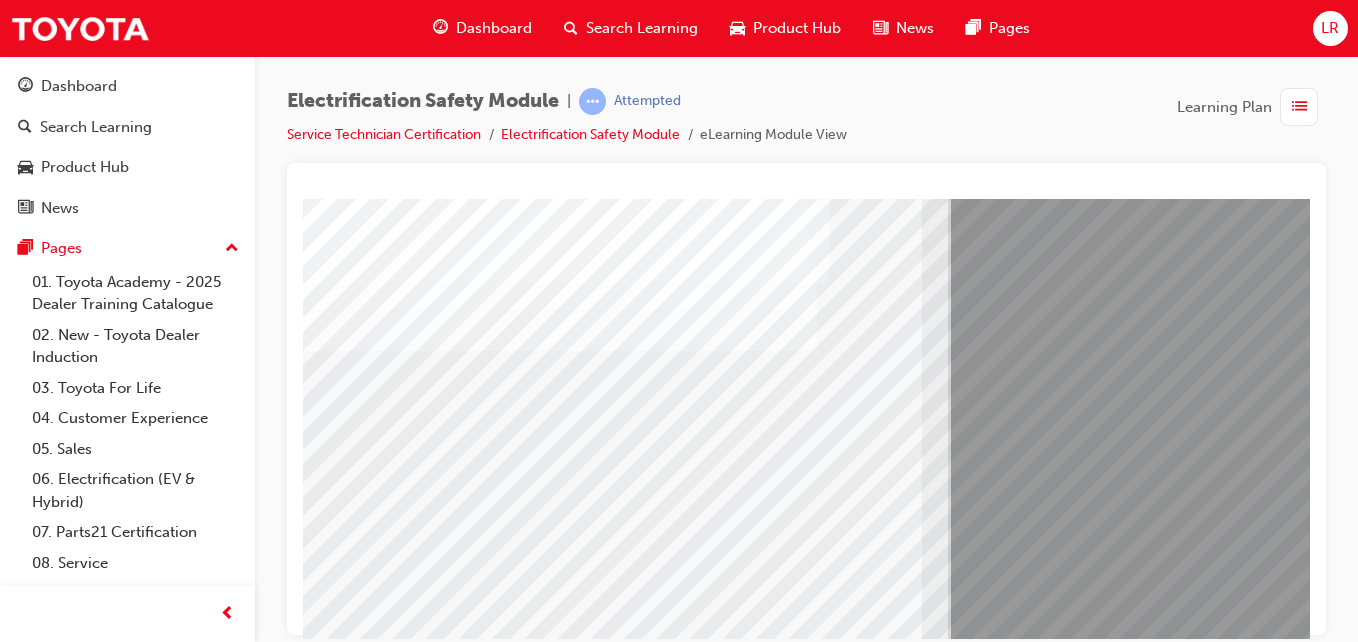click at bounding box center [287, 9008] 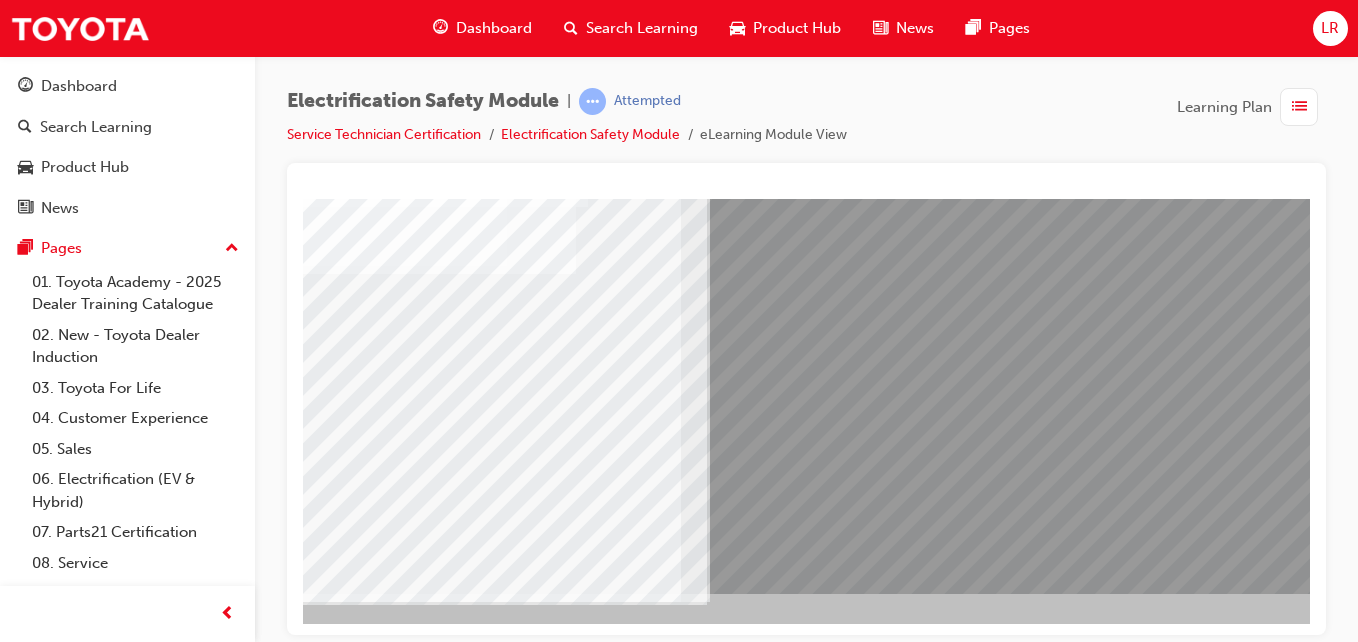 click at bounding box center (44, 8588) 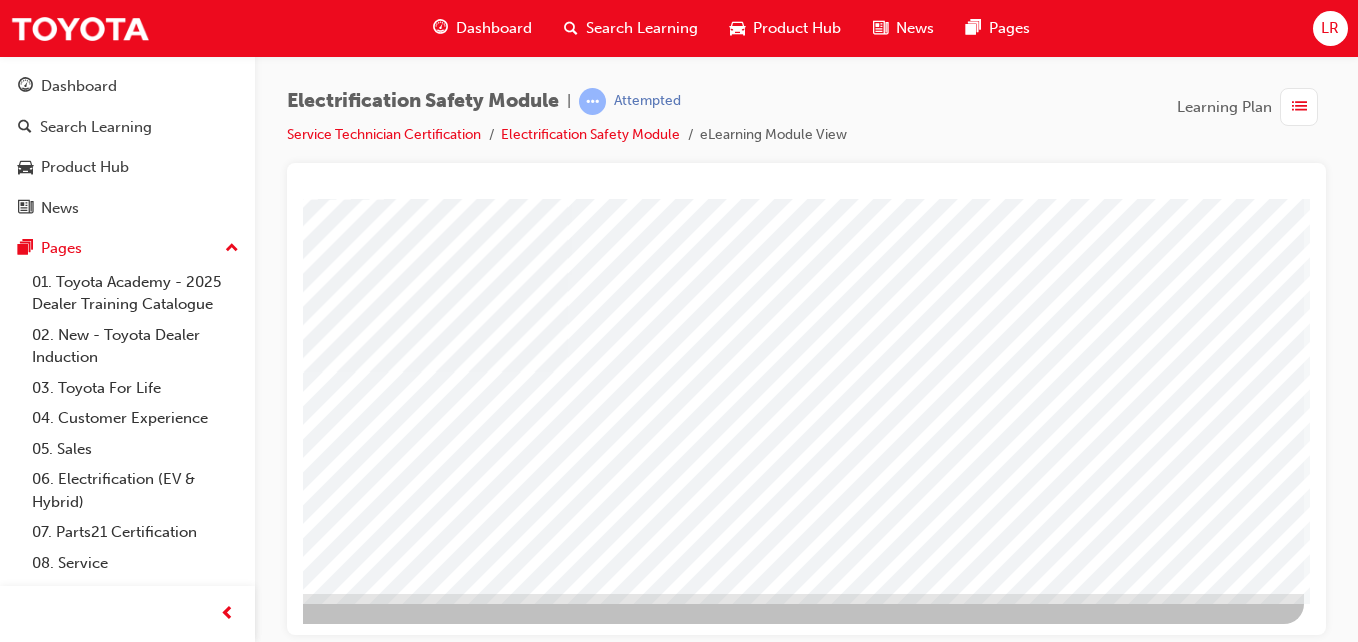 click at bounding box center (7, 3060) 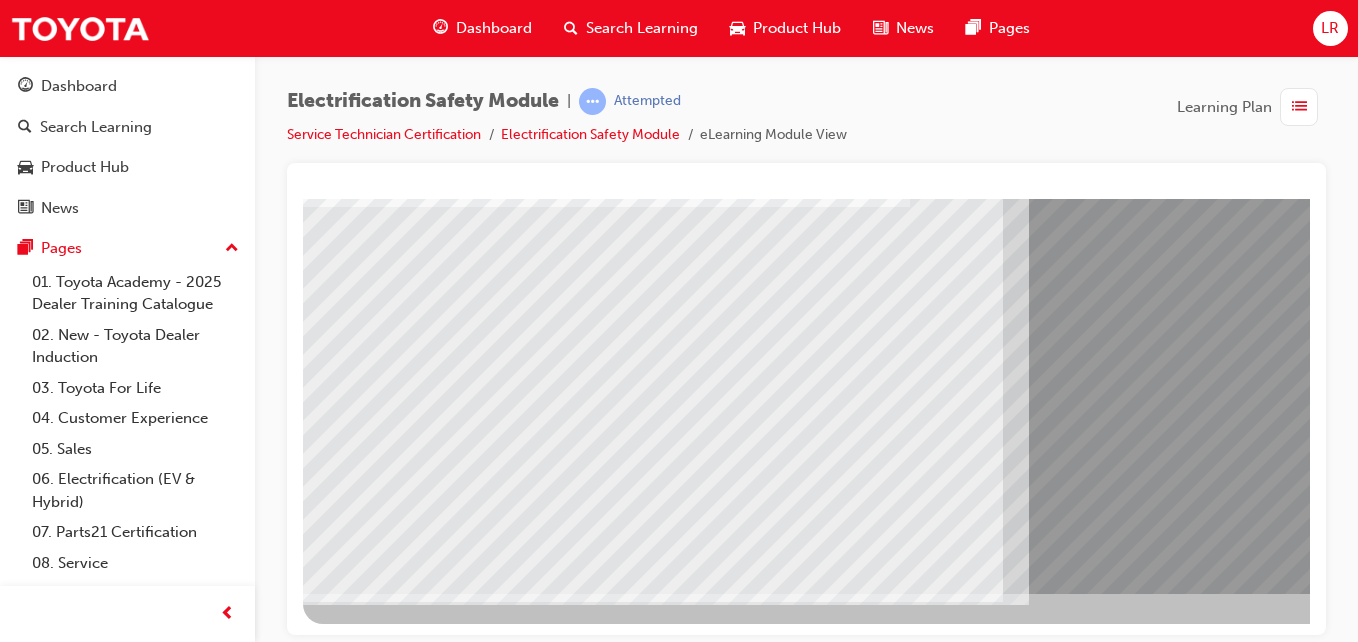 click at bounding box center [368, 7029] 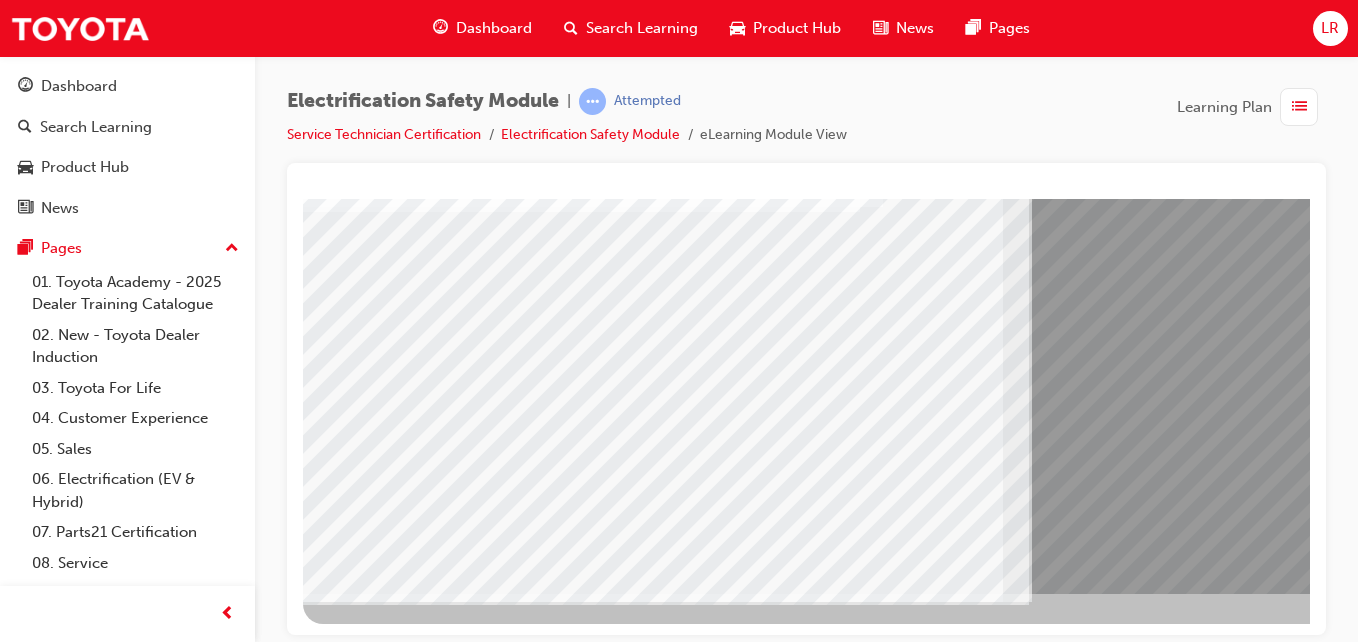 click at bounding box center (368, 7159) 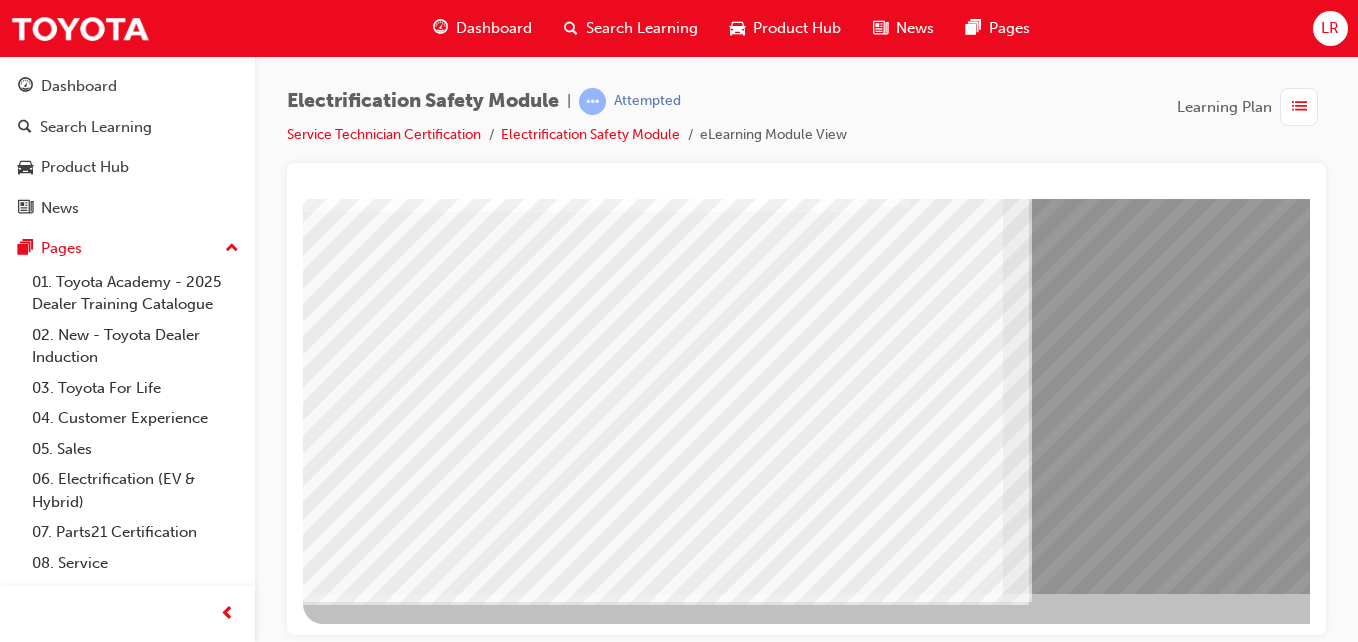 click at bounding box center [368, 7289] 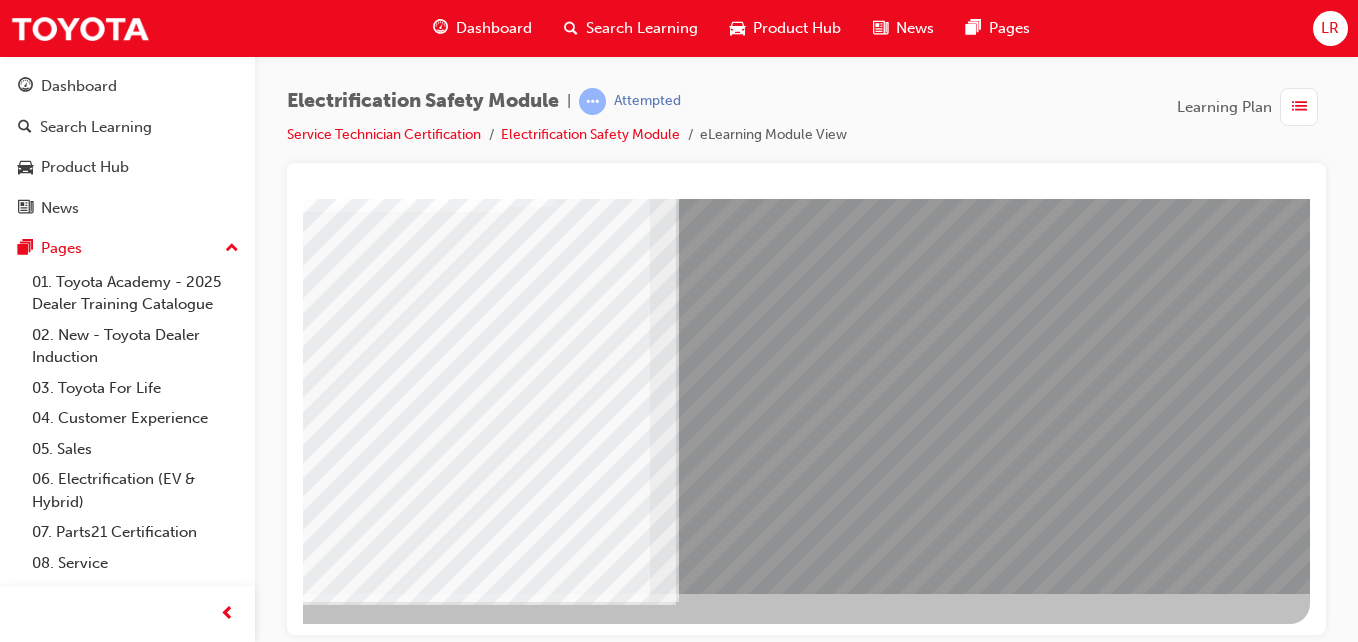 click at bounding box center (13, 6946) 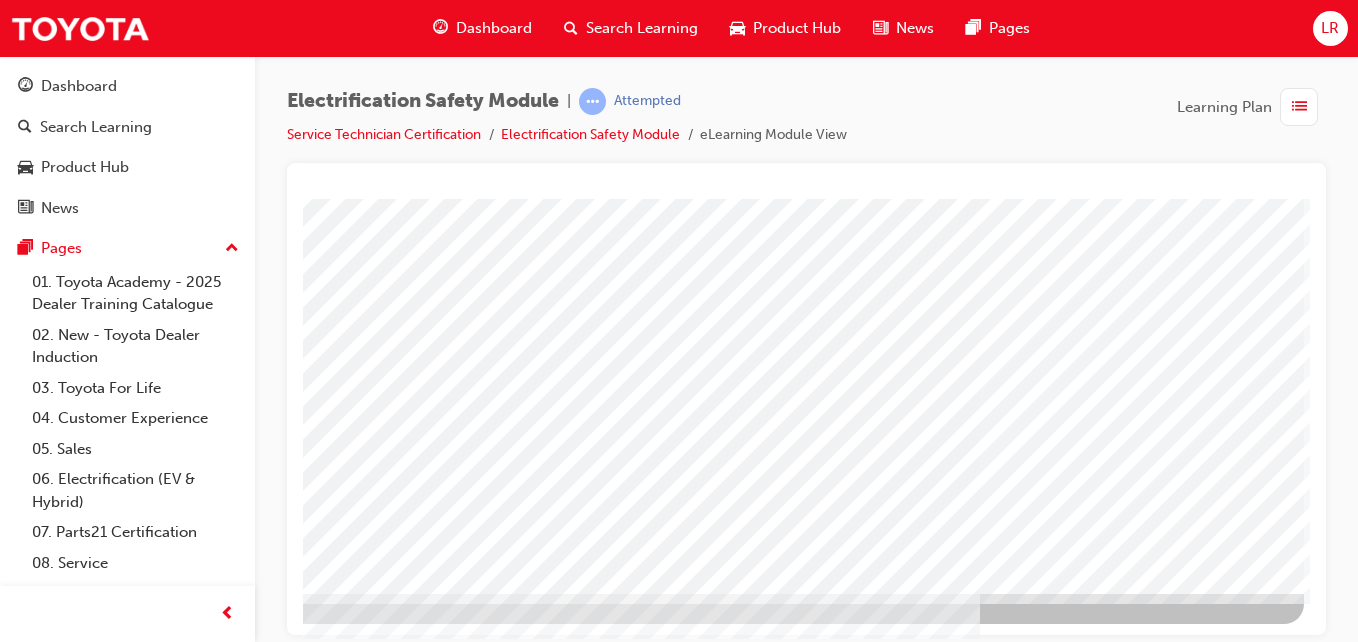 click at bounding box center [7, 3032] 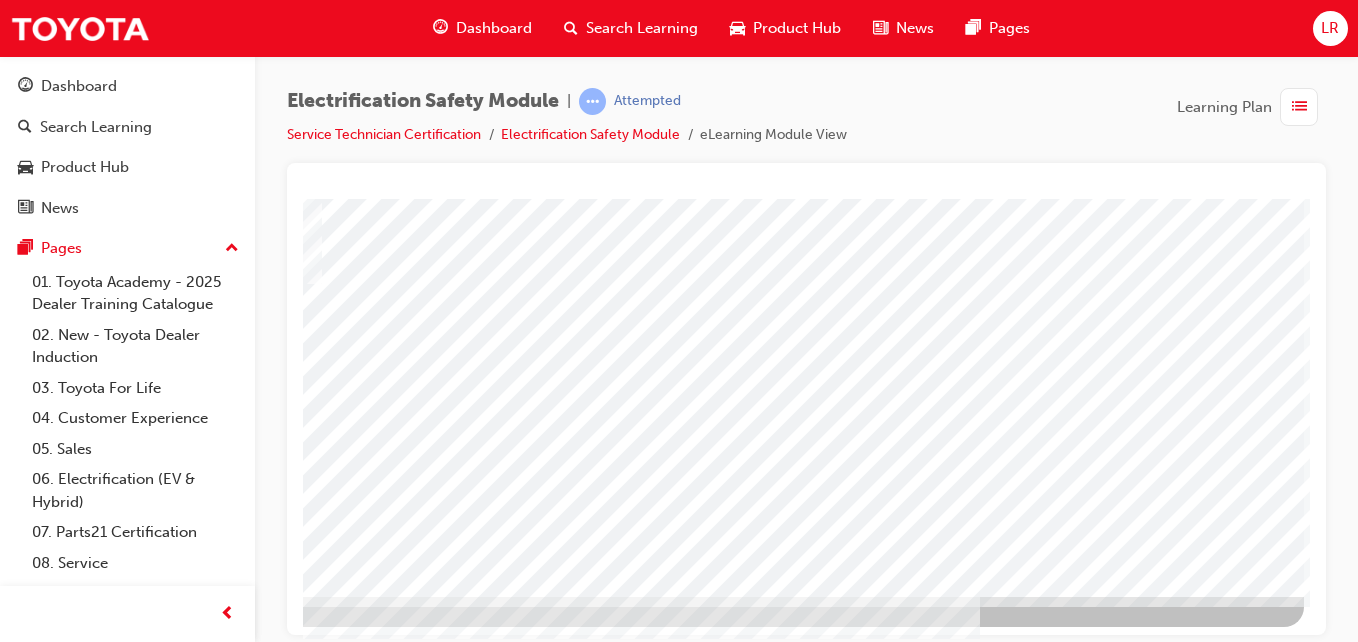 click at bounding box center (388, 2340) 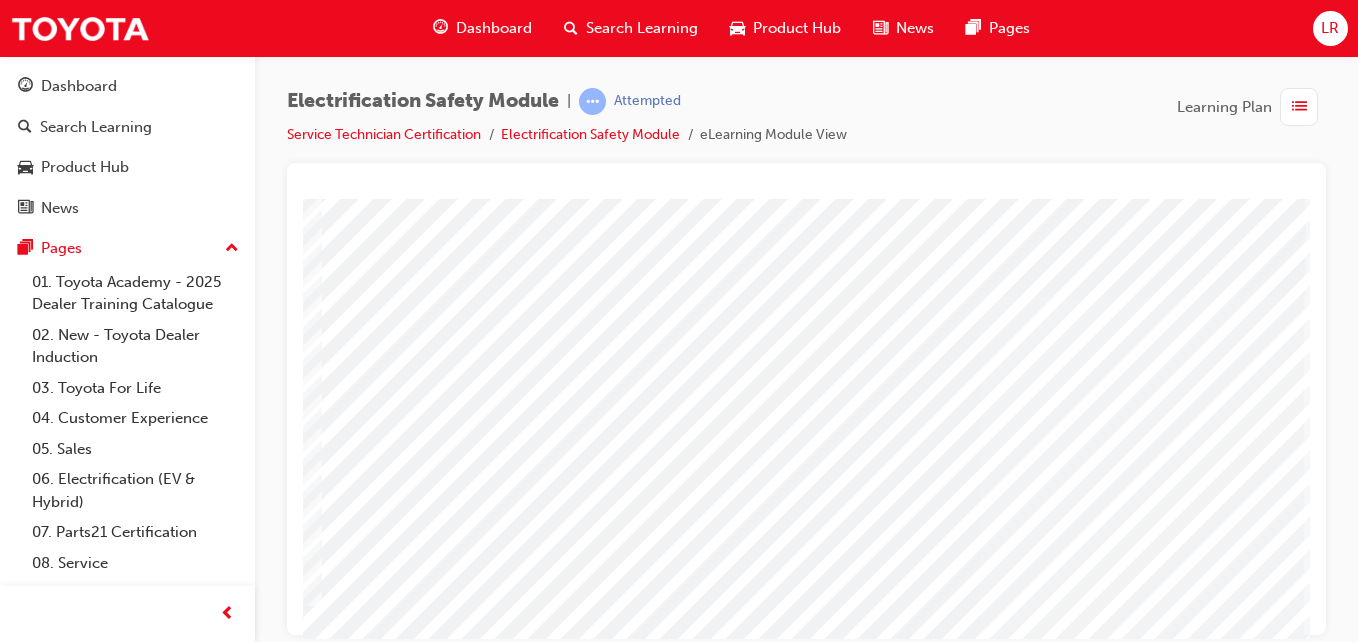 click at bounding box center (252, 3095) 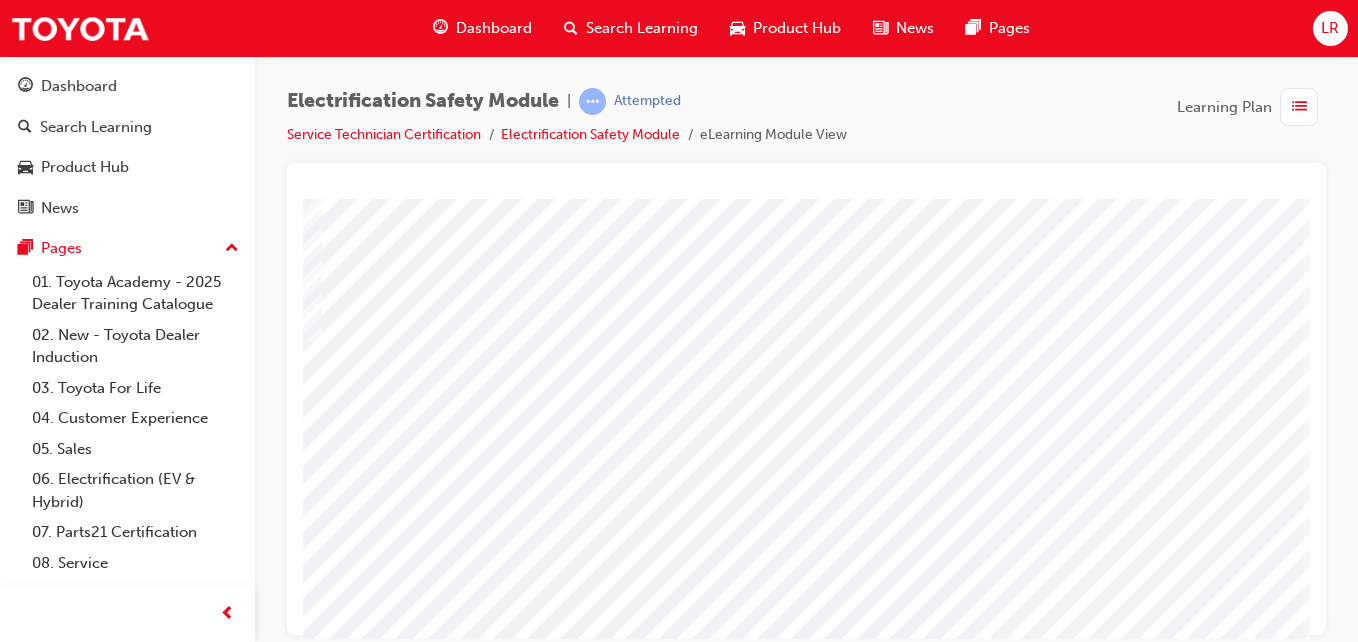 click at bounding box center [7, 3584] 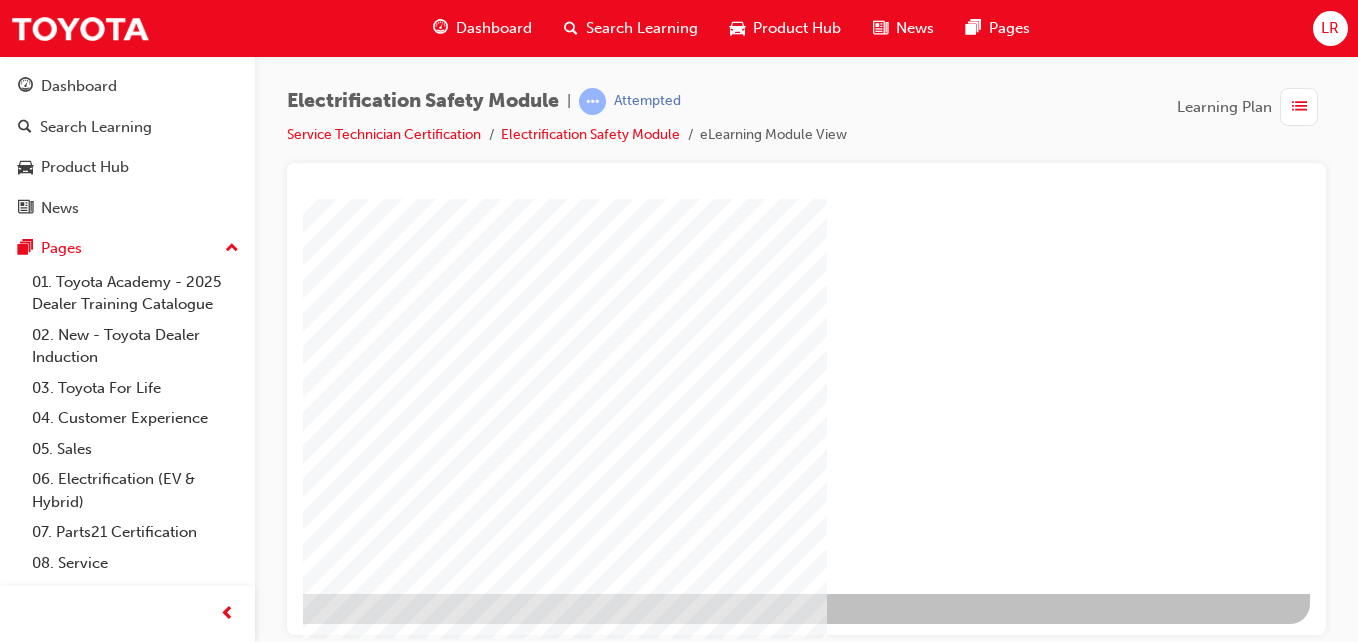 click at bounding box center (13, 1225) 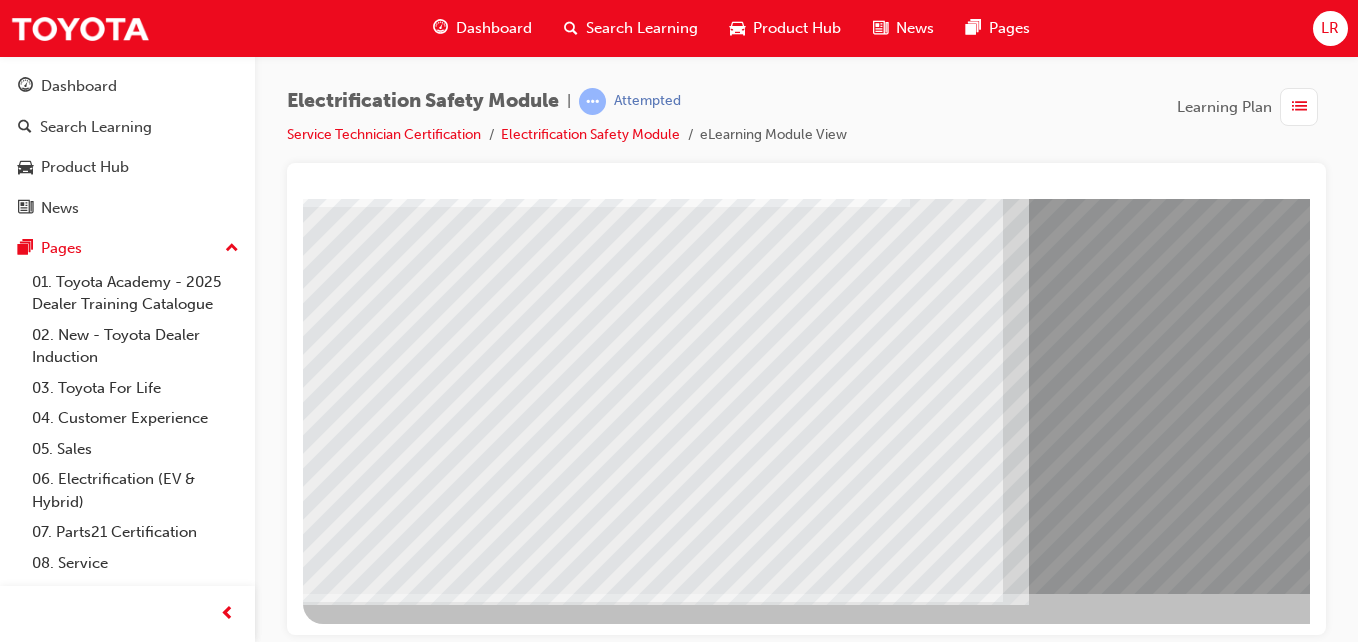 click at bounding box center [368, 7801] 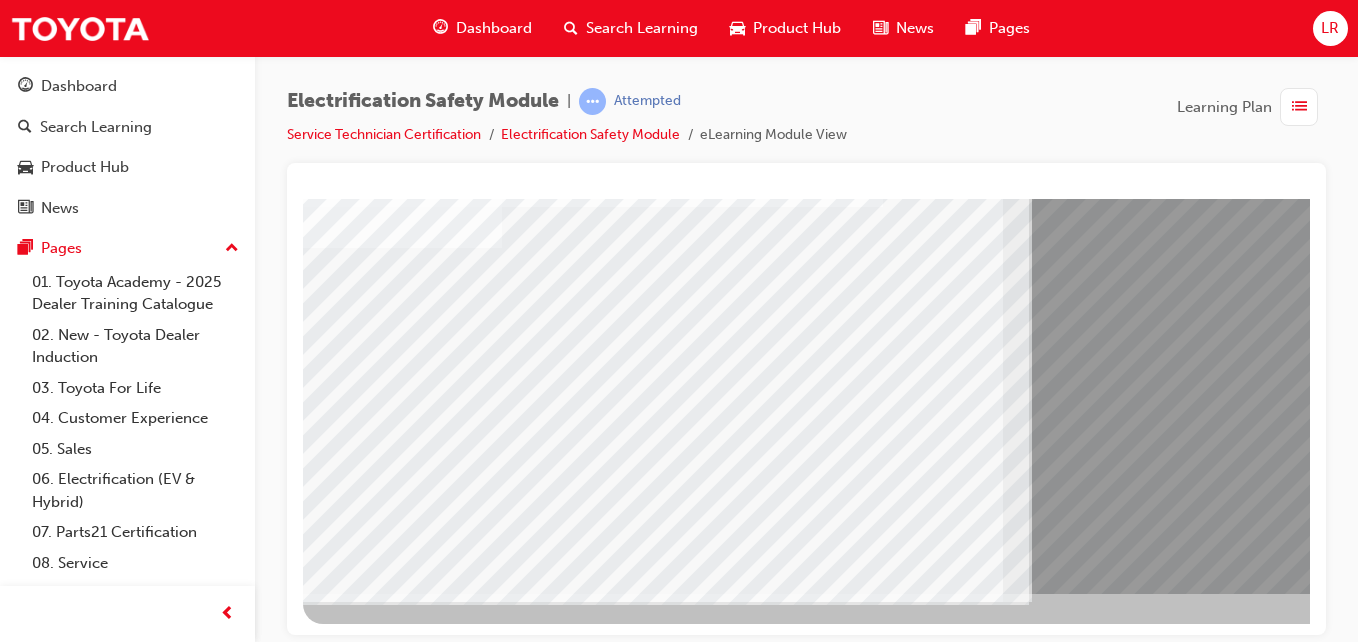 click at bounding box center (368, 7931) 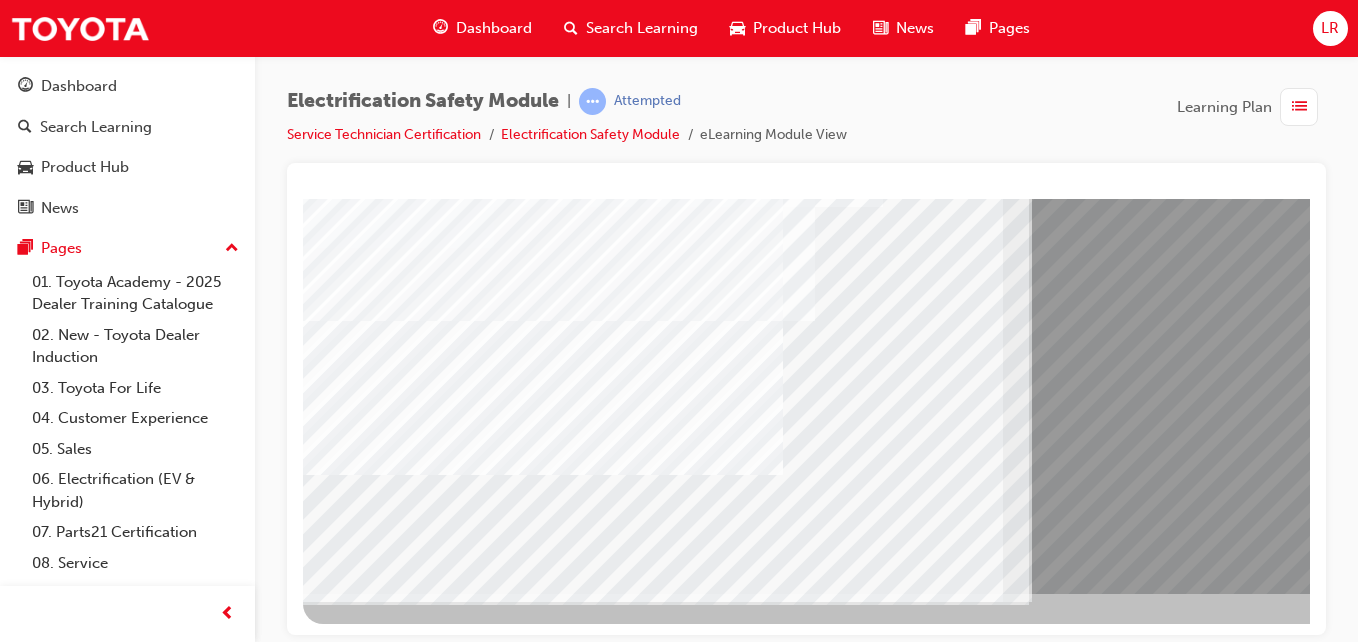 click at bounding box center (368, 8061) 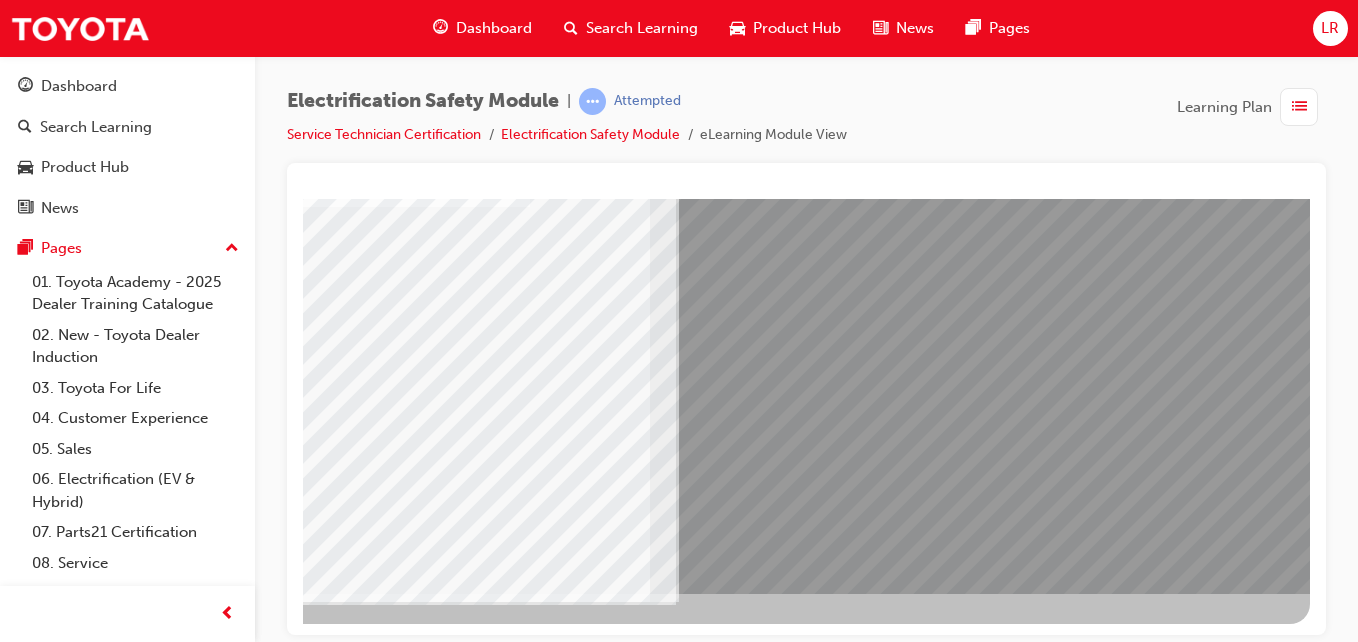 click at bounding box center [13, 7718] 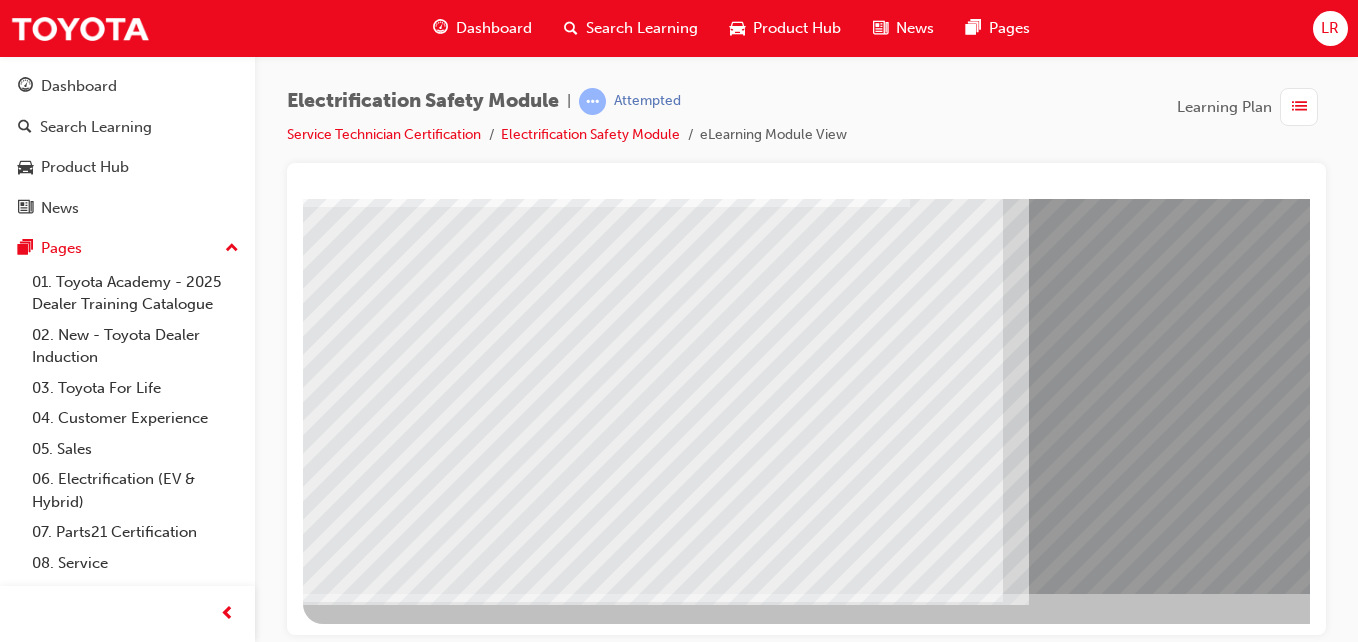 click at bounding box center (368, 7386) 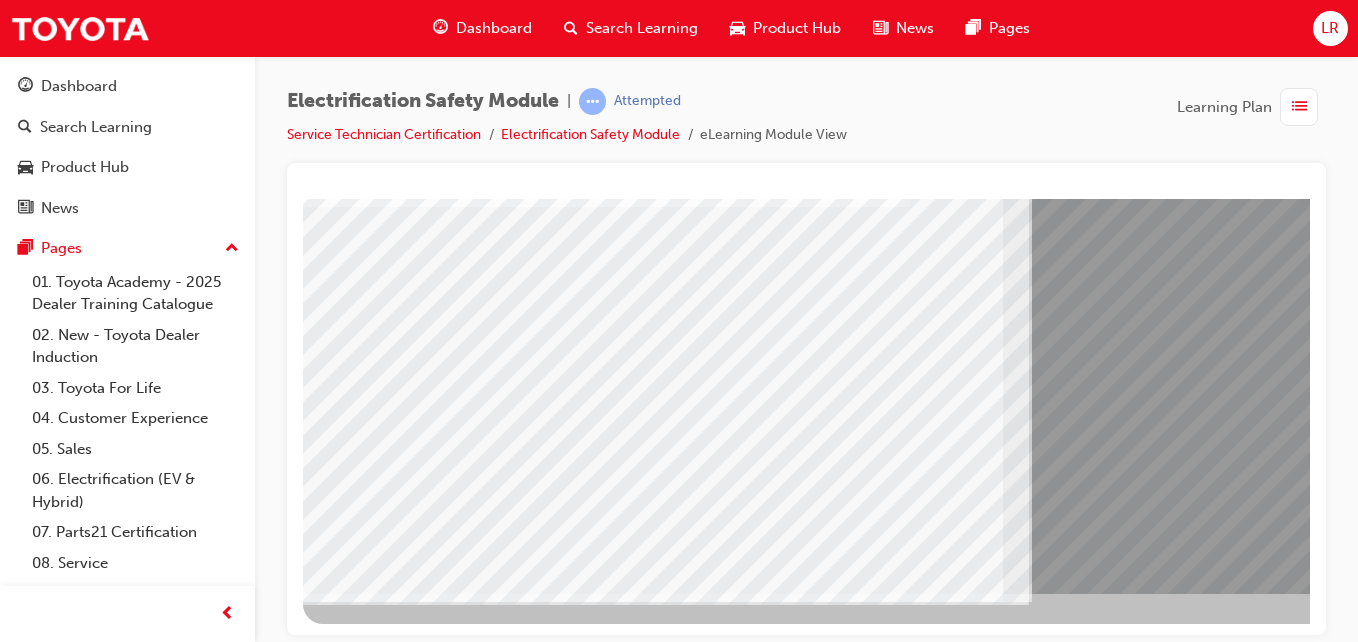 click at bounding box center (368, 7516) 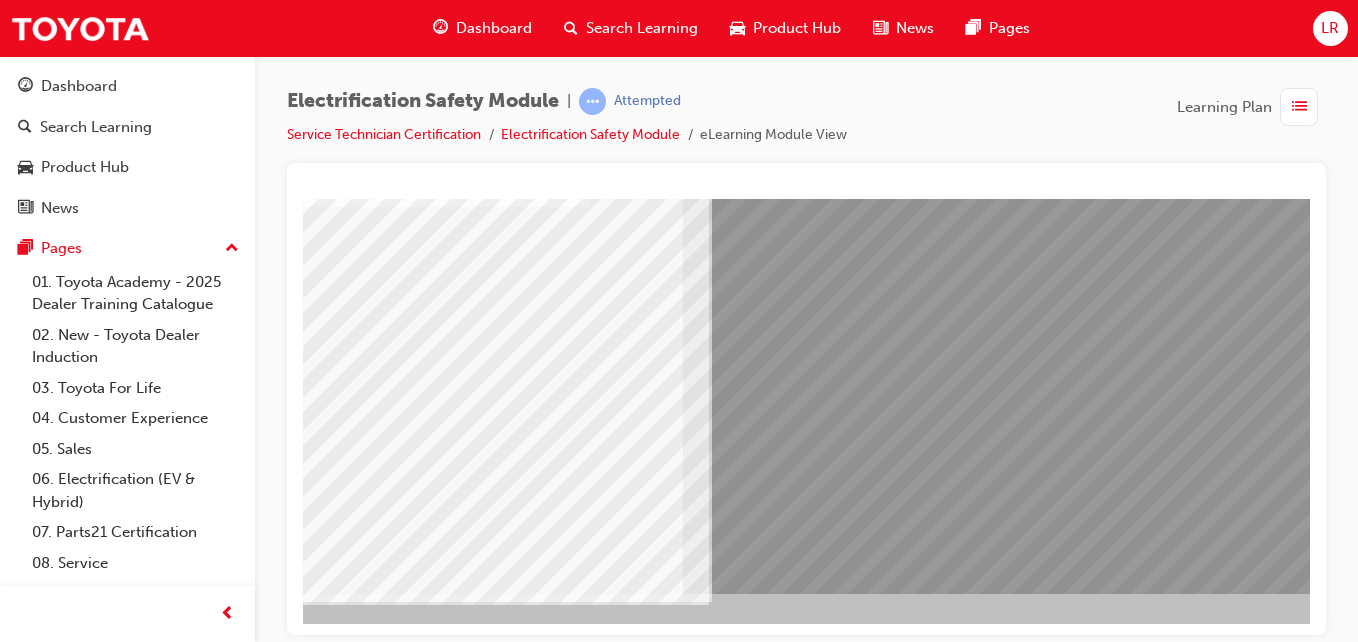 click at bounding box center (46, 7303) 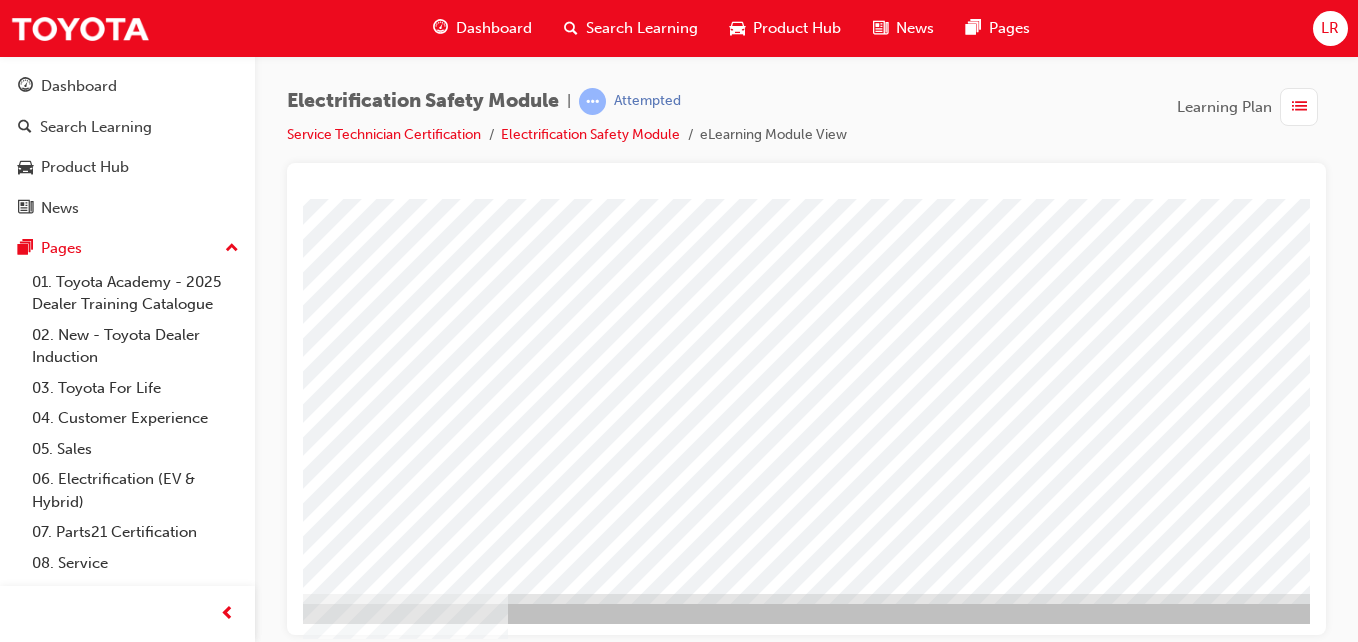 click at bounding box center (71, 2907) 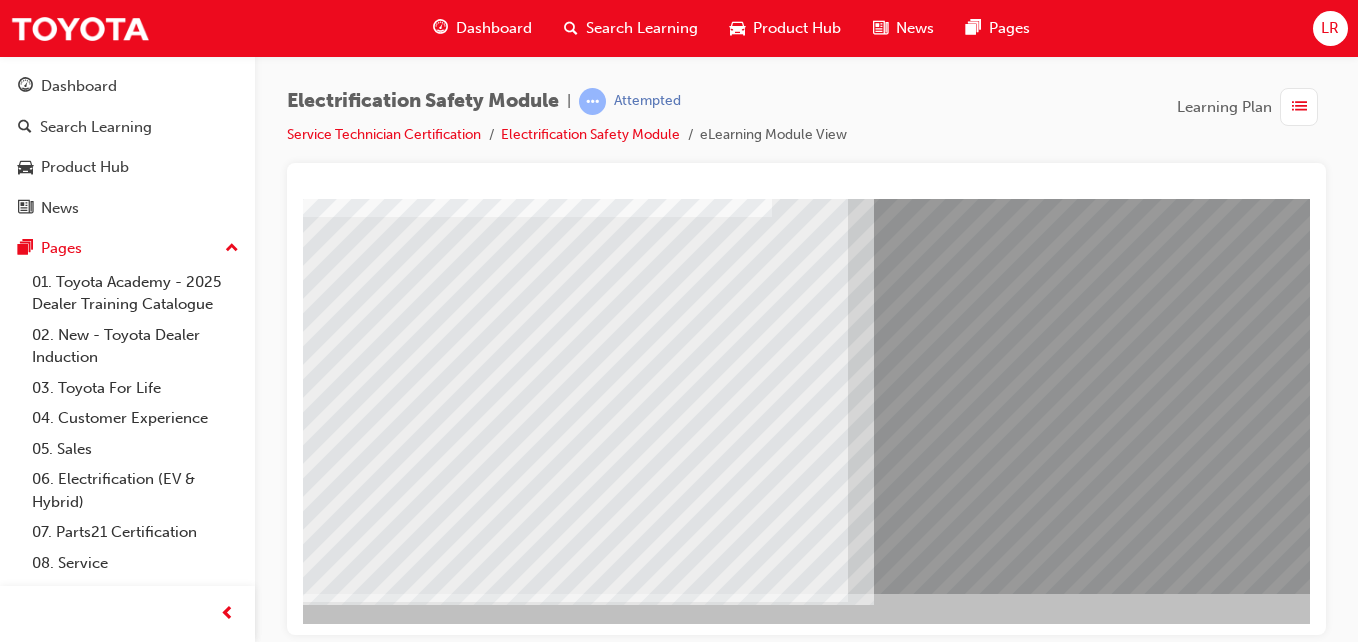 click at bounding box center [213, 6012] 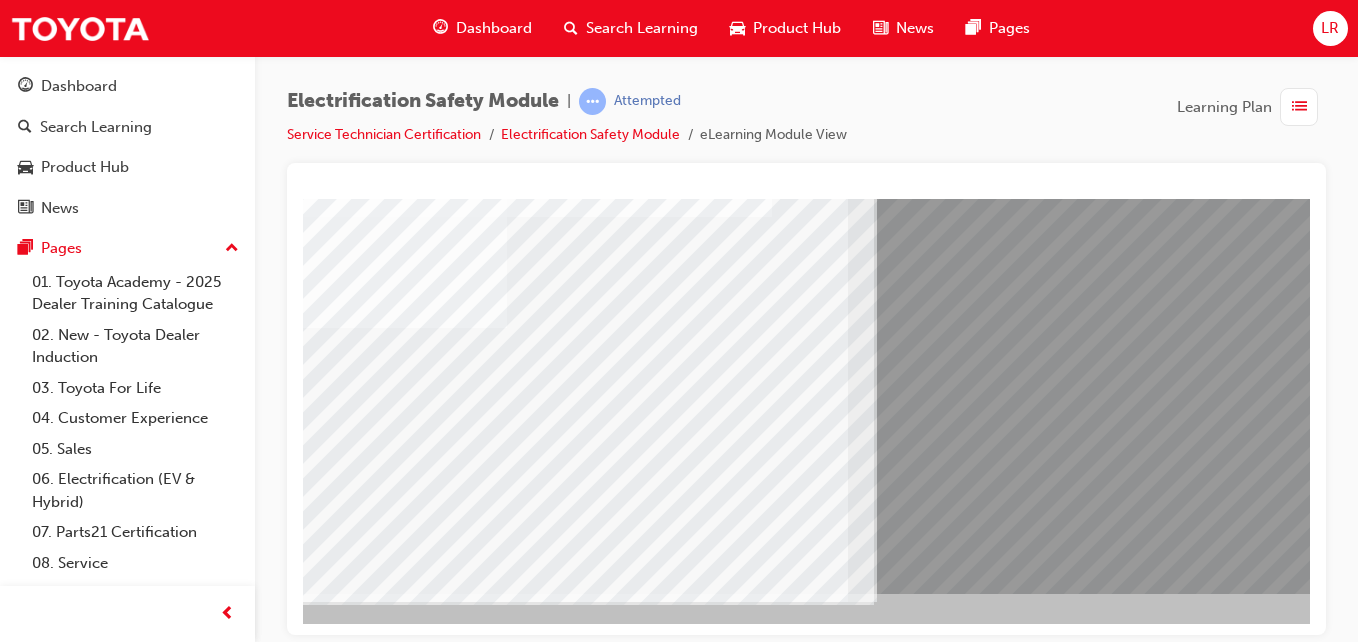 click at bounding box center (213, 6142) 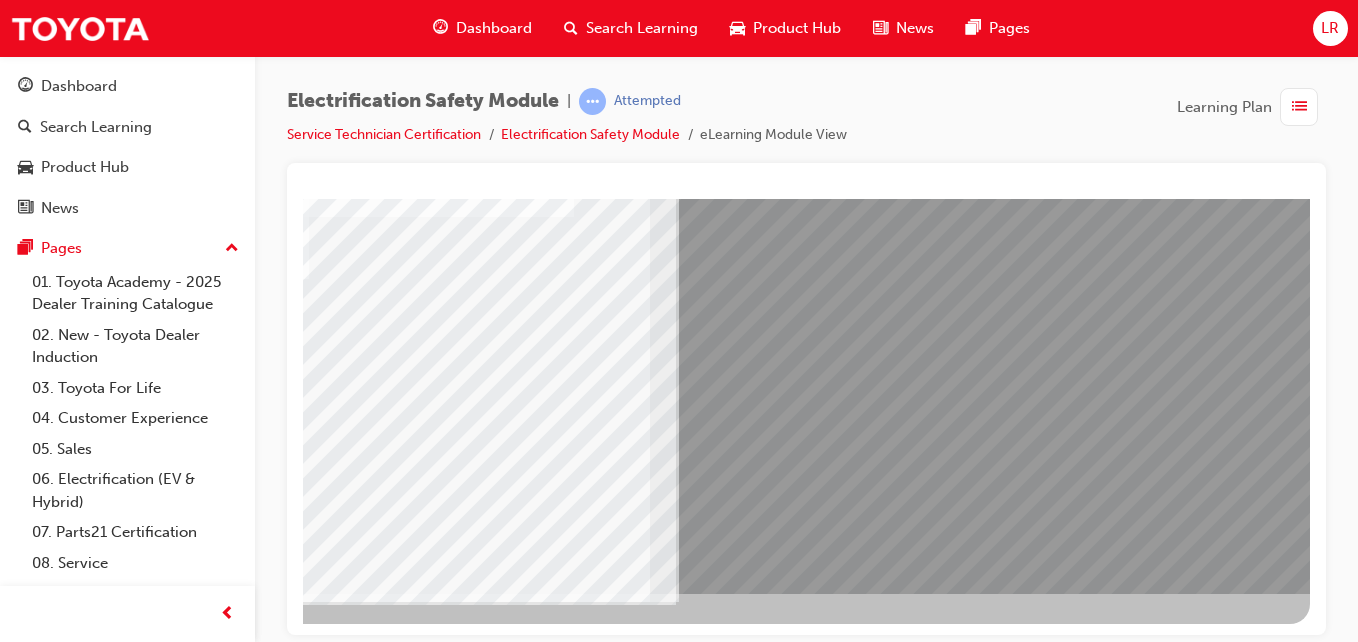 click at bounding box center [13, 5929] 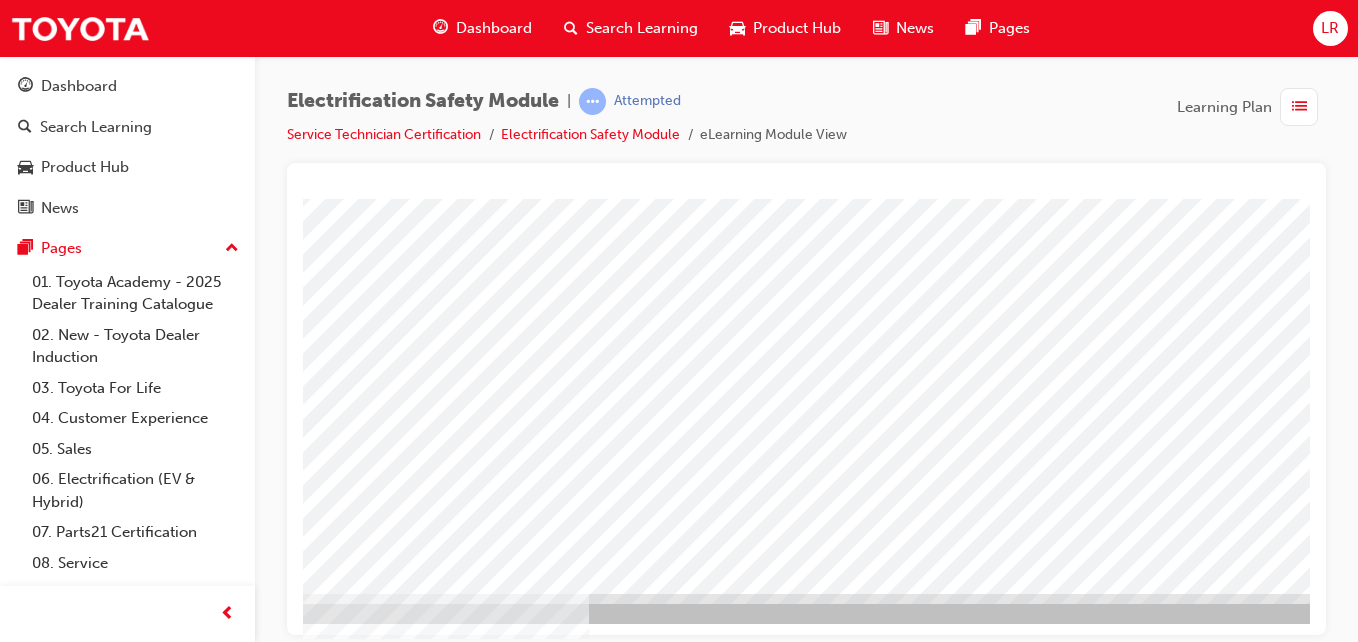 click at bounding box center (152, 2907) 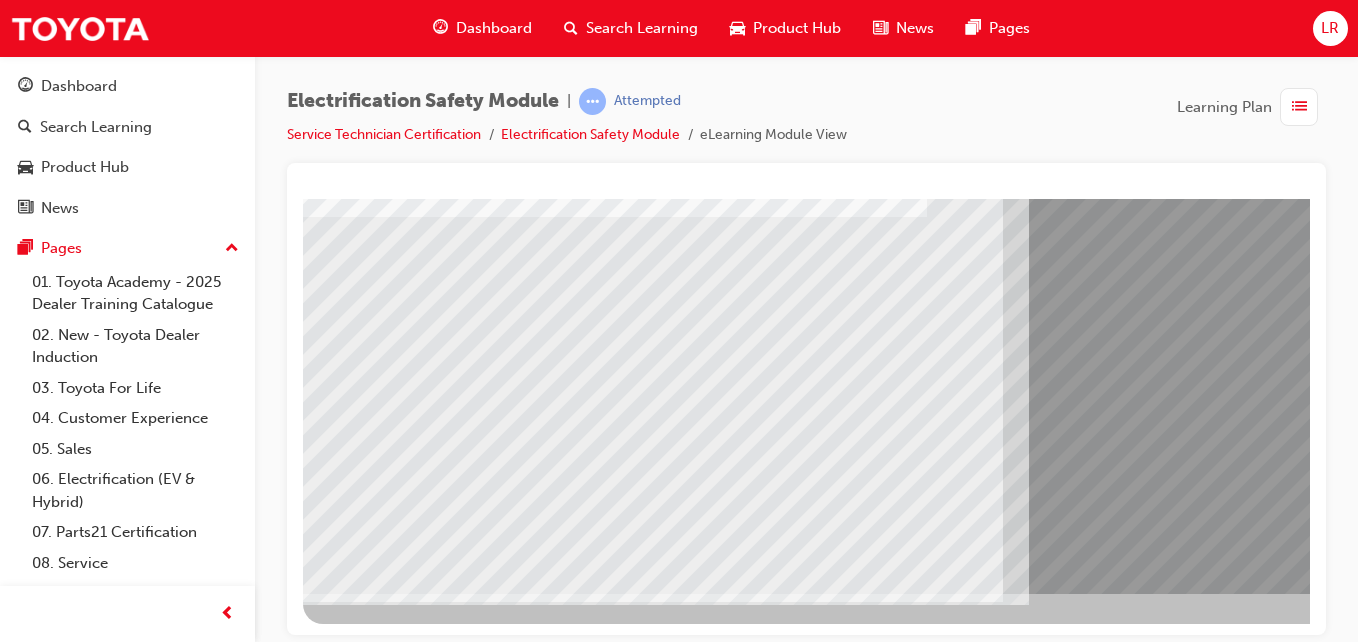 click at bounding box center (368, 5959) 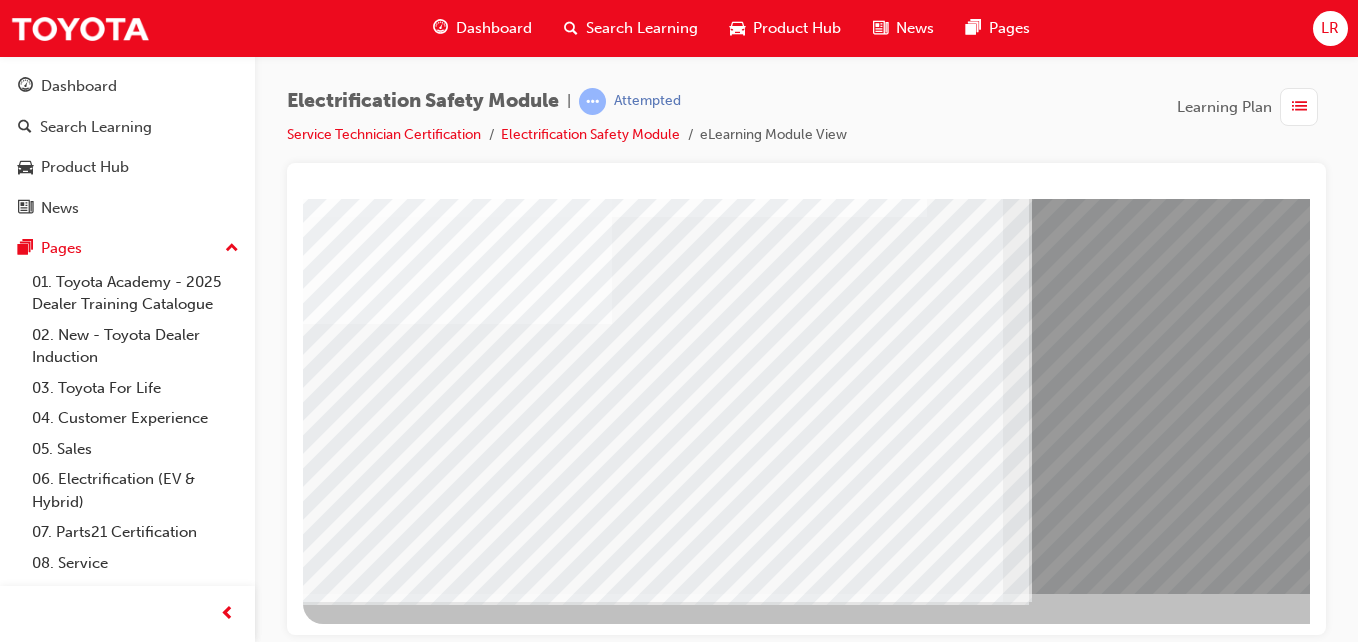 click at bounding box center [368, 6089] 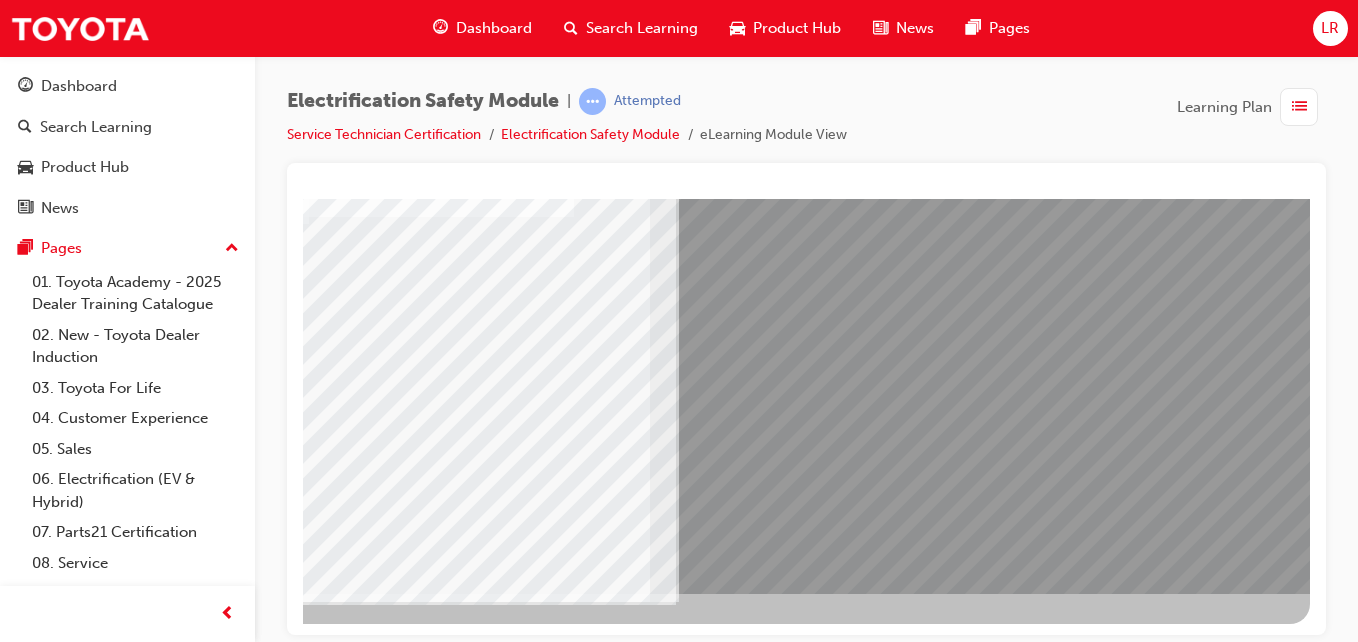 click at bounding box center (13, 5876) 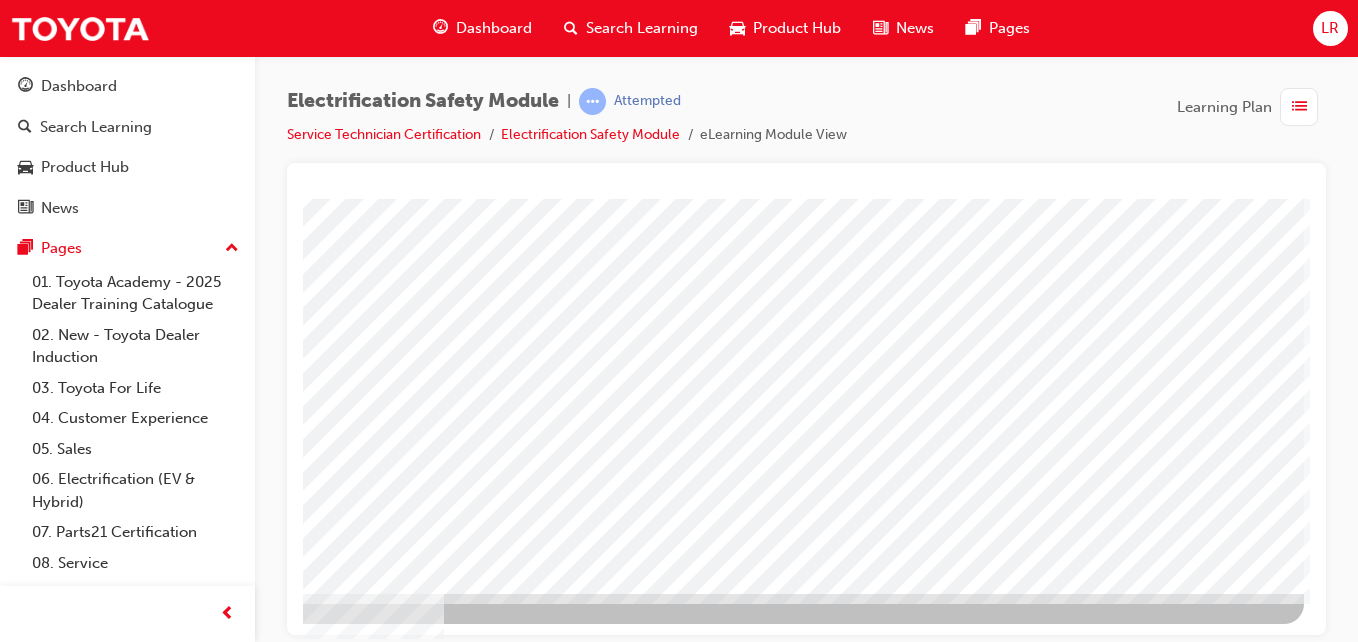 click at bounding box center [7, 2907] 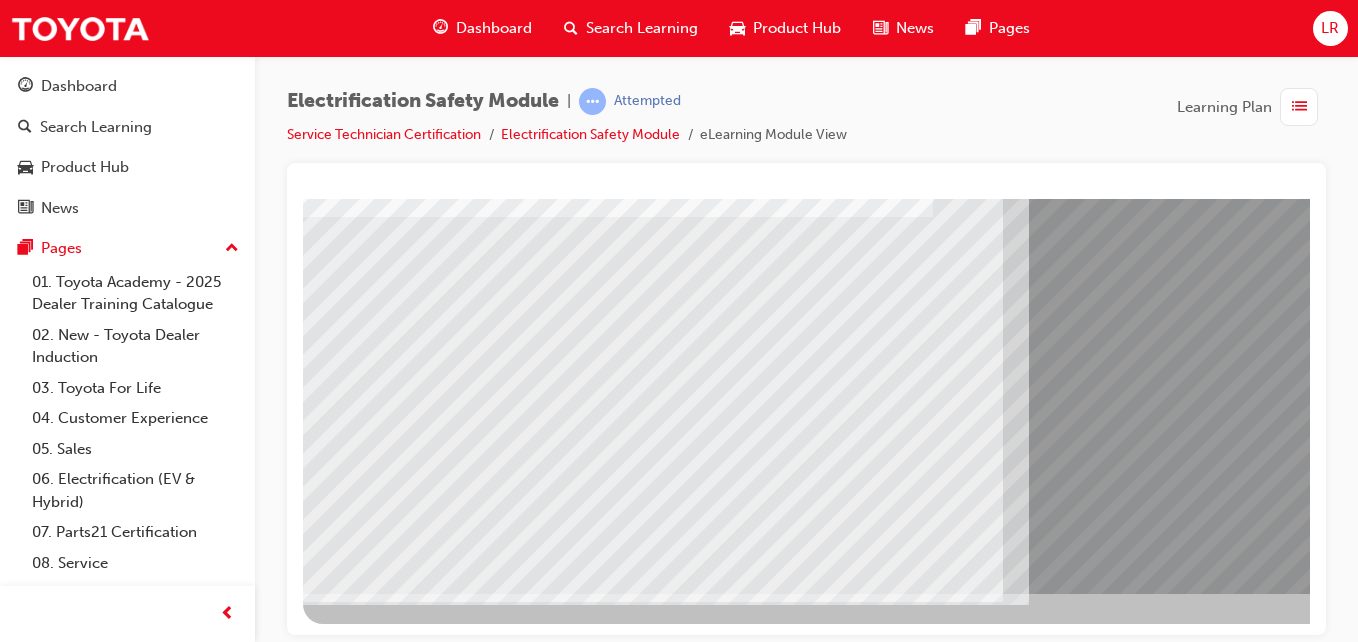 click at bounding box center [368, 5881] 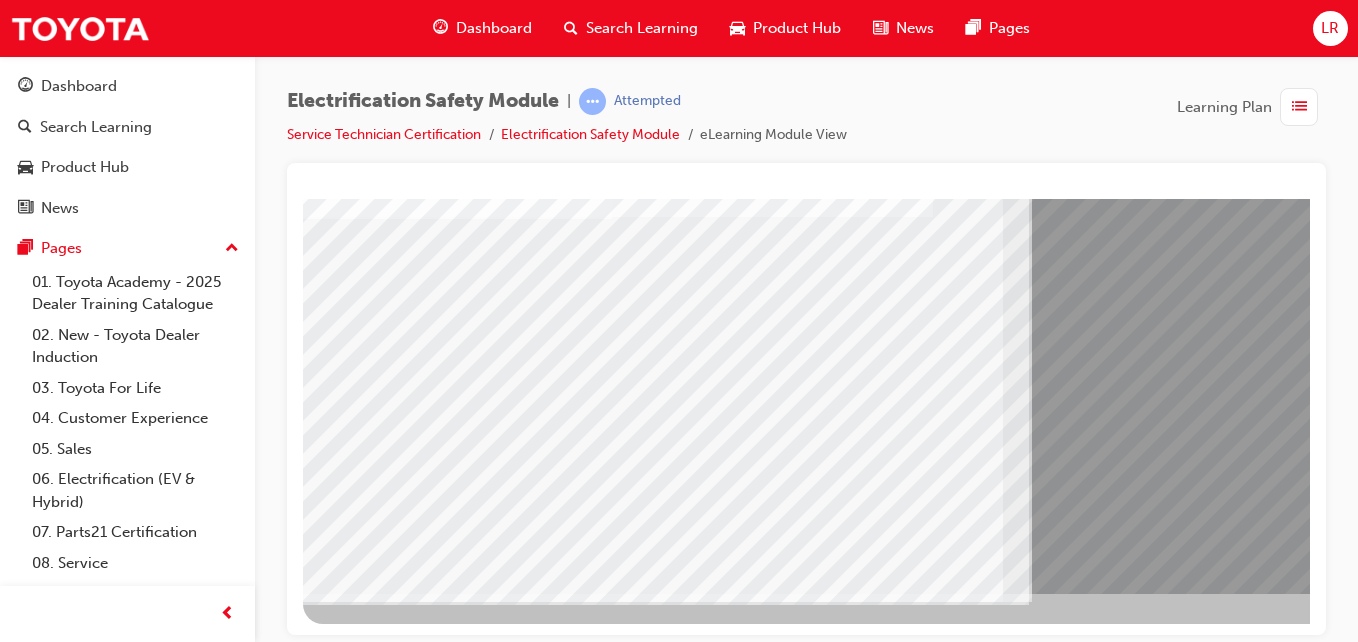 click at bounding box center (368, 6011) 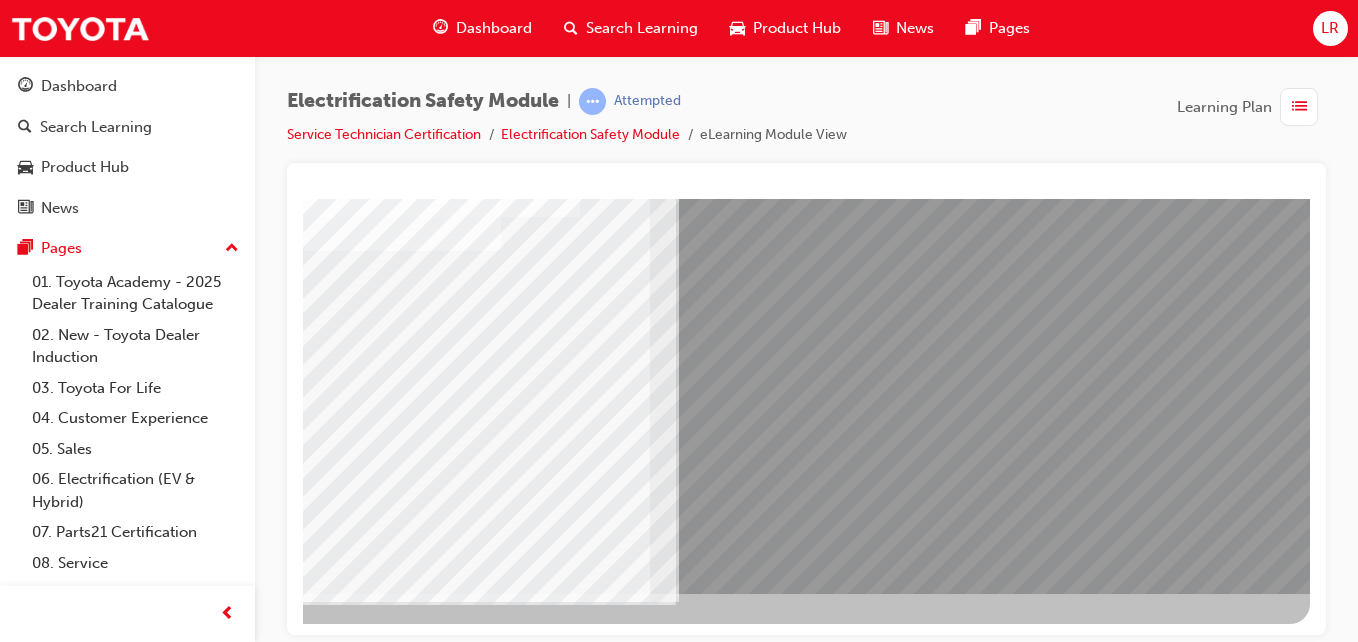 click at bounding box center (13, 5798) 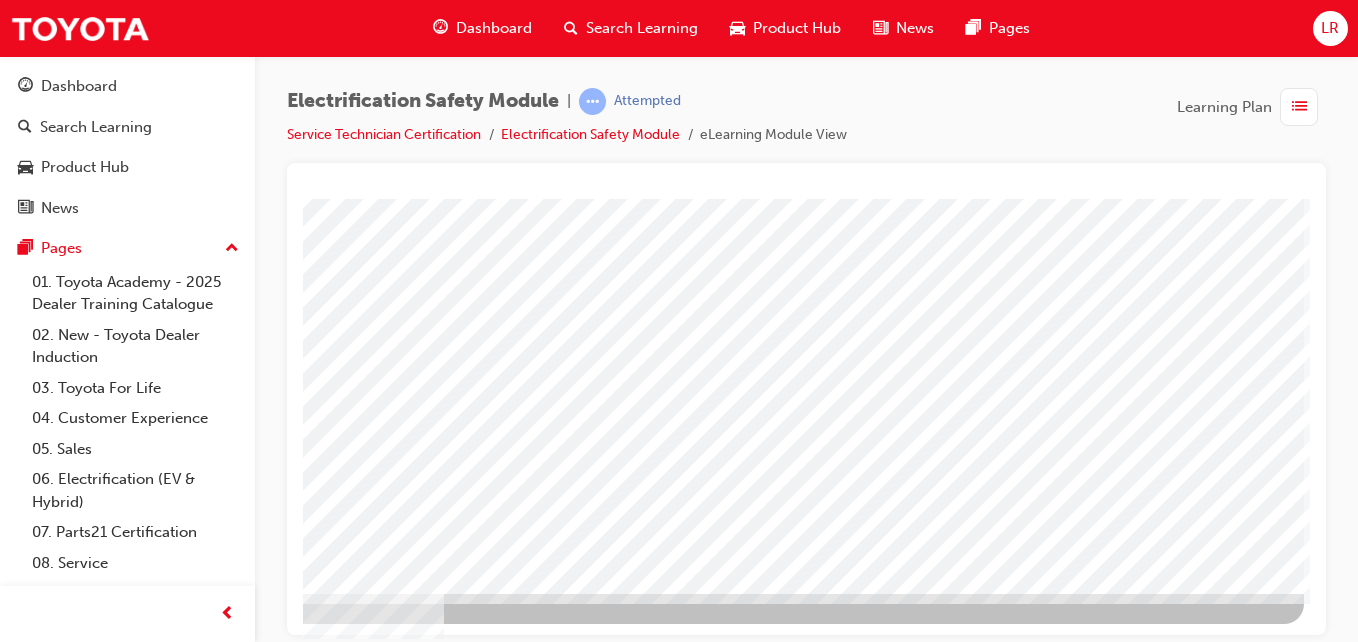 click at bounding box center [7, 2907] 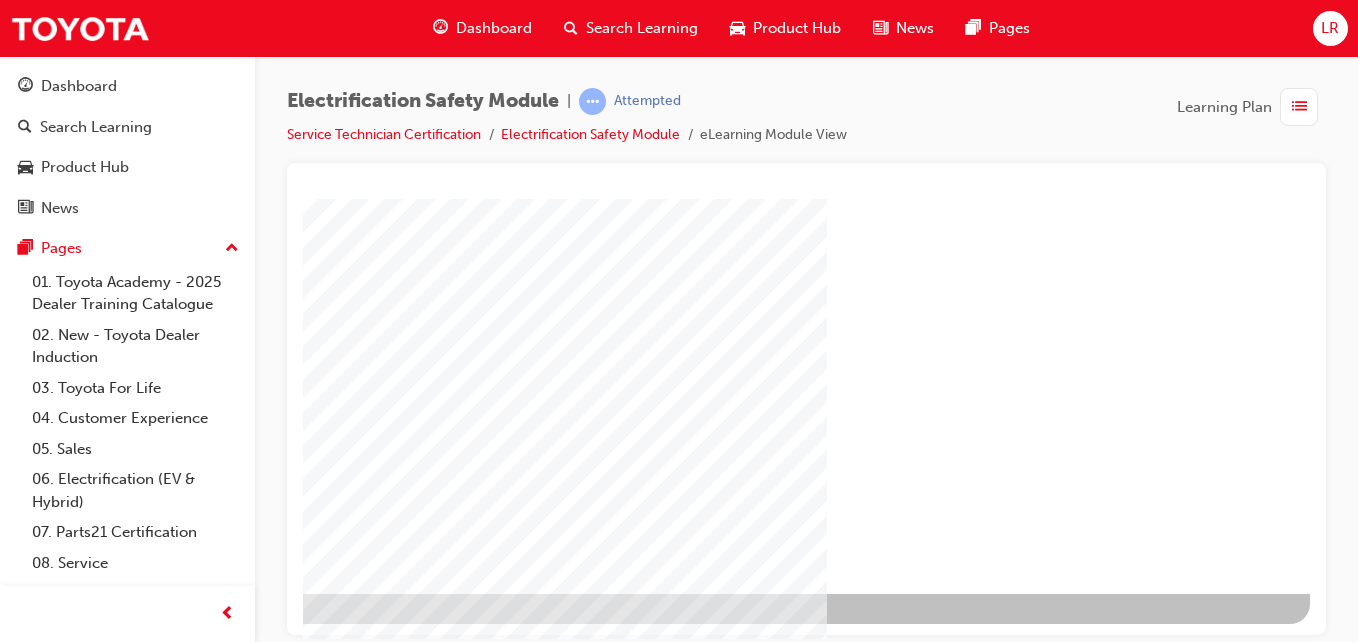 click at bounding box center (13, 1225) 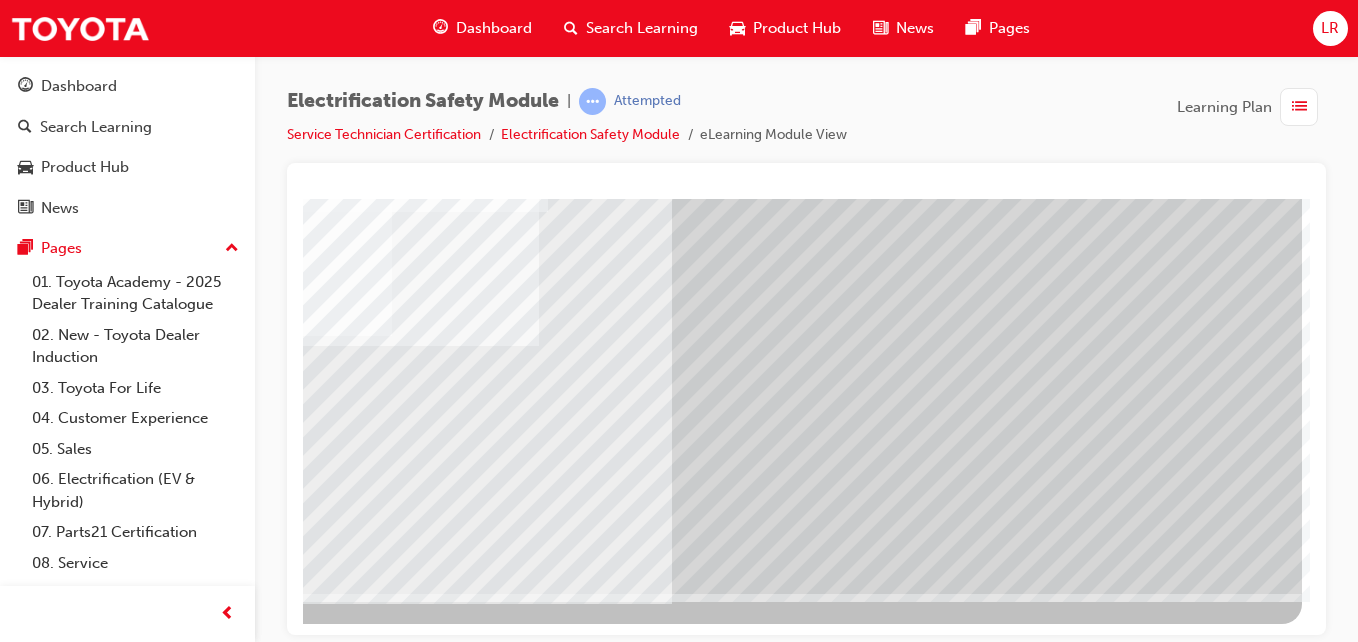 click at bounding box center (5, 2907) 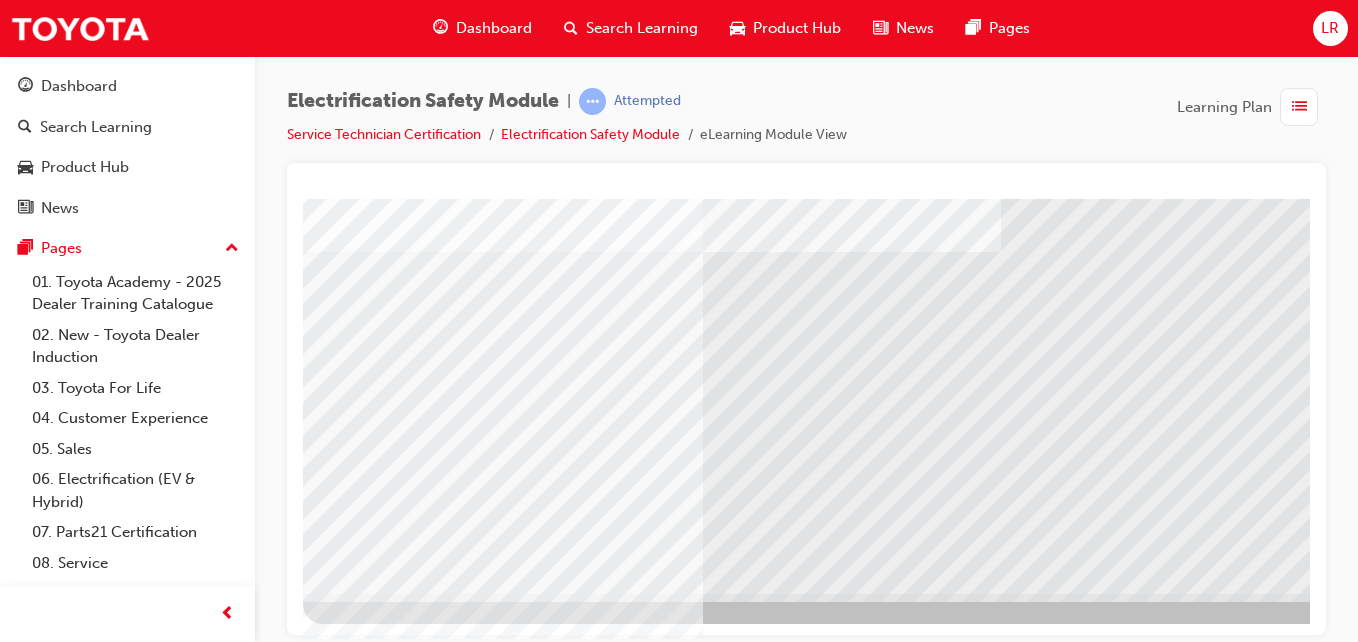 click at bounding box center [383, 5437] 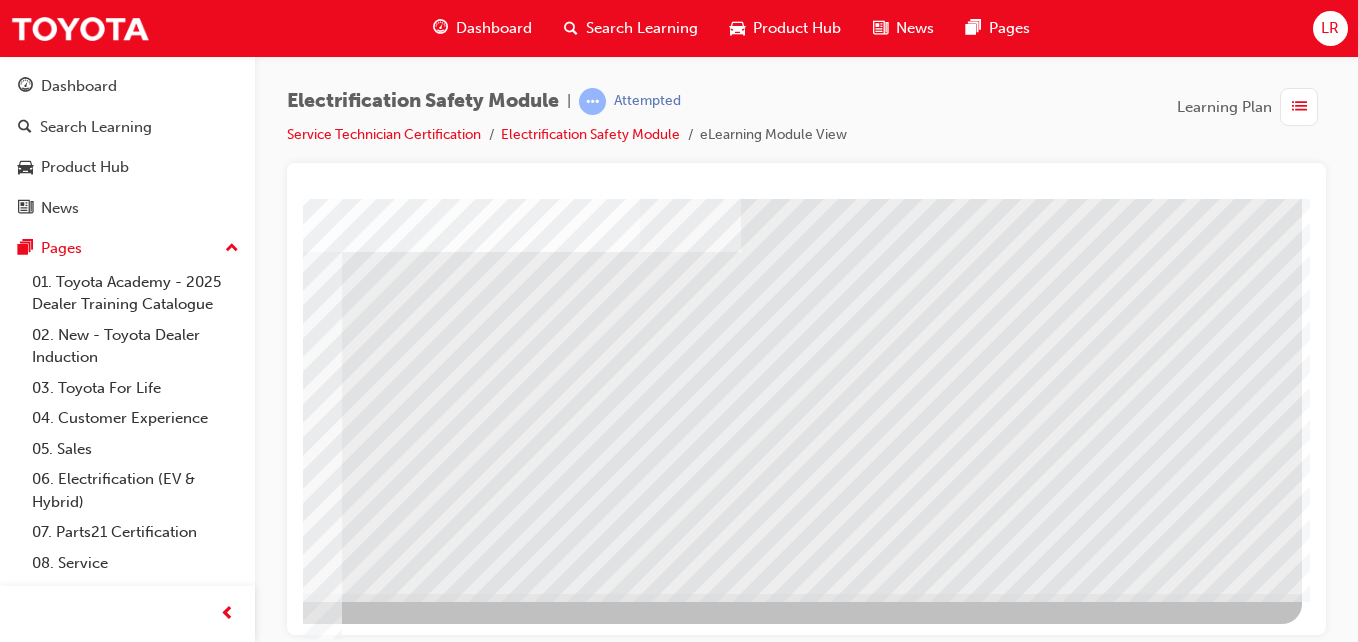 click at bounding box center (5, 5405) 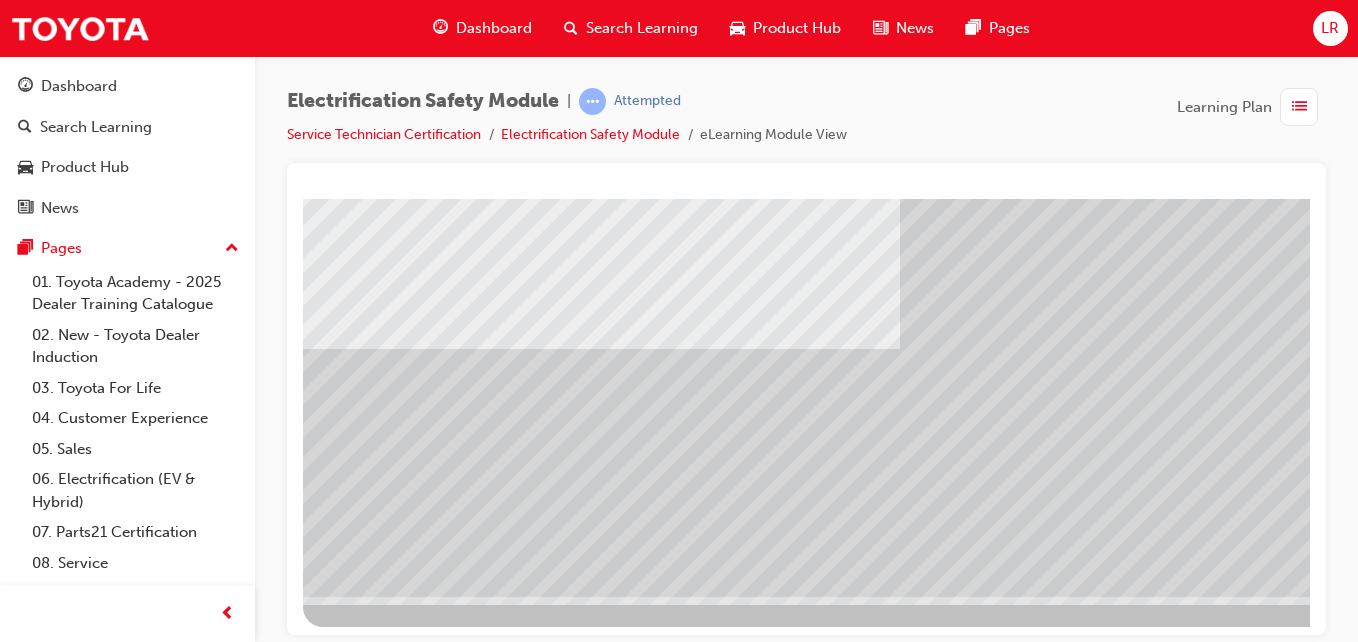 click at bounding box center (366, 3333) 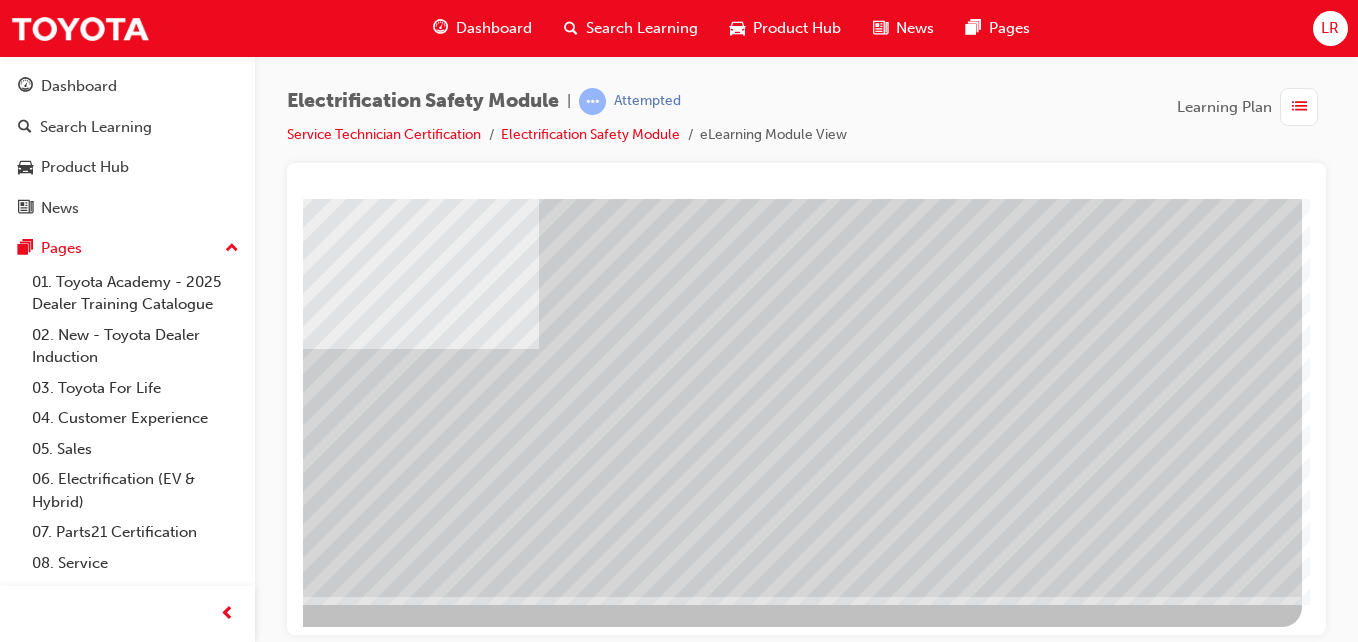 click at bounding box center (5, 2188) 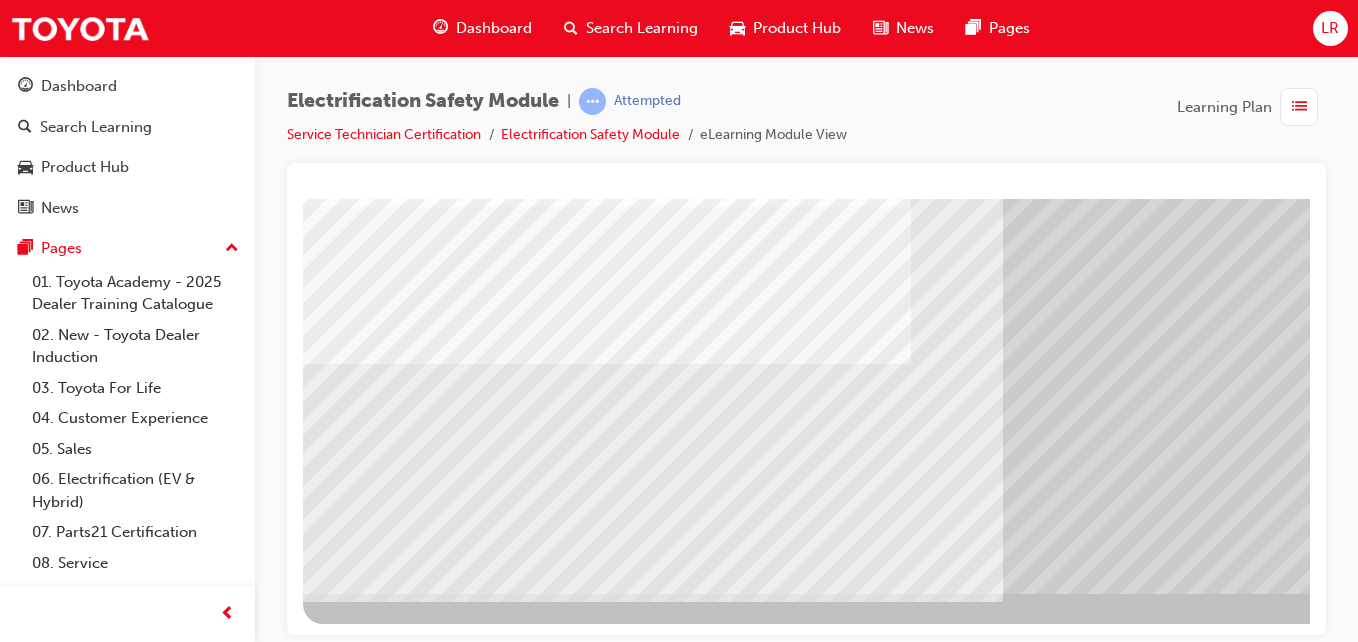 click at bounding box center [368, 6571] 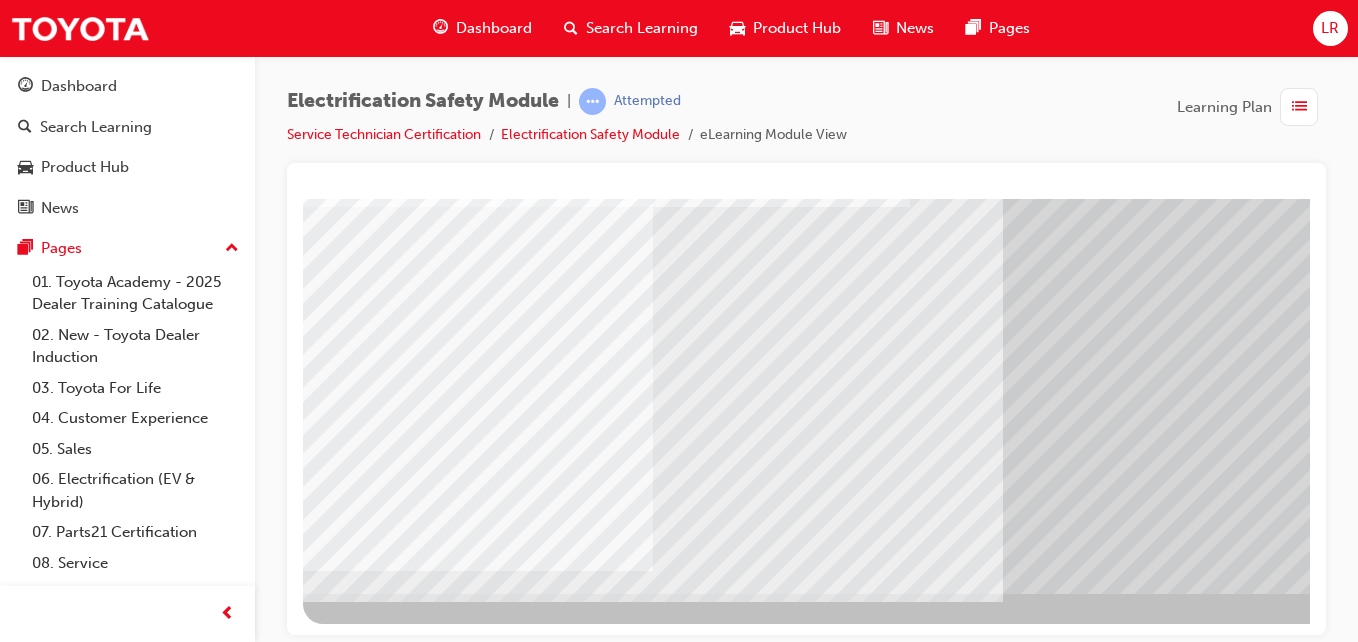 click at bounding box center (368, 6701) 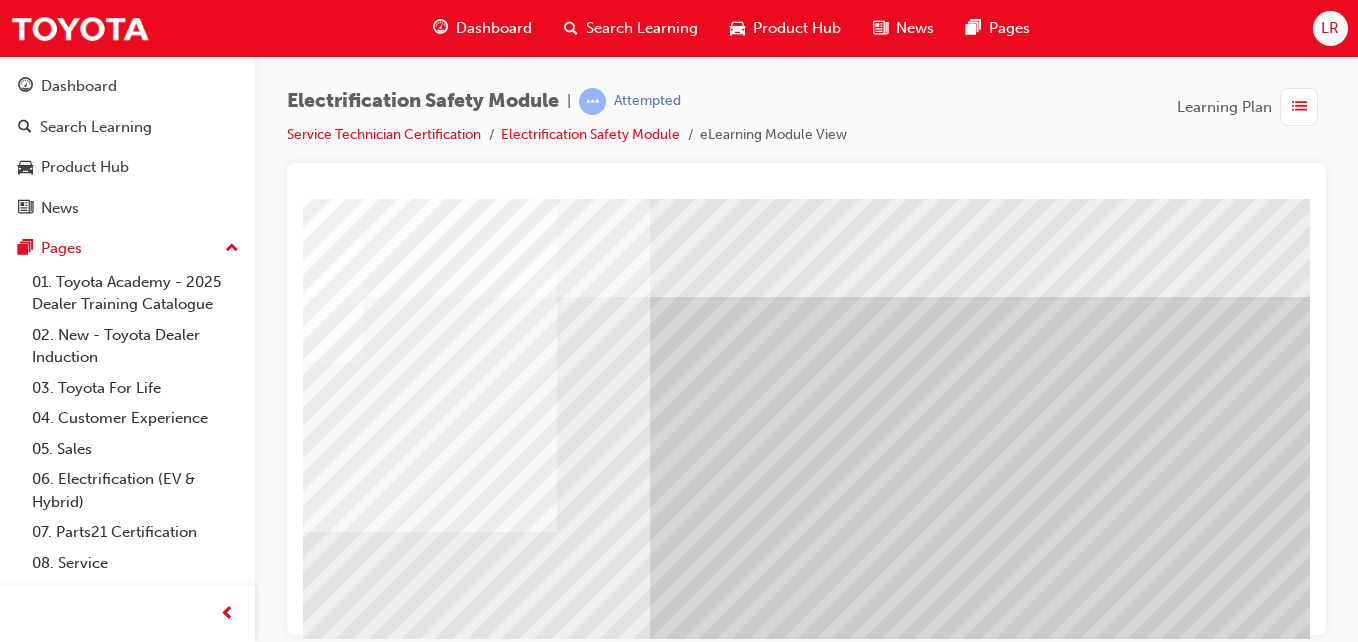 scroll, scrollTop: 325, scrollLeft: 368, axis: both 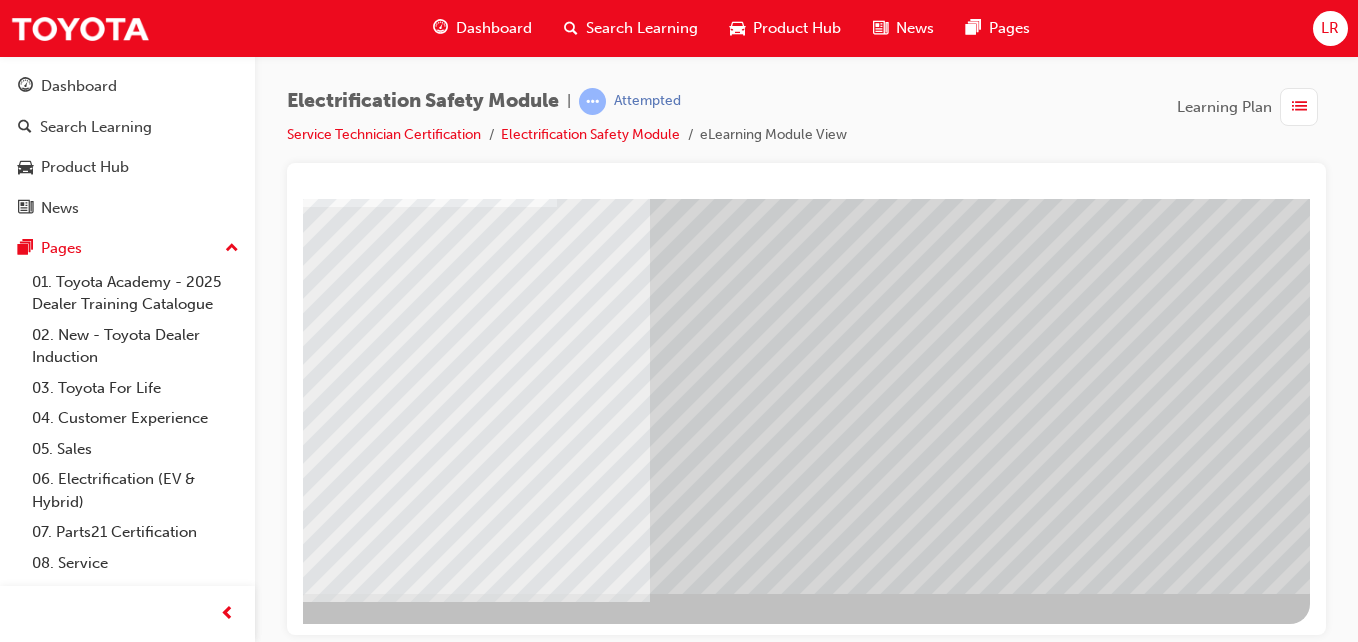 click at bounding box center (13, 6488) 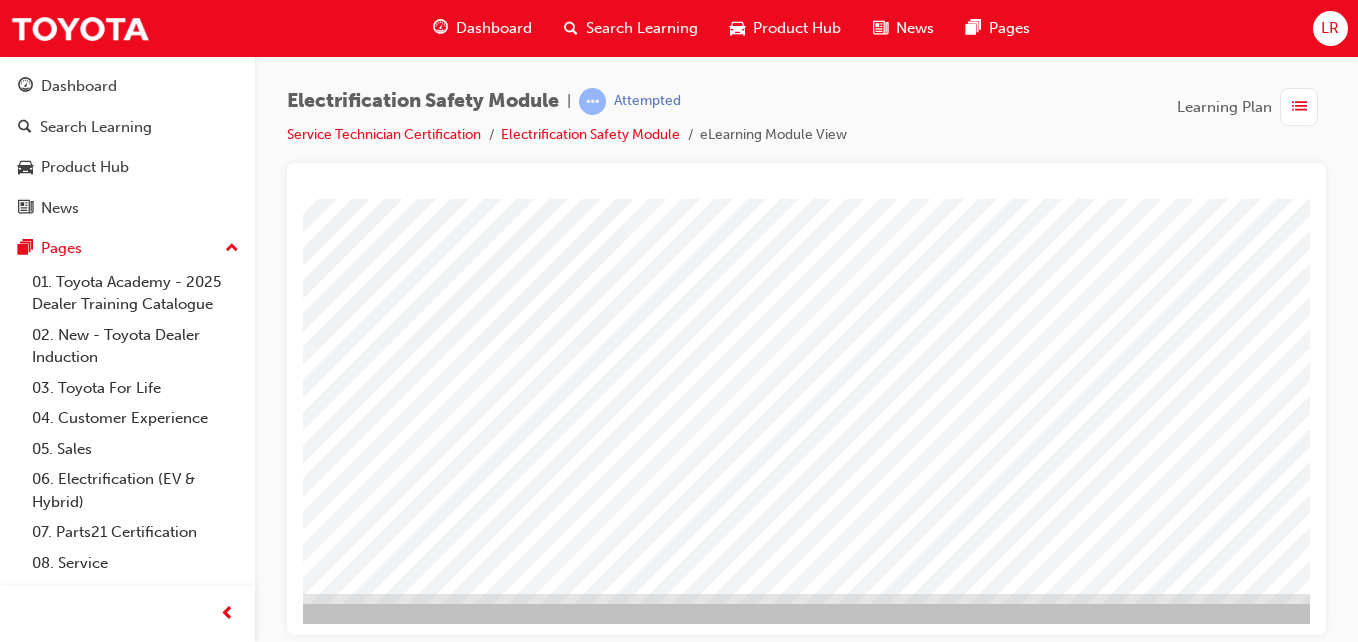 scroll, scrollTop: 325, scrollLeft: 301, axis: both 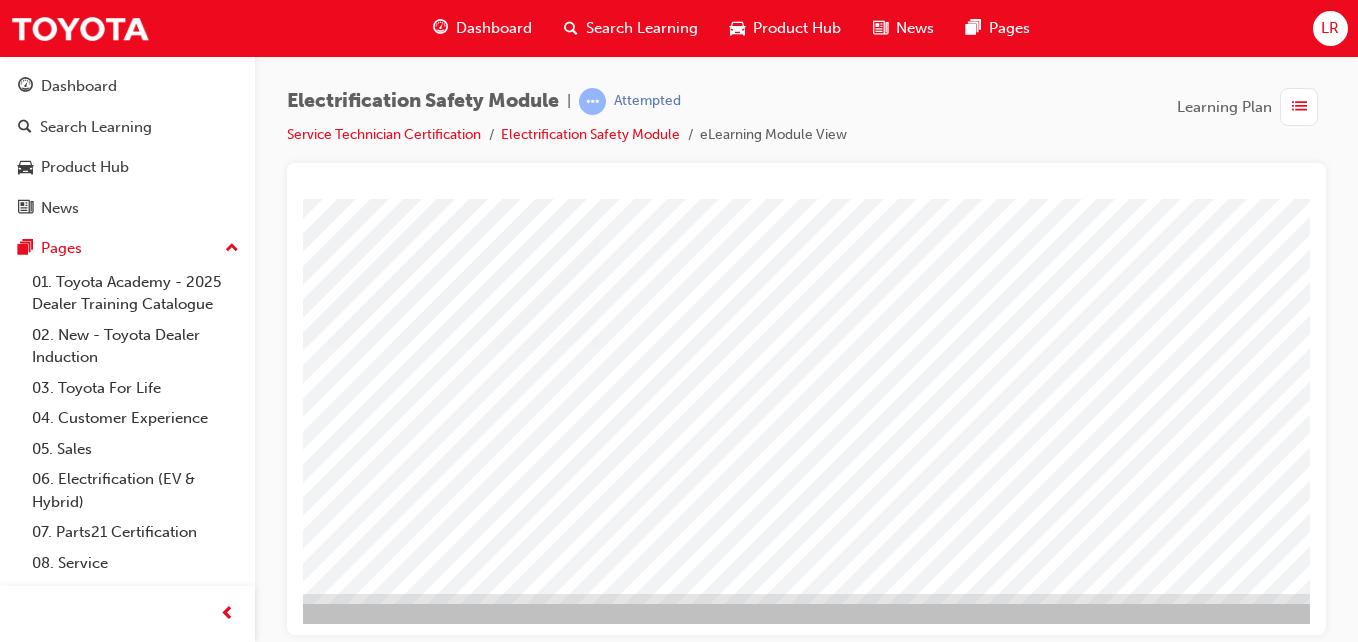 click at bounding box center [65, 2659] 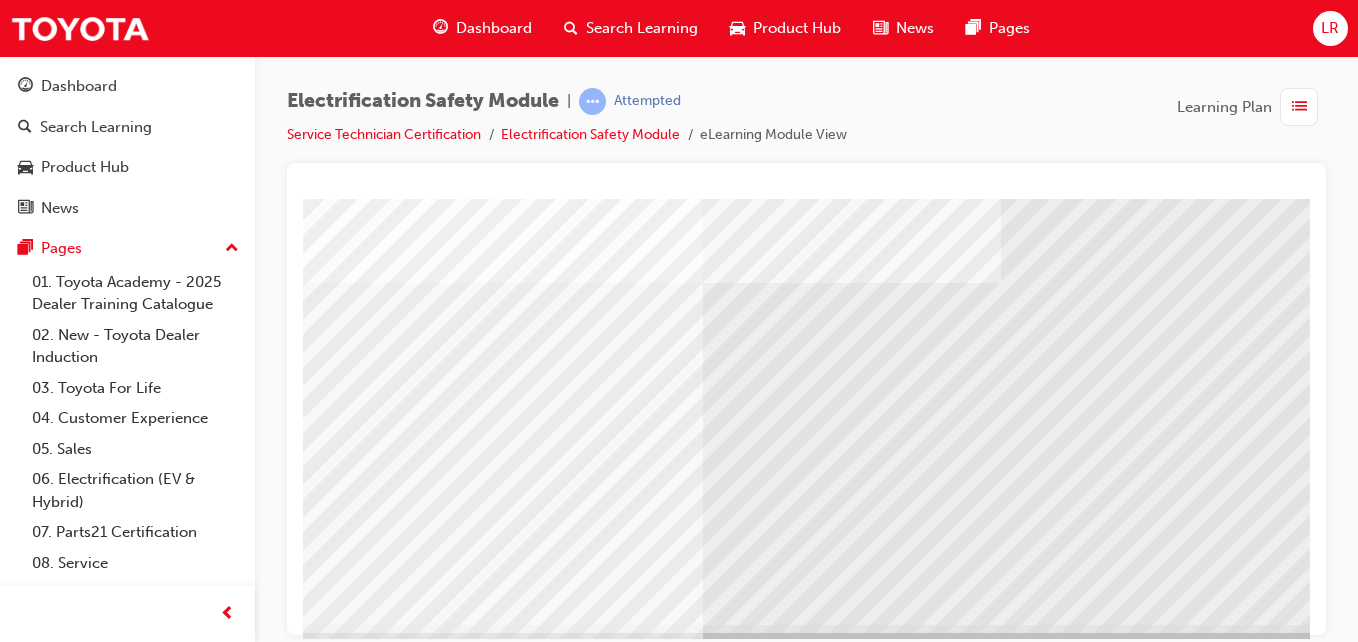 scroll, scrollTop: 325, scrollLeft: 0, axis: vertical 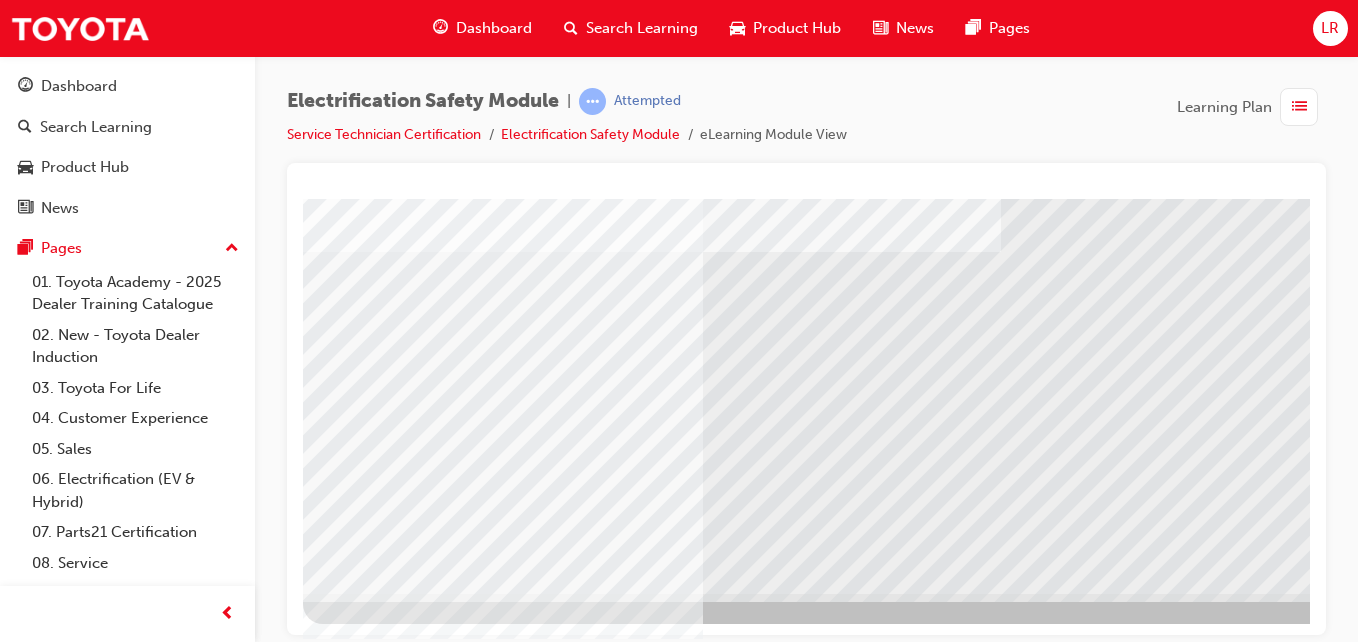 click at bounding box center [390, 5603] 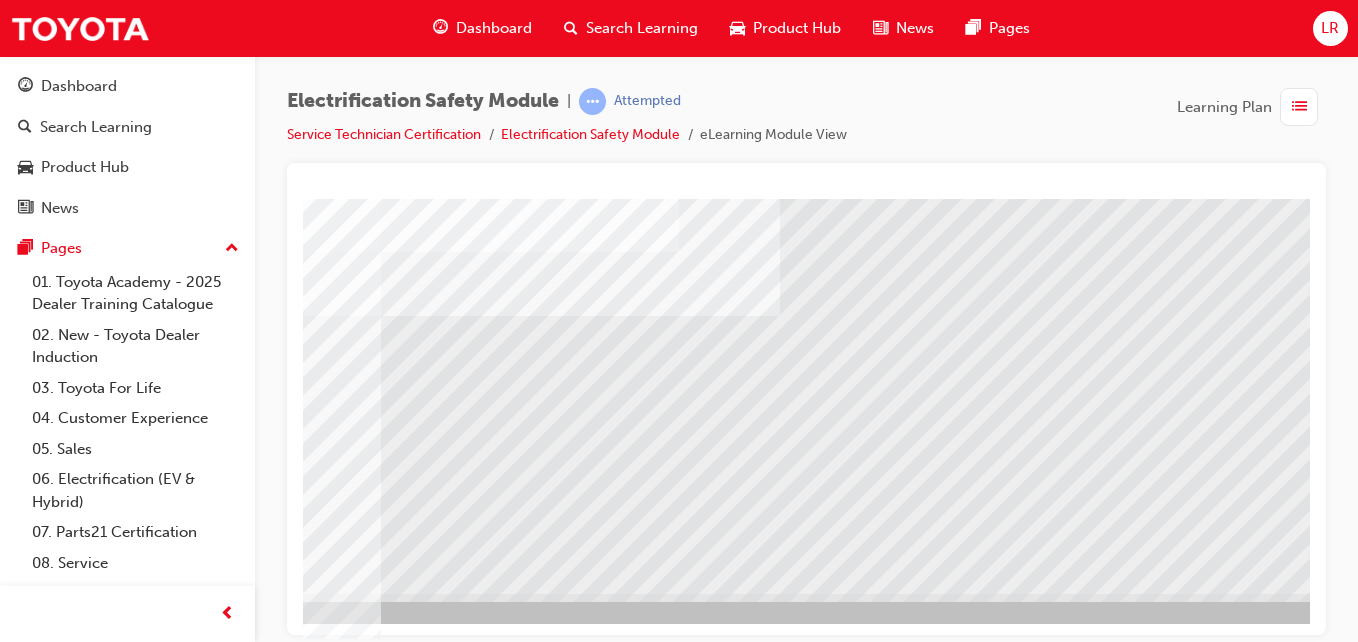 scroll, scrollTop: 325, scrollLeft: 368, axis: both 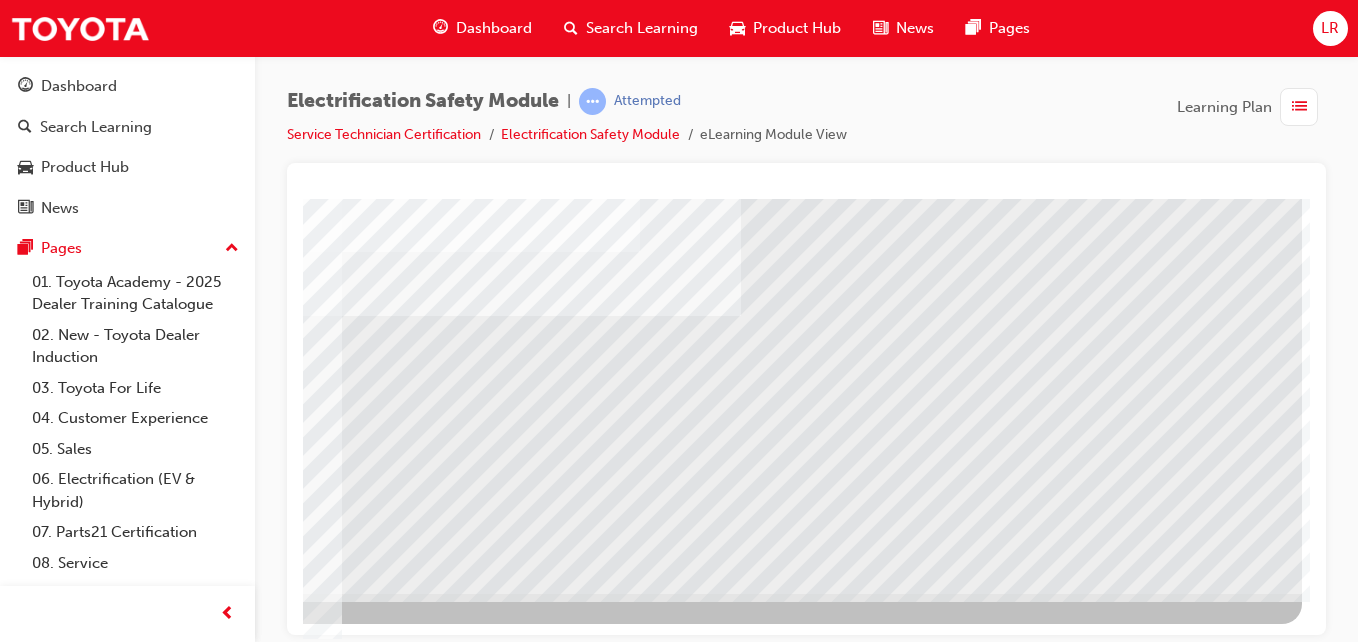 click at bounding box center (5, 5571) 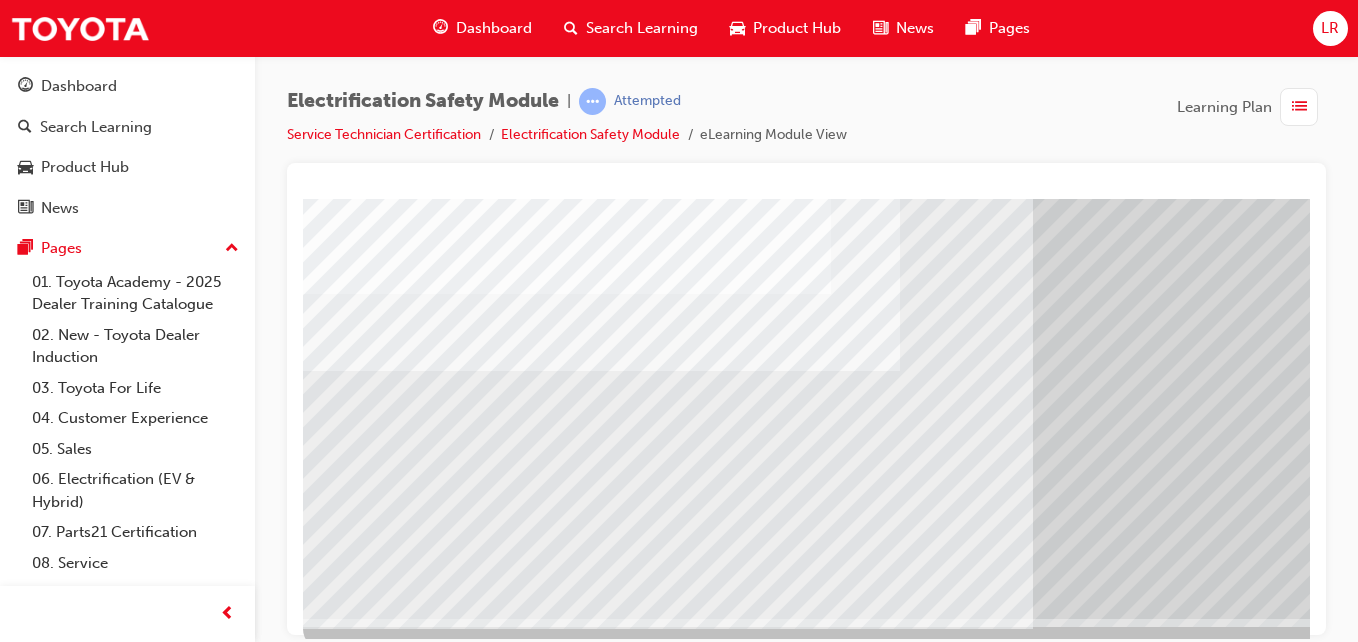 scroll, scrollTop: 325, scrollLeft: 0, axis: vertical 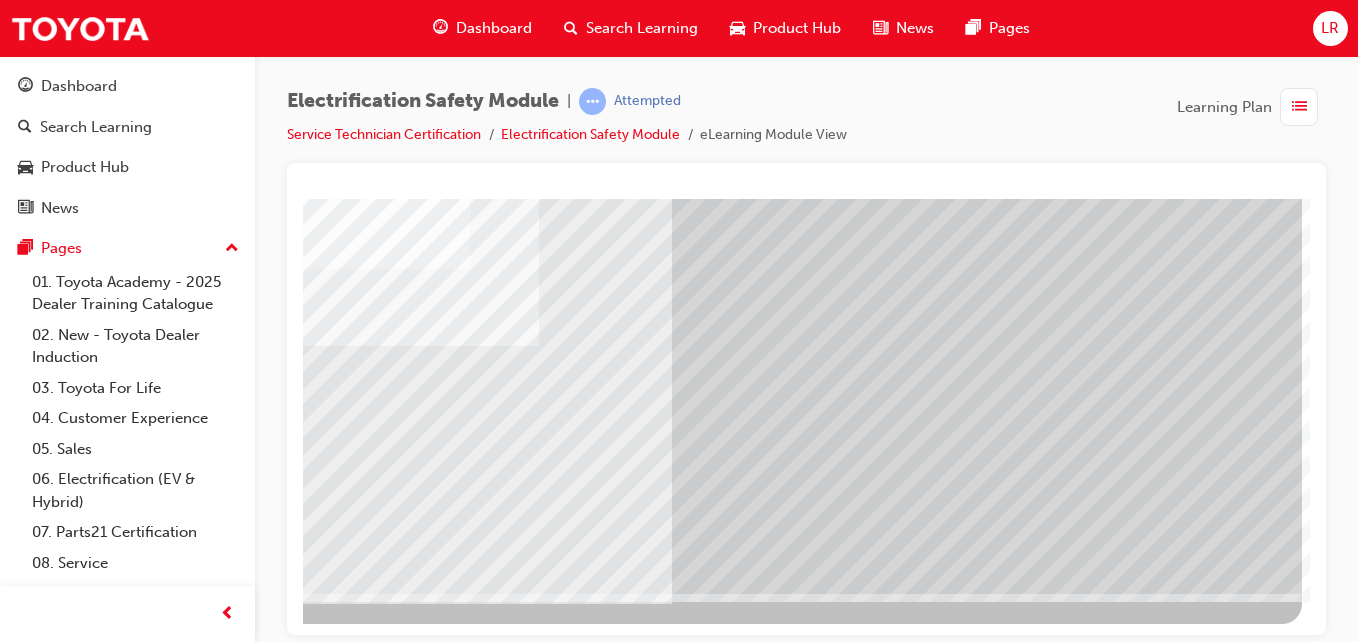 click at bounding box center [5, 2907] 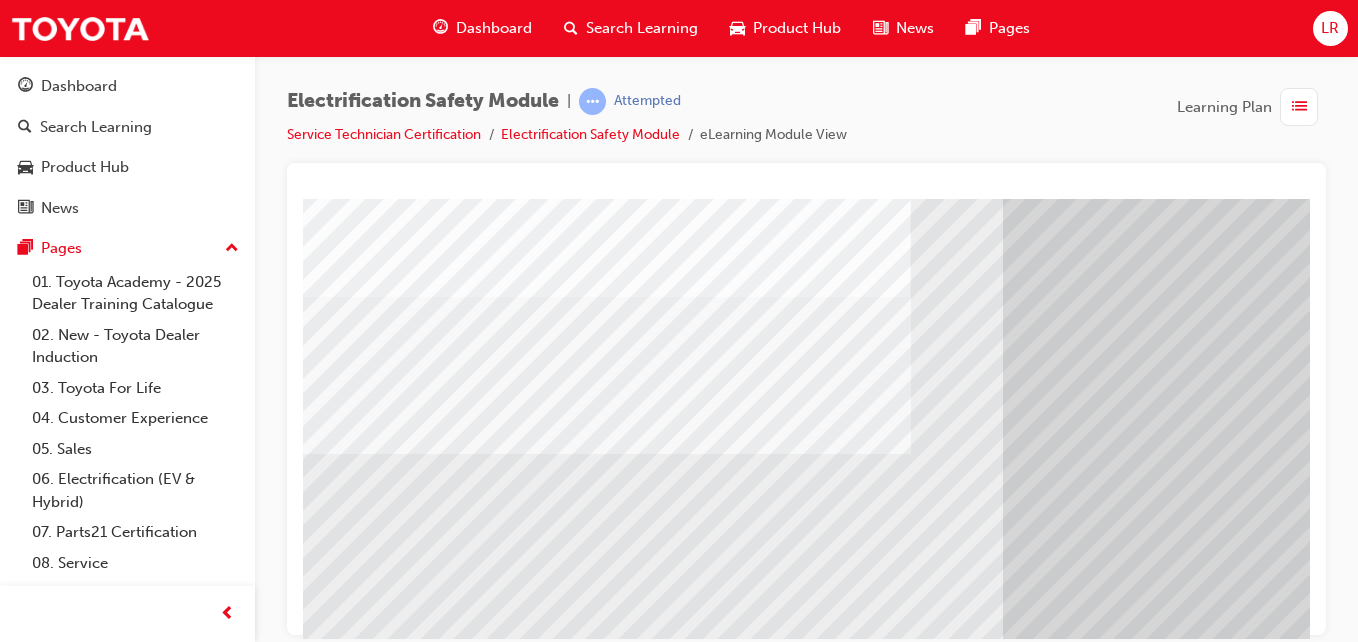 scroll, scrollTop: 325, scrollLeft: 0, axis: vertical 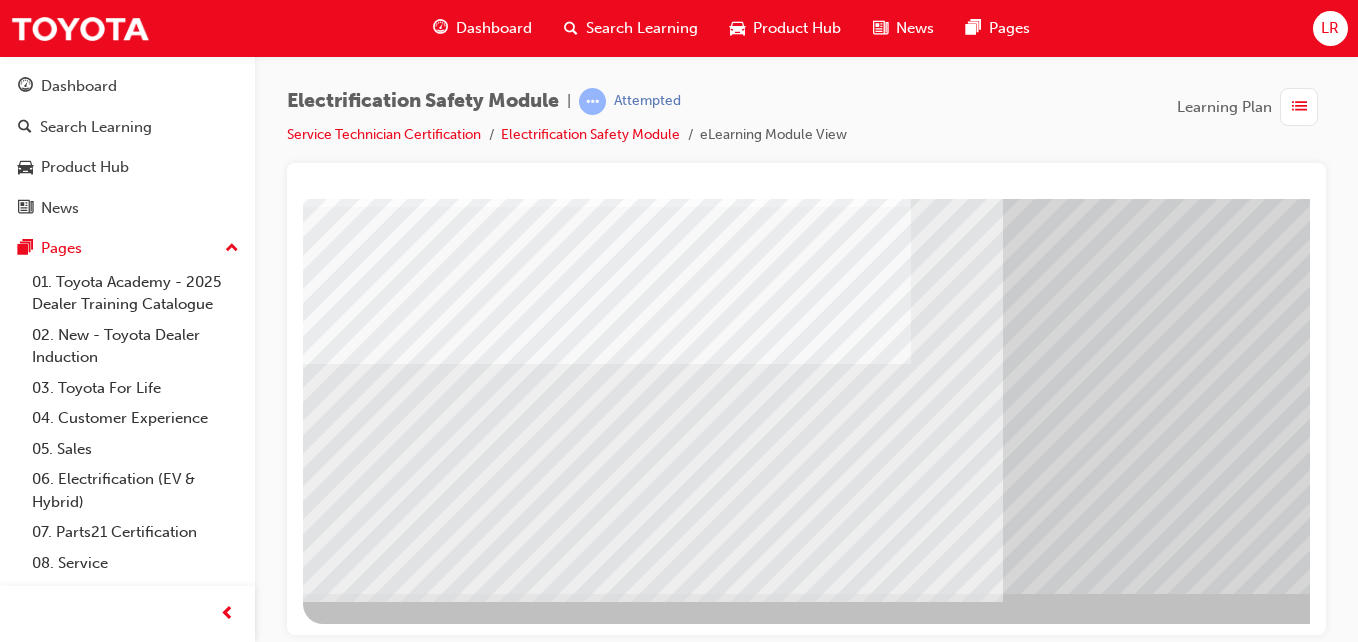 click at bounding box center [368, 6447] 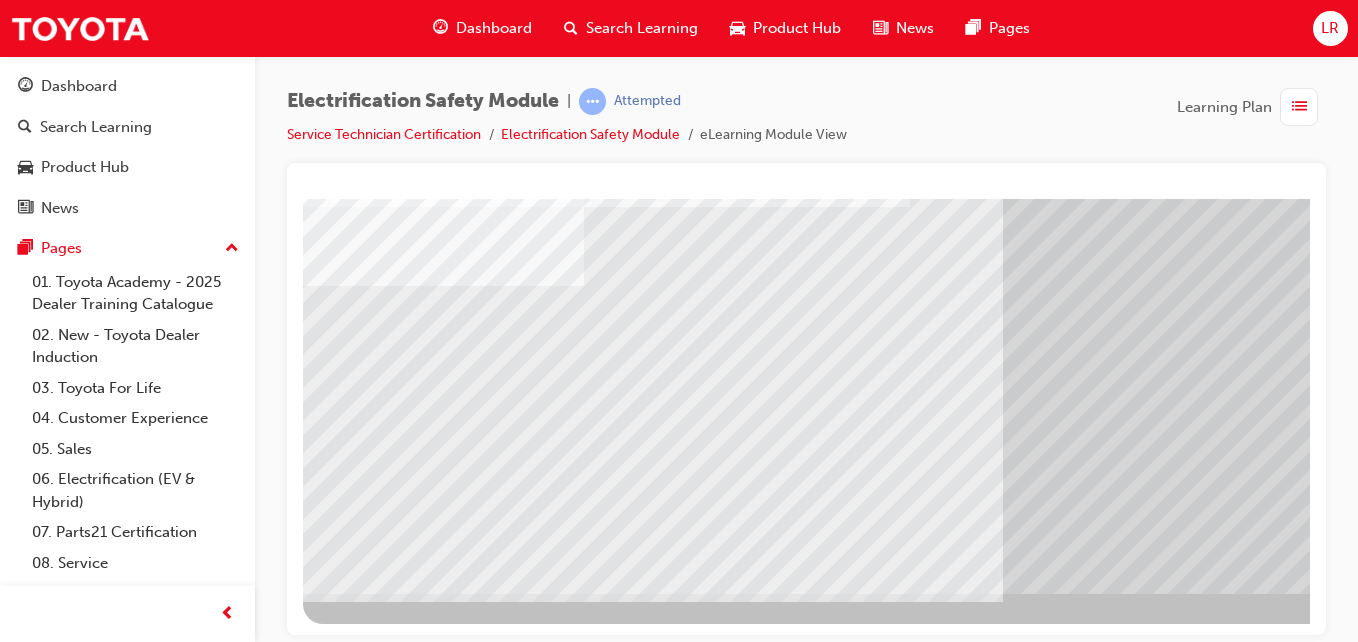 click at bounding box center [368, 6577] 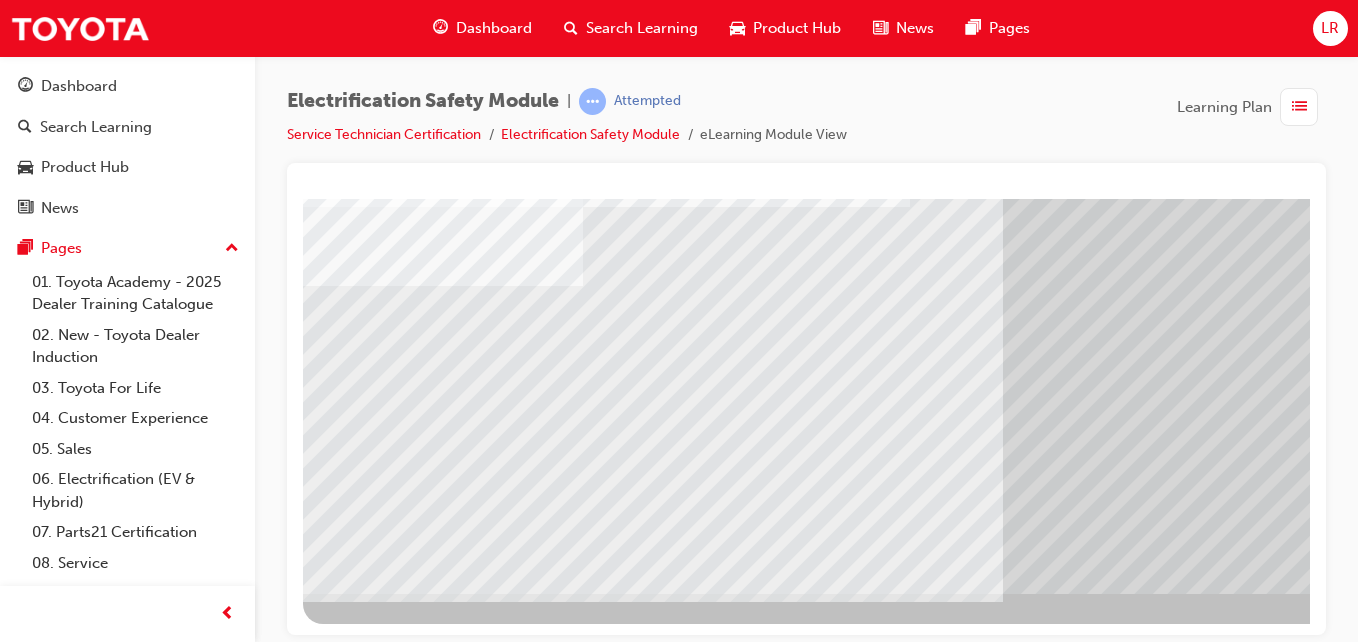click at bounding box center [368, 6707] 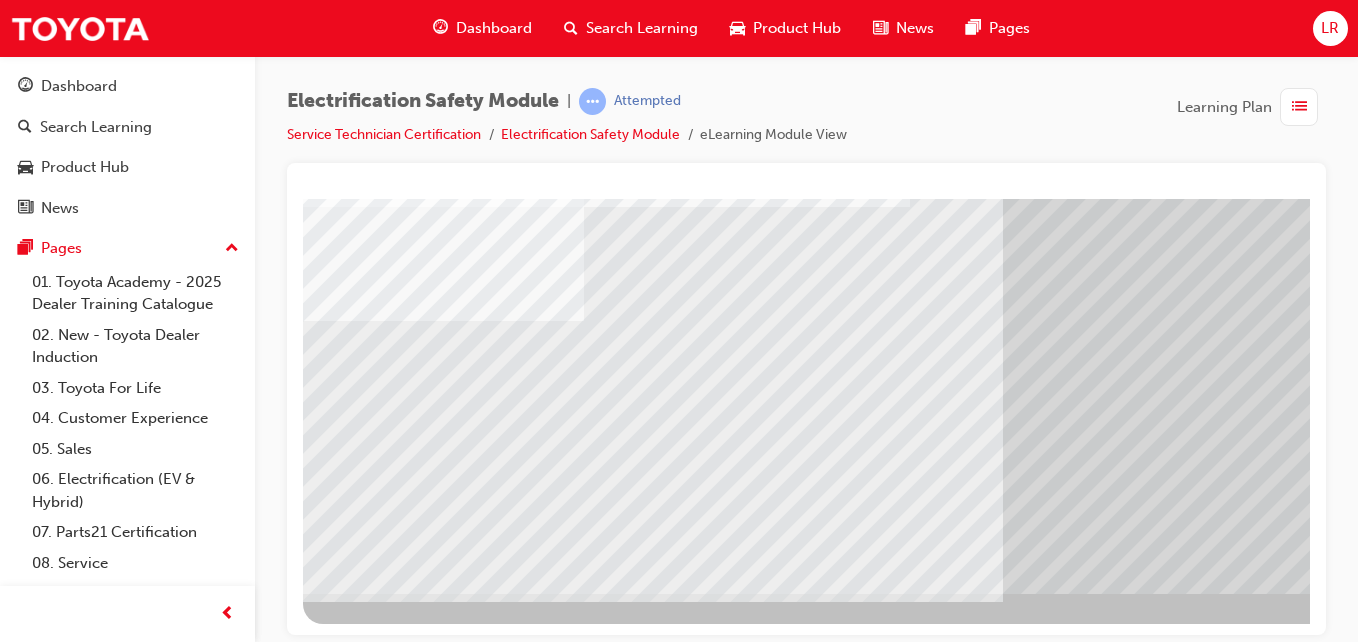 click at bounding box center [368, 6837] 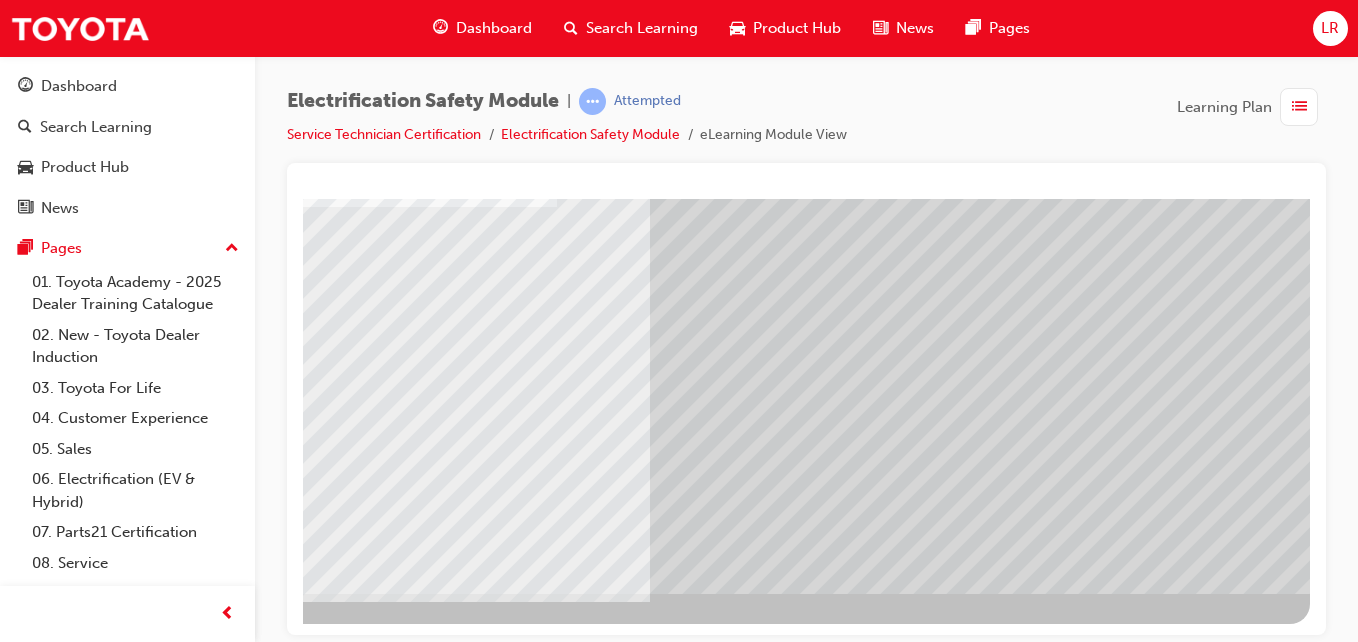 click at bounding box center [13, 6364] 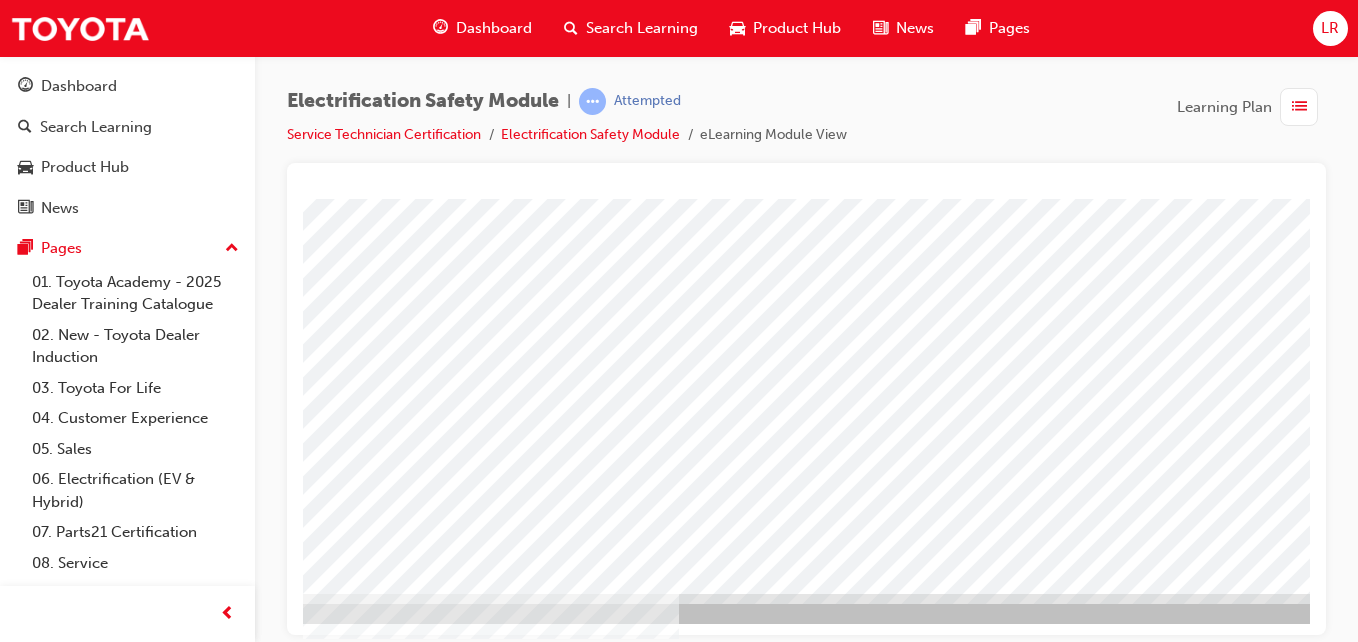 scroll, scrollTop: 325, scrollLeft: 368, axis: both 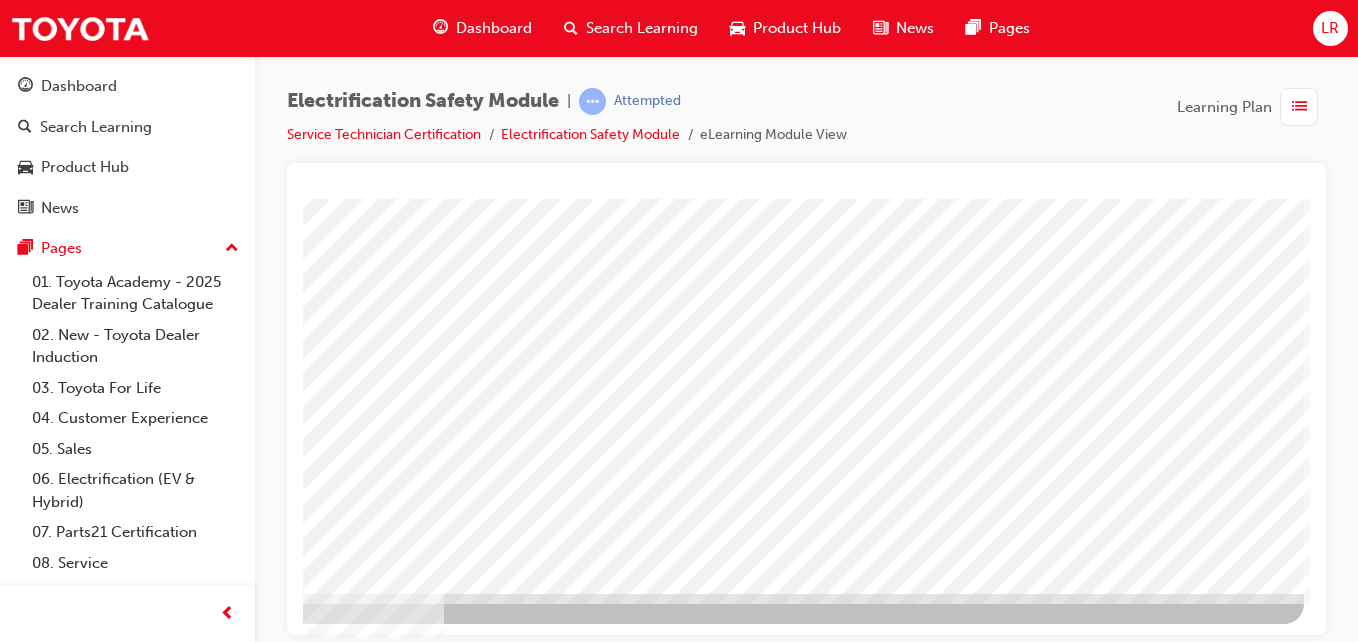 click at bounding box center (7, 2907) 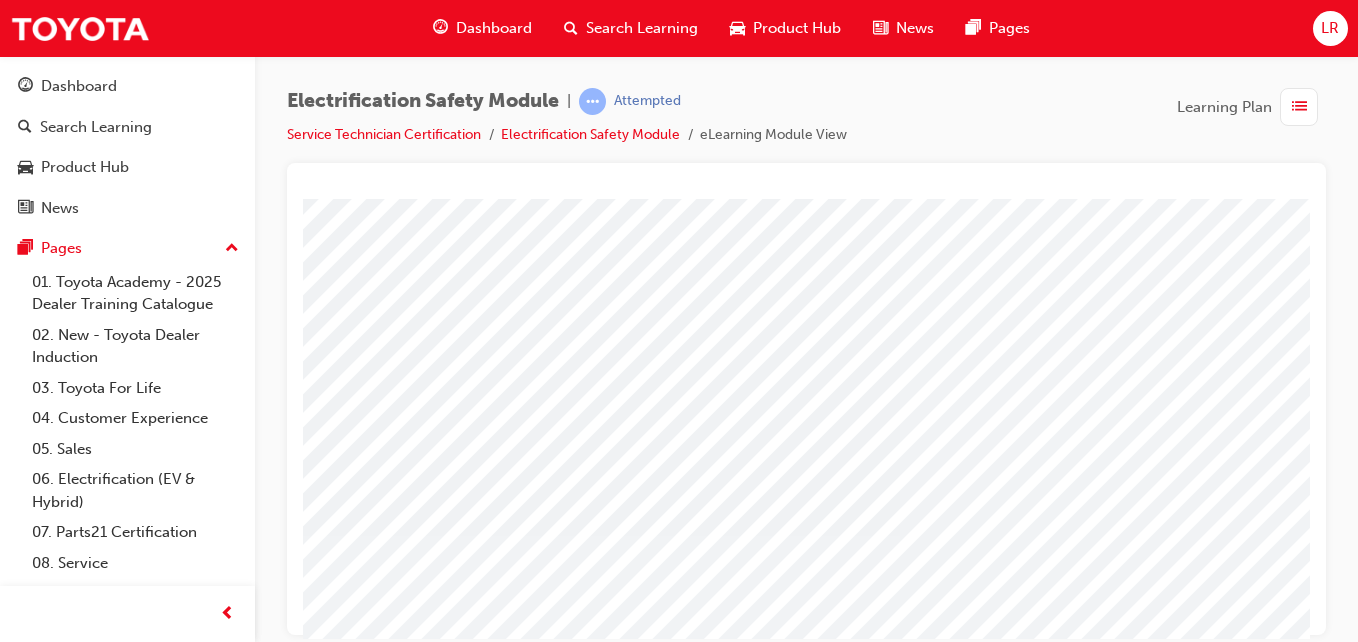 scroll, scrollTop: 325, scrollLeft: 0, axis: vertical 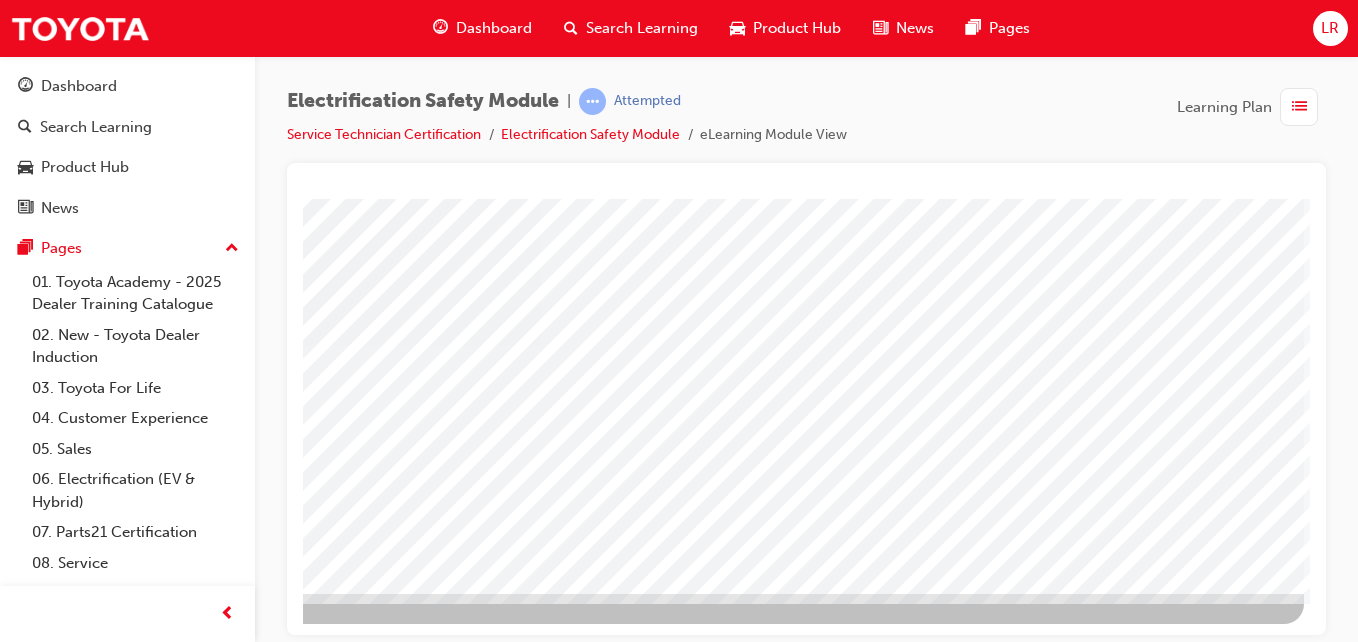 click at bounding box center (7, 2659) 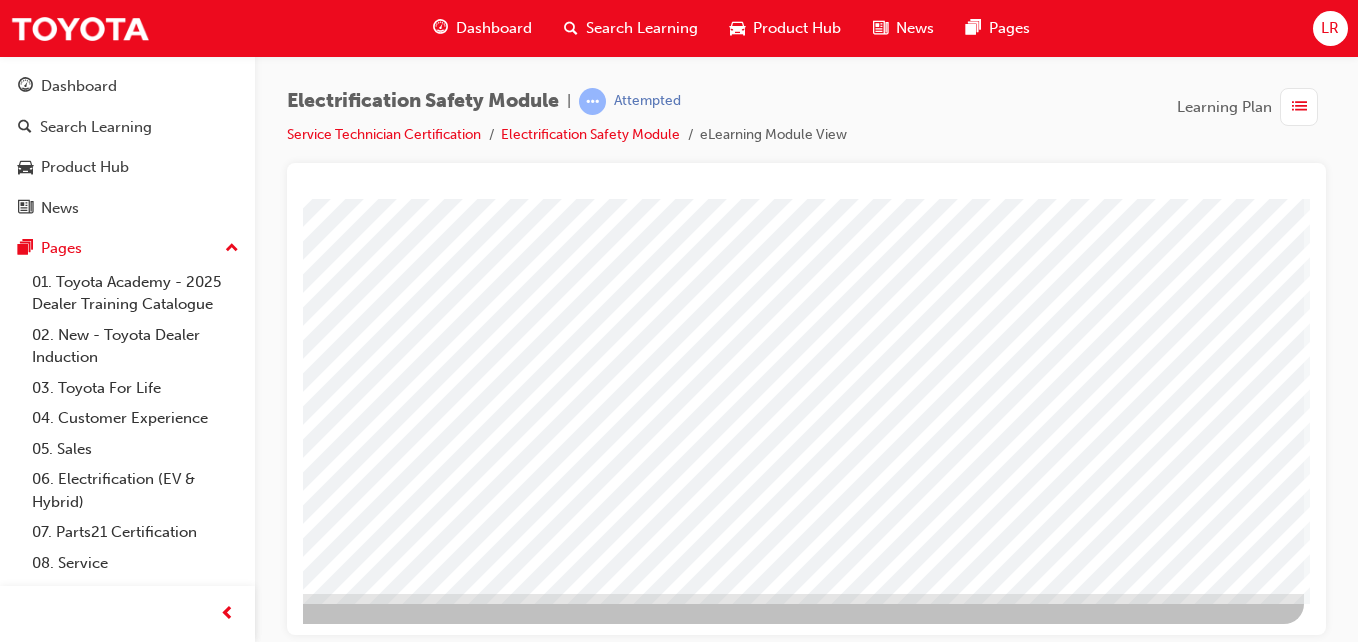 click at bounding box center (7, 3379) 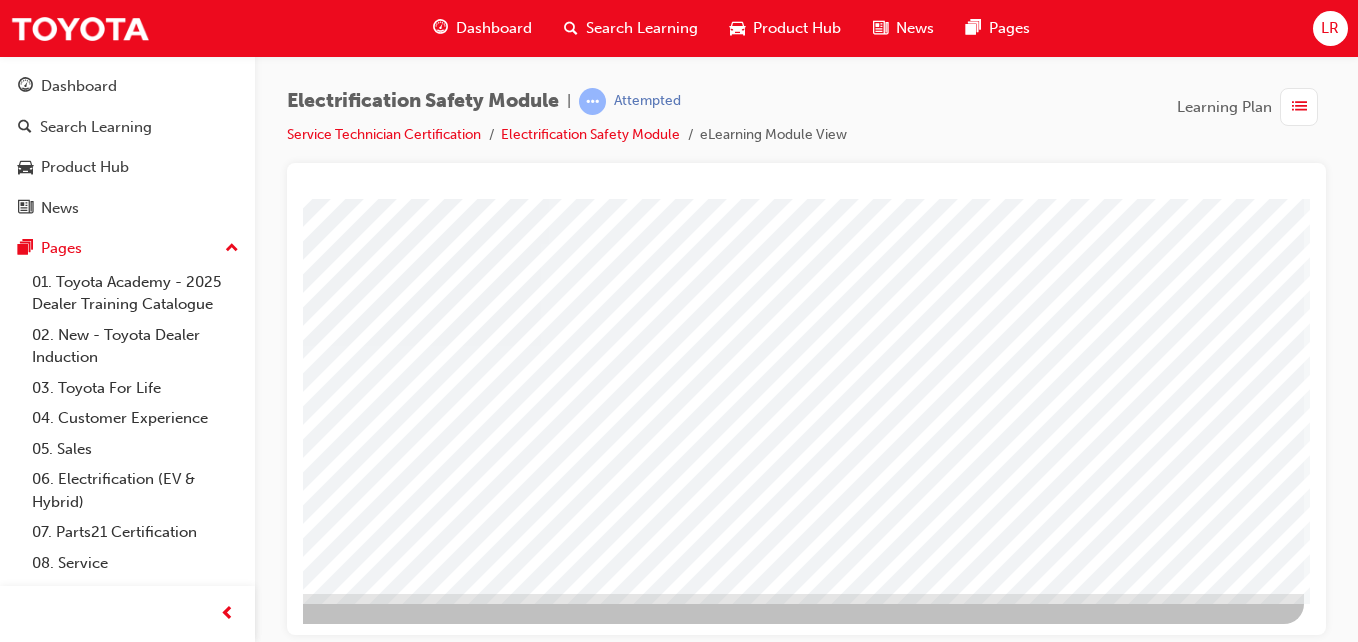click at bounding box center (623, 1710) 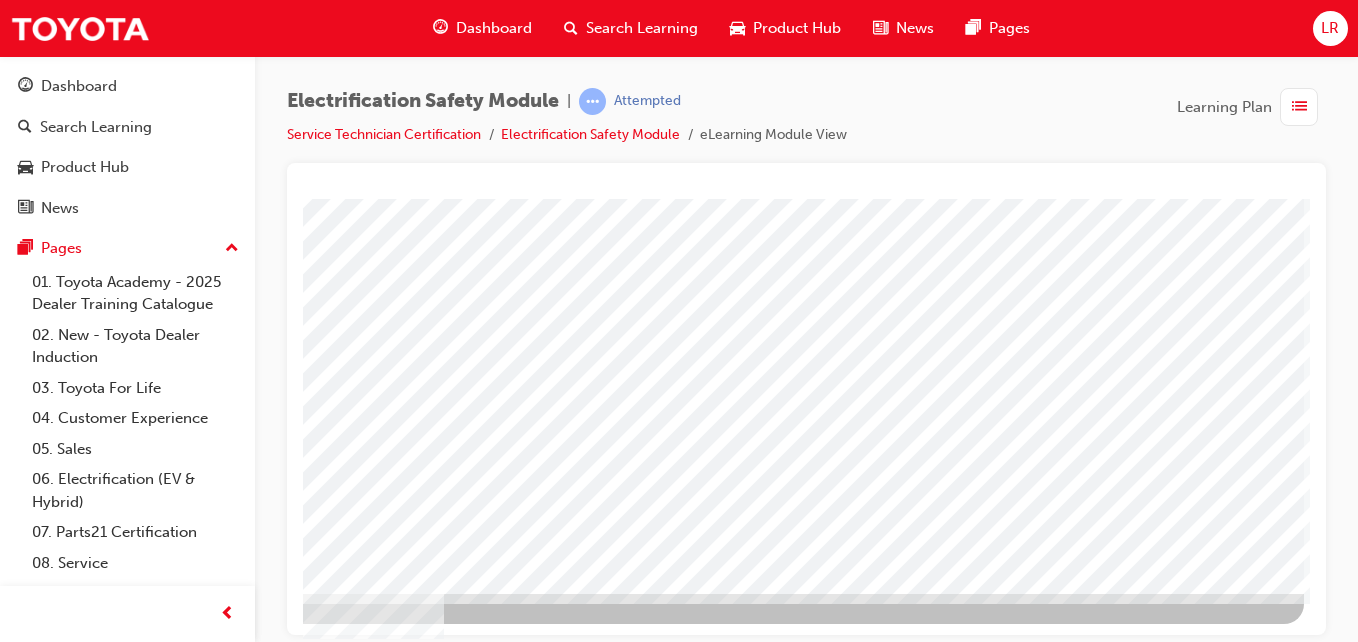 click at bounding box center (7, 2907) 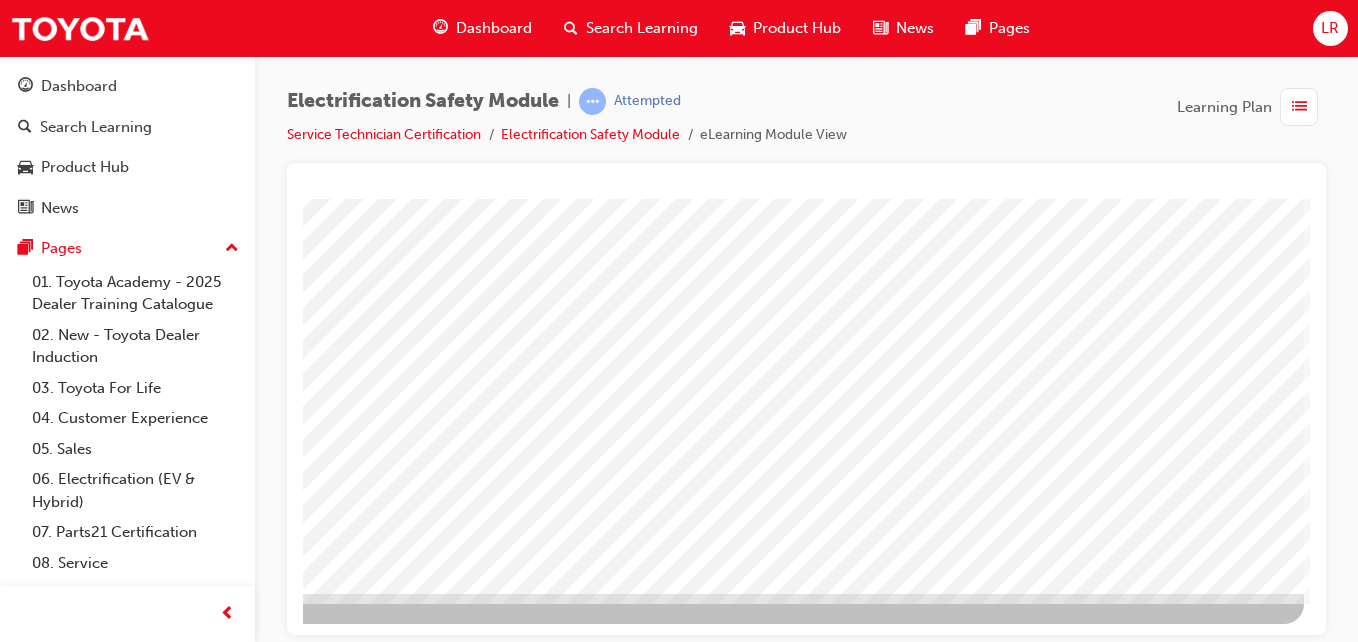 click at bounding box center [7, 2659] 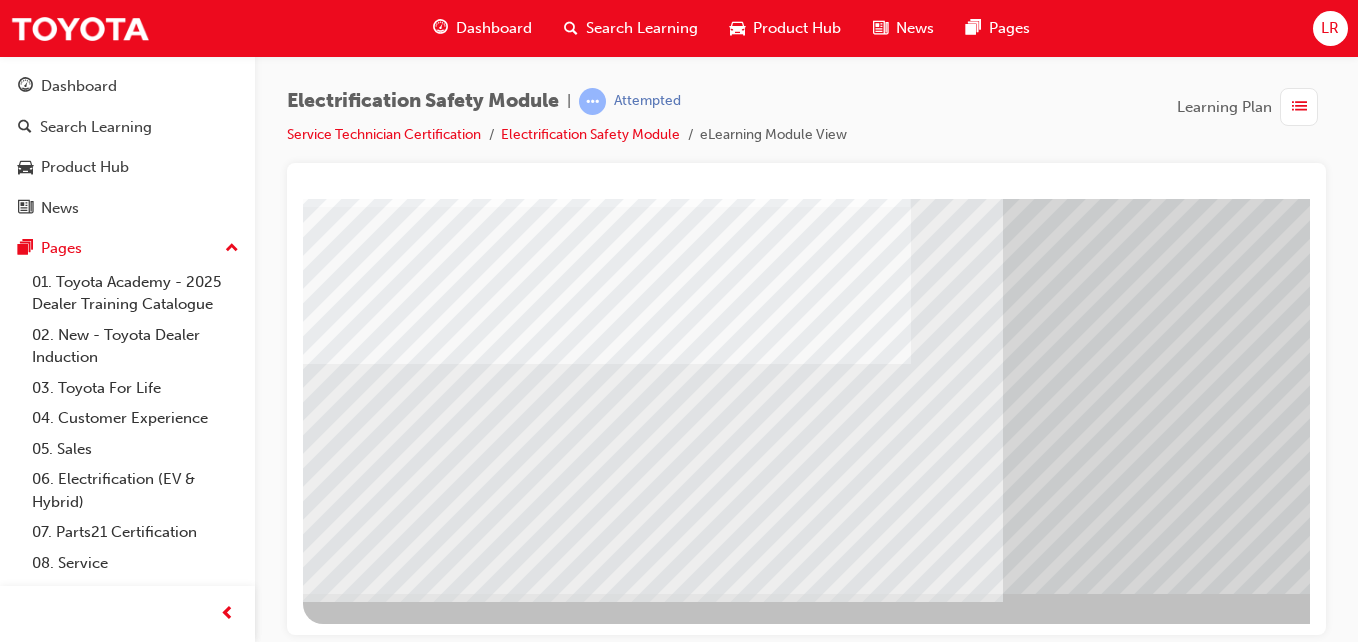 click at bounding box center [343, 8690] 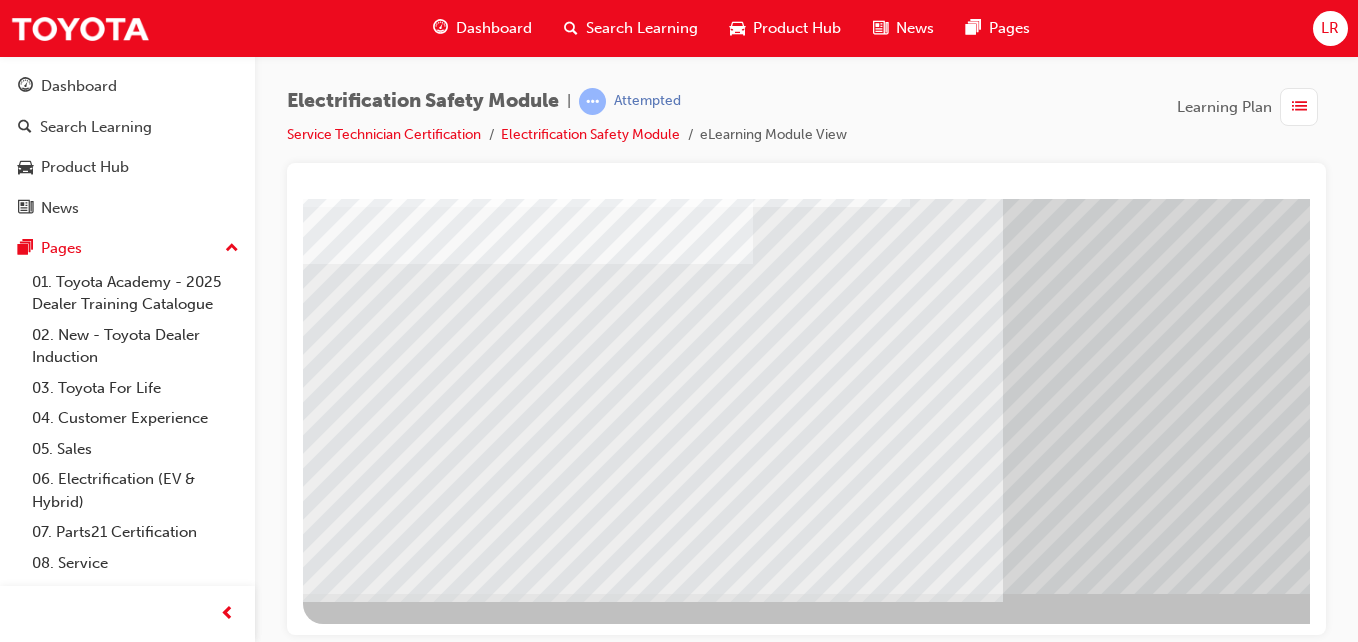 click at bounding box center [983, 2429] 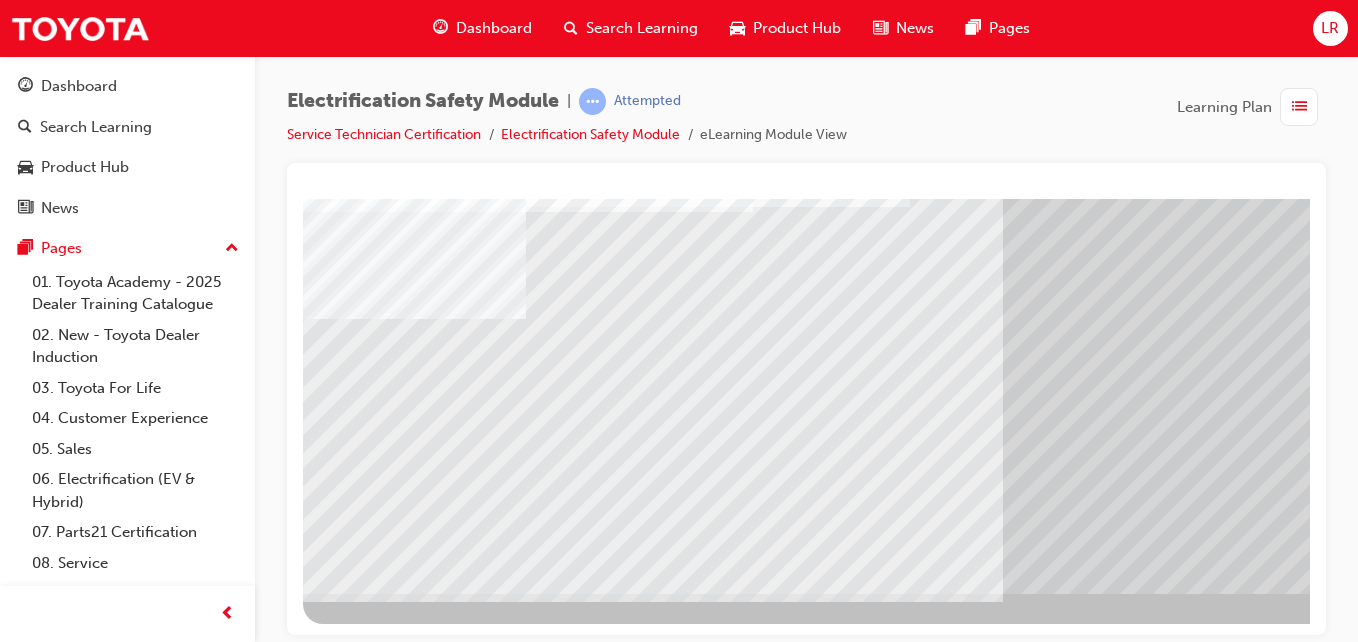 click at bounding box center [343, 8850] 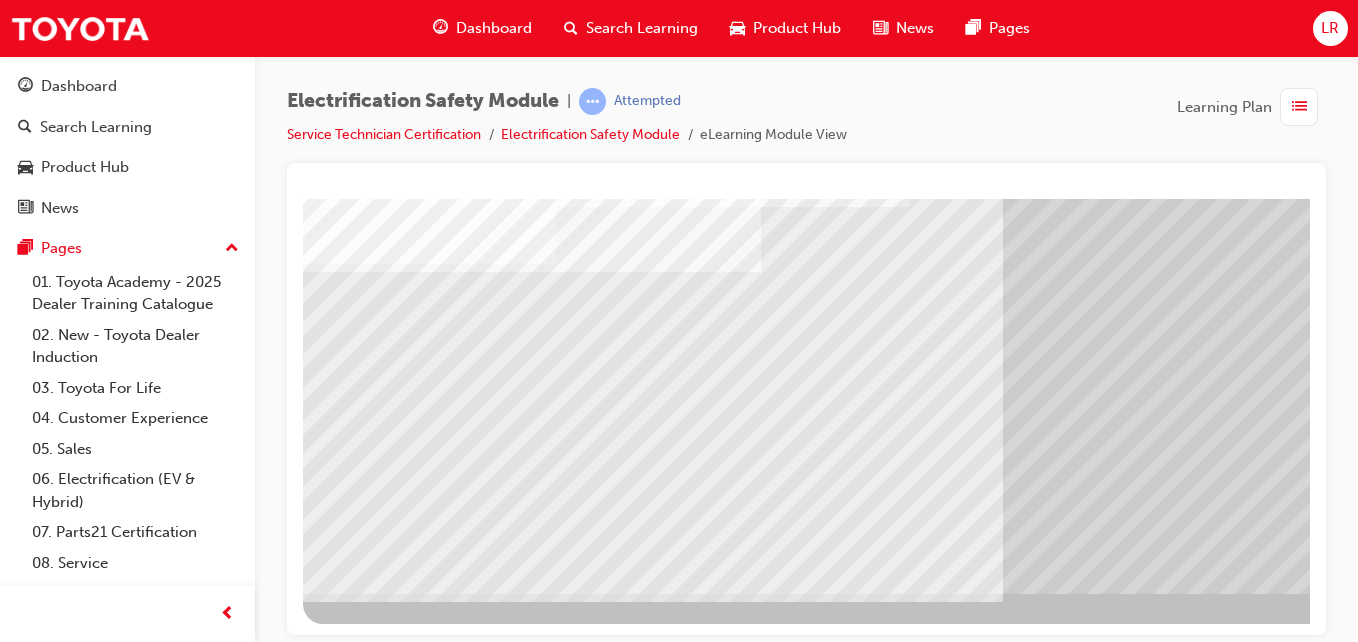 click at bounding box center [343, 9090] 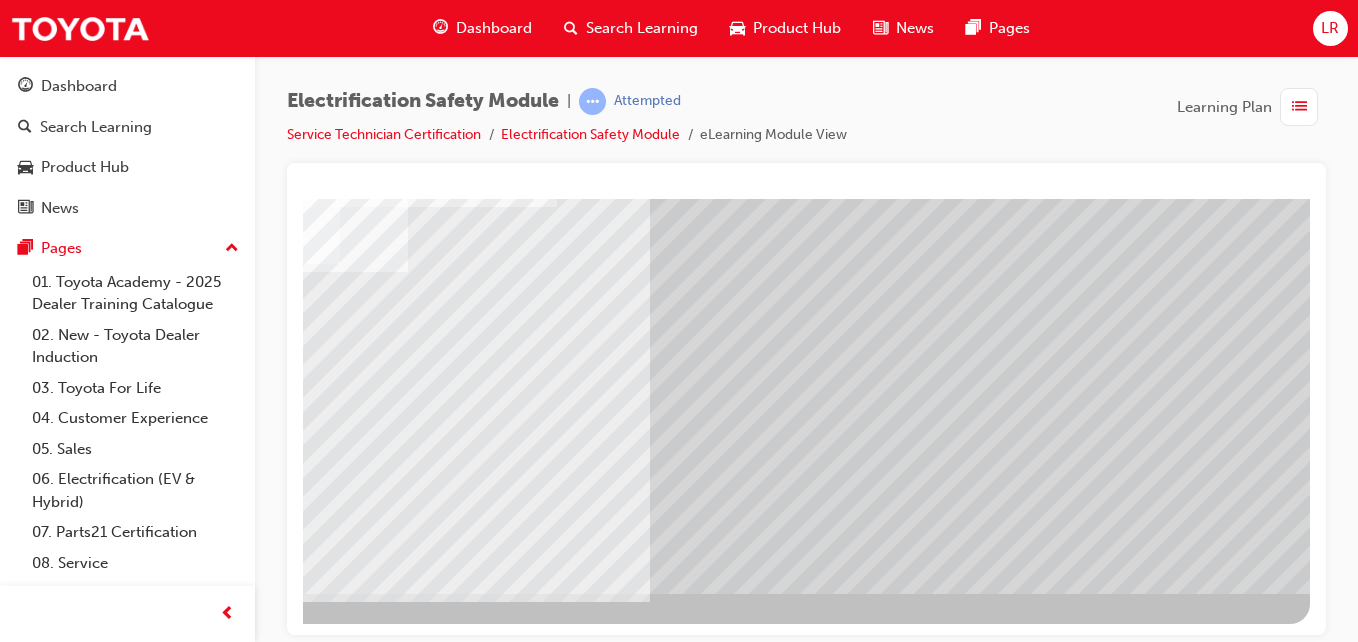 click at bounding box center (13, 8632) 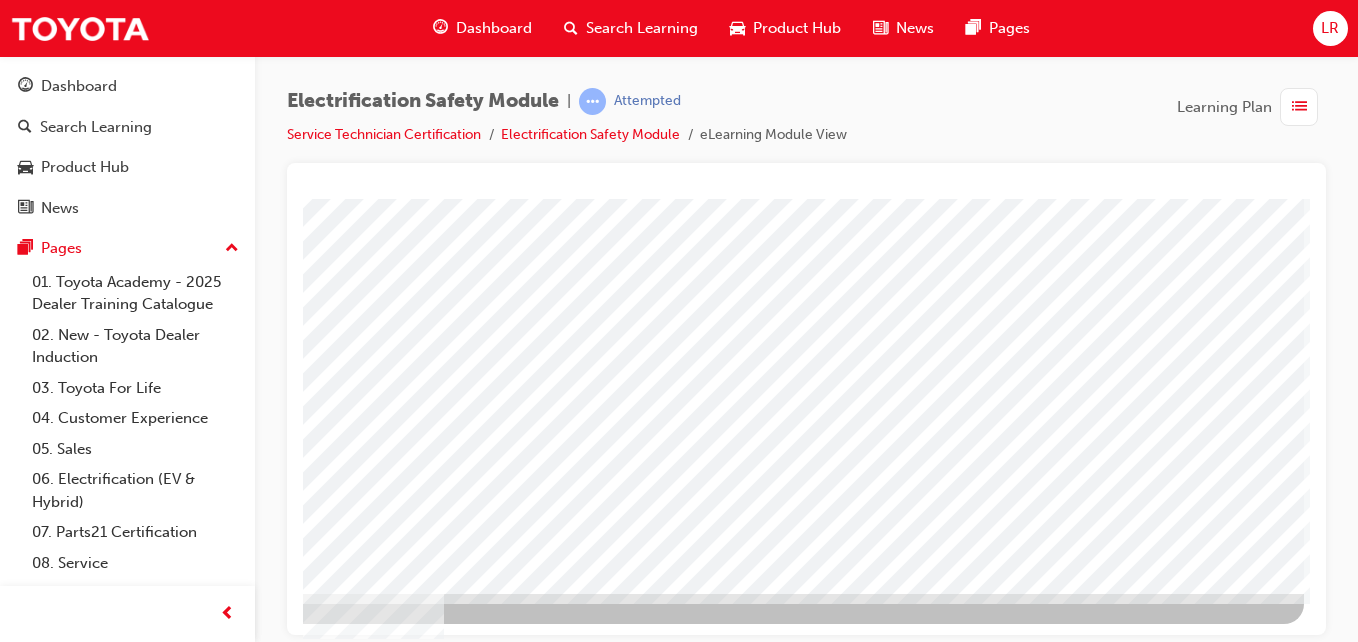 click at bounding box center [7, 2907] 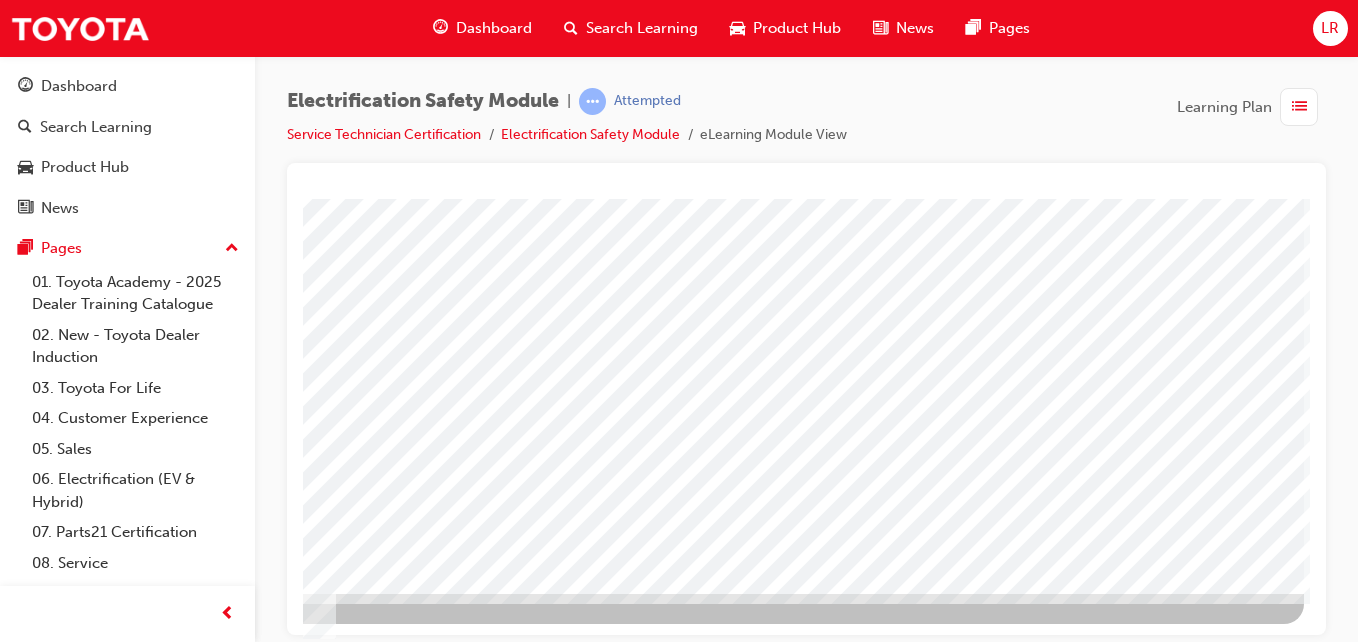 click at bounding box center (7, 3686) 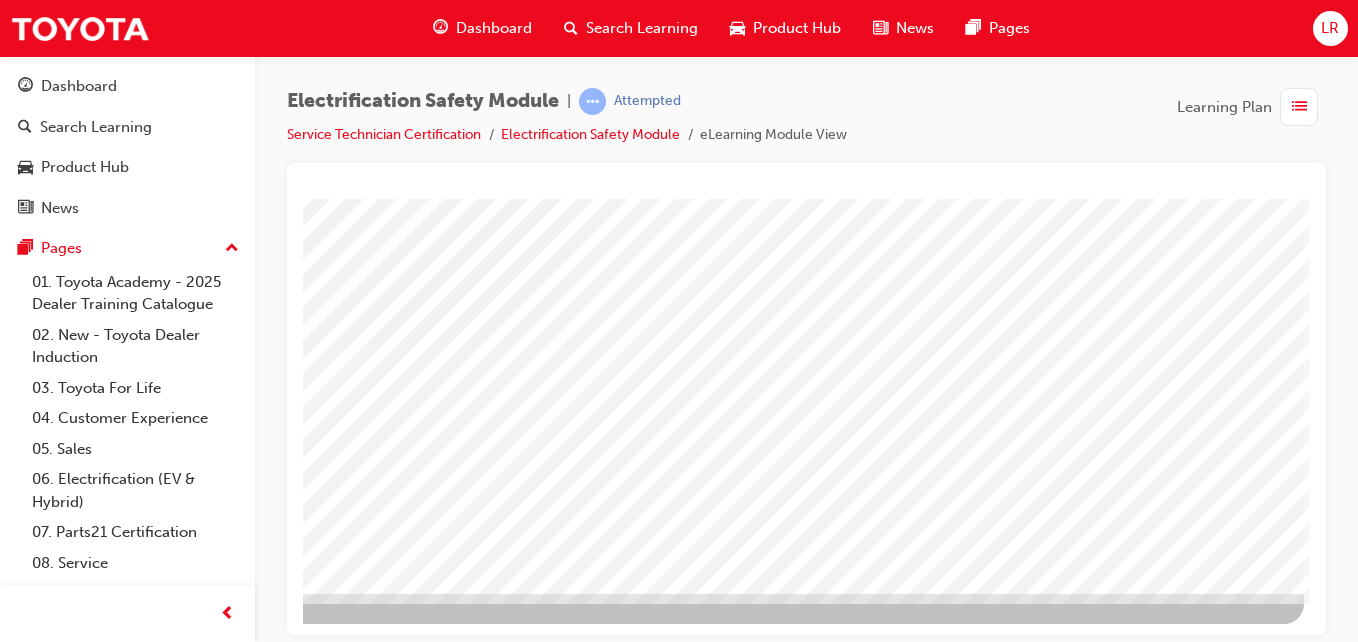 click at bounding box center [7, 2659] 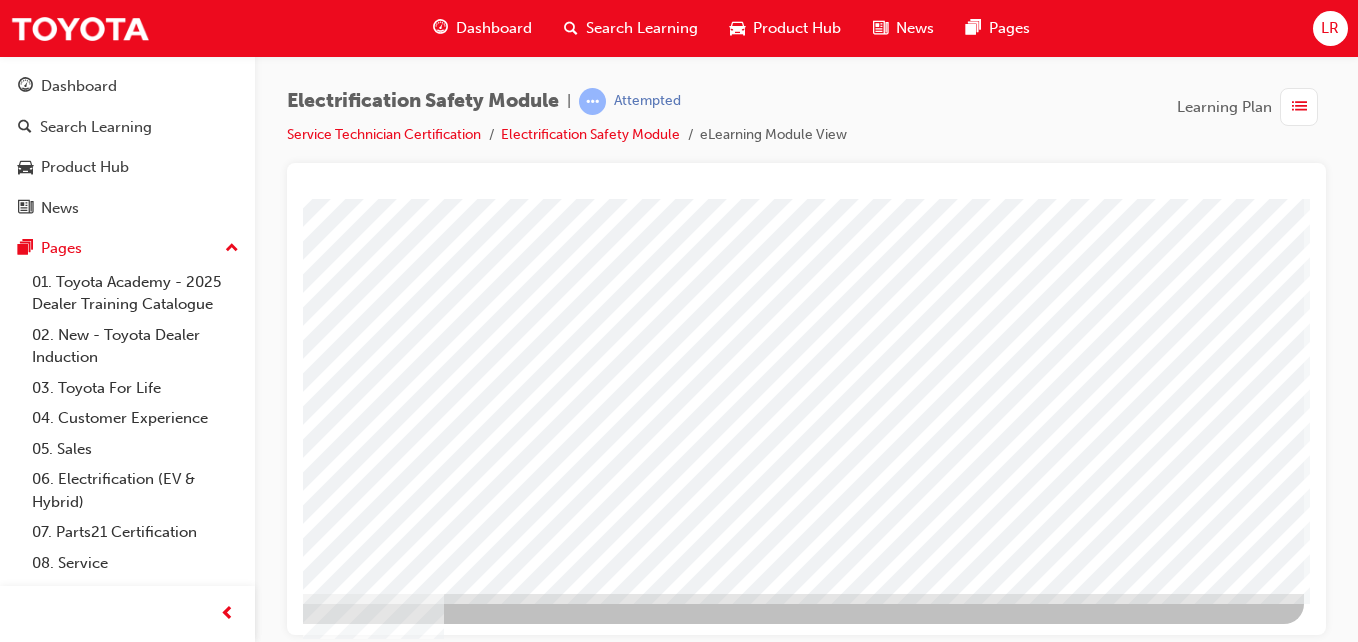 click at bounding box center [7, 2907] 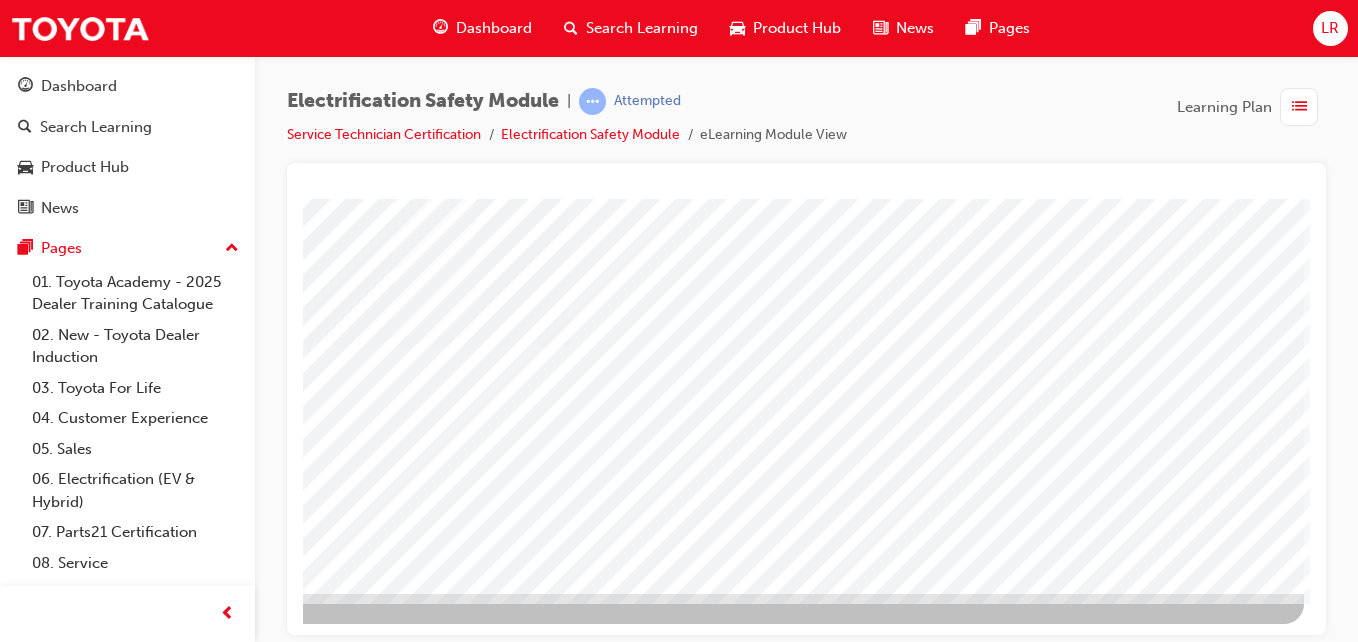 click at bounding box center (7, 2659) 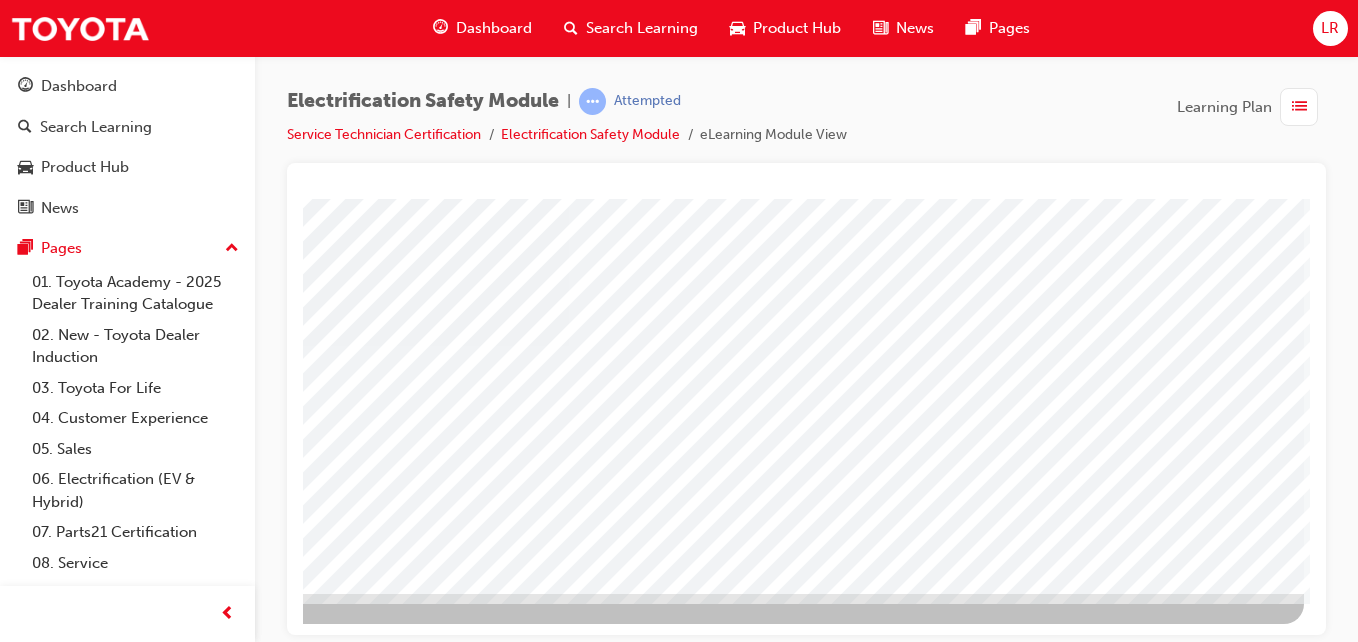 click at bounding box center [7, 2659] 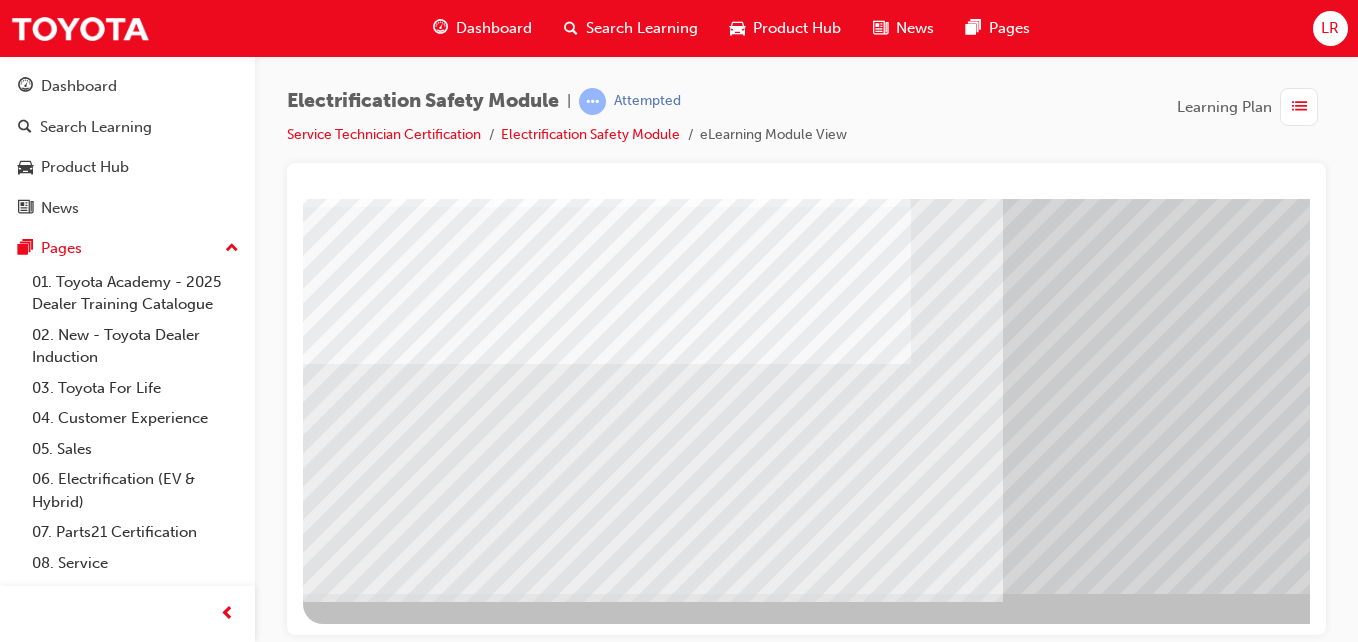 click at bounding box center (368, 6242) 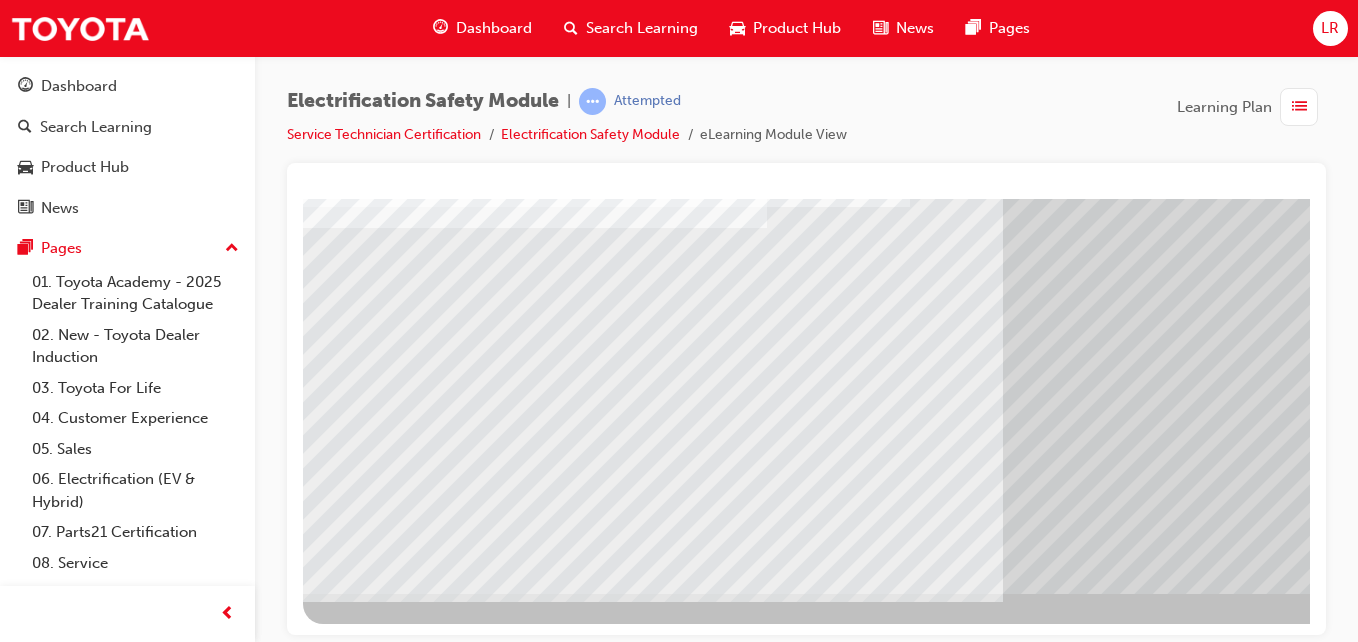 click at bounding box center [368, 6372] 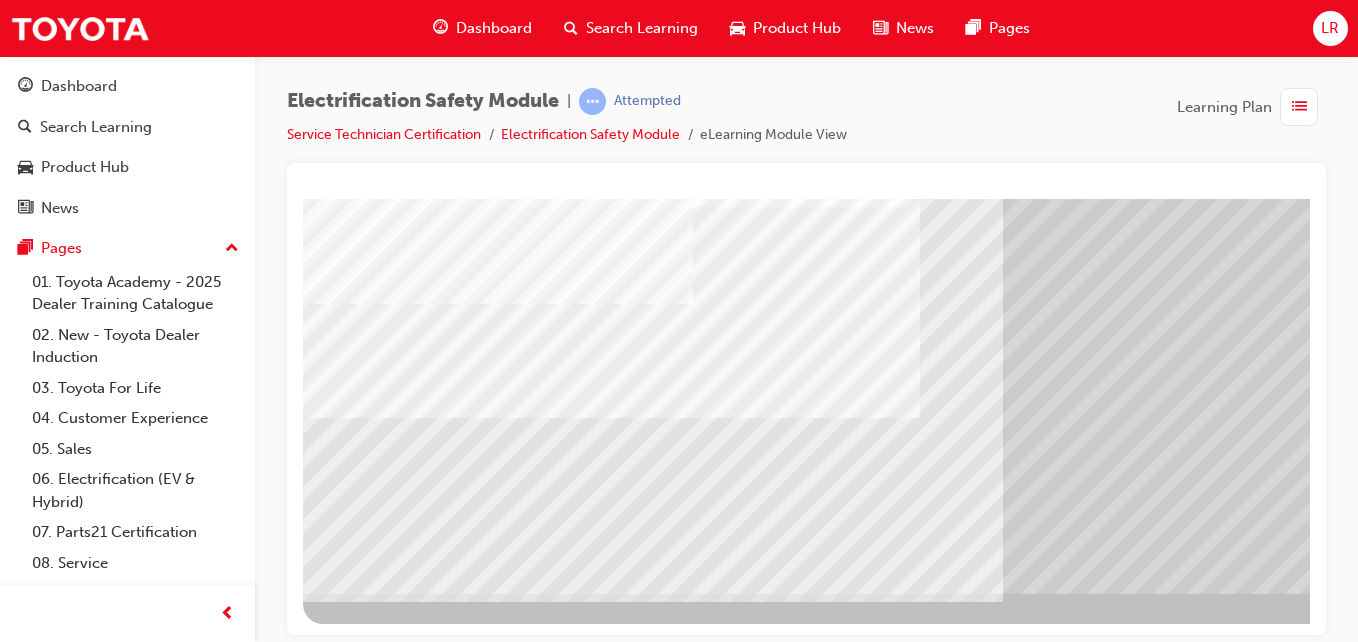 drag, startPoint x: 753, startPoint y: 399, endPoint x: 824, endPoint y: 419, distance: 73.76314 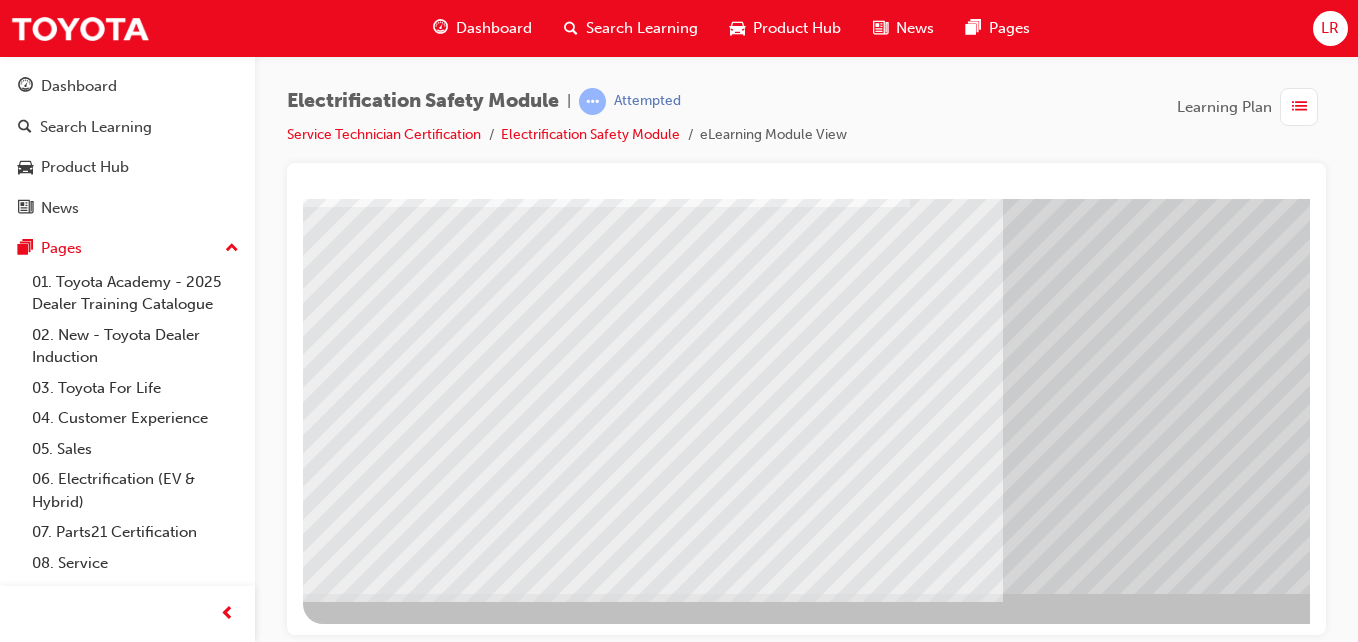 click at bounding box center (368, 6632) 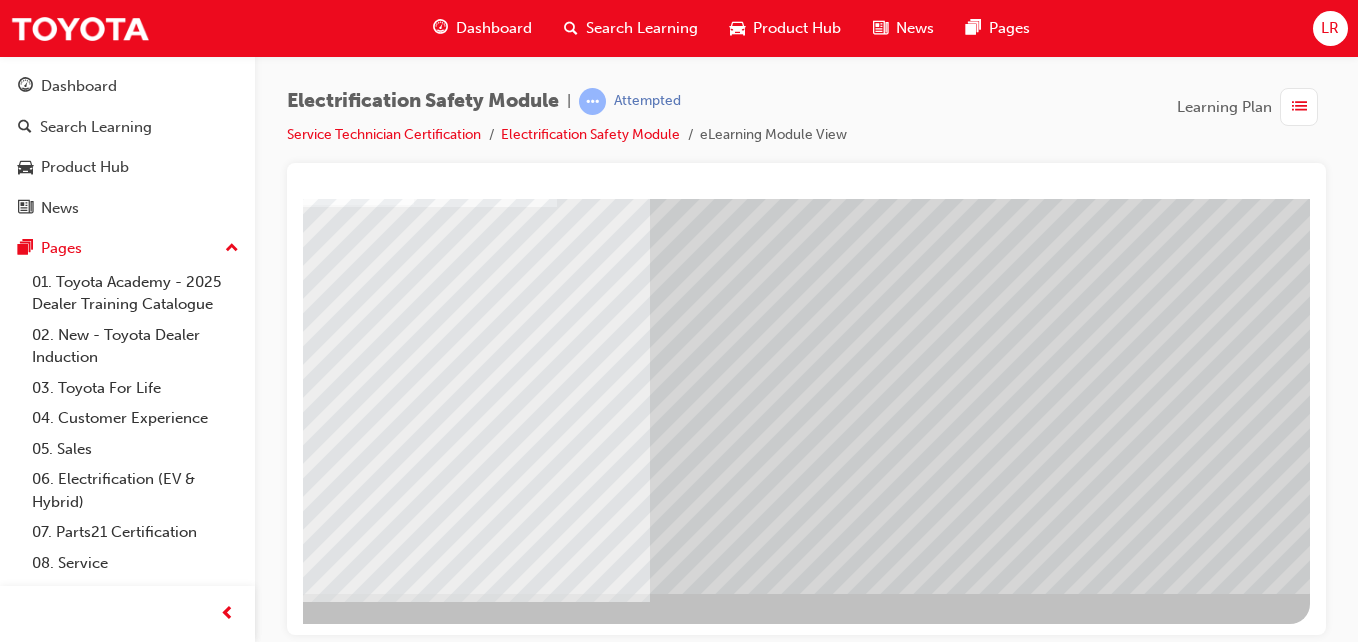 click at bounding box center (13, 6159) 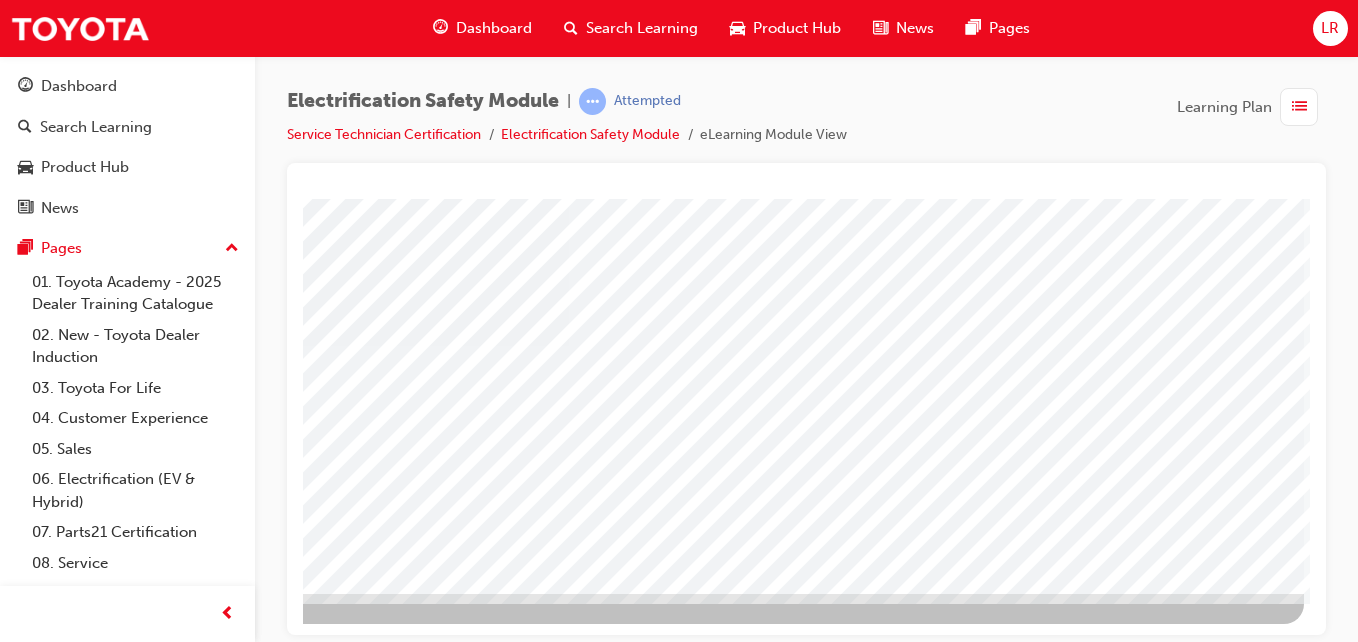 click at bounding box center (7, 2659) 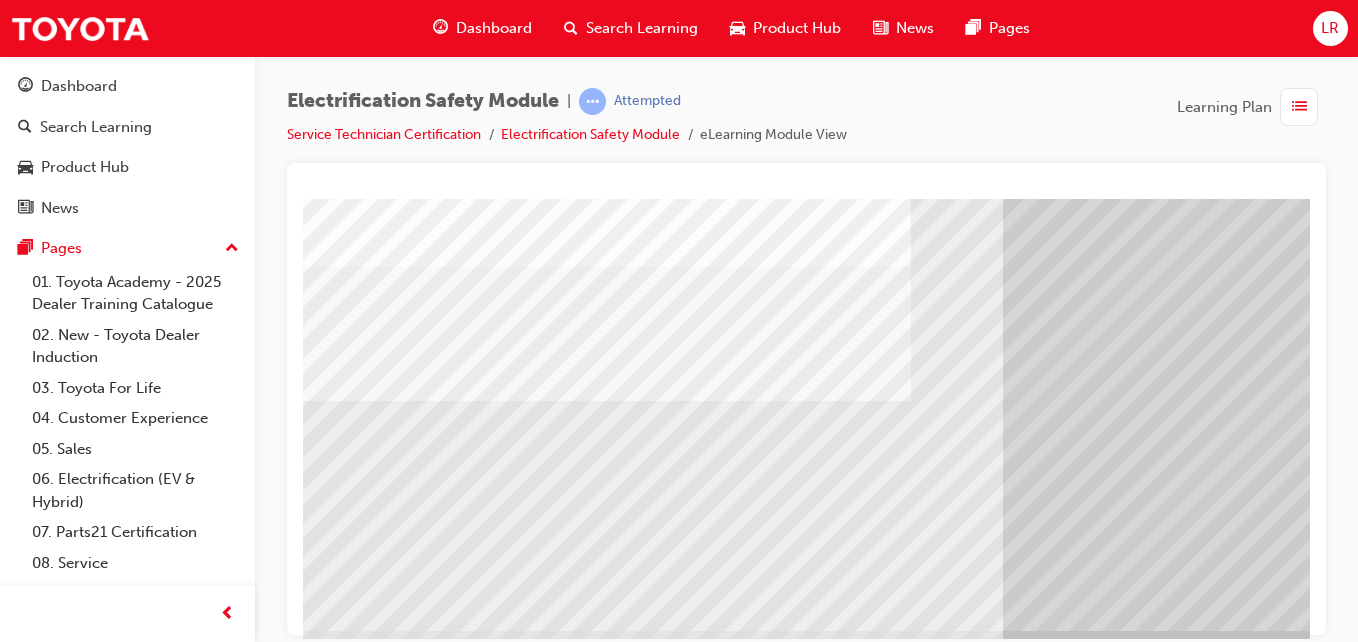 click at bounding box center [983, 2466] 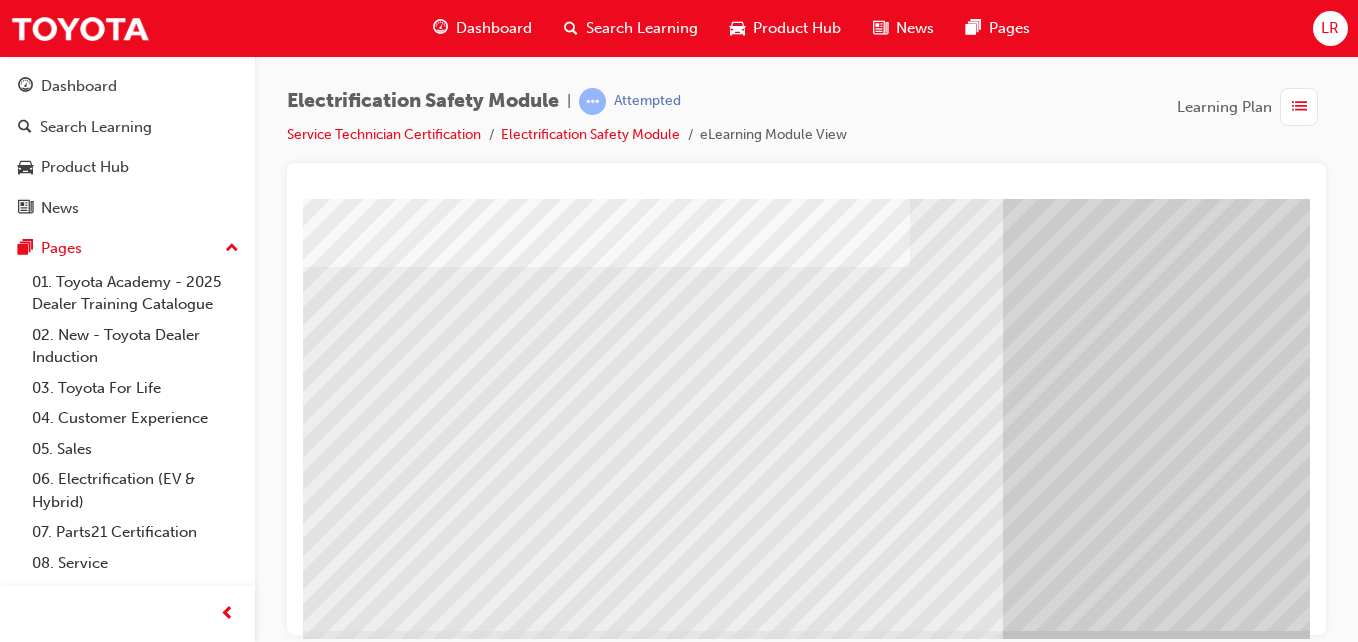 drag, startPoint x: 567, startPoint y: 453, endPoint x: 676, endPoint y: 449, distance: 109.07337 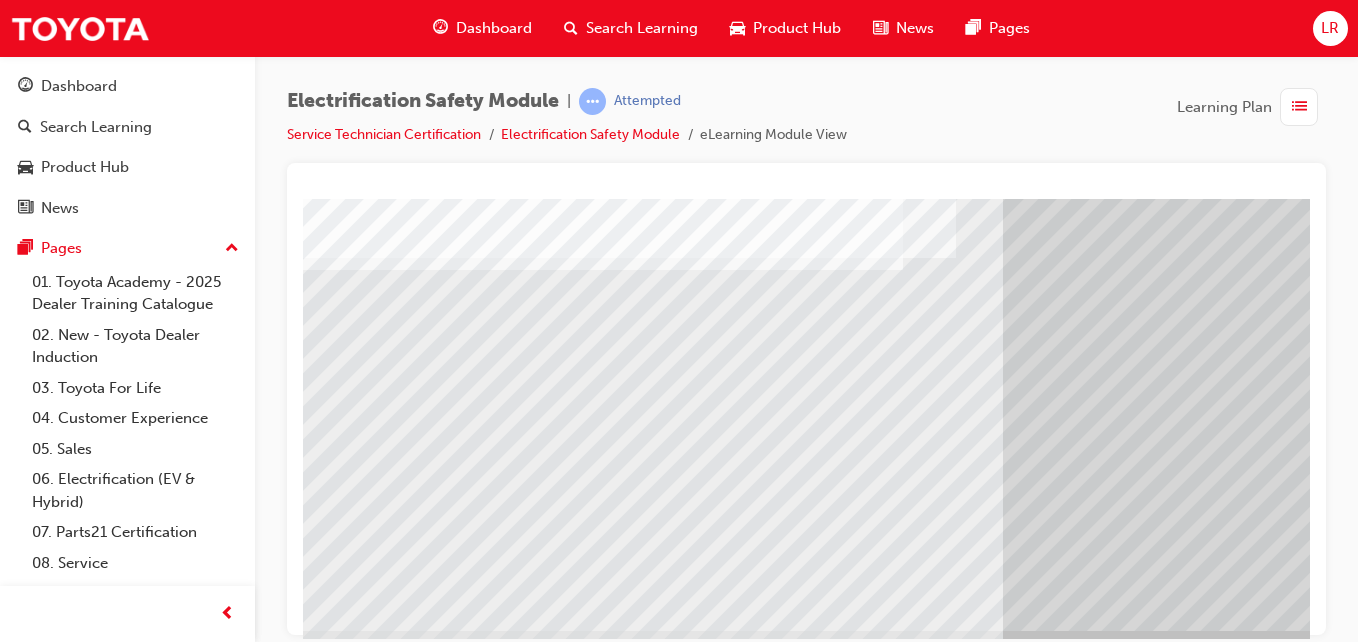 drag, startPoint x: 754, startPoint y: 458, endPoint x: 809, endPoint y: 457, distance: 55.00909 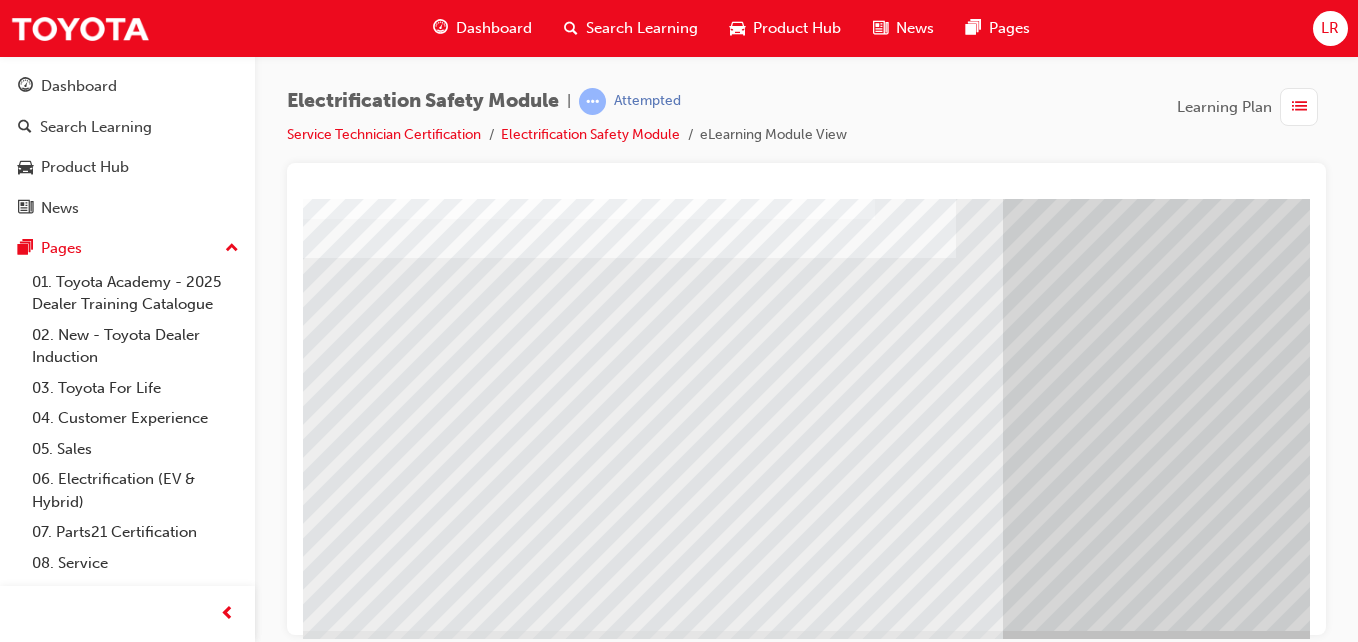 drag, startPoint x: 862, startPoint y: 477, endPoint x: 876, endPoint y: 481, distance: 14.56022 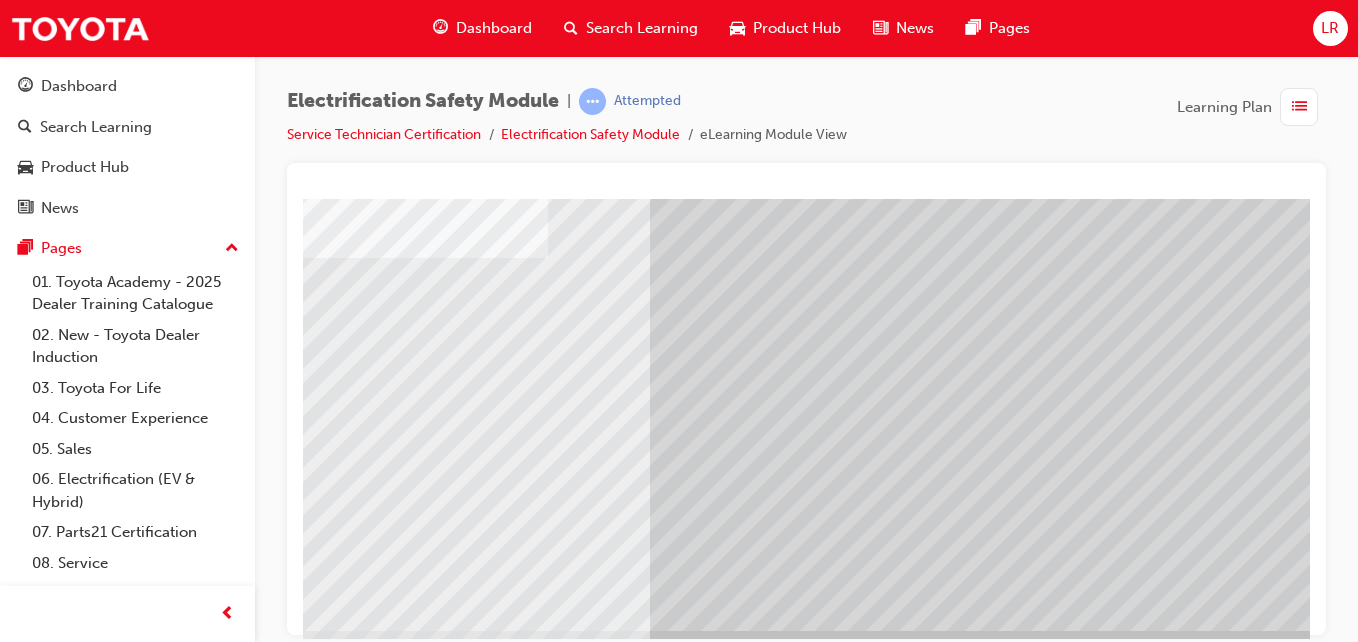 click at bounding box center (630, 2466) 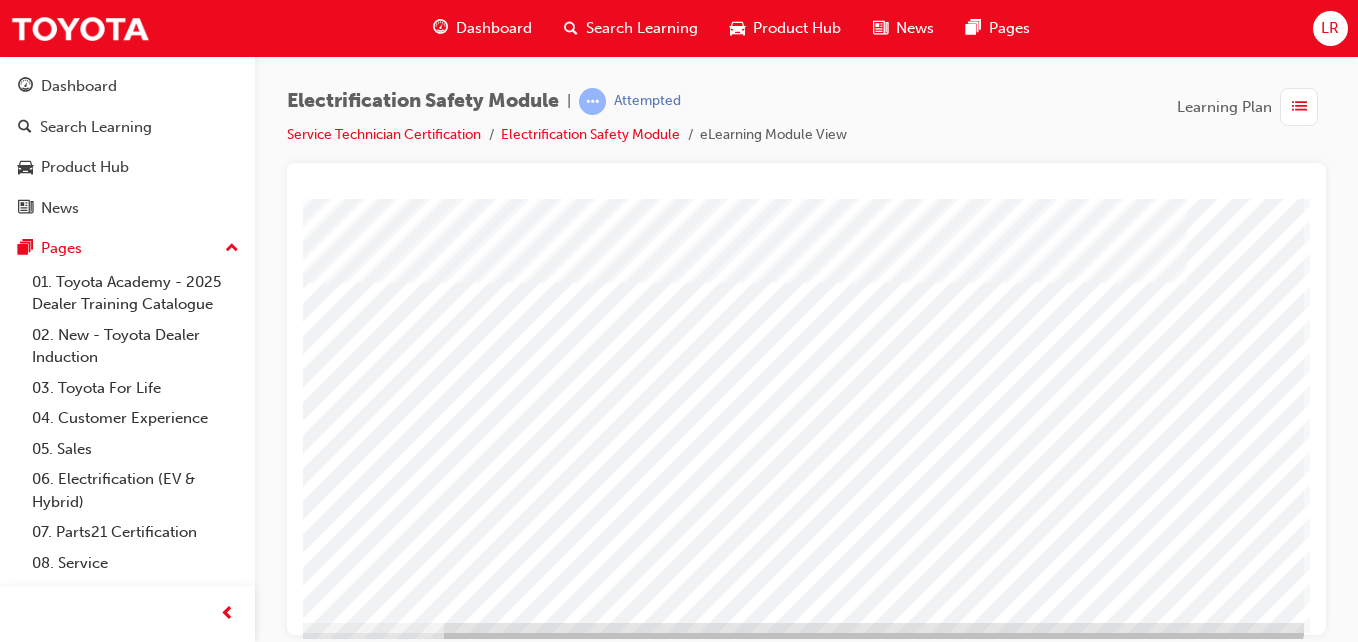 click at bounding box center (7, 2936) 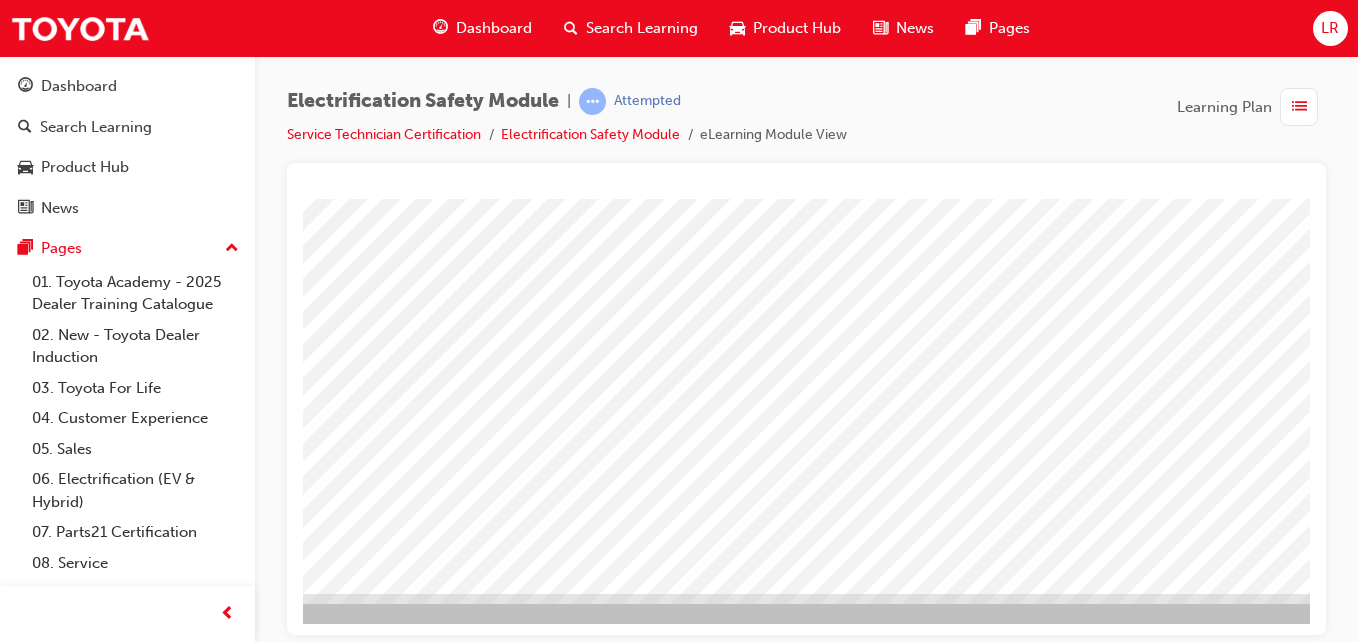 click at bounding box center [442, 2334] 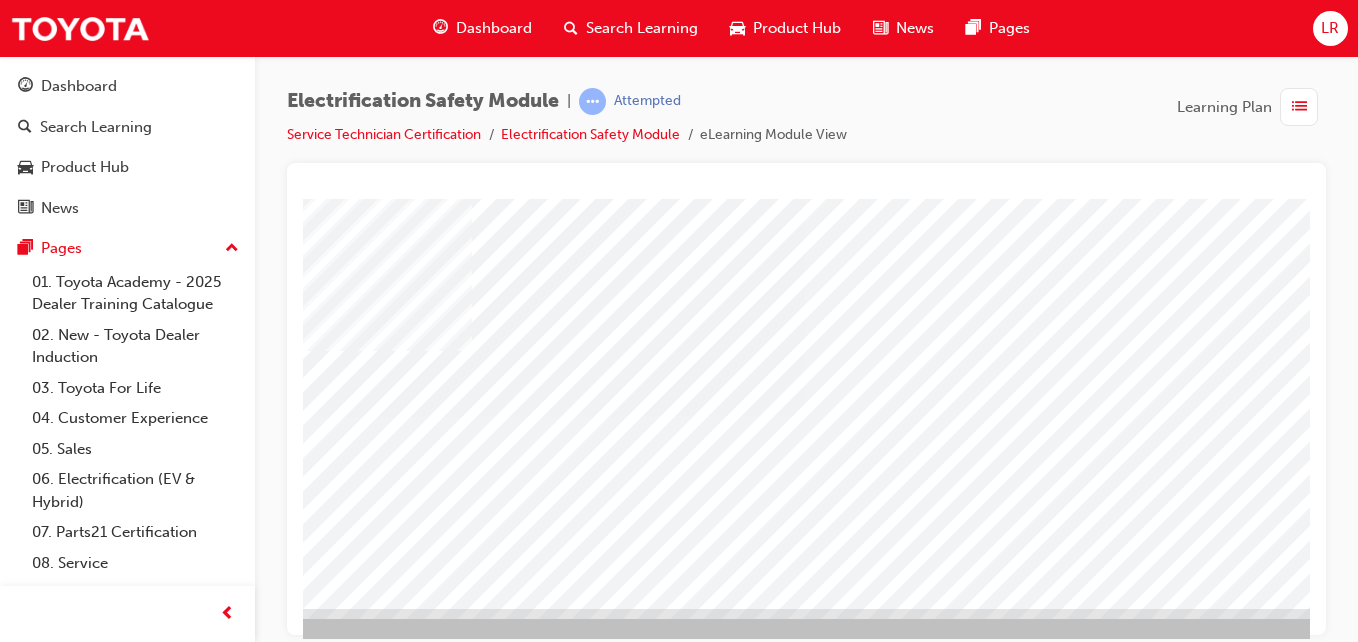 click at bounding box center (160, 5137) 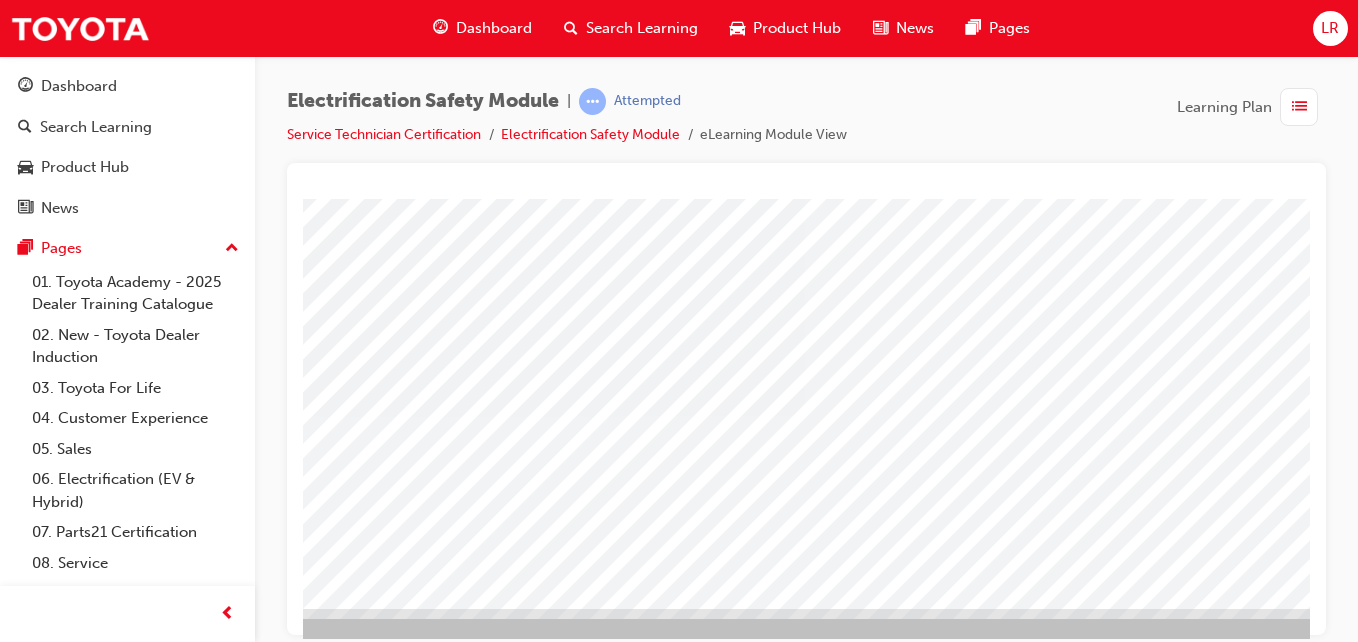 click at bounding box center [160, 5183] 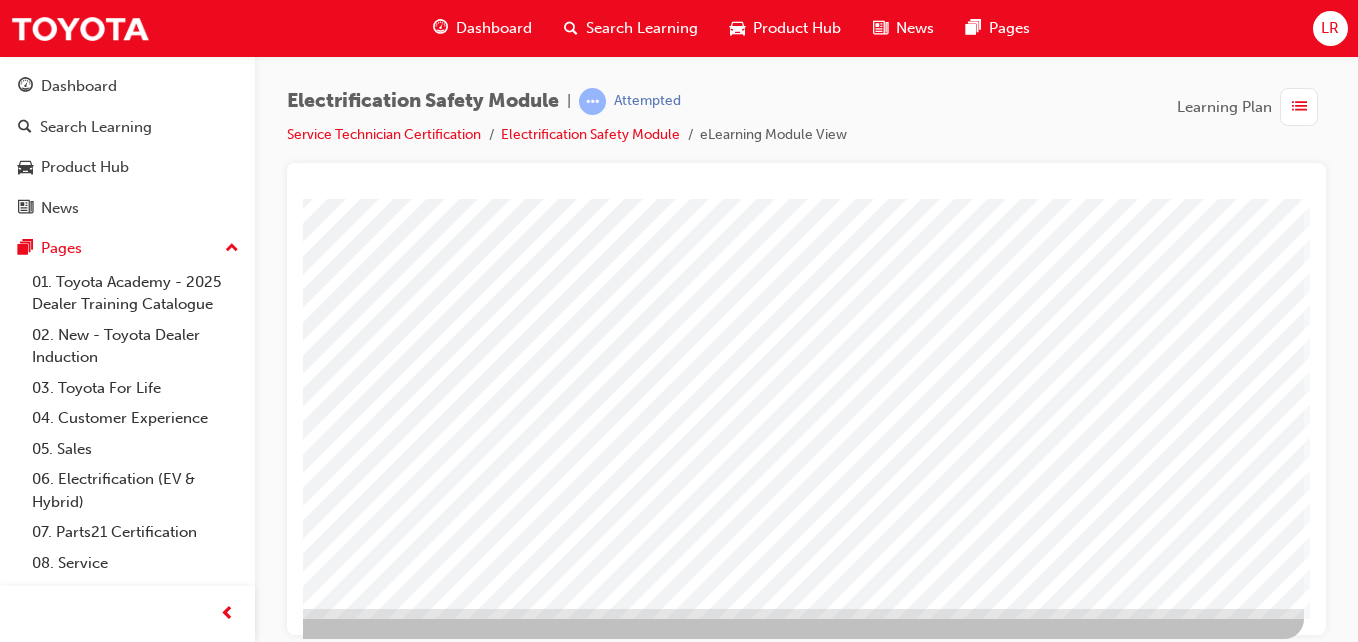 click at bounding box center (7, 3498) 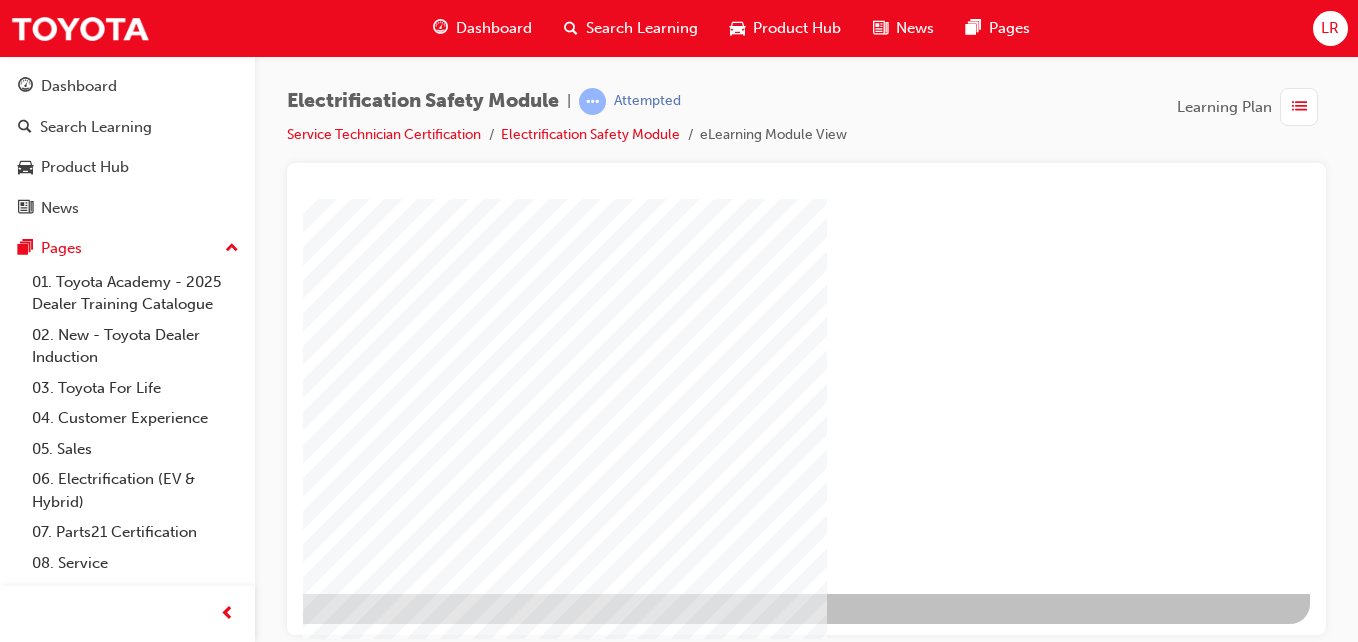 click at bounding box center [13, 1225] 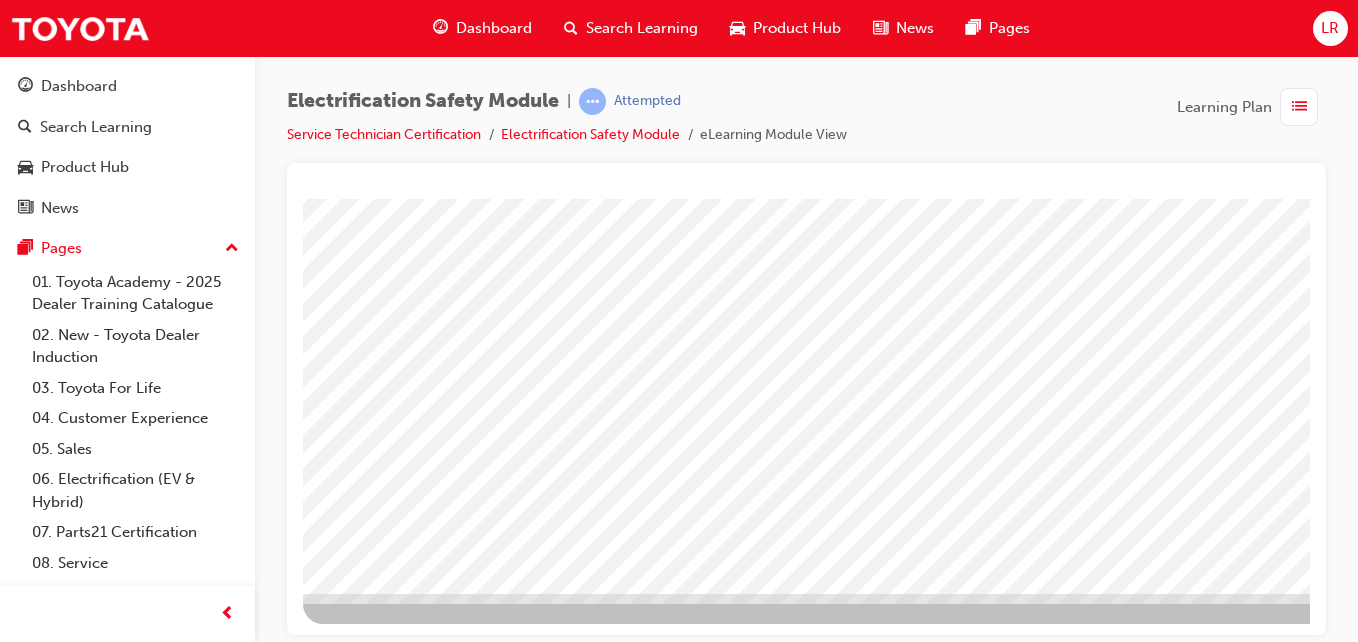 click at bounding box center (366, 3451) 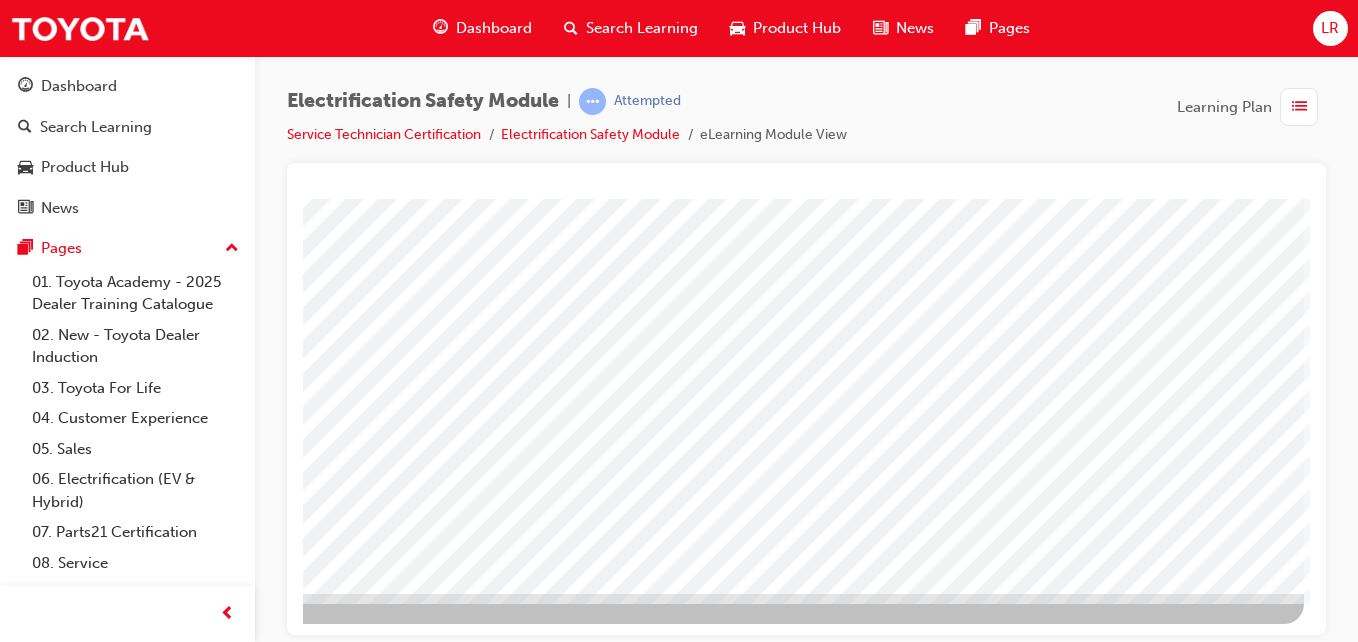 click at bounding box center (7, 3379) 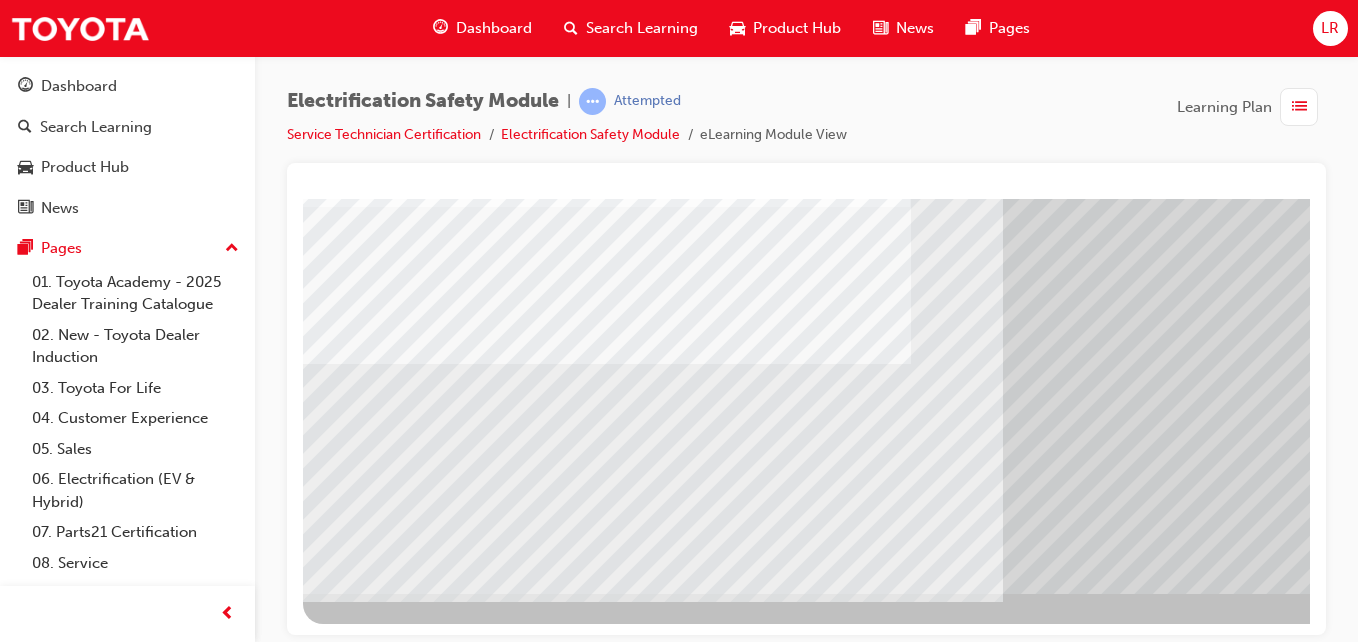 click at bounding box center [323, 7127] 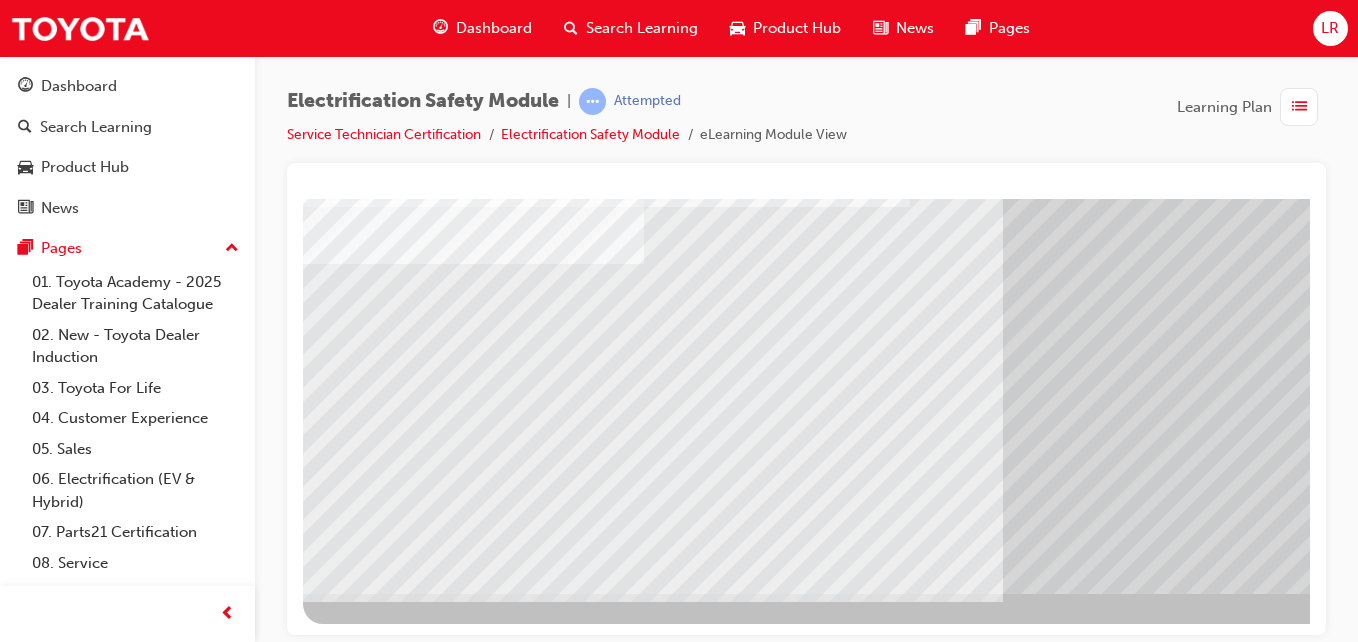click at bounding box center (323, 7167) 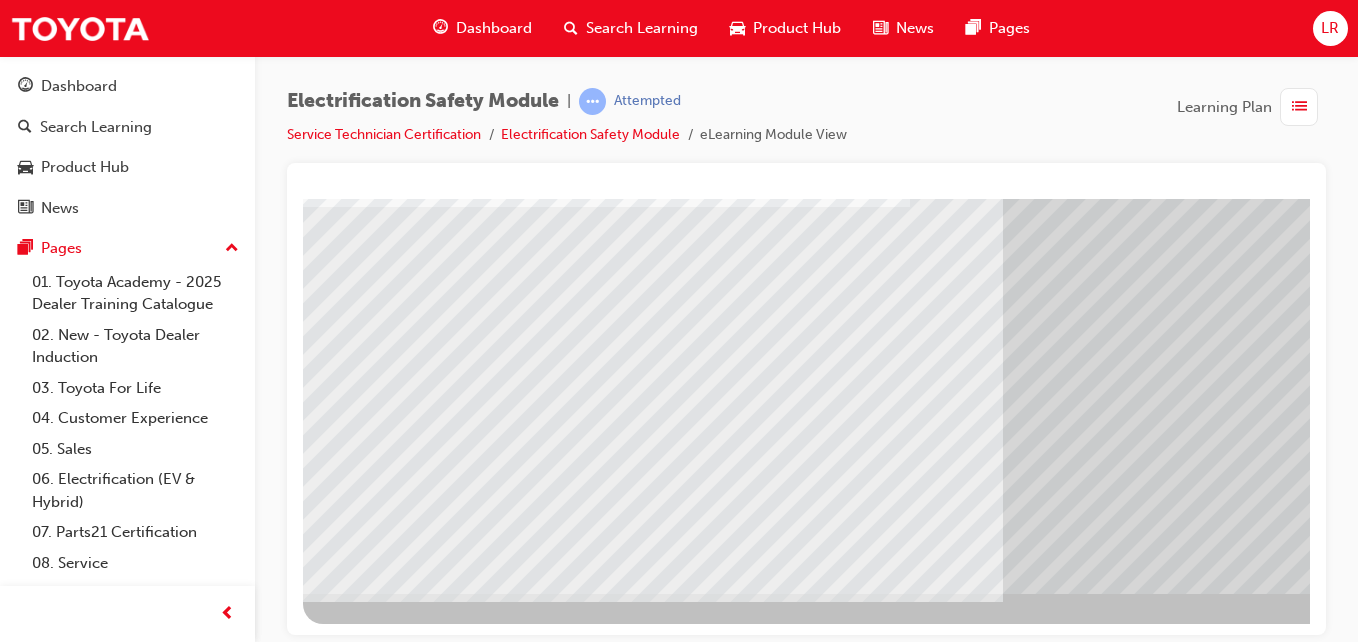 click at bounding box center (323, 7207) 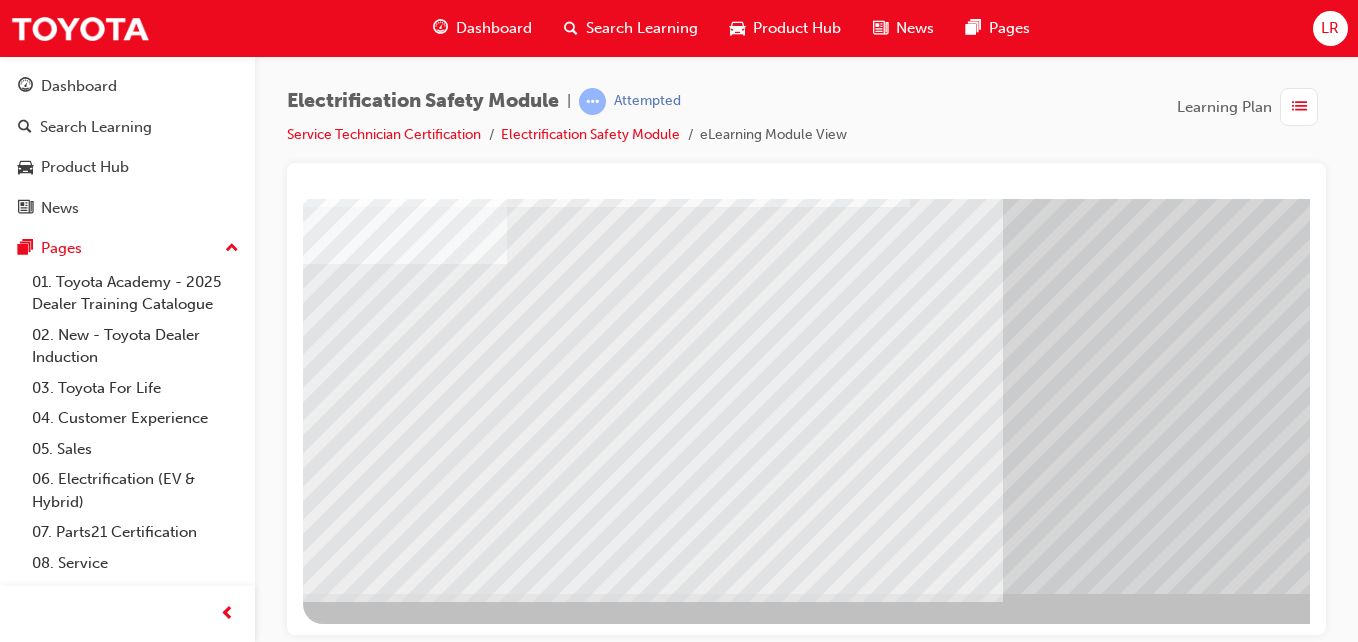 click at bounding box center [323, 7247] 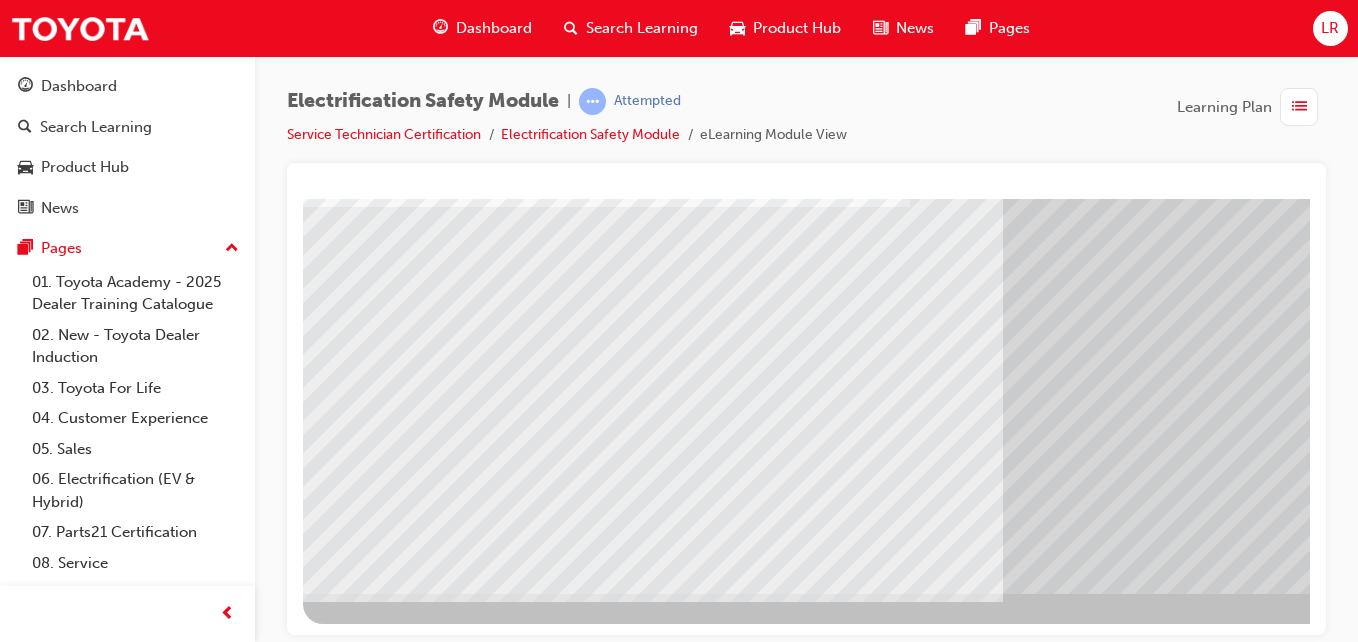 click at bounding box center (323, 7287) 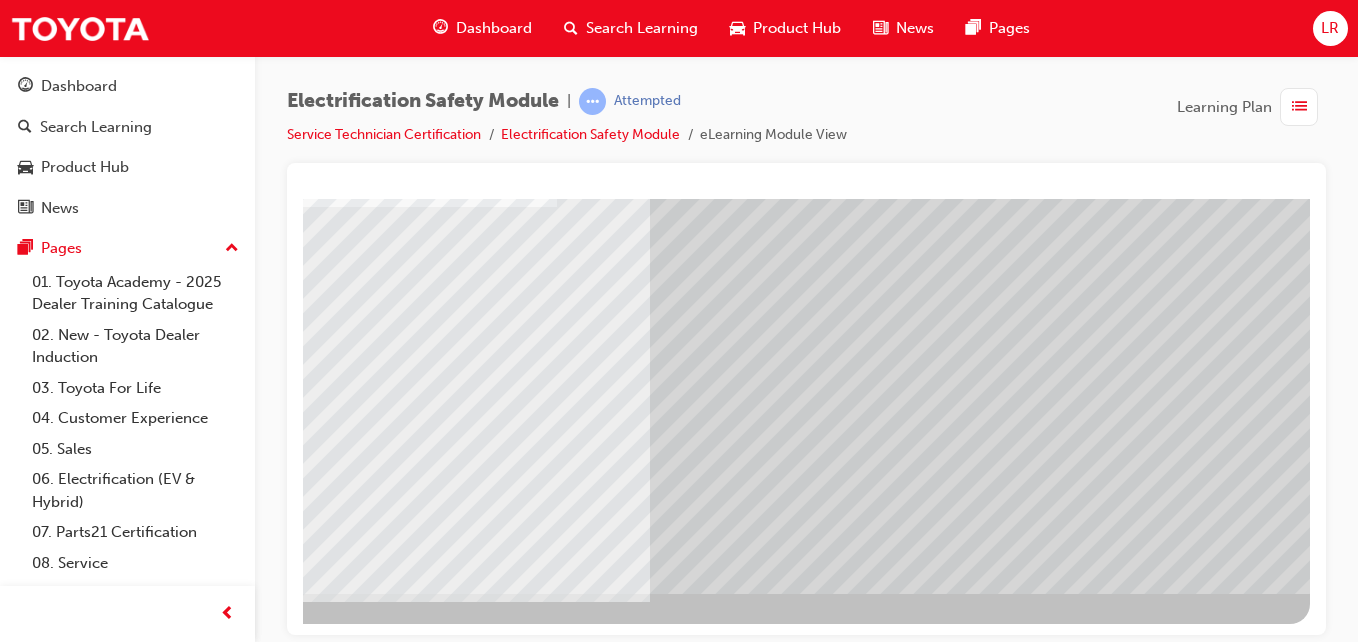 click at bounding box center (13, 7325) 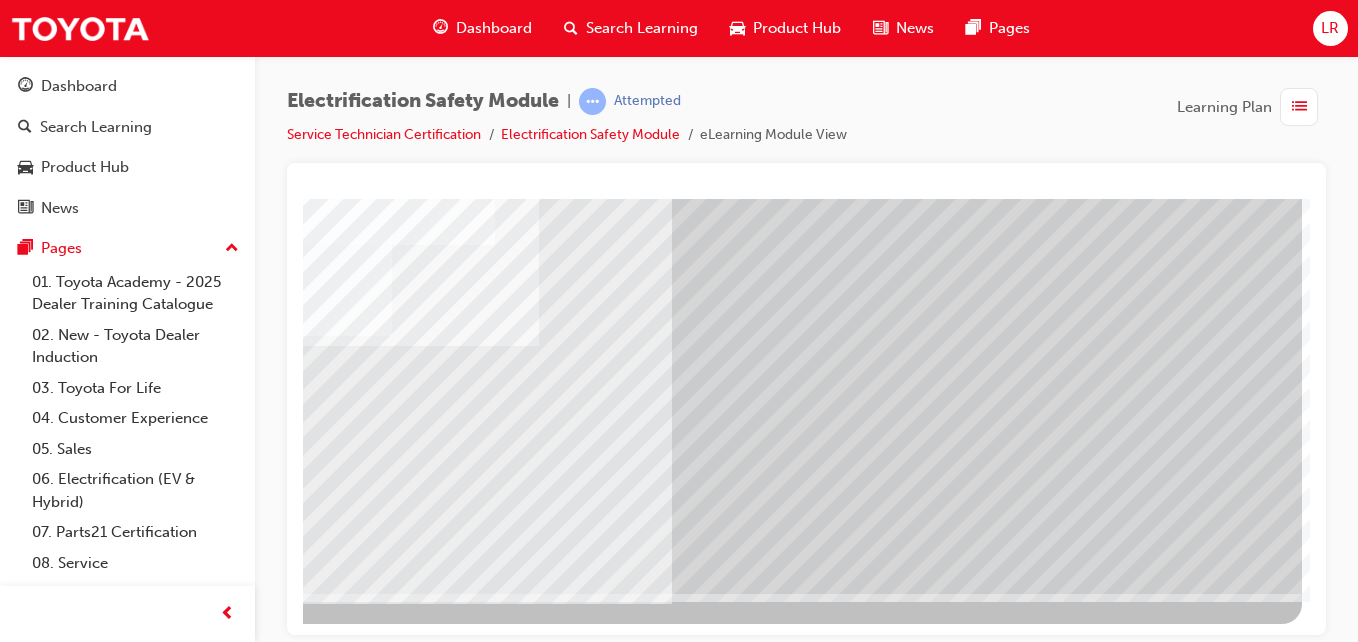 click at bounding box center [5, 2907] 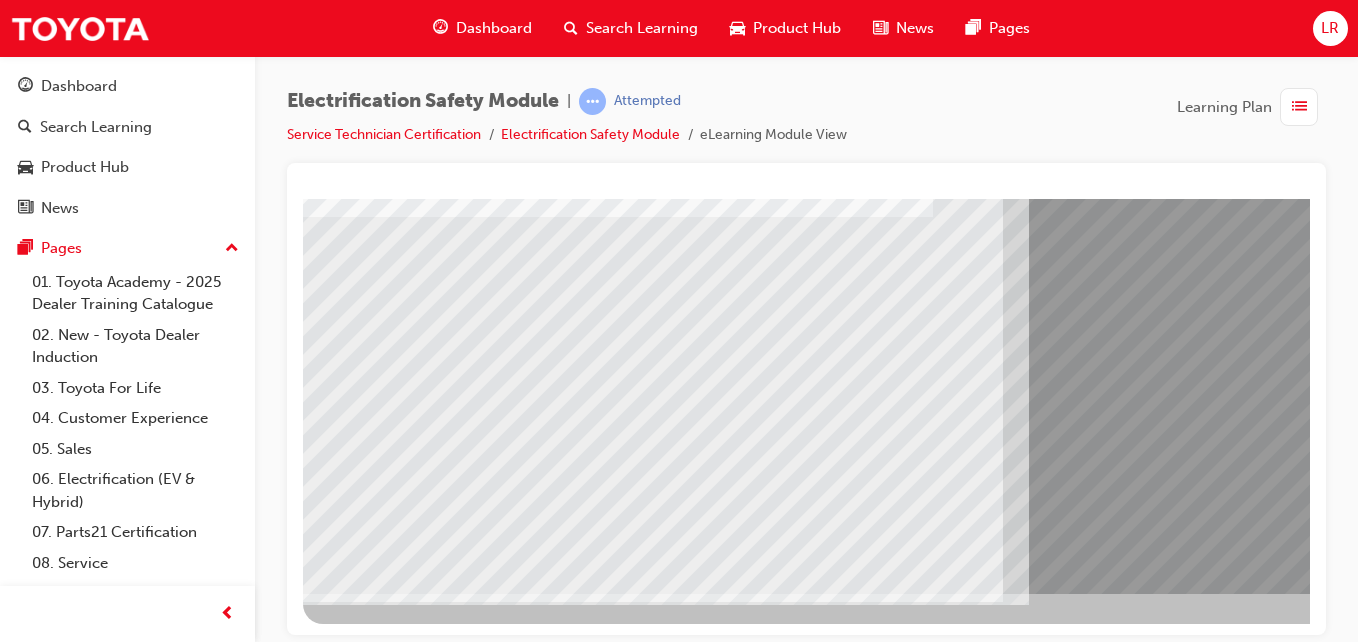 click at bounding box center (343, 10544) 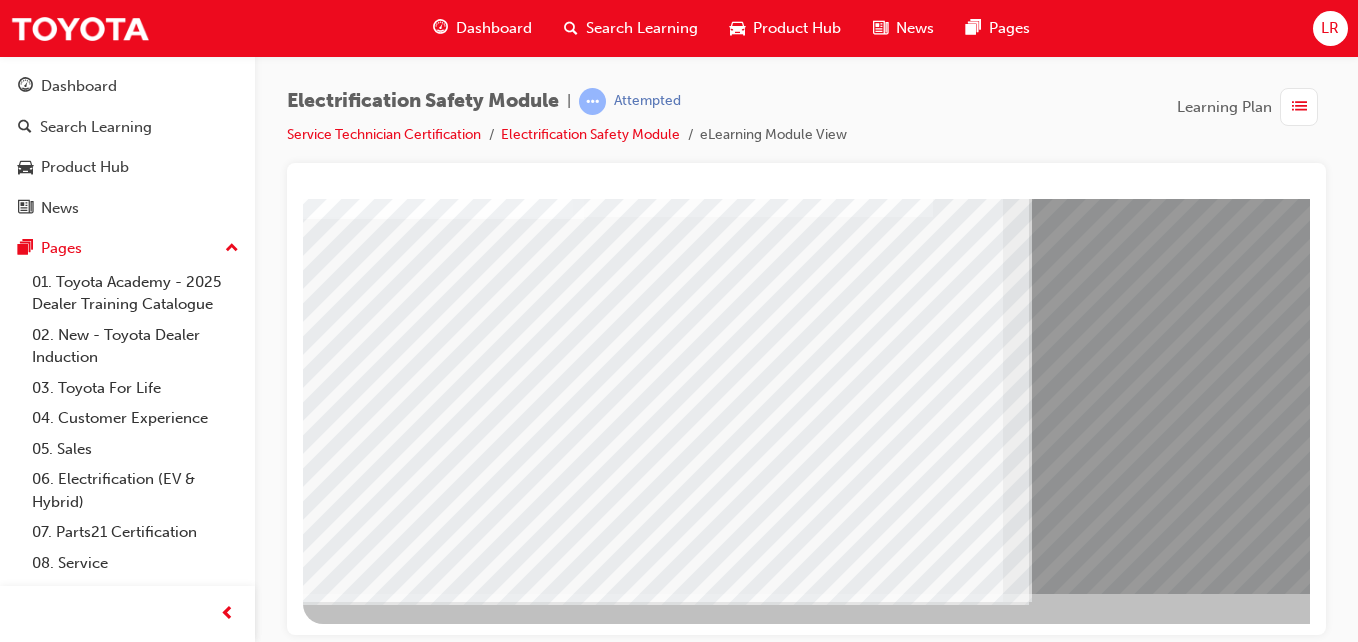 click at bounding box center [343, 10624] 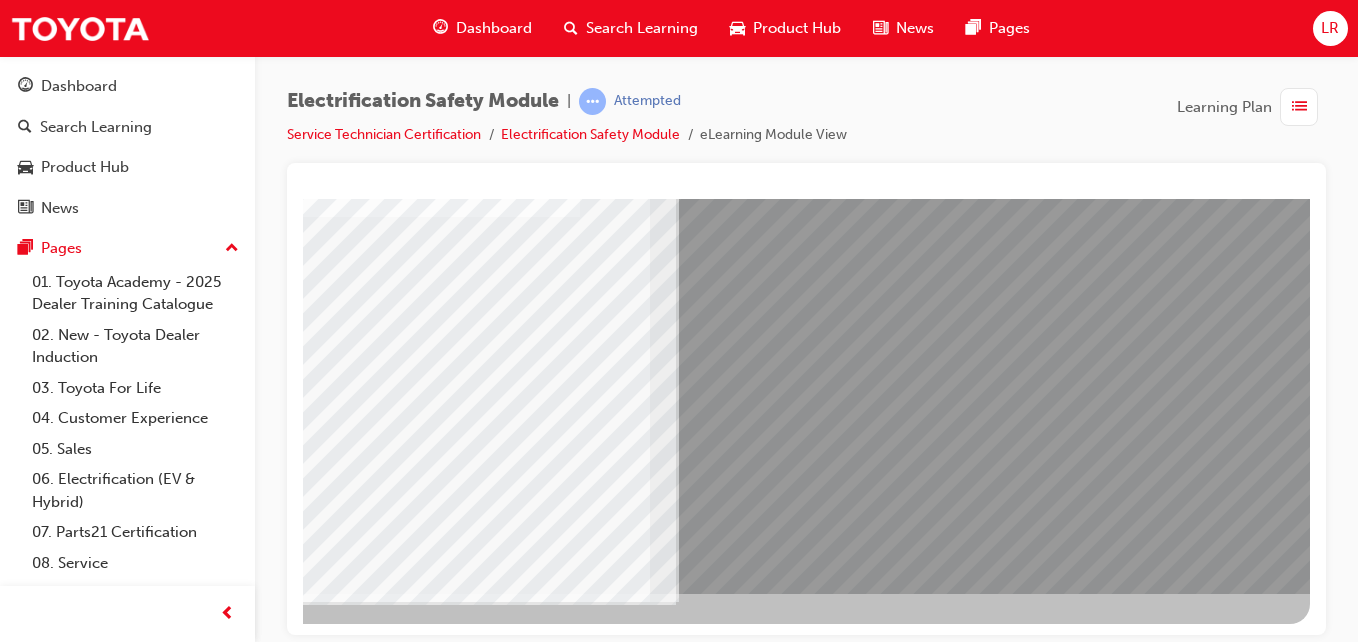 click at bounding box center (13, 11002) 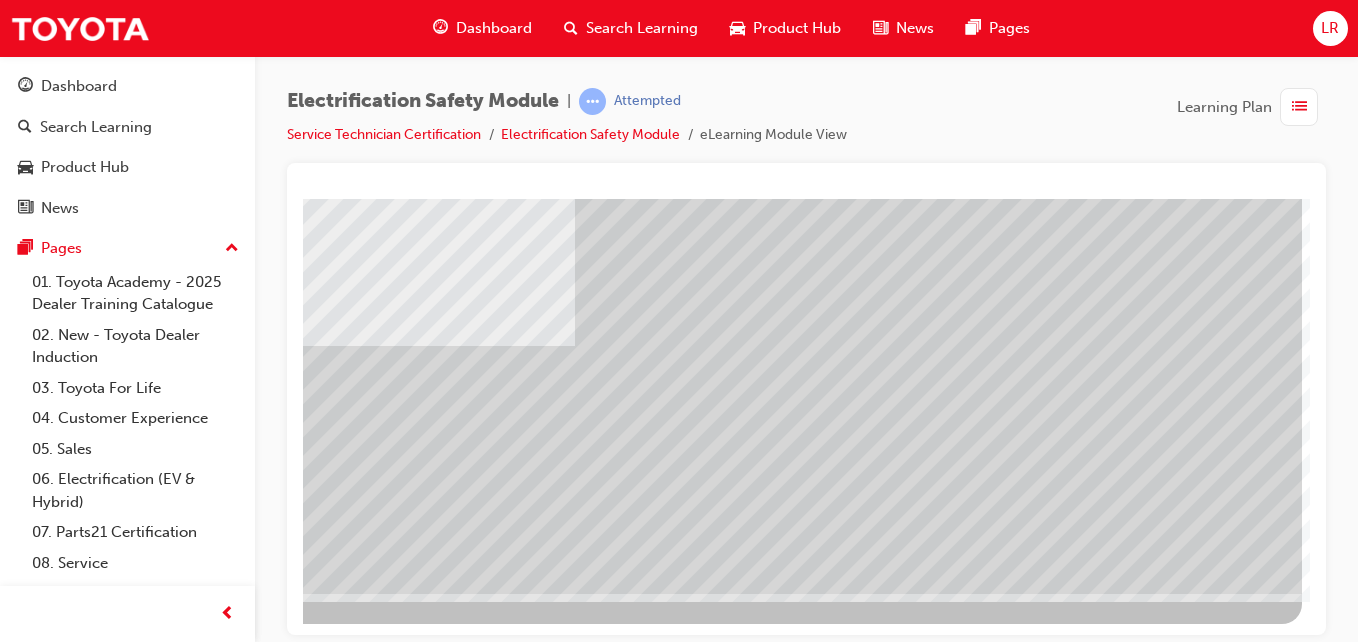 click at bounding box center (5, 2185) 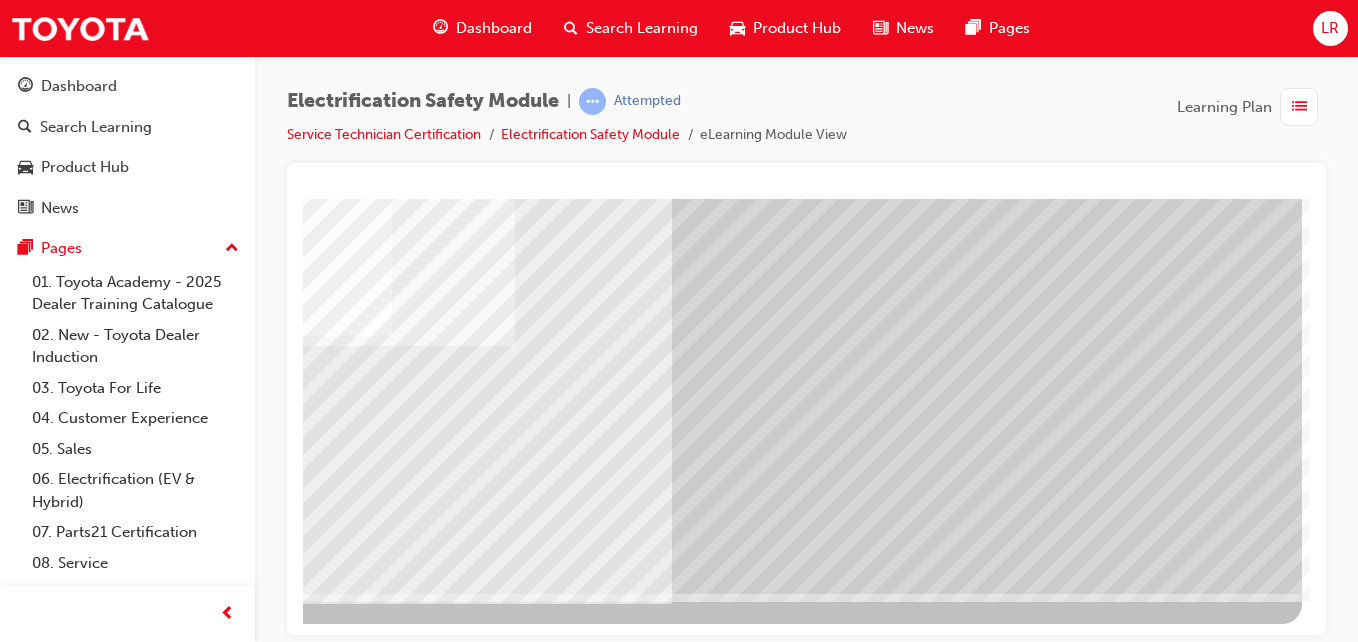 click at bounding box center (5, 2907) 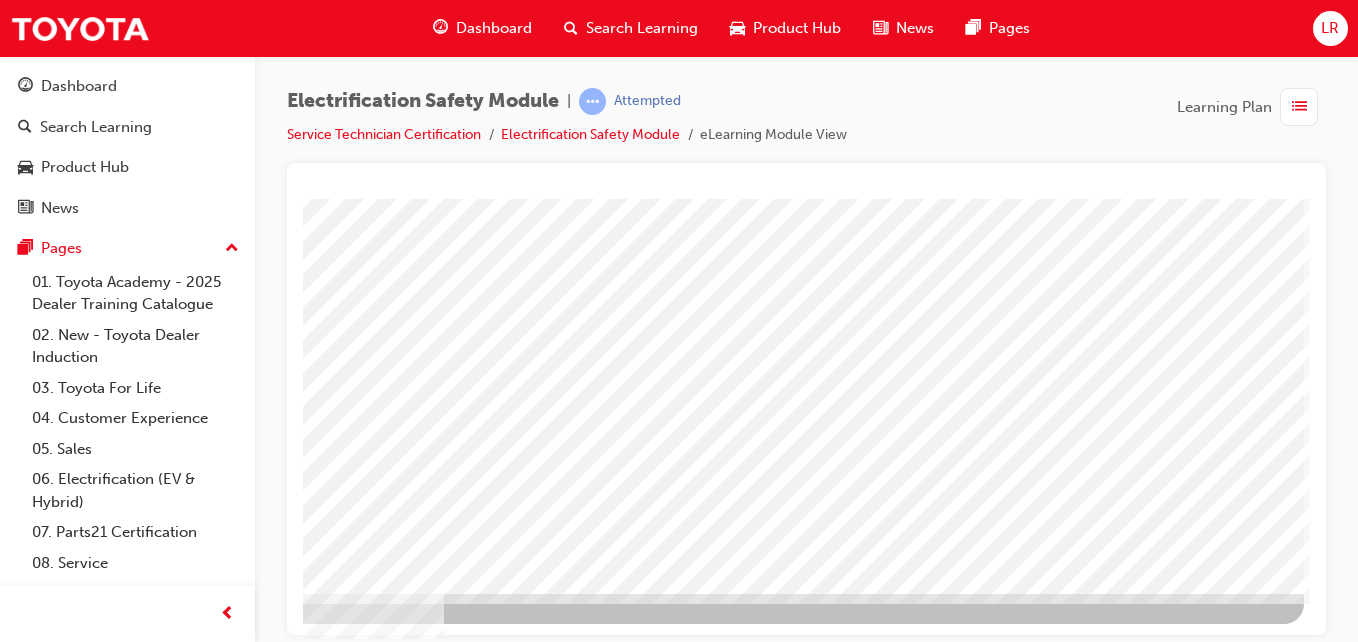 click at bounding box center (7, 2907) 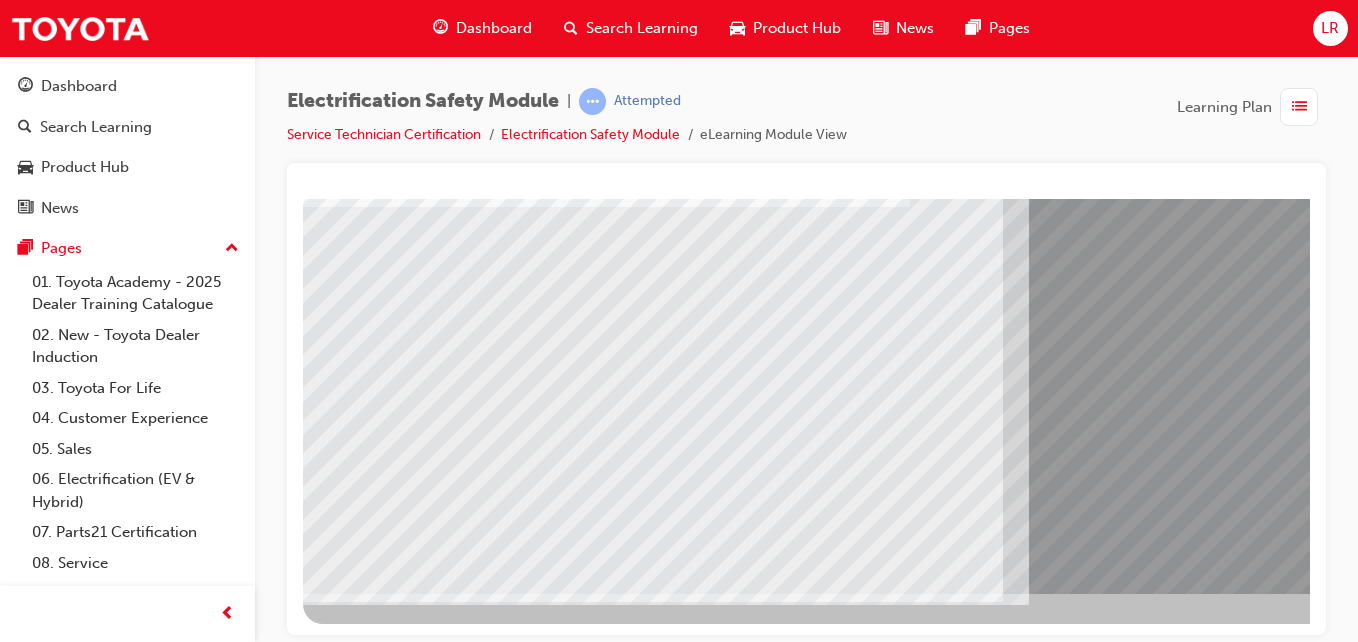 click at bounding box center (662, 2430) 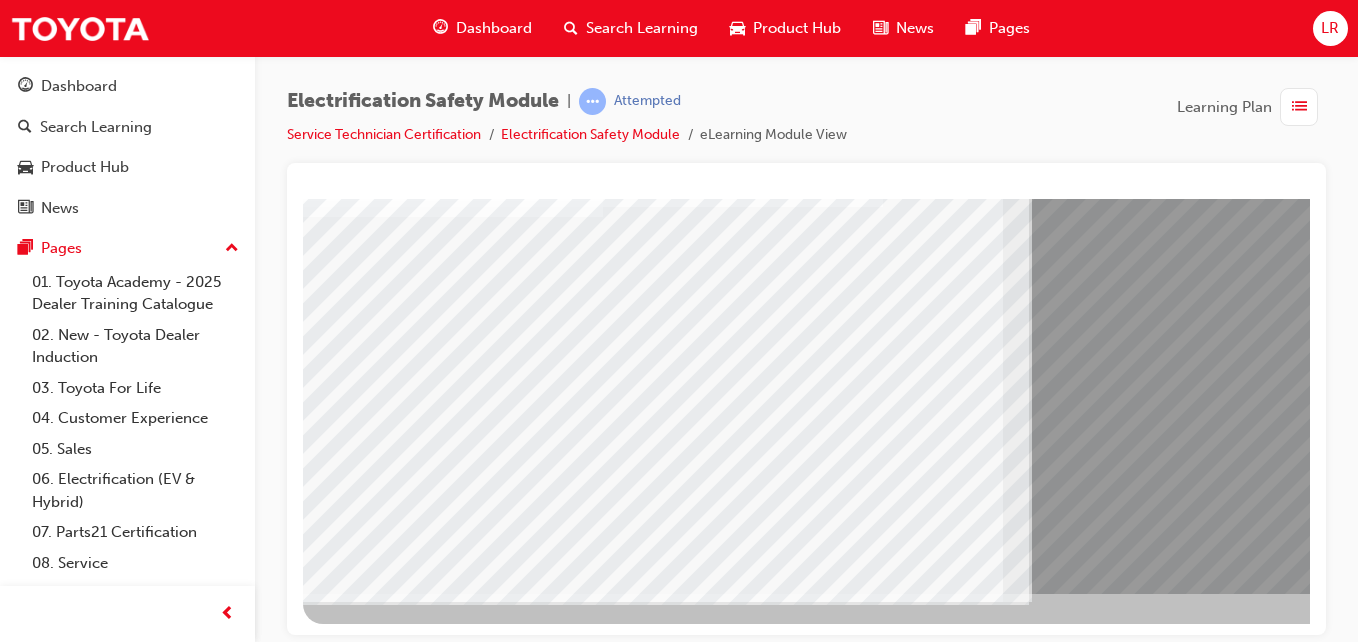 drag, startPoint x: 634, startPoint y: 390, endPoint x: 645, endPoint y: 390, distance: 11 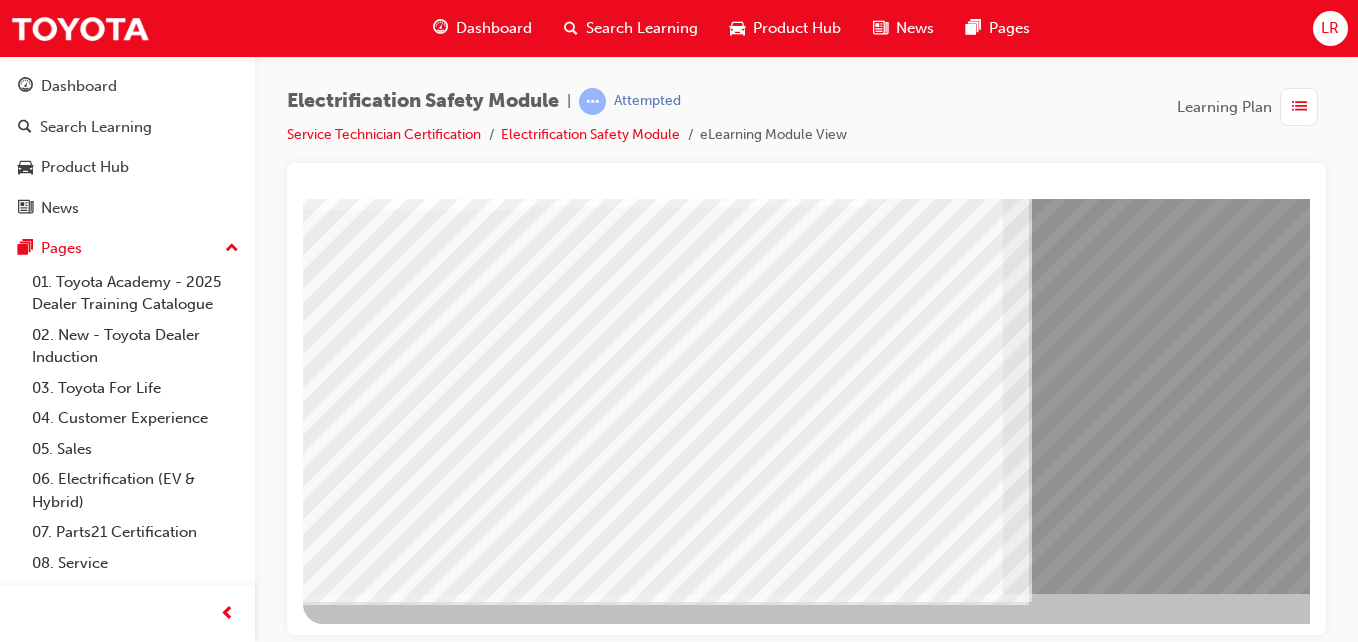 drag, startPoint x: 778, startPoint y: 401, endPoint x: 794, endPoint y: 399, distance: 16.124516 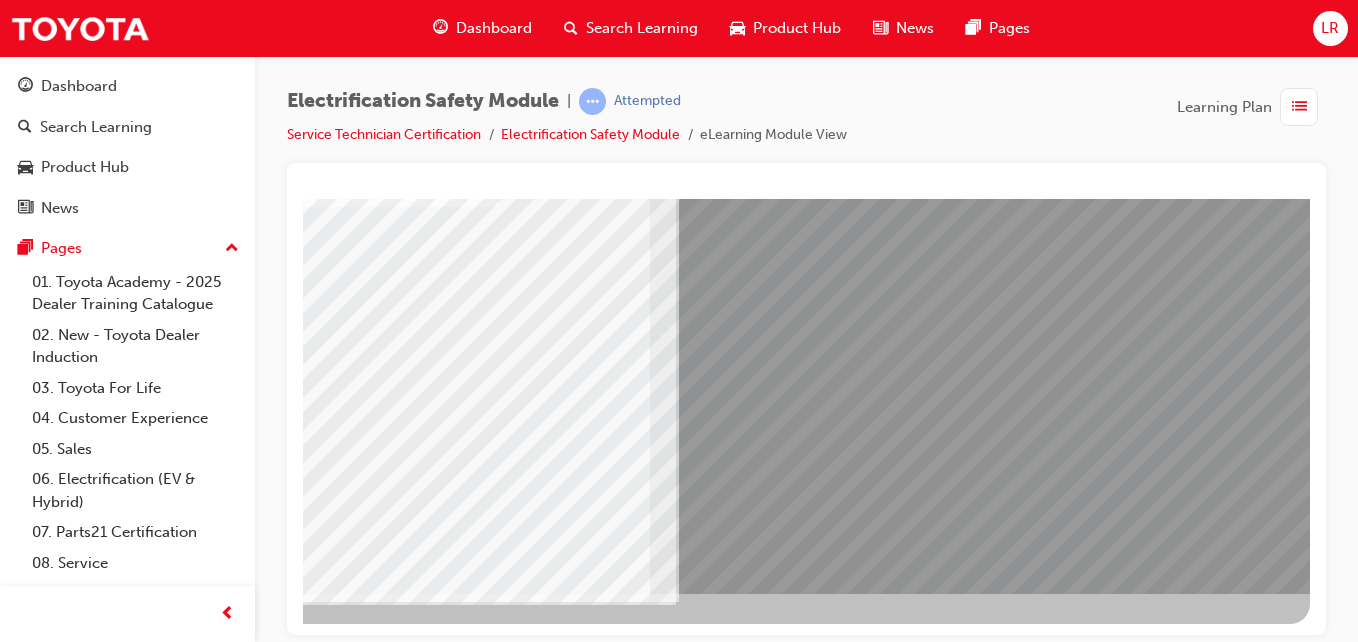 click at bounding box center [13, 7741] 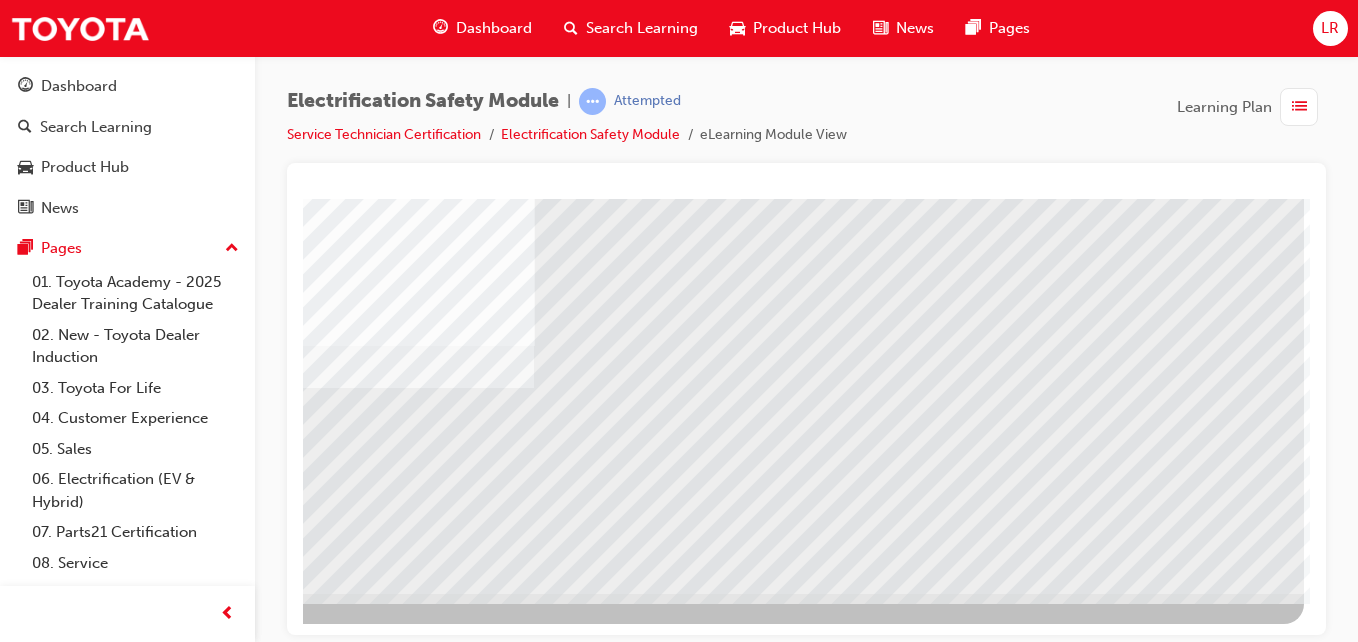 click at bounding box center (7, 3893) 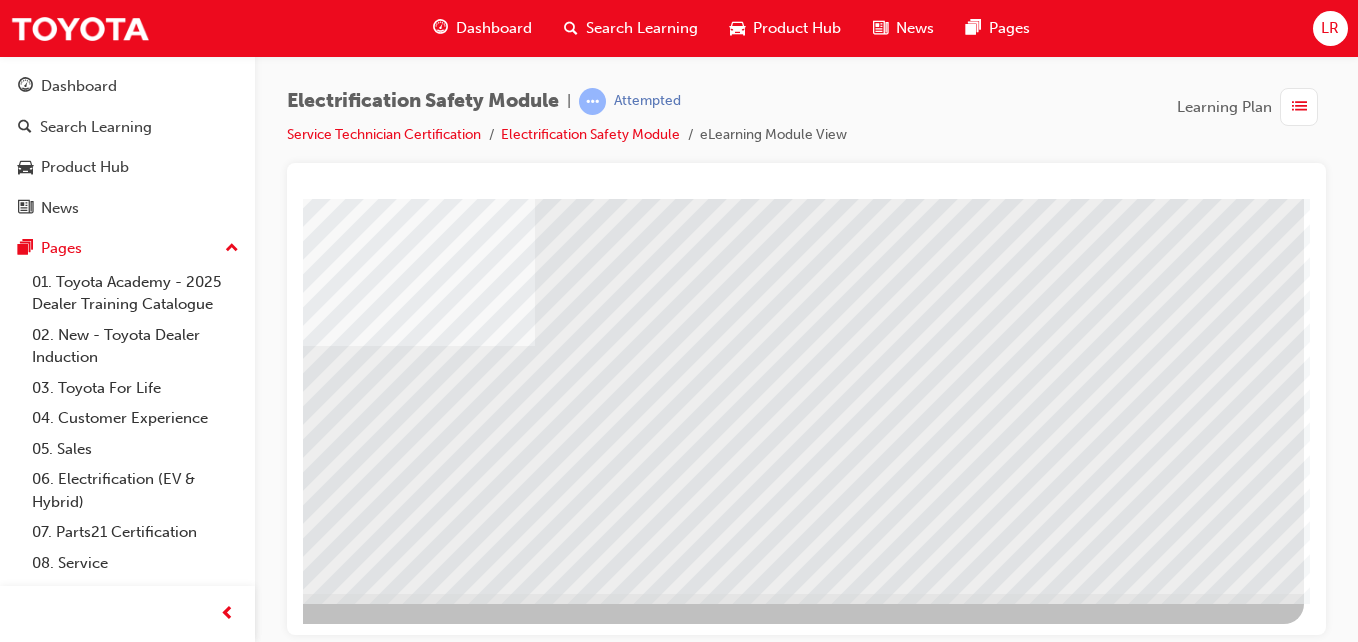 click at bounding box center [7, 3676] 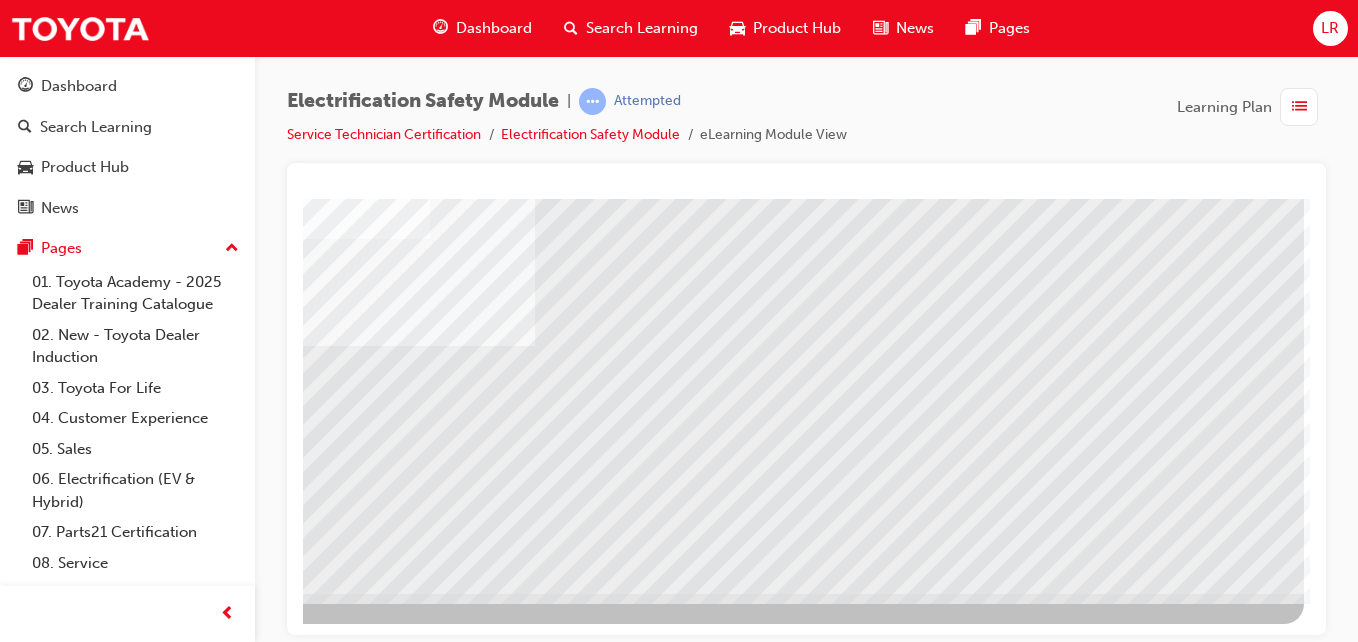 click at bounding box center (7, 3744) 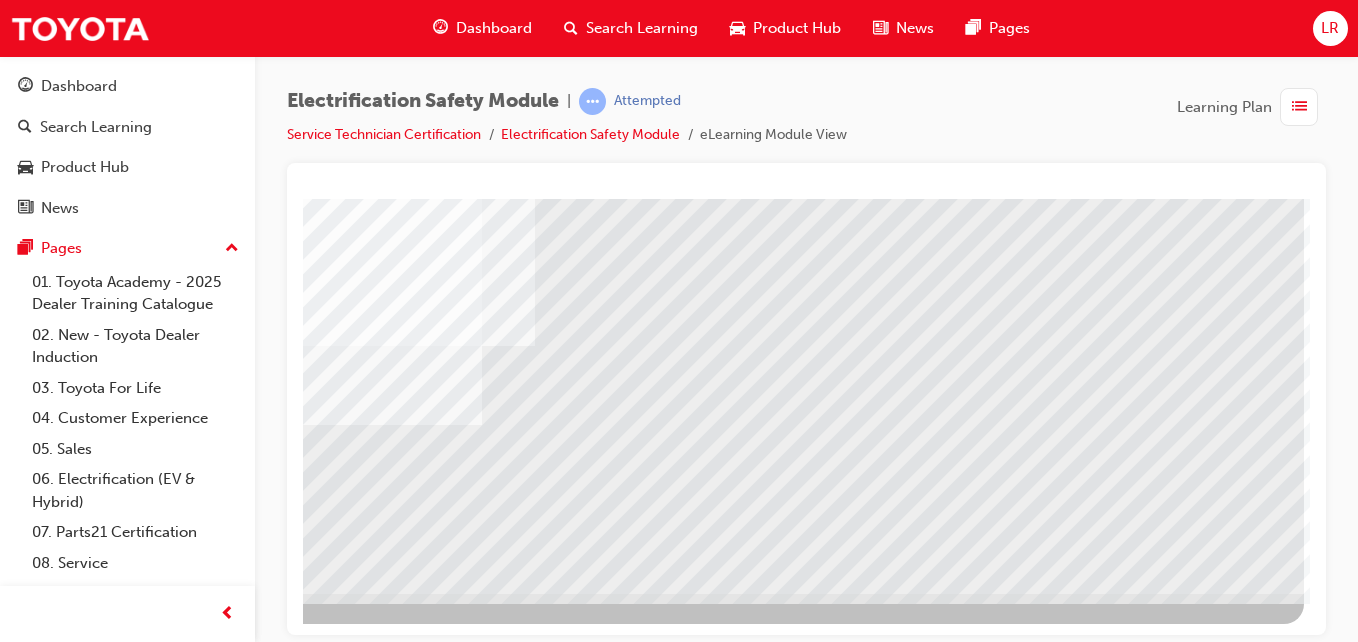 click at bounding box center (213, 3708) 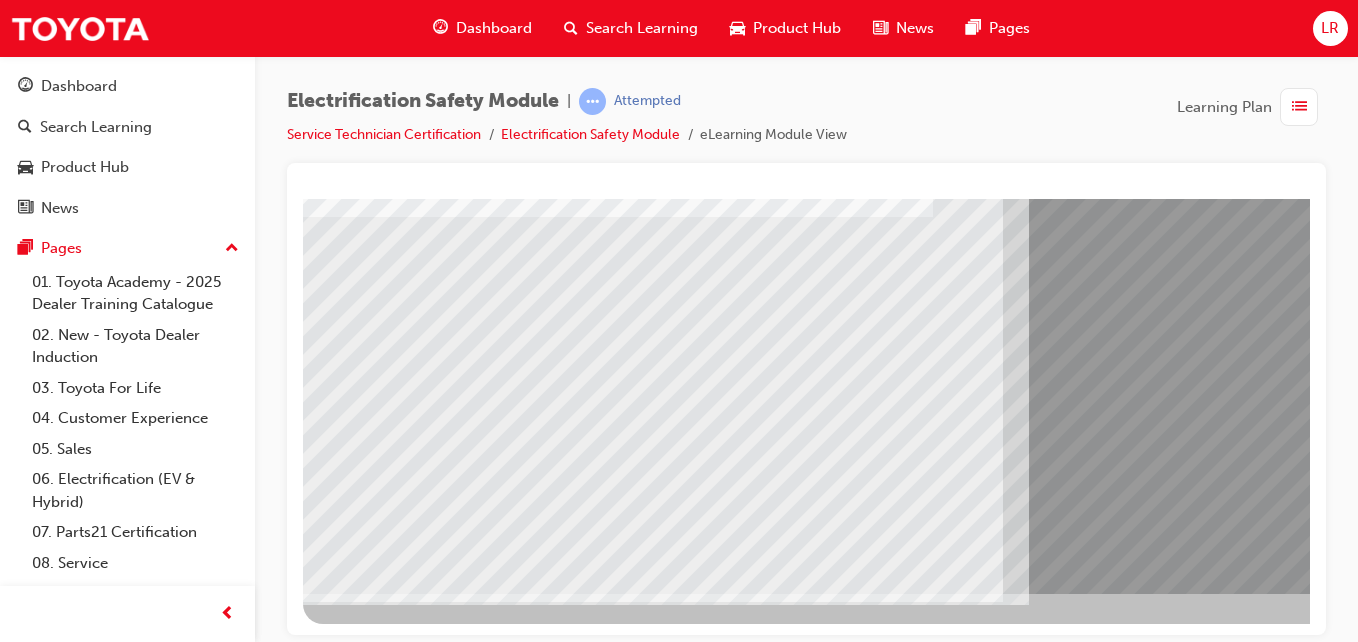 click at bounding box center [383, 7195] 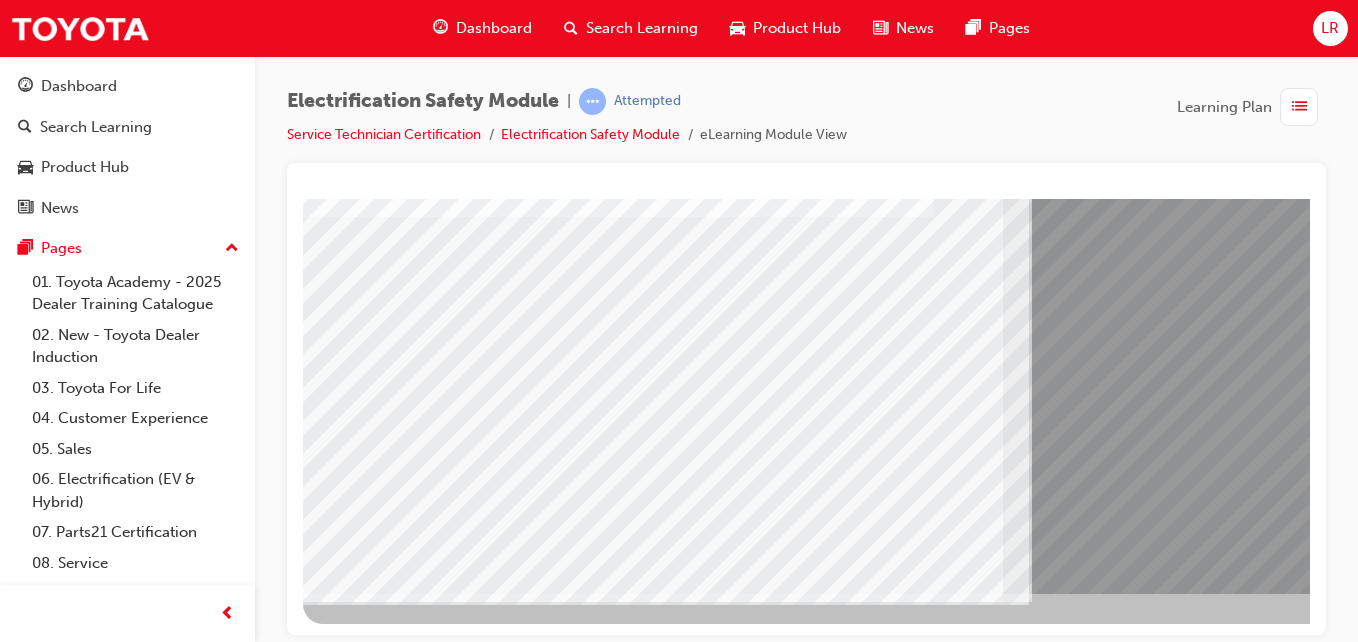 drag, startPoint x: 580, startPoint y: 473, endPoint x: 608, endPoint y: 471, distance: 28.071337 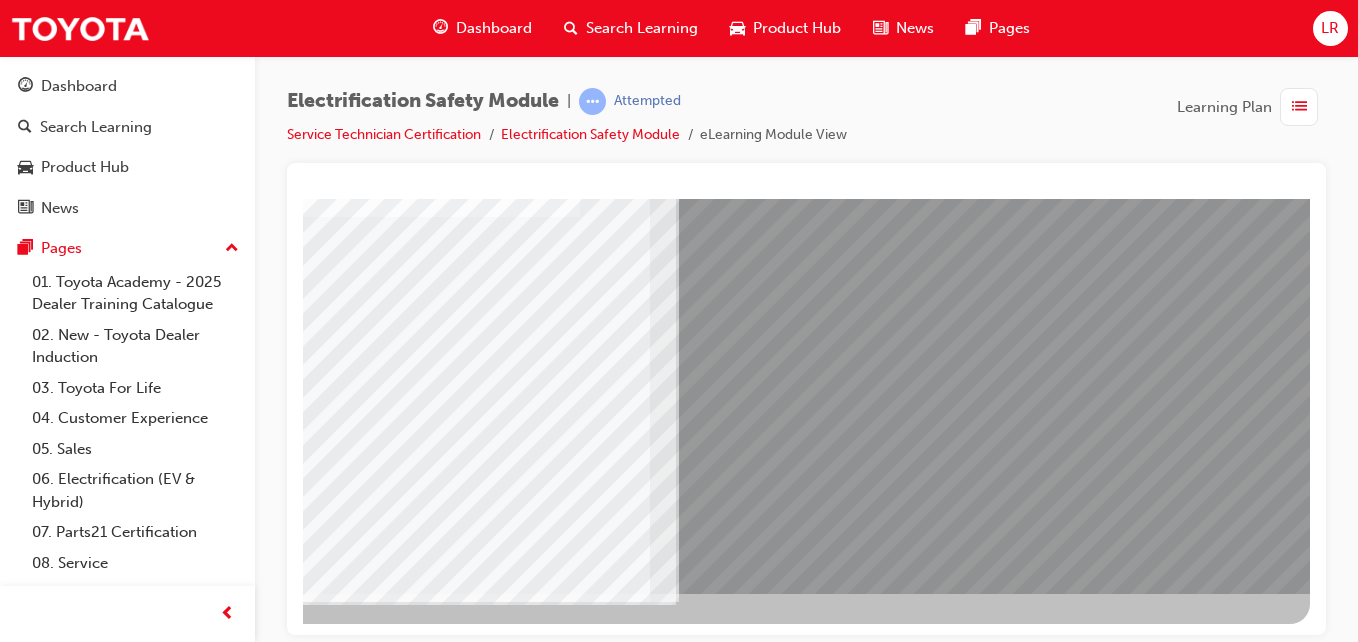click at bounding box center (13, 7154) 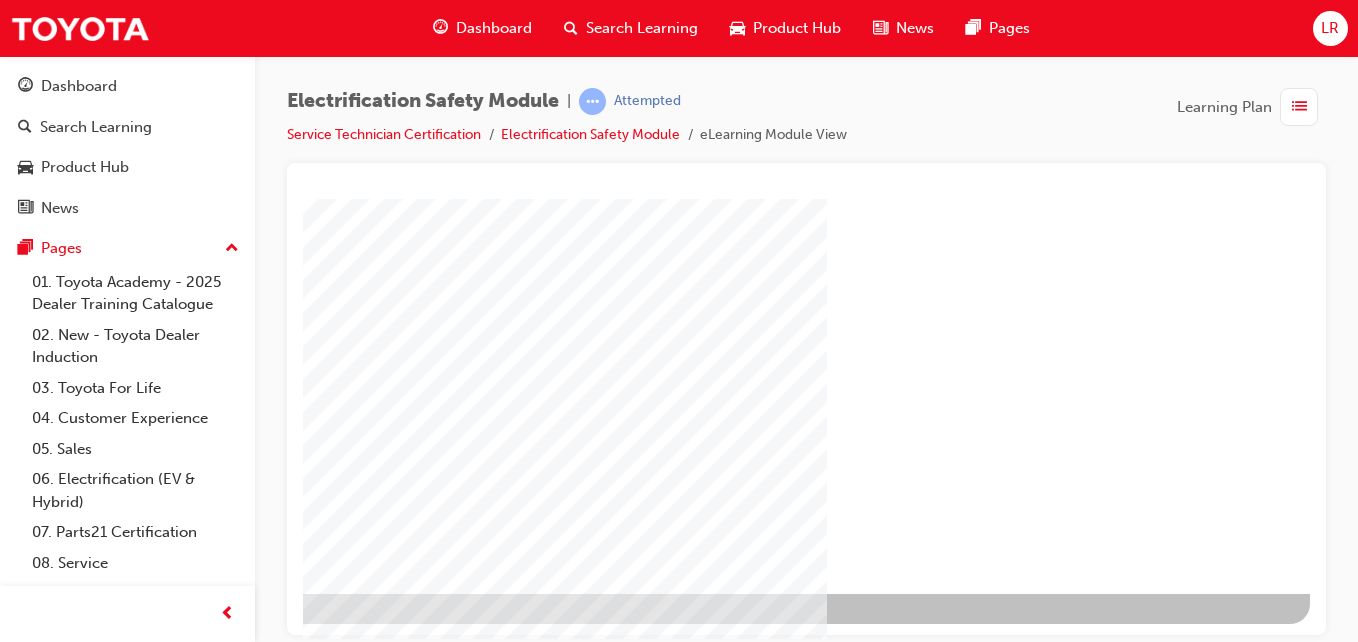 click at bounding box center (13, 1225) 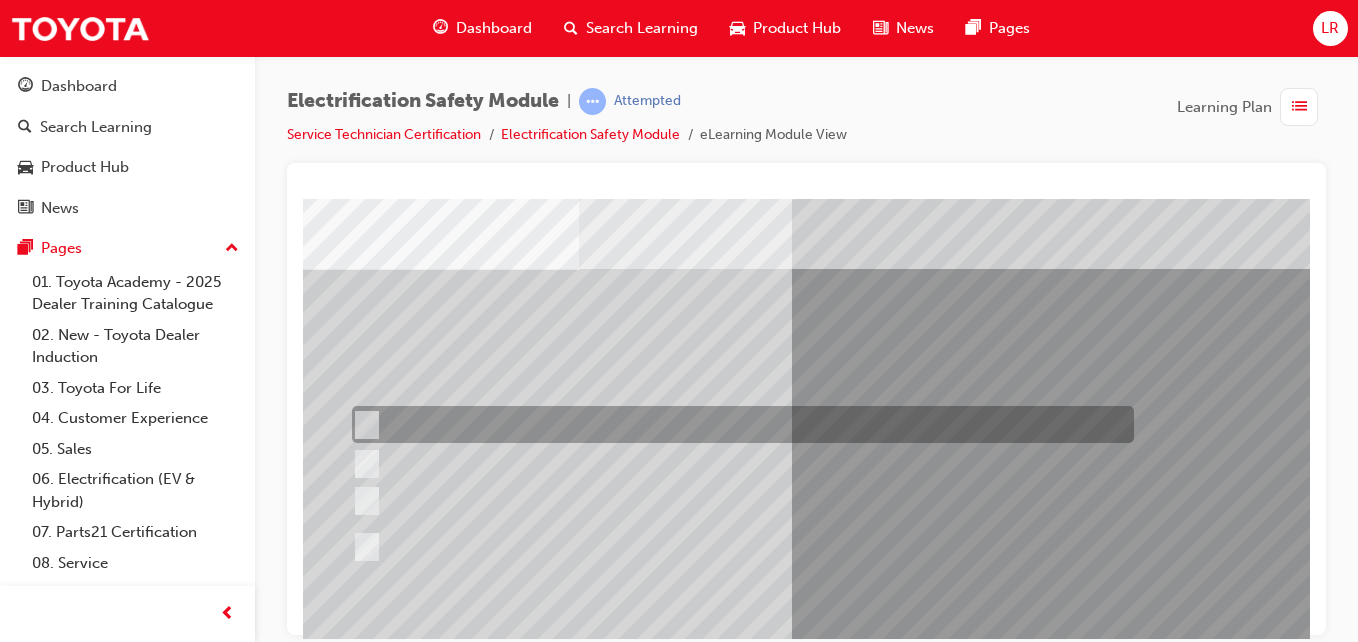 click at bounding box center (738, 424) 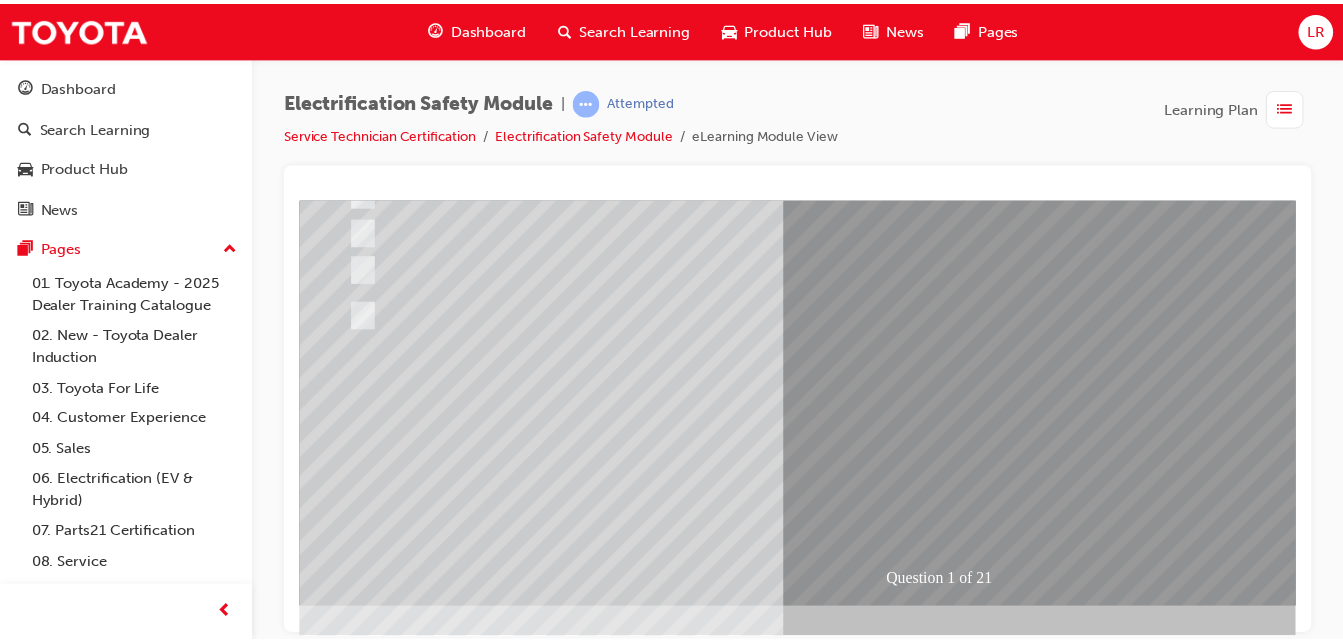 scroll, scrollTop: 325, scrollLeft: 24, axis: both 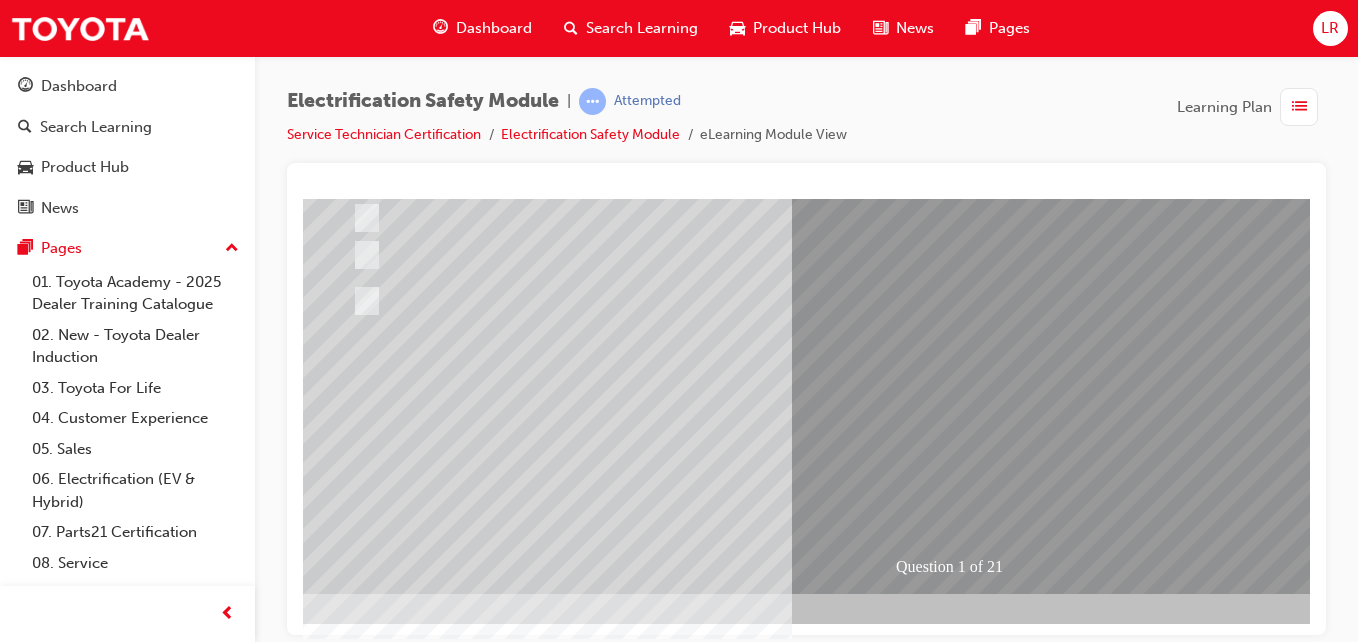 click at bounding box center (351, 2662) 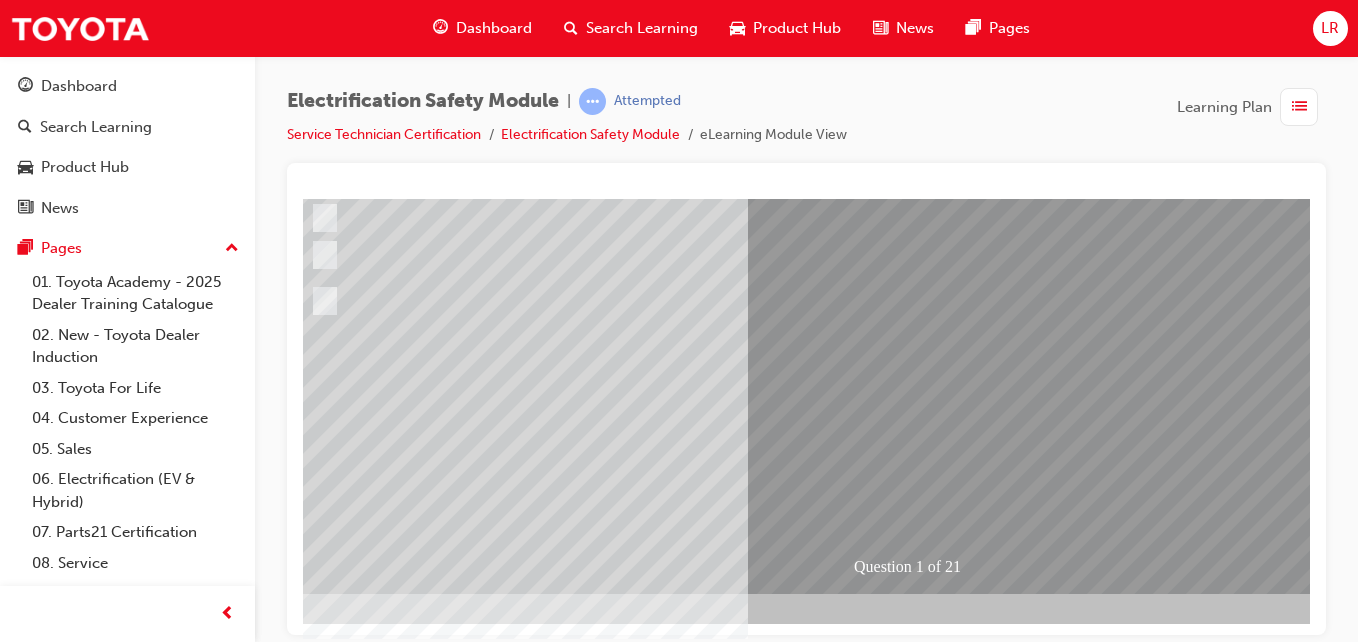 scroll, scrollTop: 325, scrollLeft: 67, axis: both 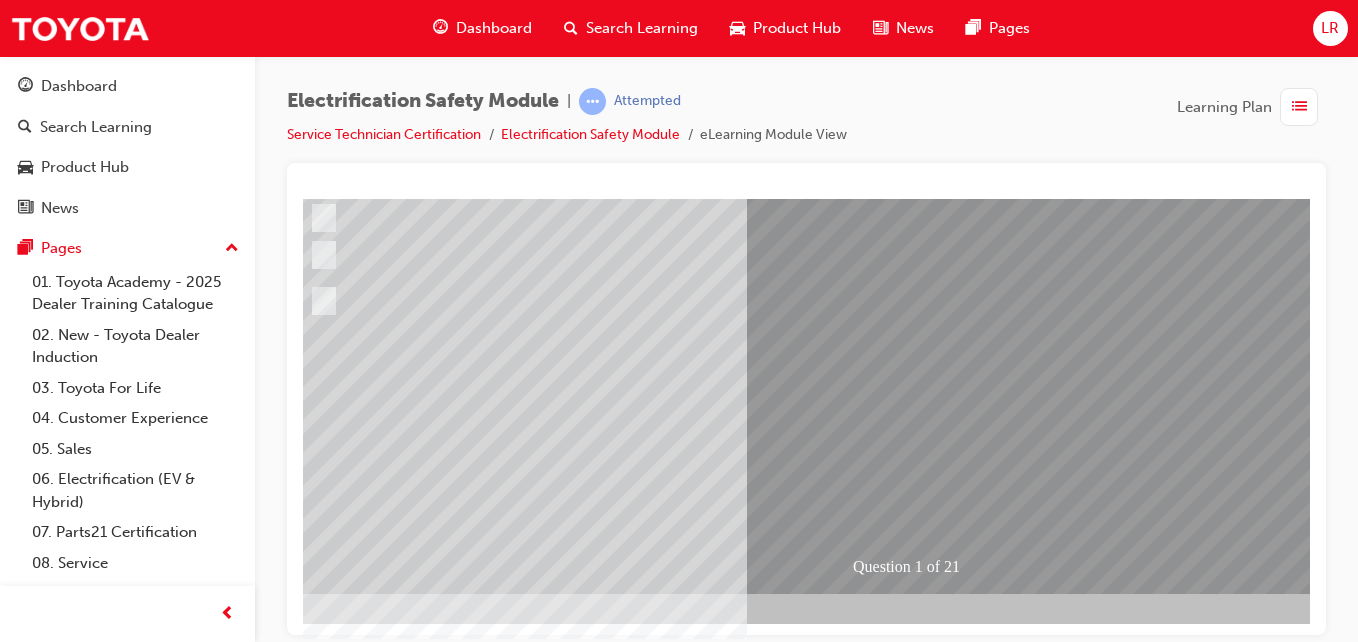 drag, startPoint x: 831, startPoint y: 497, endPoint x: 948, endPoint y: 481, distance: 118.08895 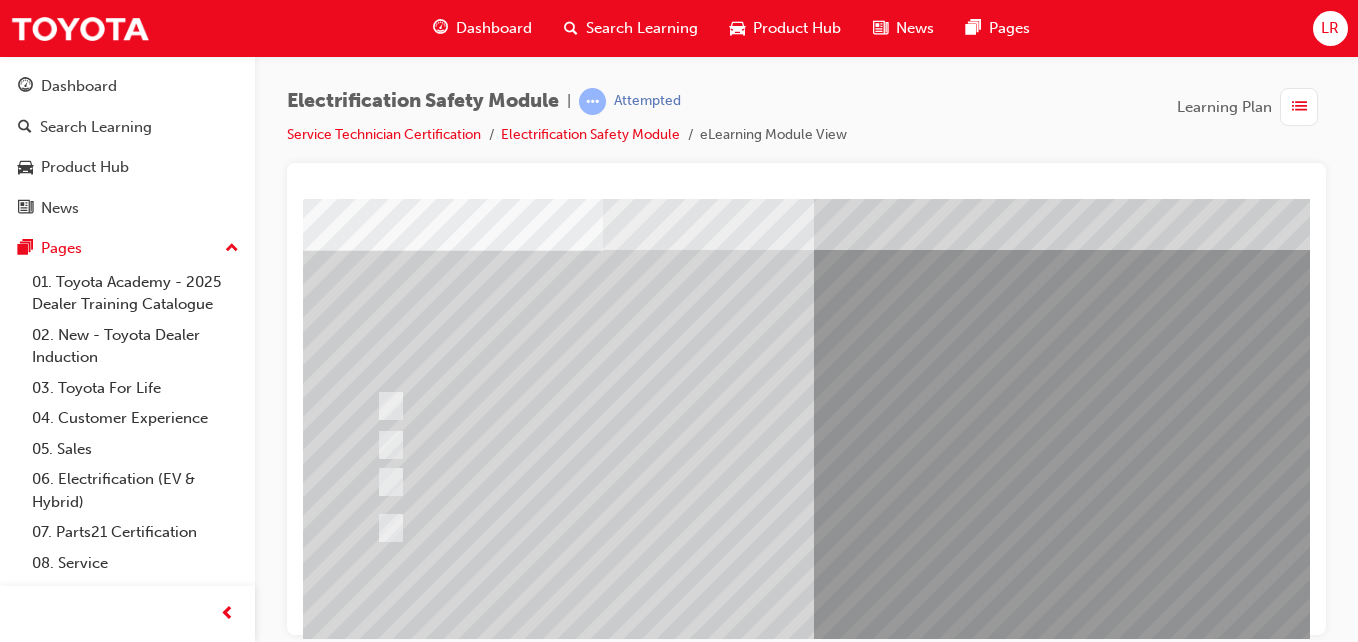 scroll, scrollTop: 76, scrollLeft: 0, axis: vertical 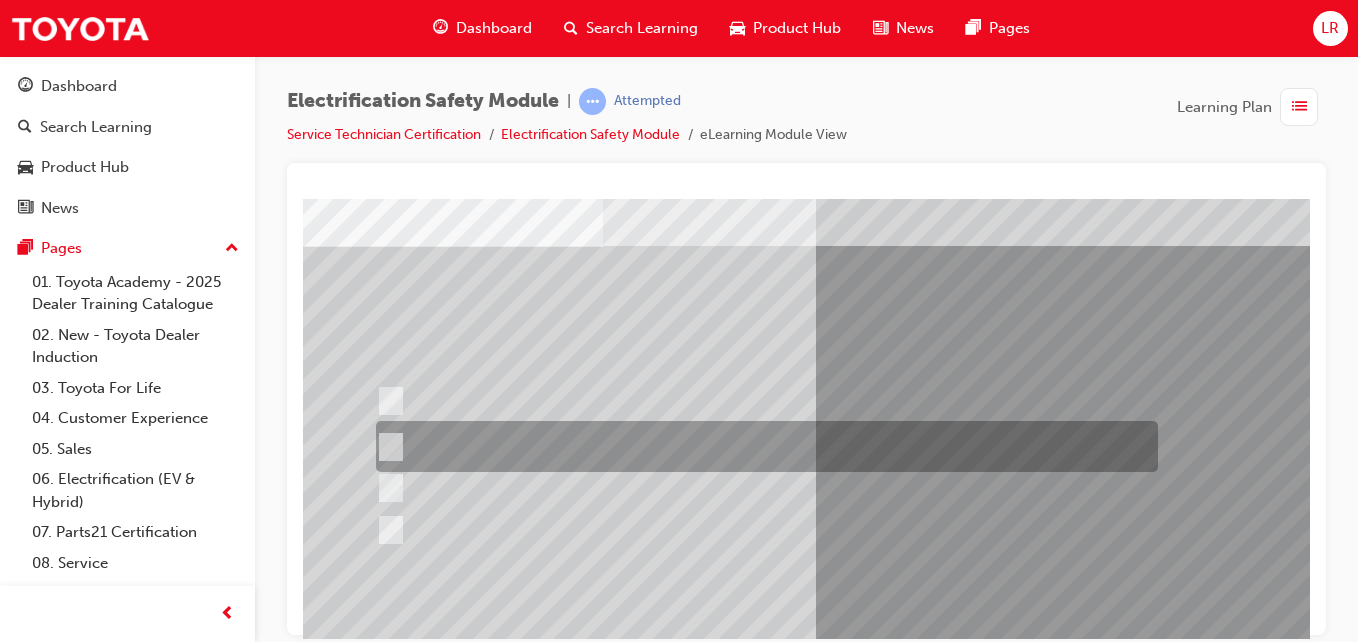 click at bounding box center [387, 447] 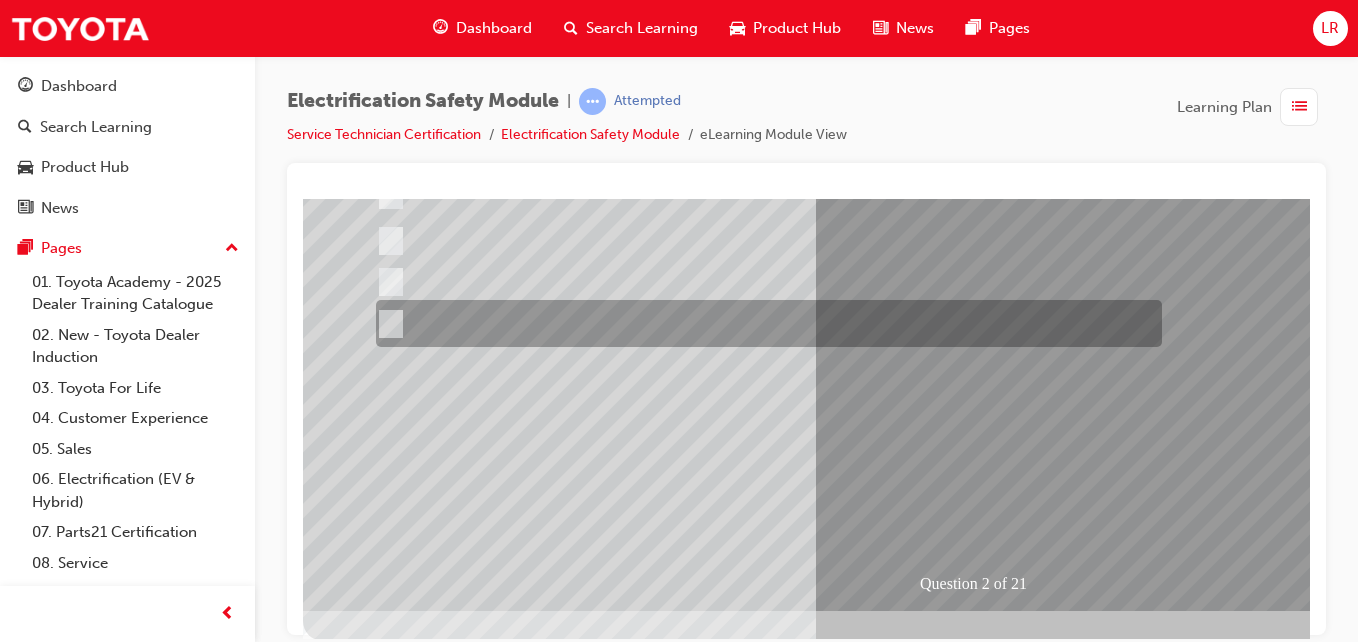 scroll, scrollTop: 310, scrollLeft: 0, axis: vertical 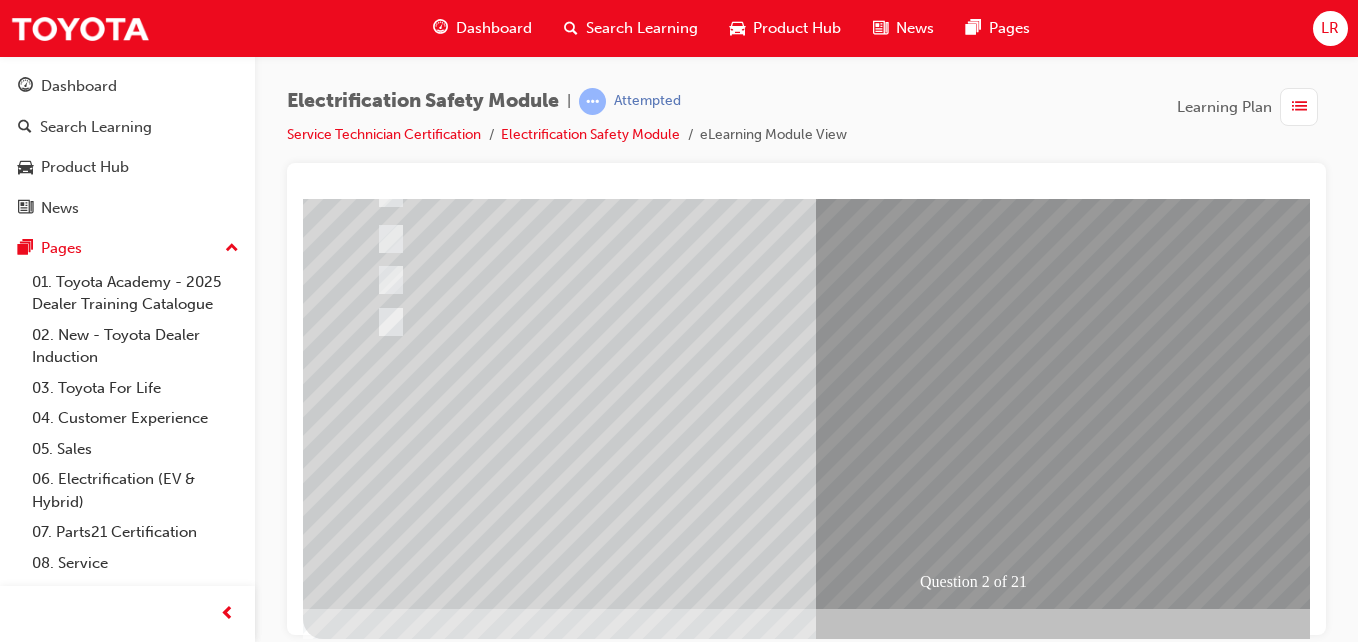 click at bounding box center (375, 2677) 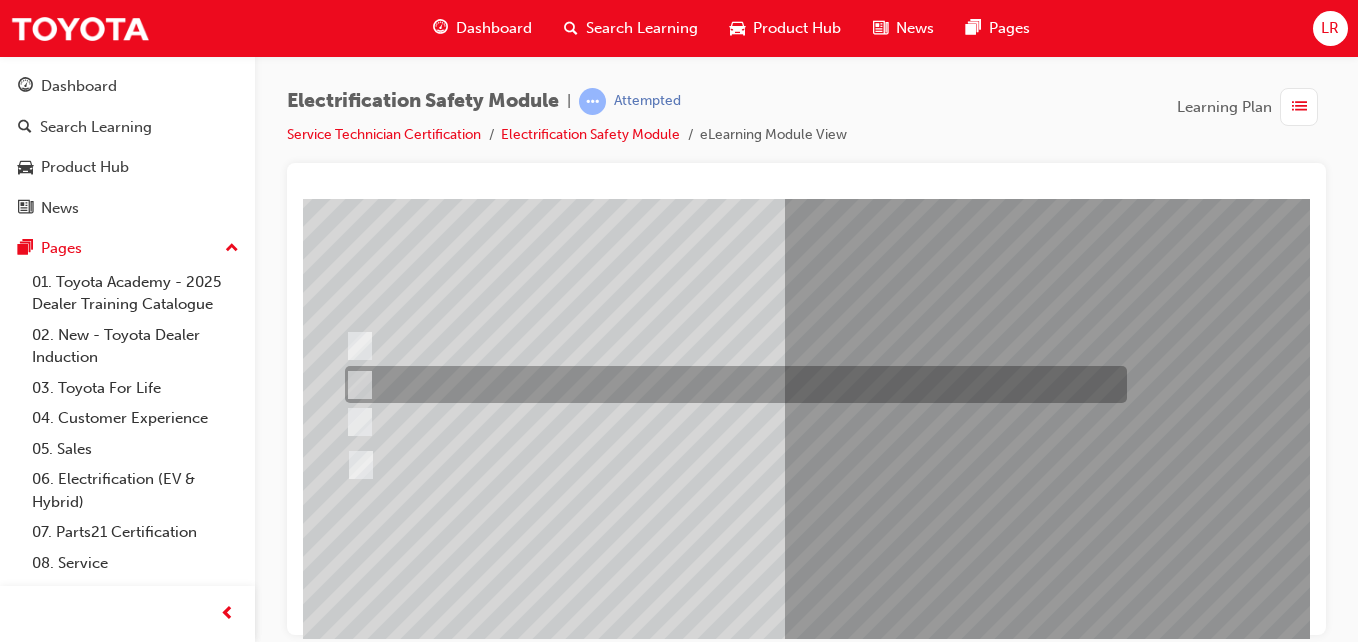 scroll, scrollTop: 152, scrollLeft: 31, axis: both 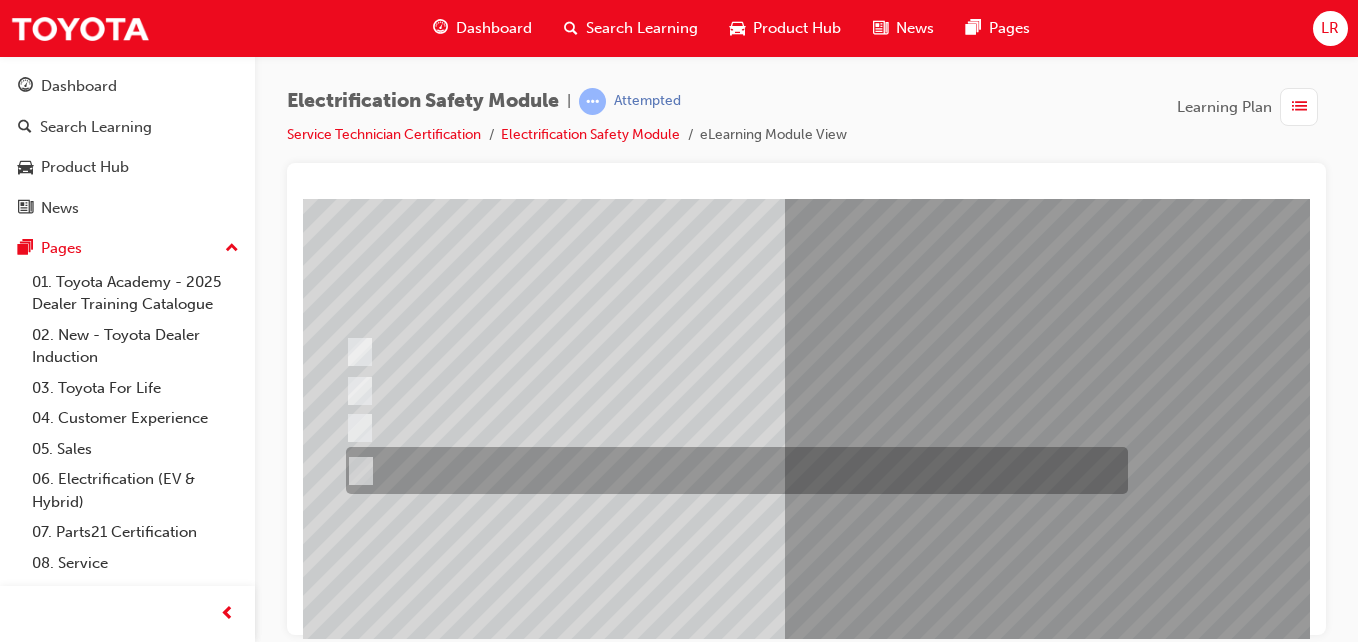 click at bounding box center (357, 471) 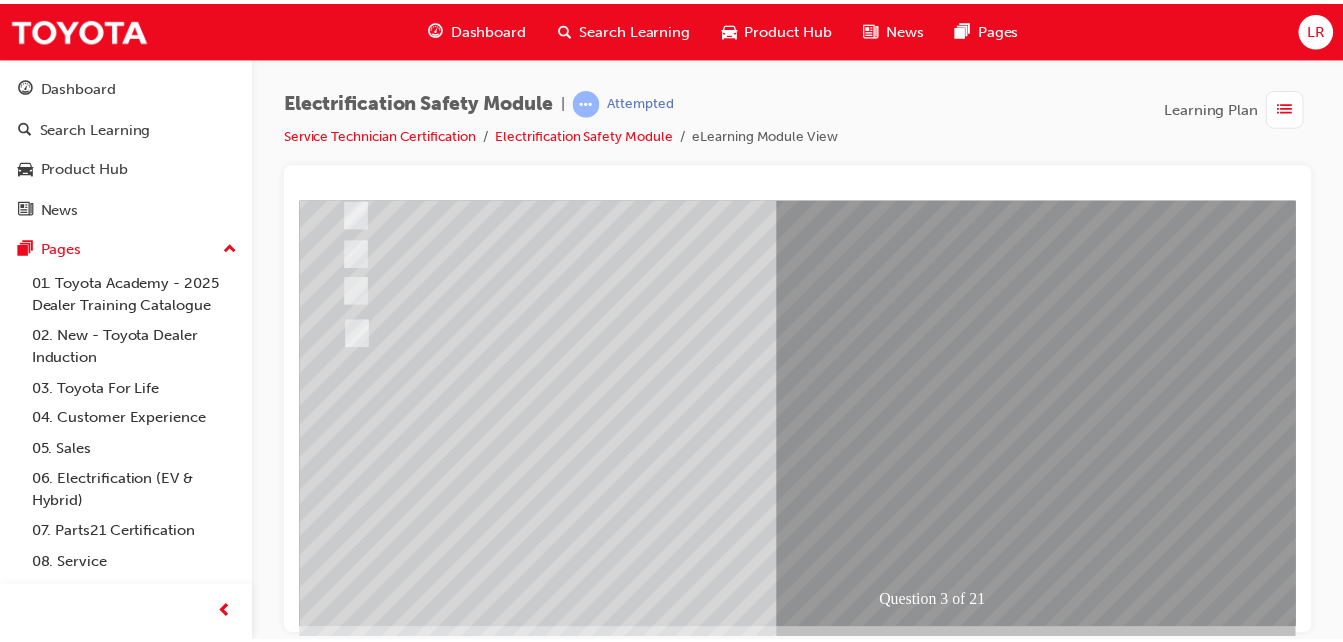 scroll, scrollTop: 325, scrollLeft: 31, axis: both 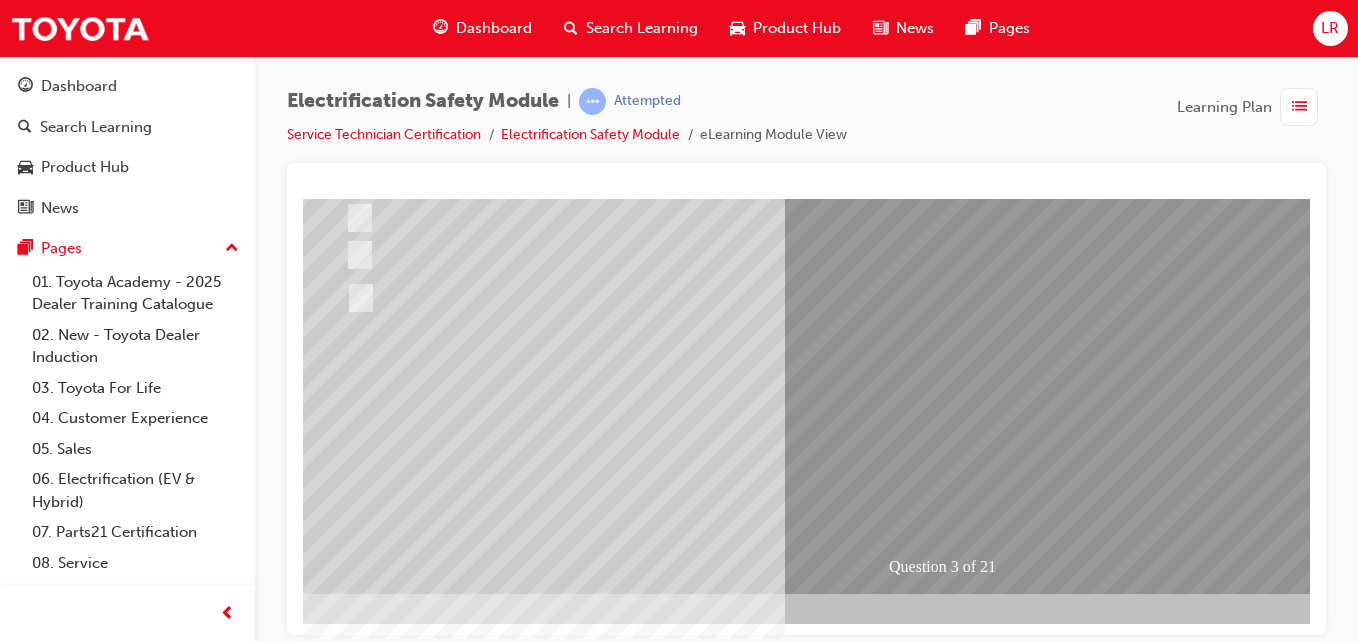 click at bounding box center [344, 2662] 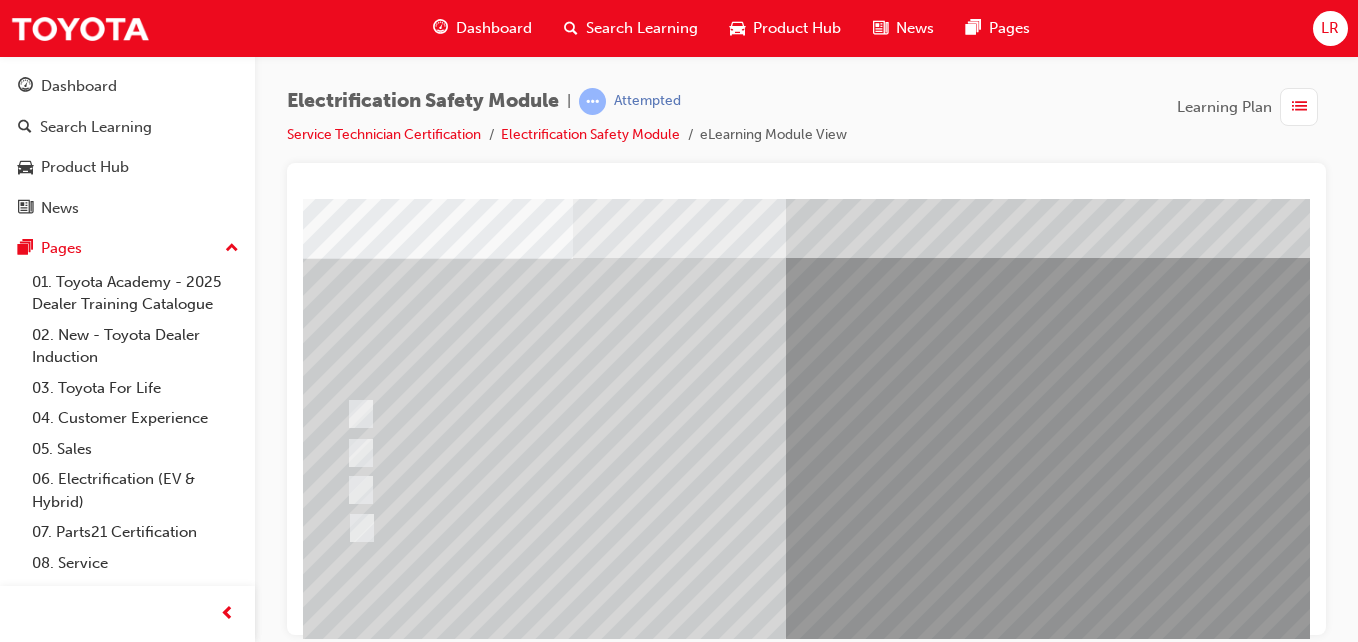 scroll, scrollTop: 76, scrollLeft: 30, axis: both 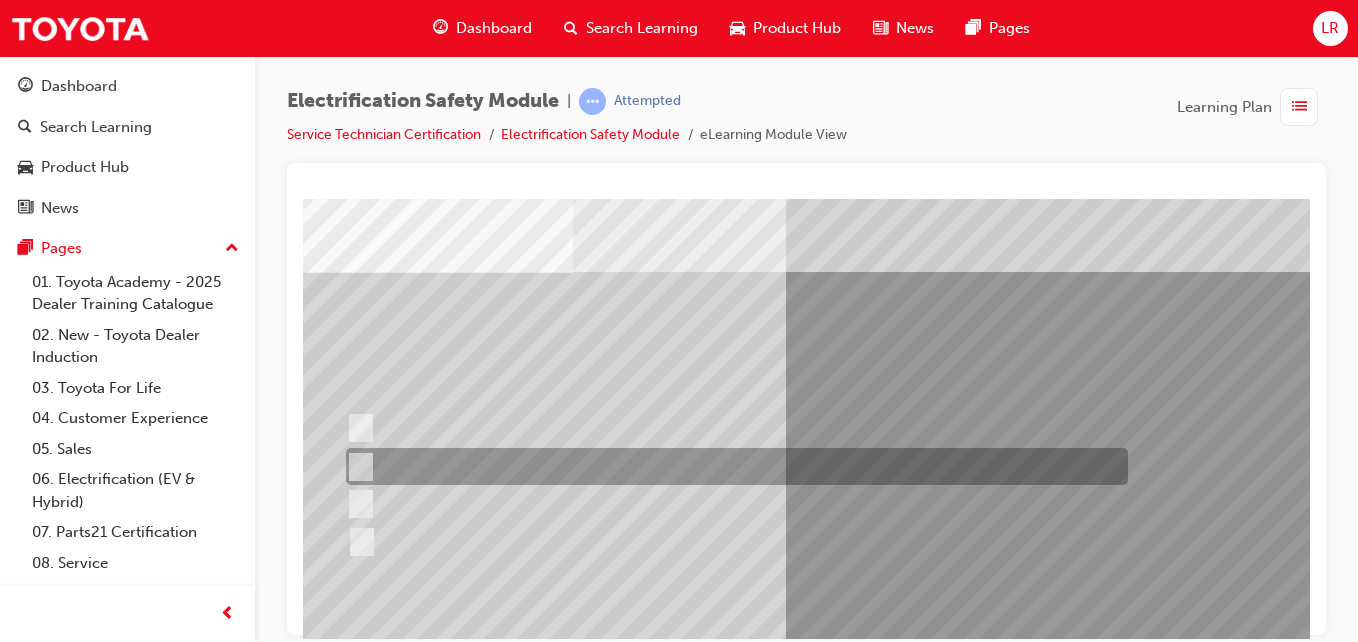 click at bounding box center [356, 467] 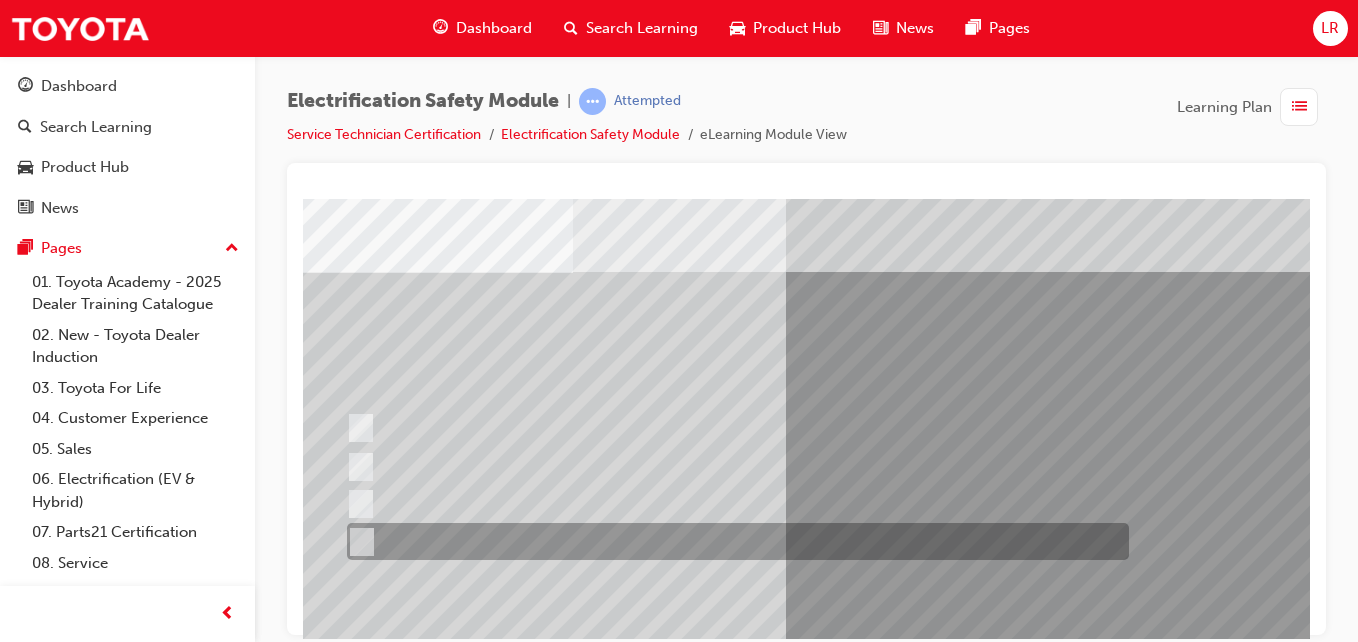 click at bounding box center (357, 542) 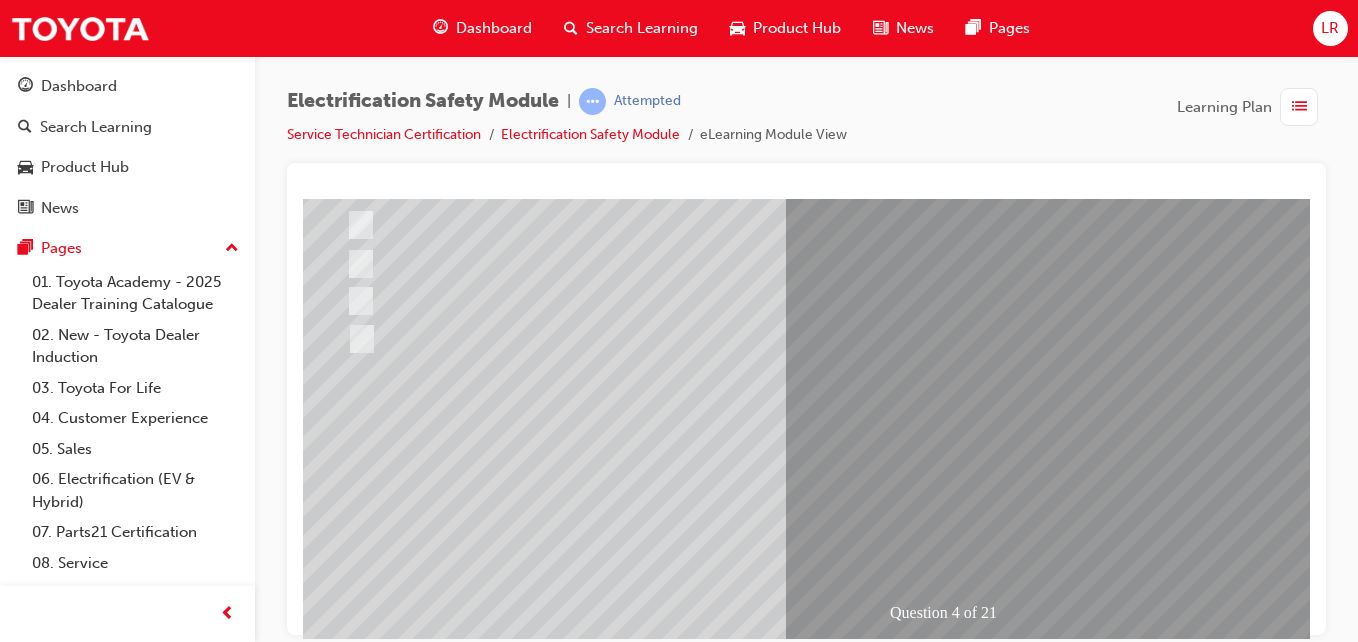 scroll, scrollTop: 280, scrollLeft: 30, axis: both 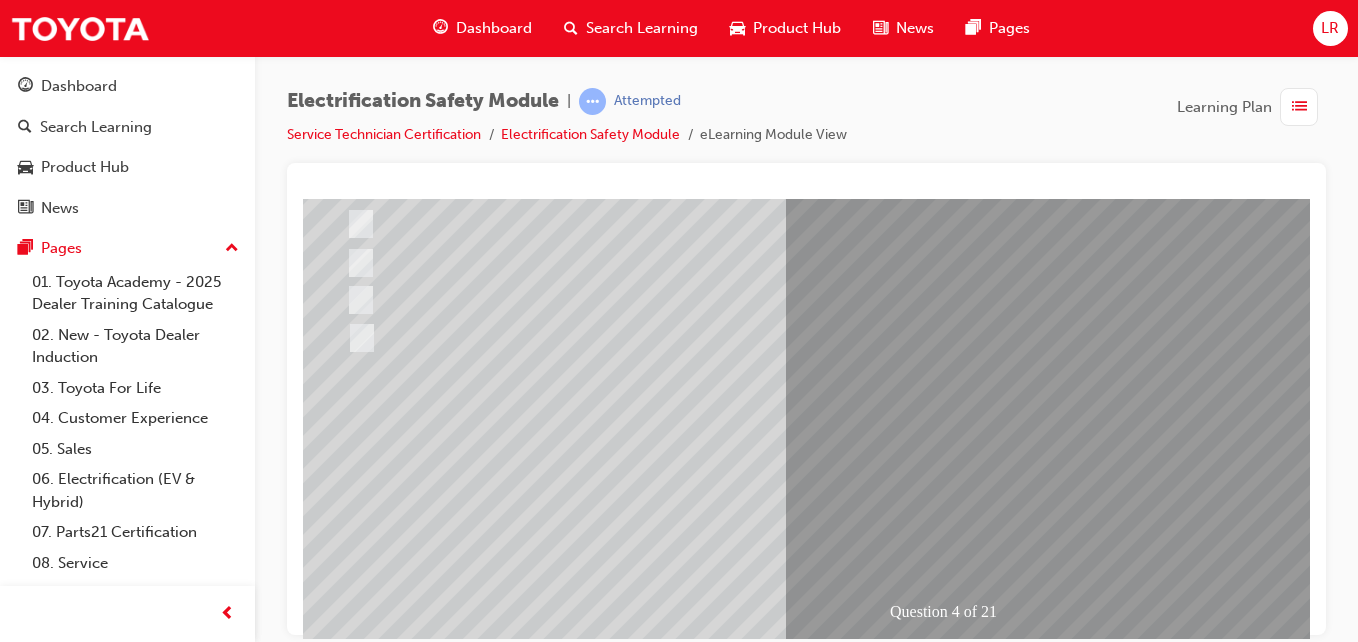 click at bounding box center (345, 2707) 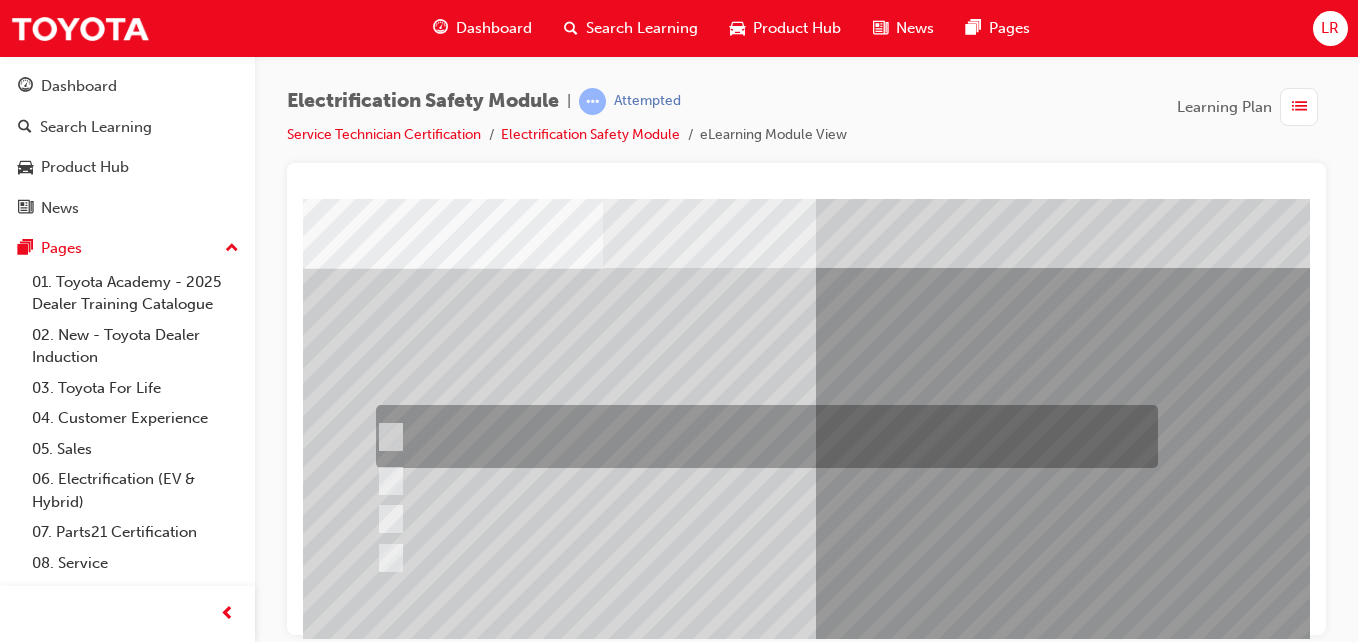 scroll, scrollTop: 81, scrollLeft: 0, axis: vertical 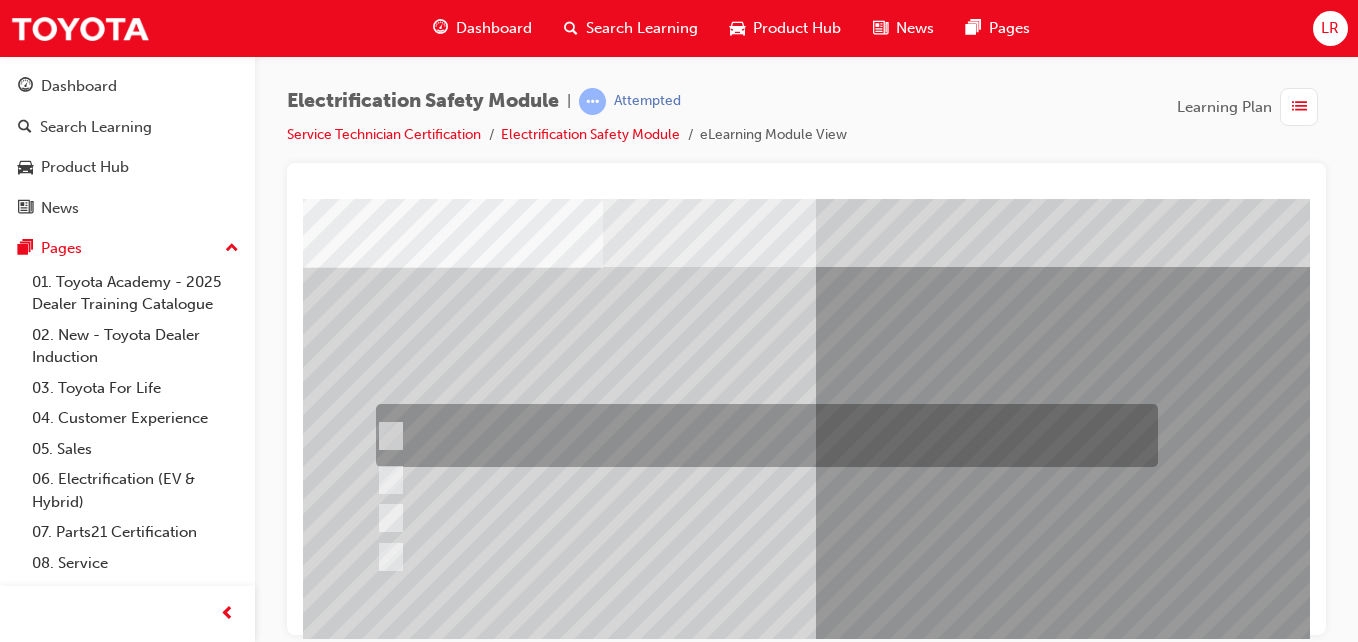 click at bounding box center (762, 435) 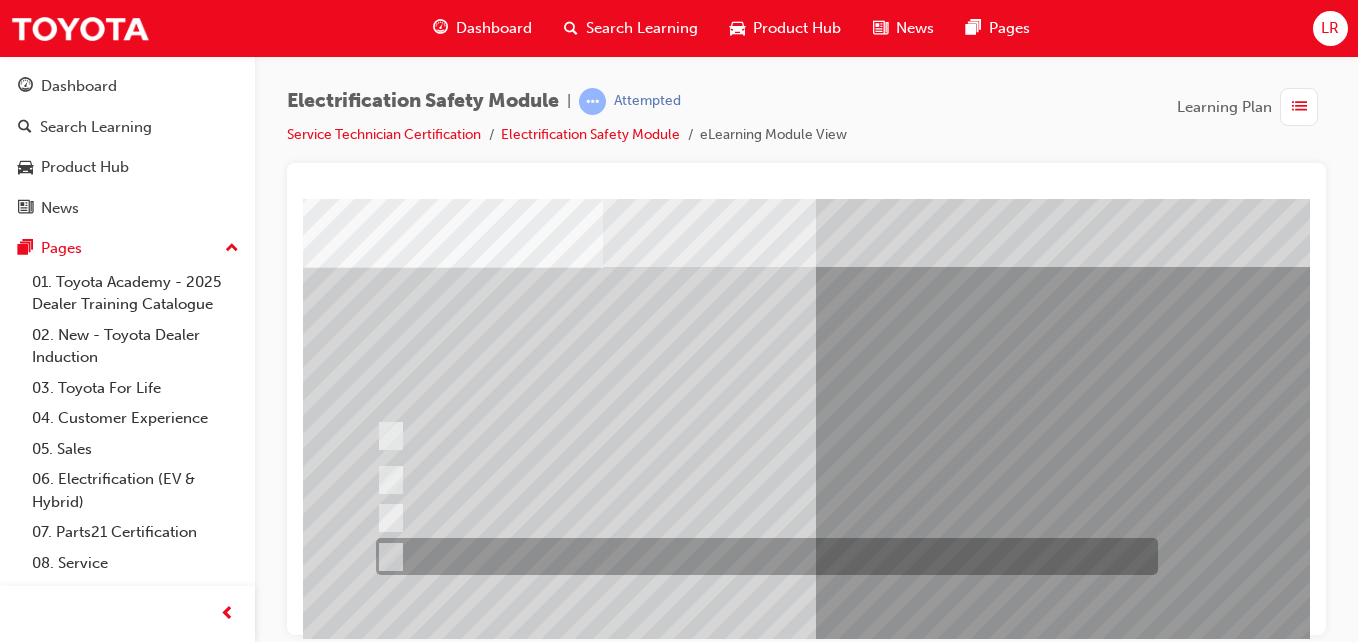 click at bounding box center (762, 556) 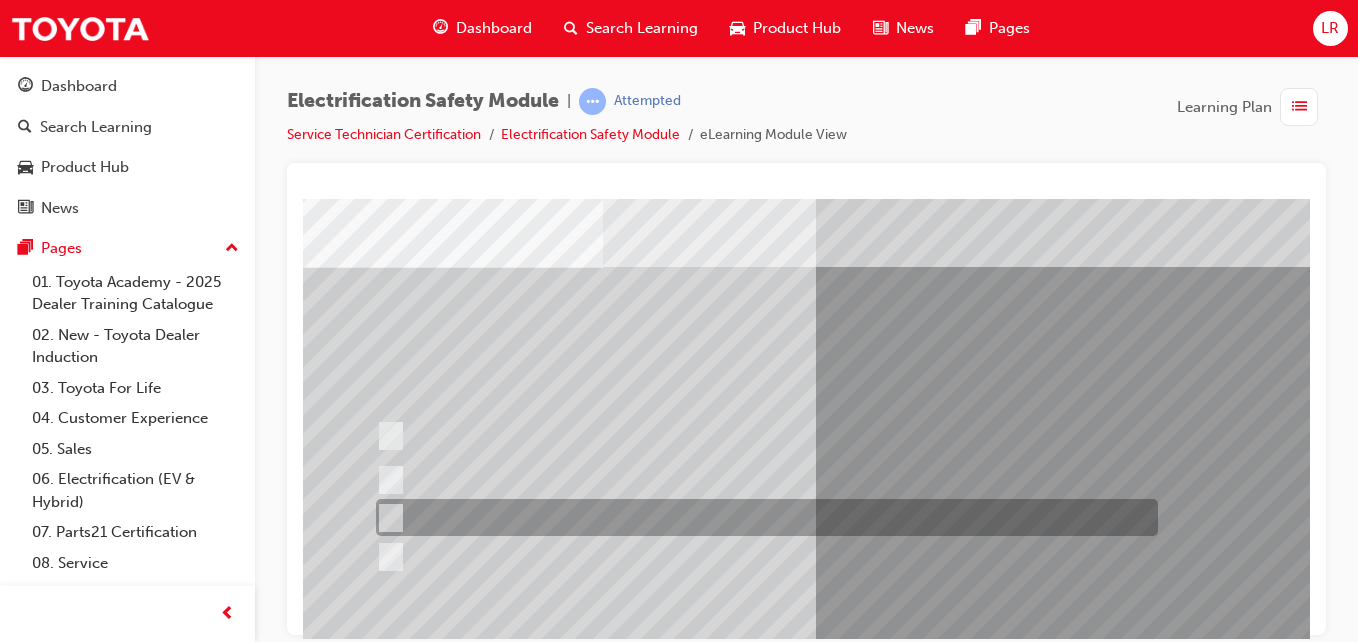 click at bounding box center [762, 517] 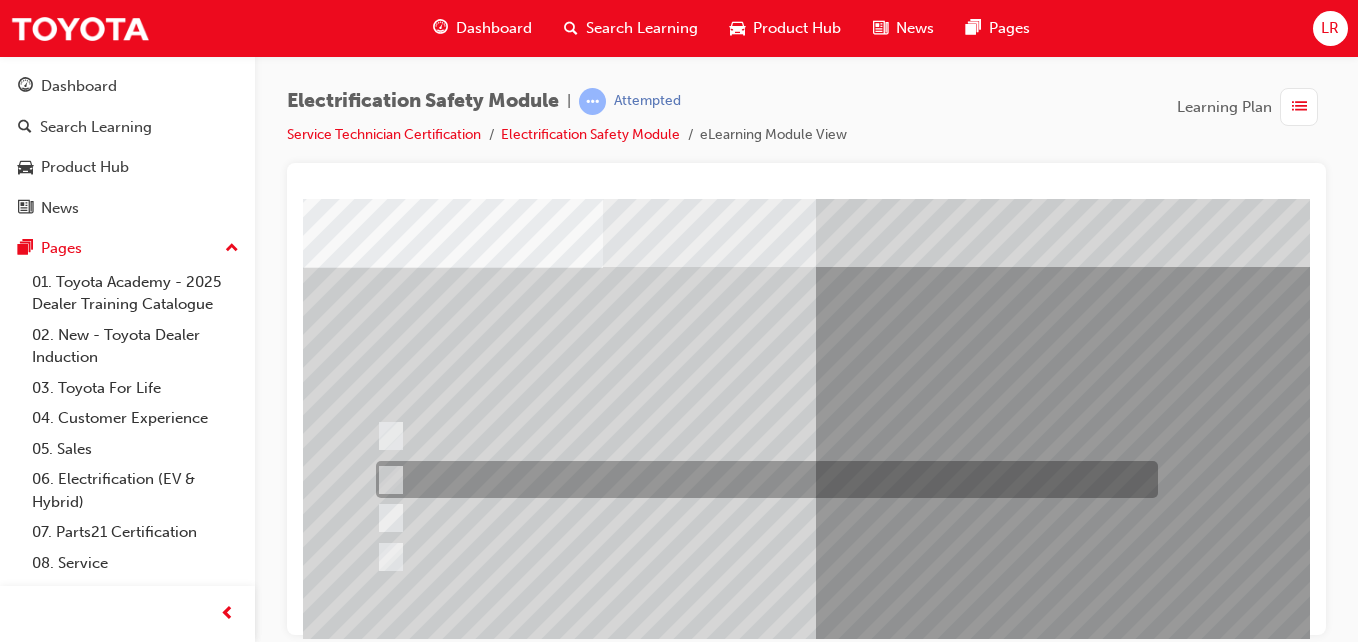 click at bounding box center (386, 480) 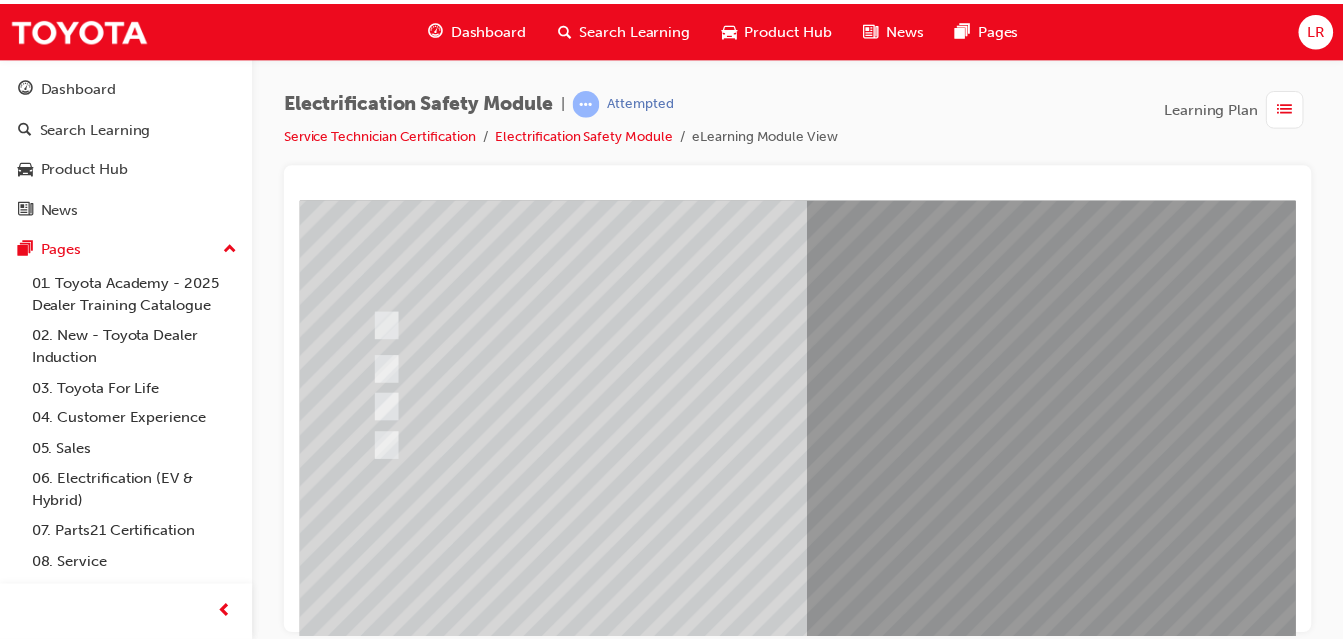 scroll, scrollTop: 210, scrollLeft: 0, axis: vertical 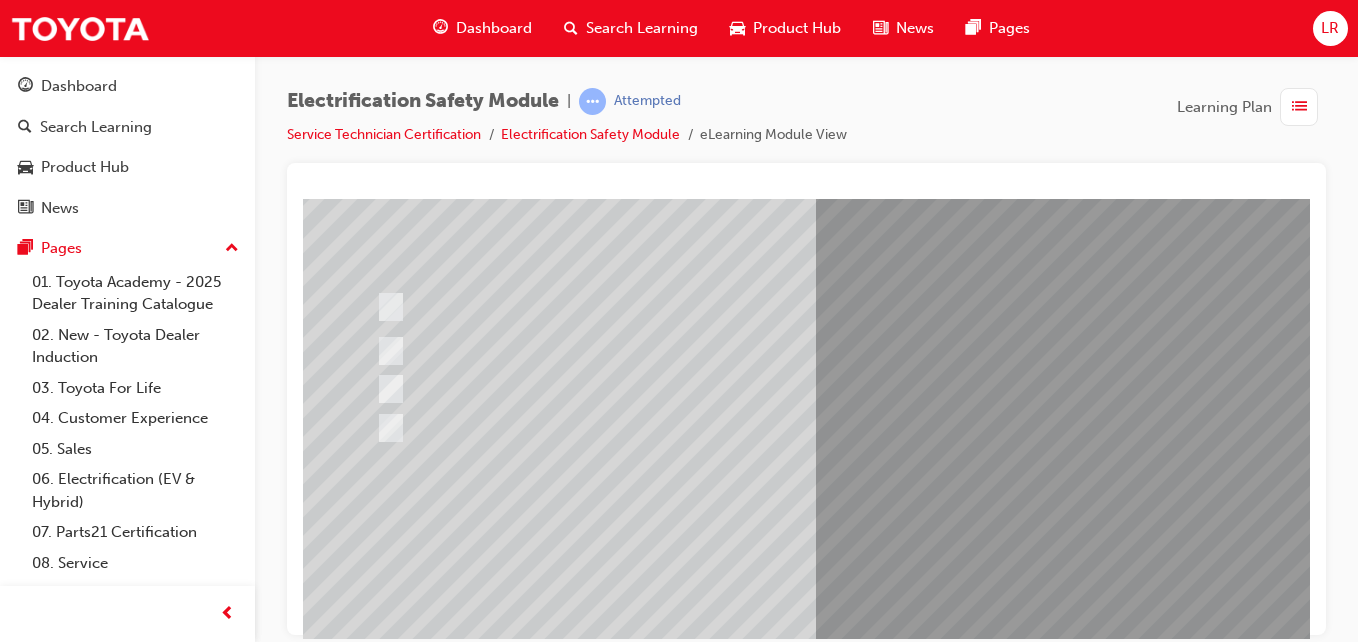 click at bounding box center (375, 2777) 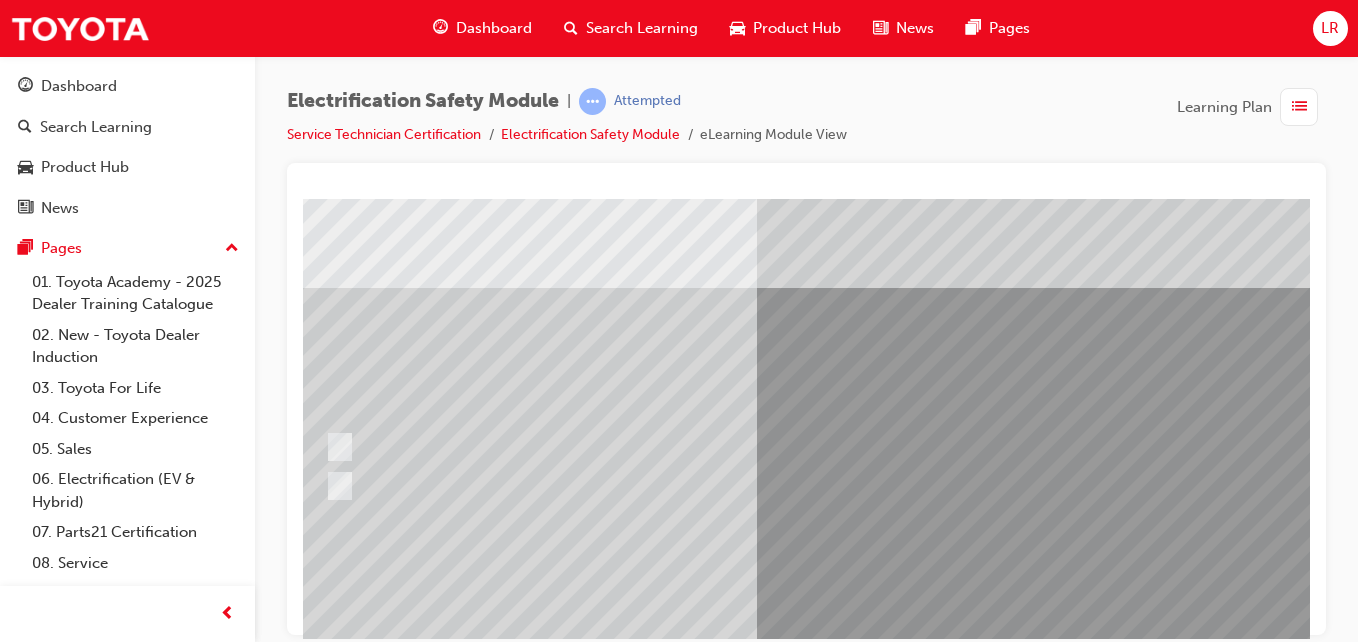 scroll, scrollTop: 167, scrollLeft: 59, axis: both 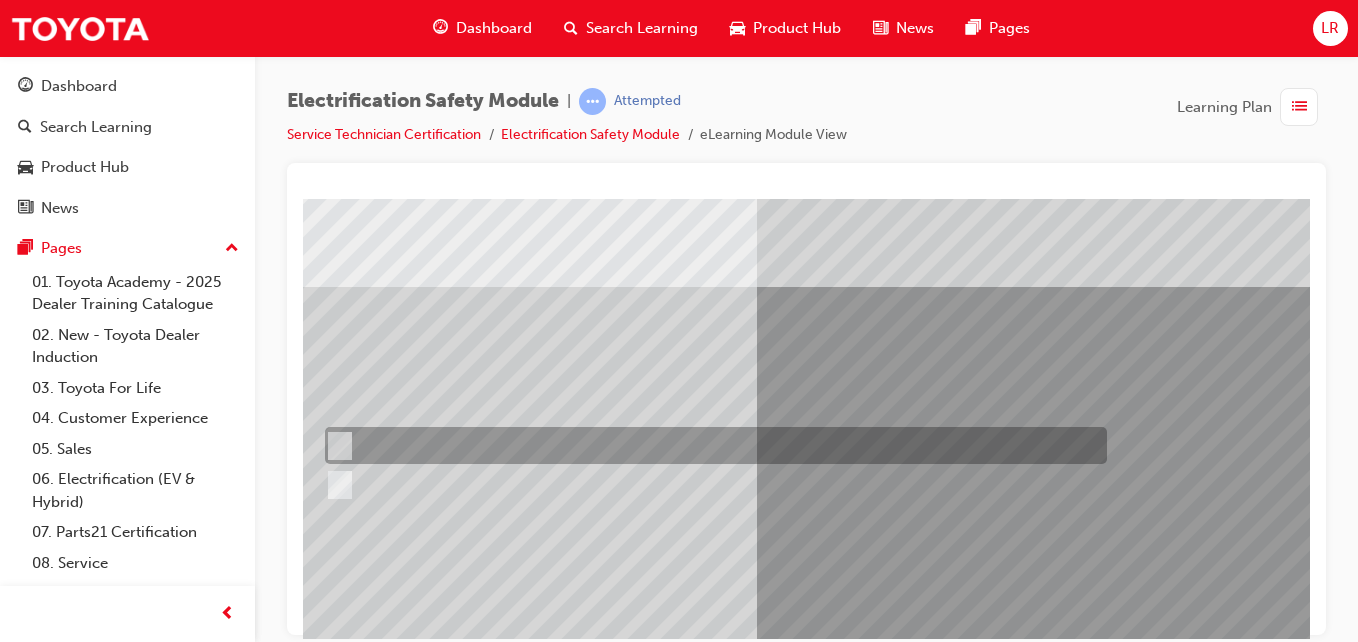 click at bounding box center (336, 446) 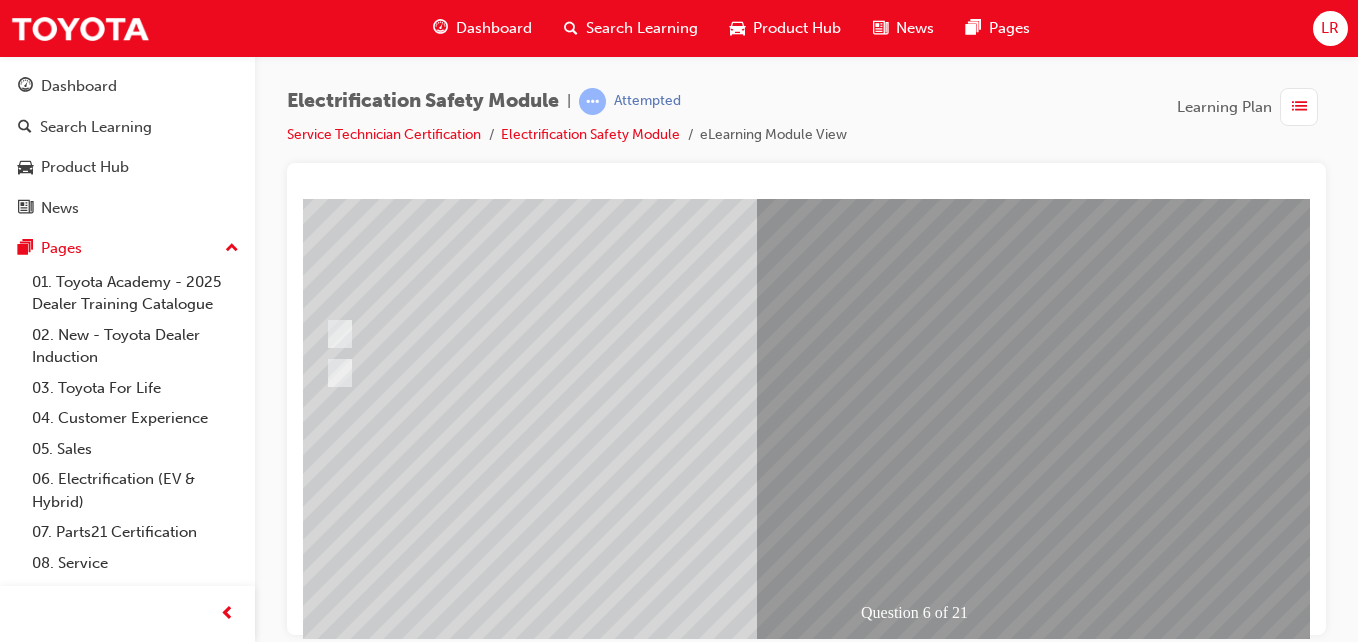 scroll, scrollTop: 280, scrollLeft: 59, axis: both 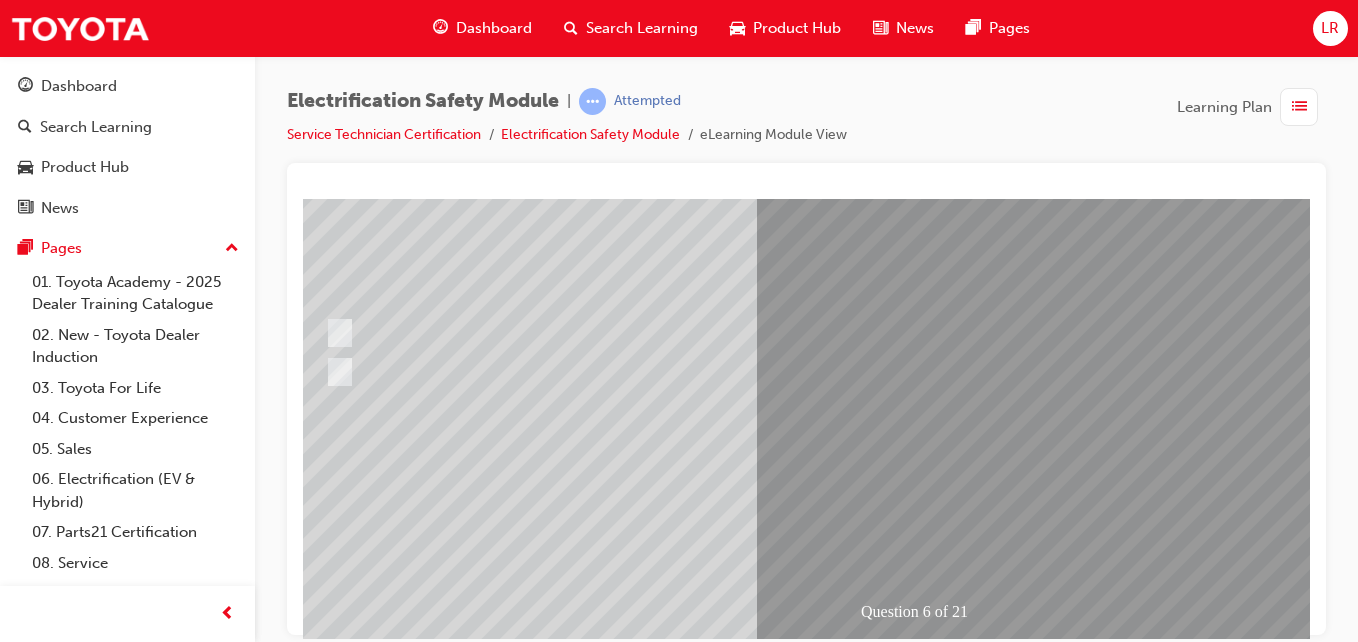 click at bounding box center (316, 2769) 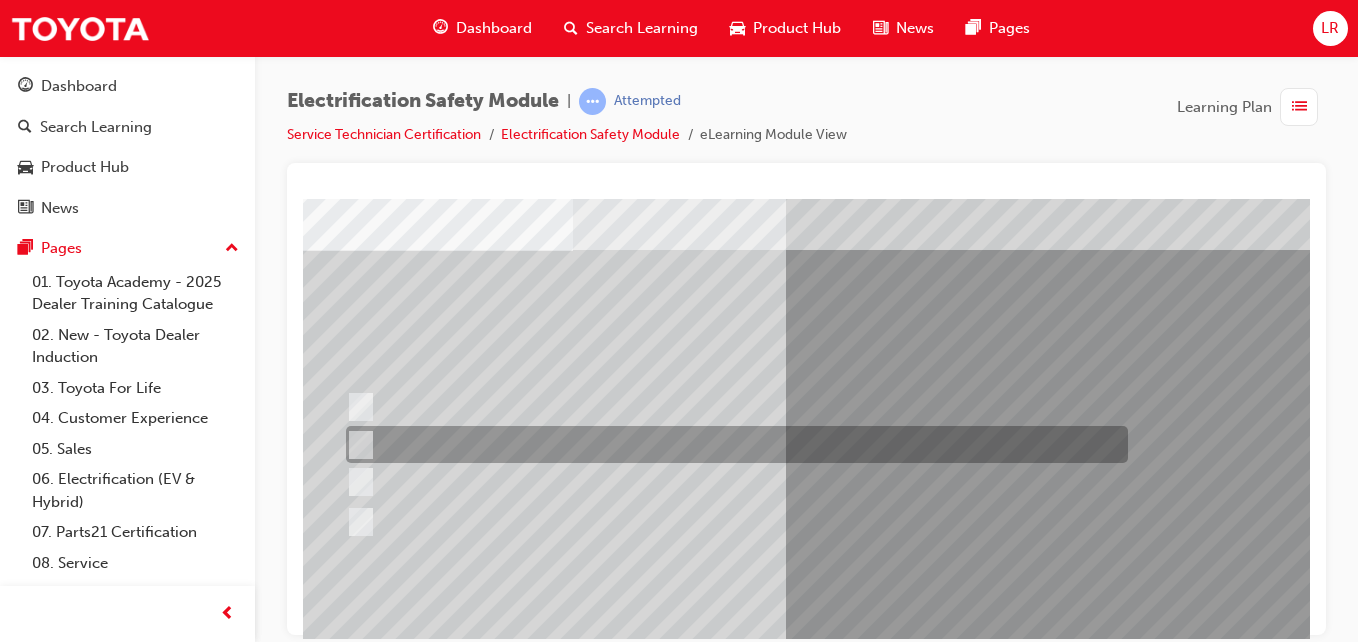scroll, scrollTop: 94, scrollLeft: 30, axis: both 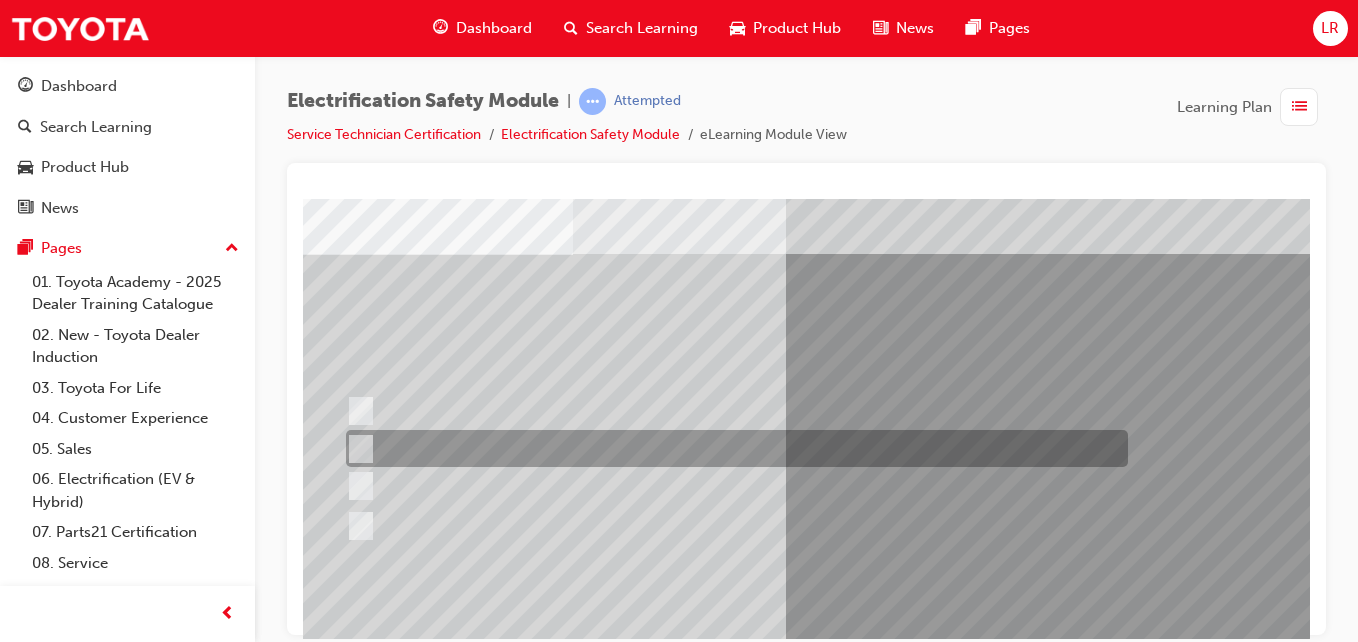 click at bounding box center [732, 448] 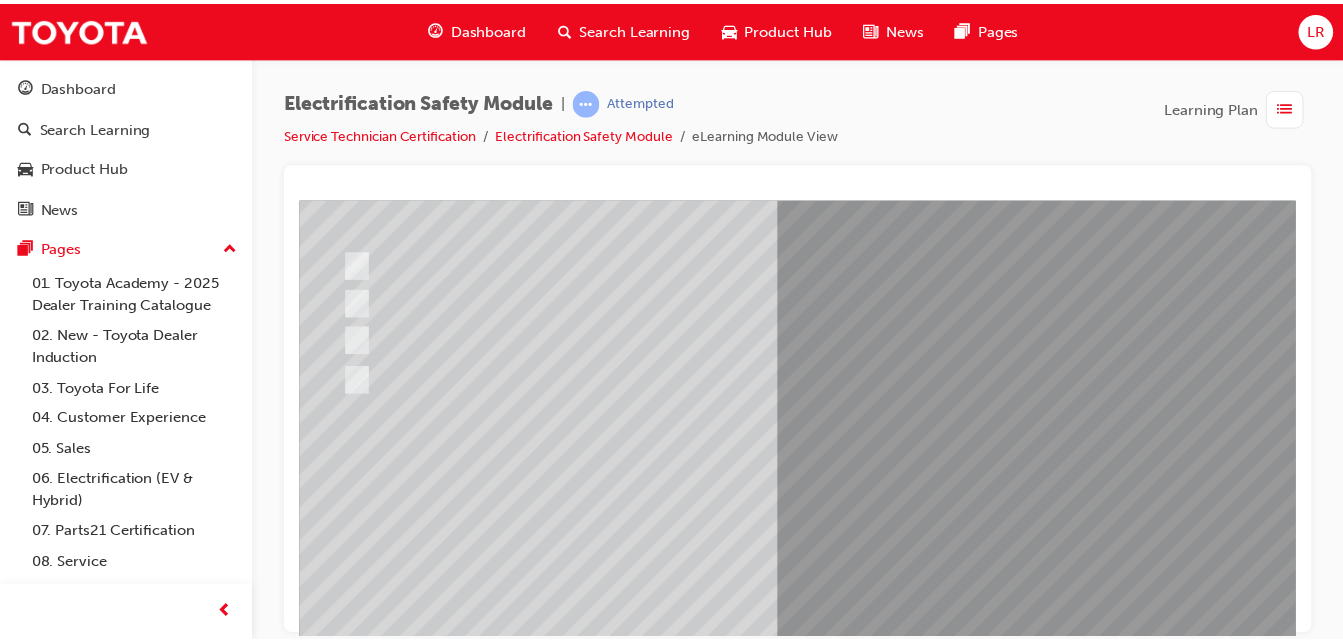 scroll, scrollTop: 311, scrollLeft: 30, axis: both 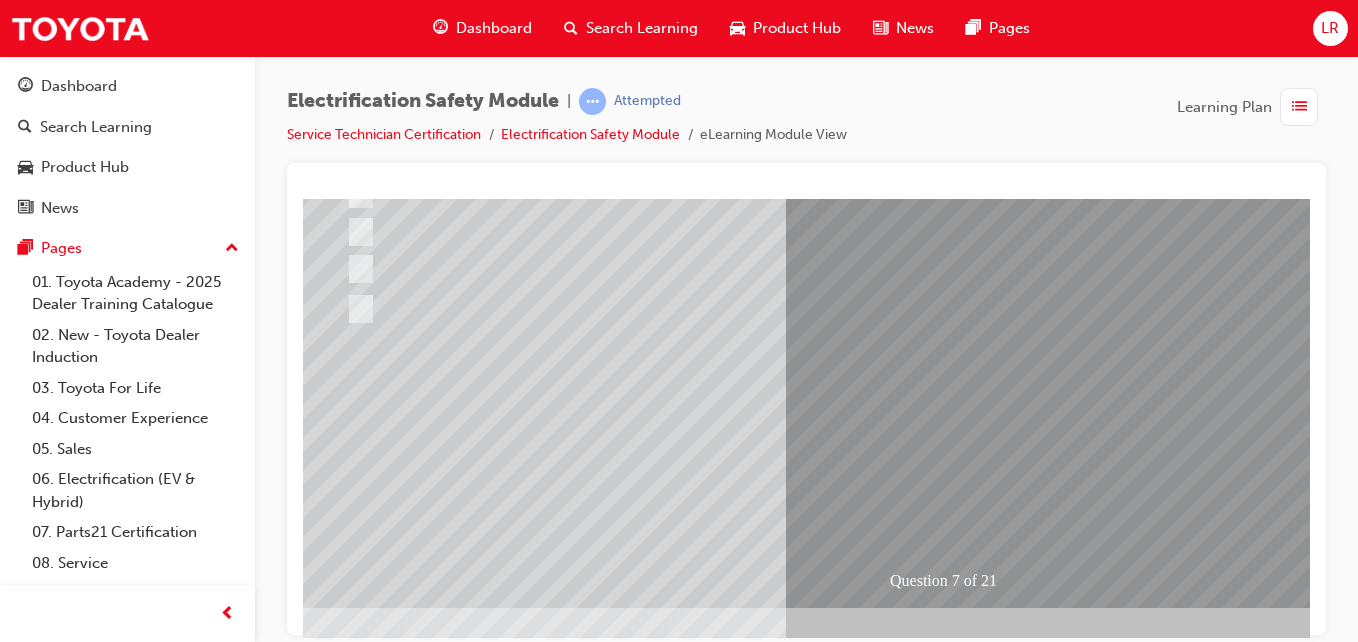 click at bounding box center (345, 2676) 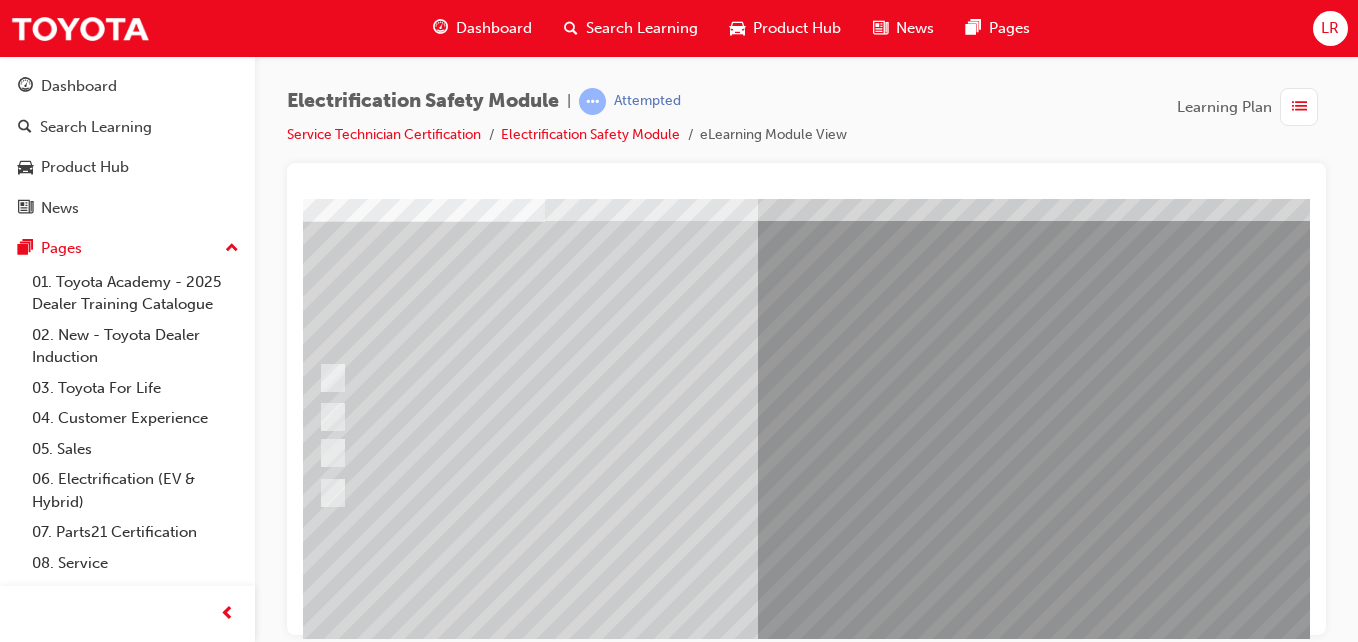 scroll, scrollTop: 128, scrollLeft: 58, axis: both 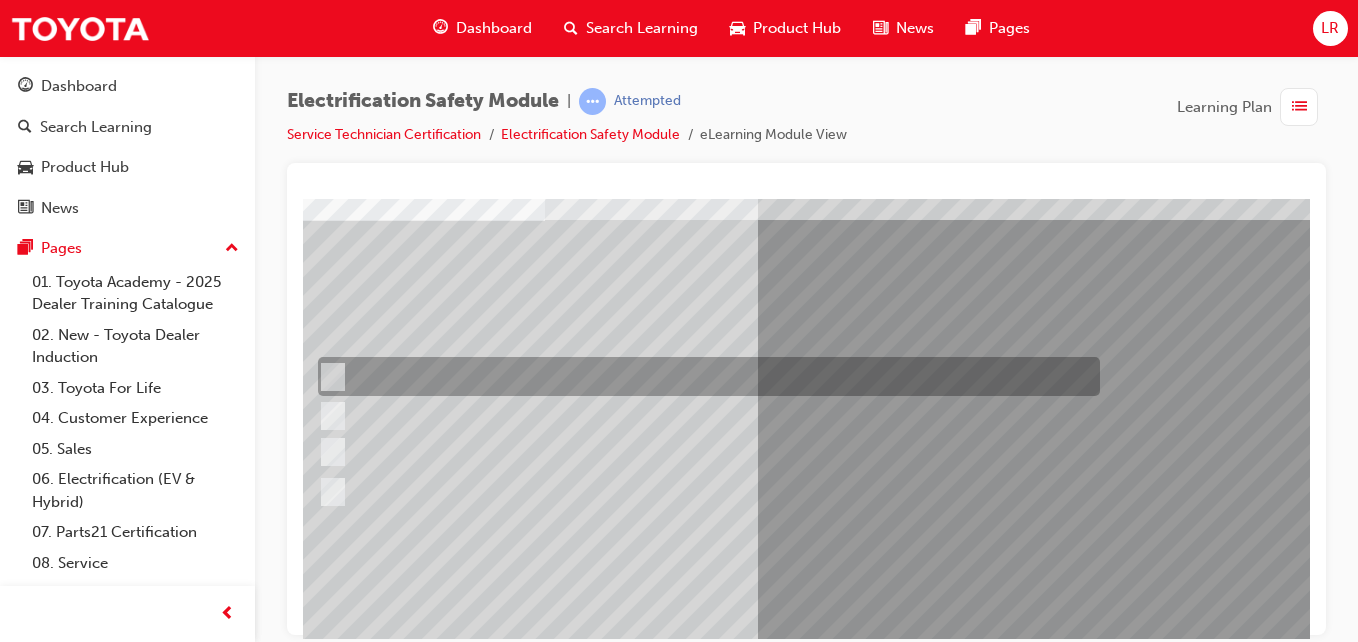 click at bounding box center (704, 376) 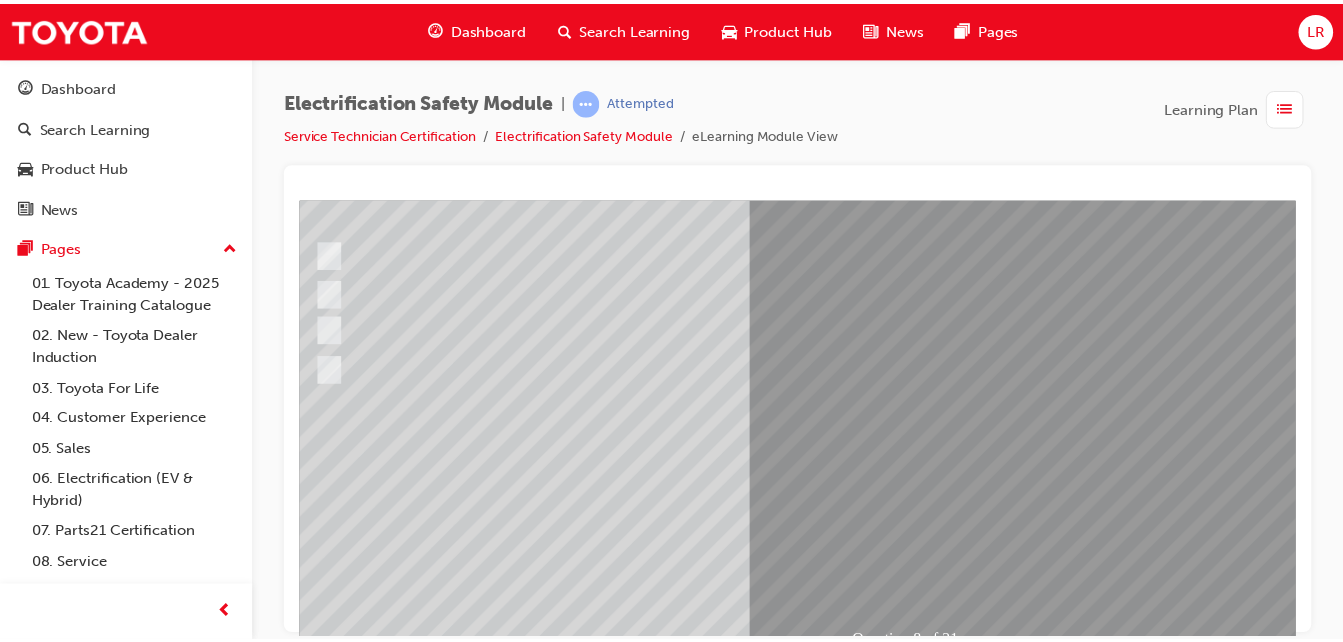 scroll, scrollTop: 269, scrollLeft: 58, axis: both 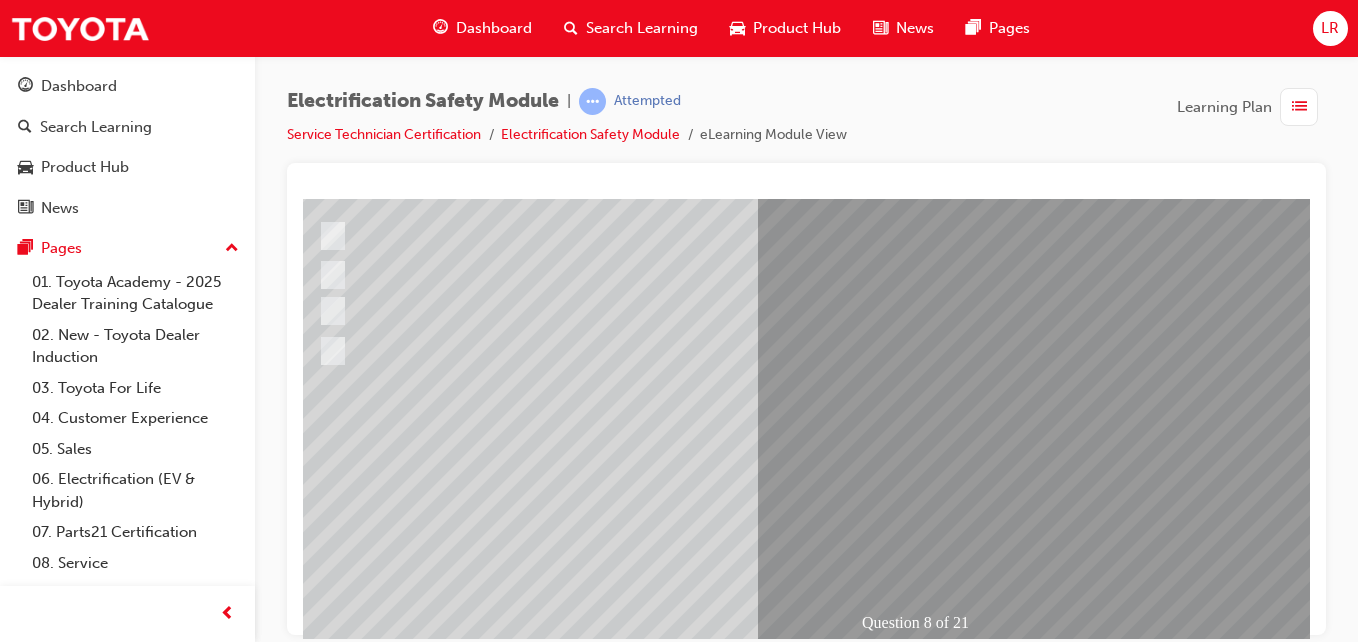 click at bounding box center [317, 2718] 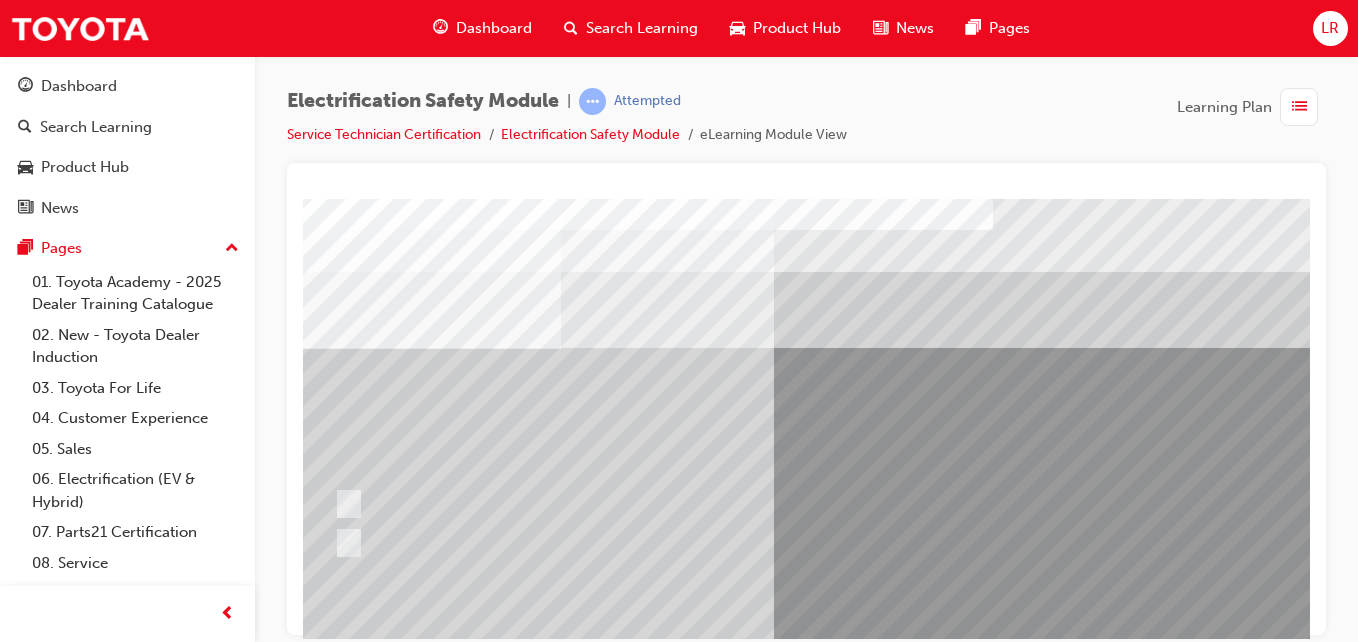 scroll, scrollTop: 0, scrollLeft: 44, axis: horizontal 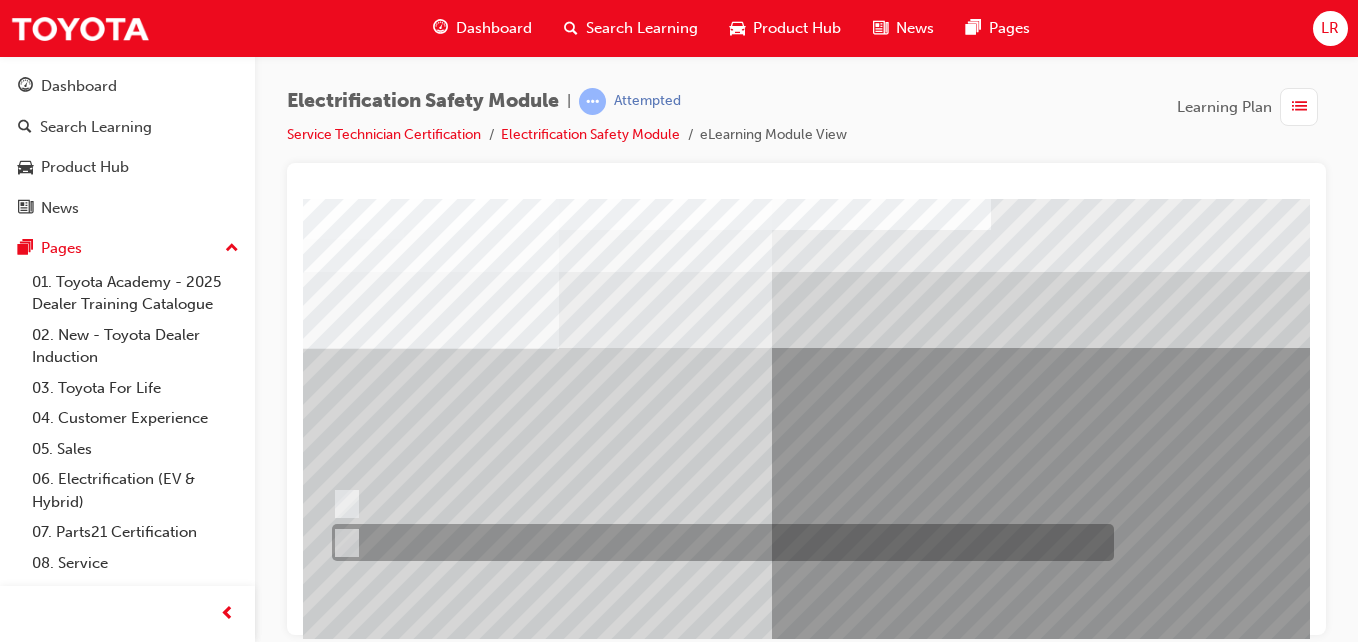 click at bounding box center (718, 542) 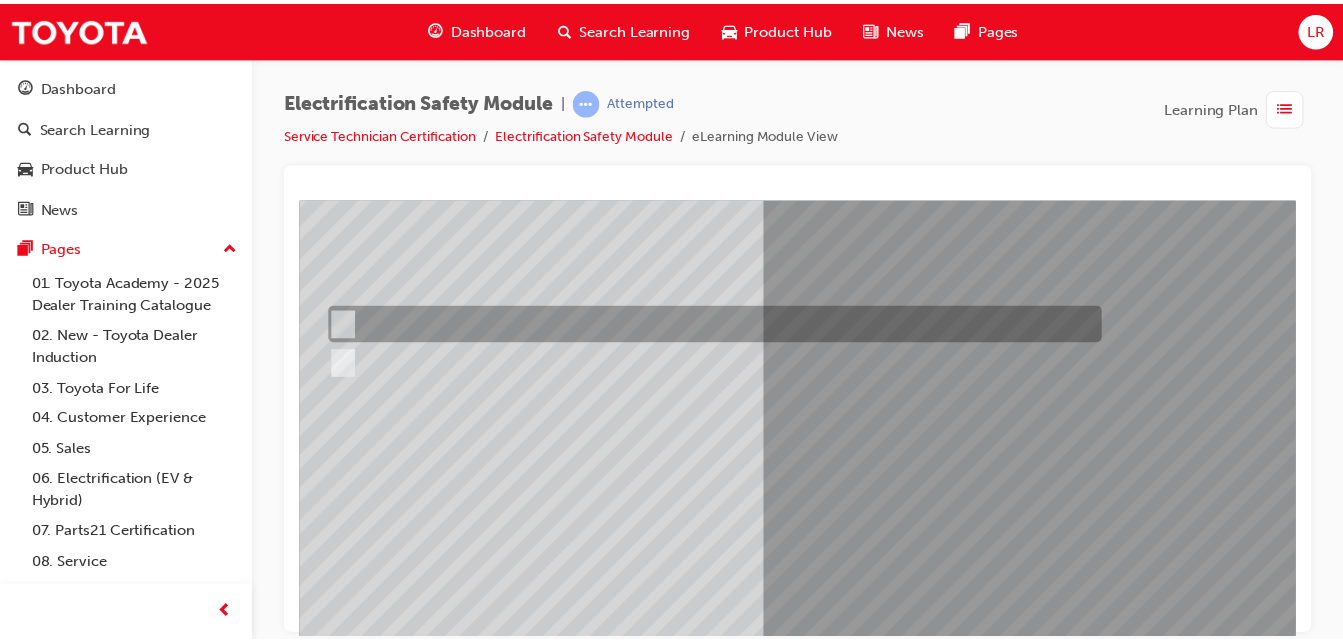 scroll, scrollTop: 181, scrollLeft: 44, axis: both 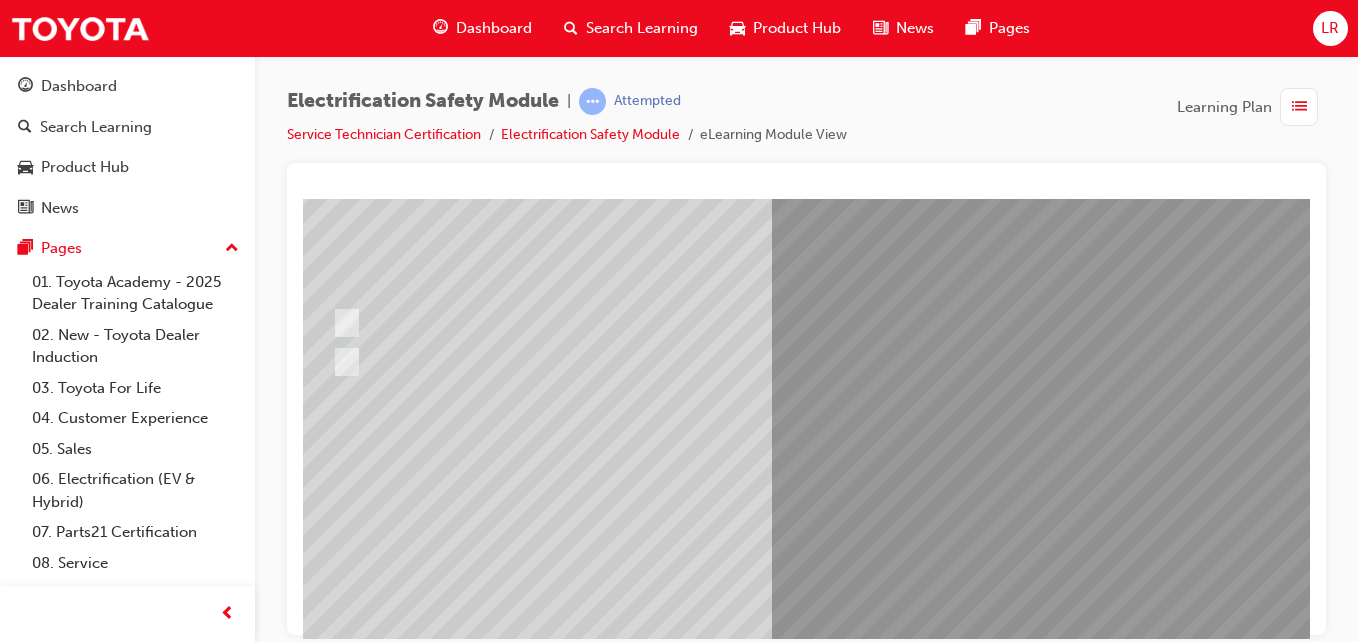 click at bounding box center (331, 2762) 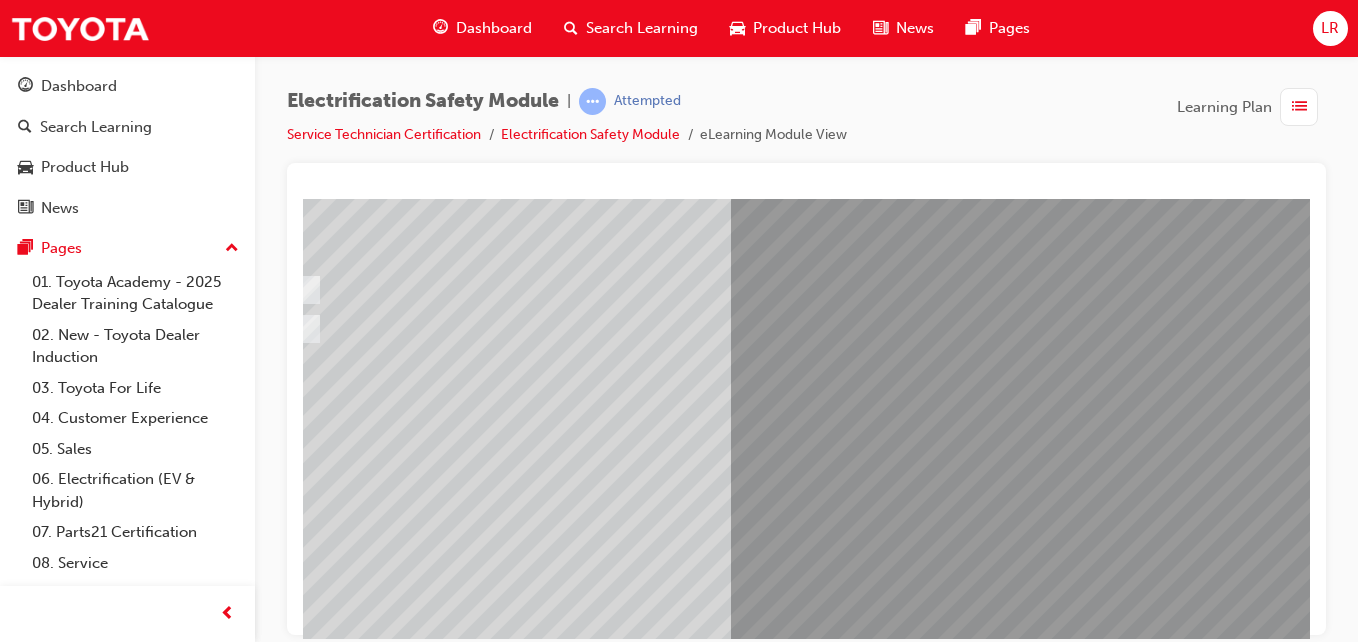 scroll, scrollTop: 212, scrollLeft: 83, axis: both 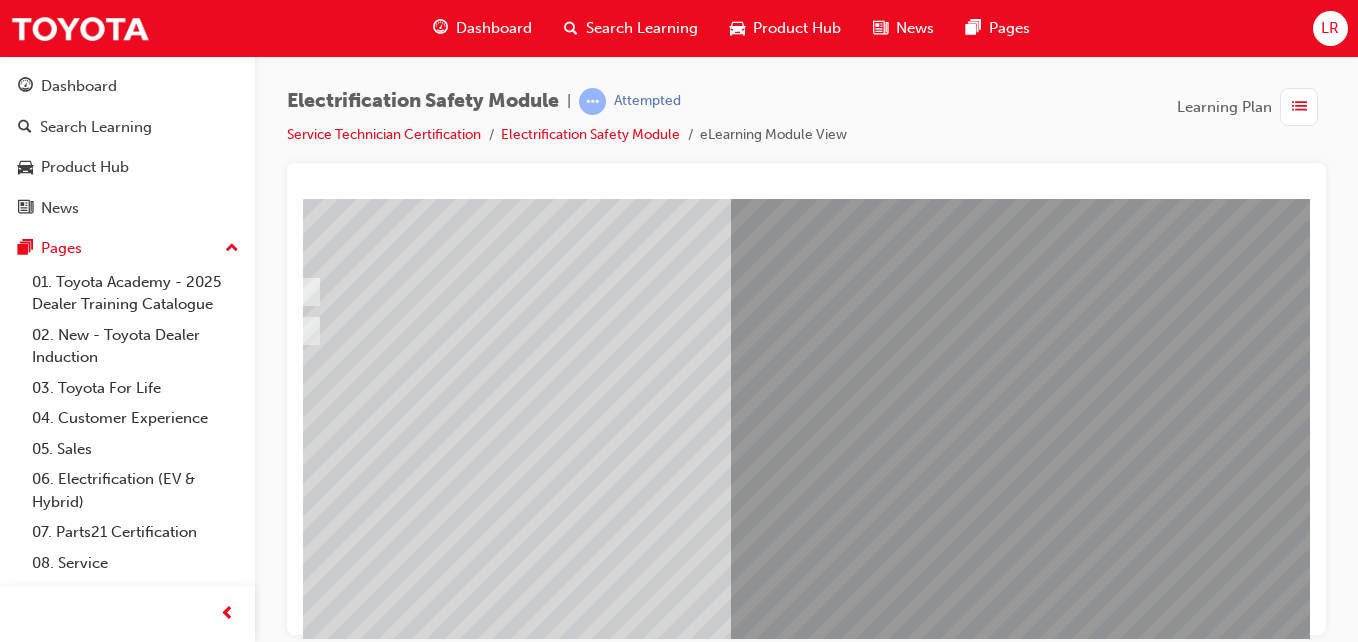 click at bounding box center [679, 291] 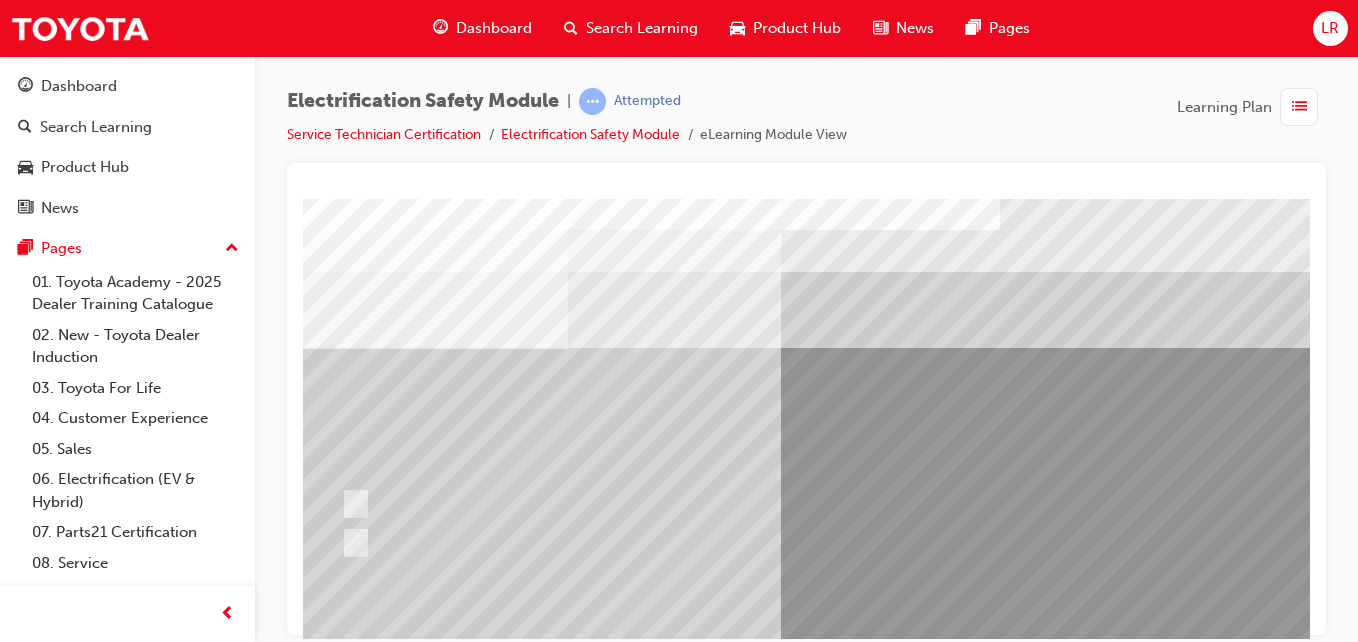 scroll, scrollTop: 0, scrollLeft: 14, axis: horizontal 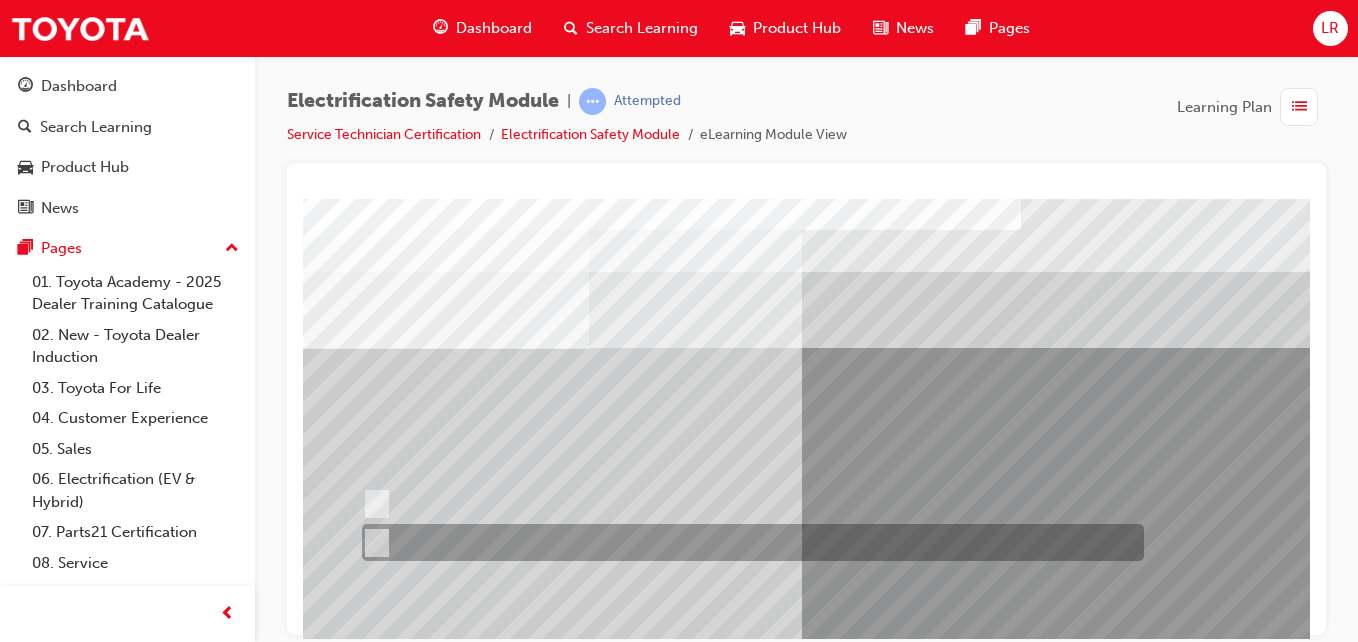 click at bounding box center [748, 542] 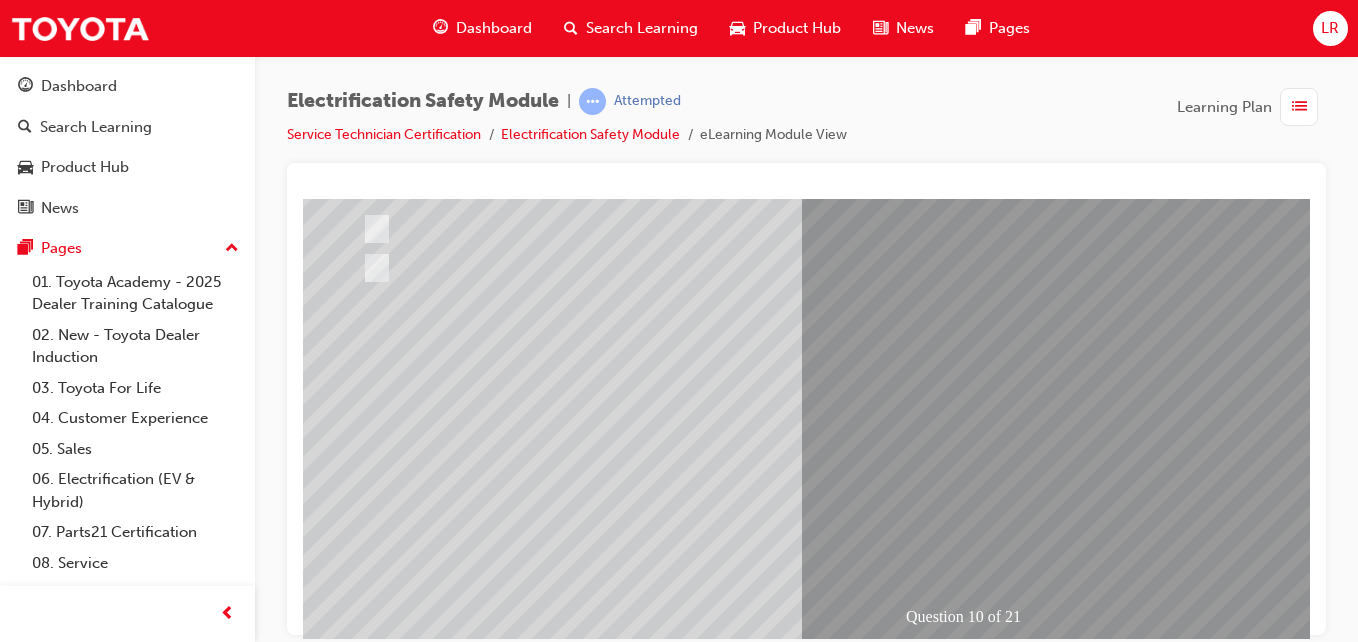 scroll, scrollTop: 276, scrollLeft: 14, axis: both 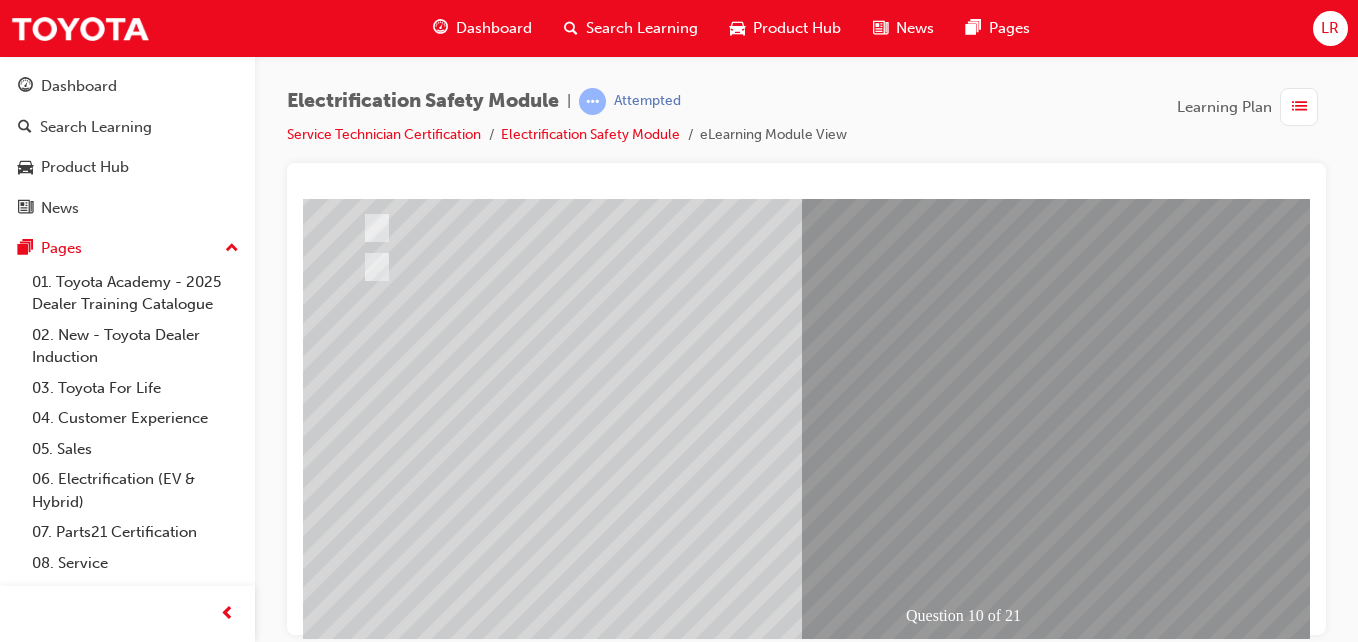 click at bounding box center (361, 2667) 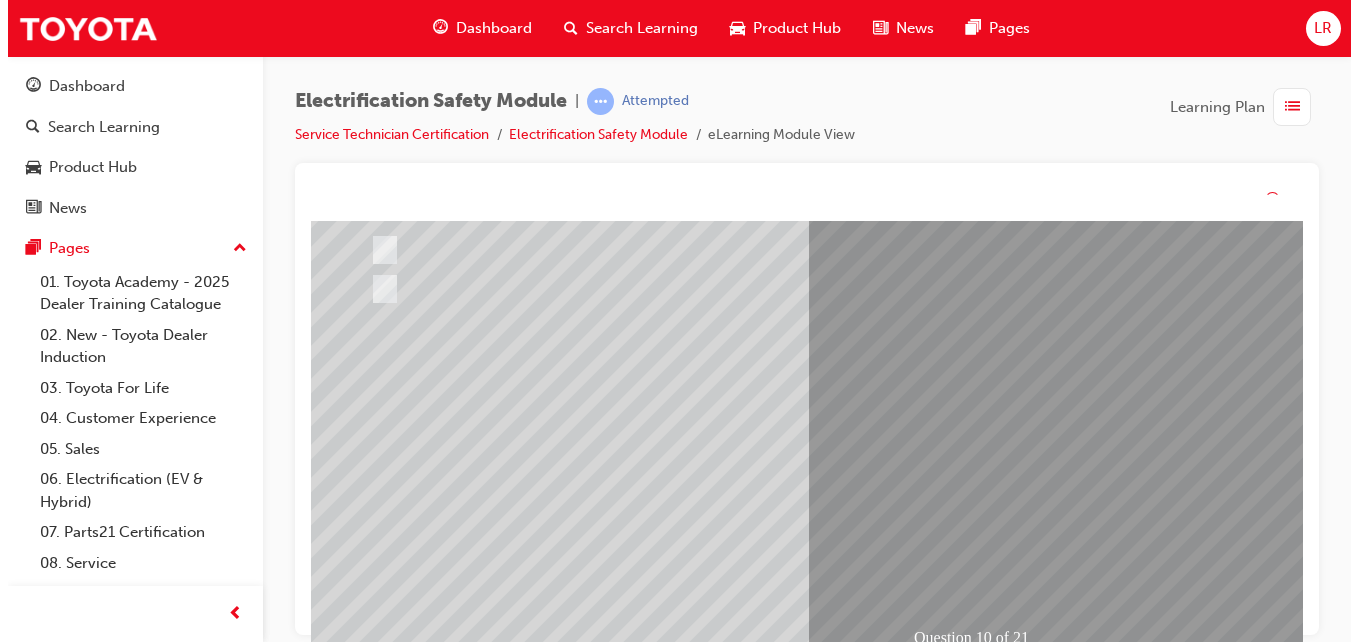 scroll, scrollTop: 0, scrollLeft: 0, axis: both 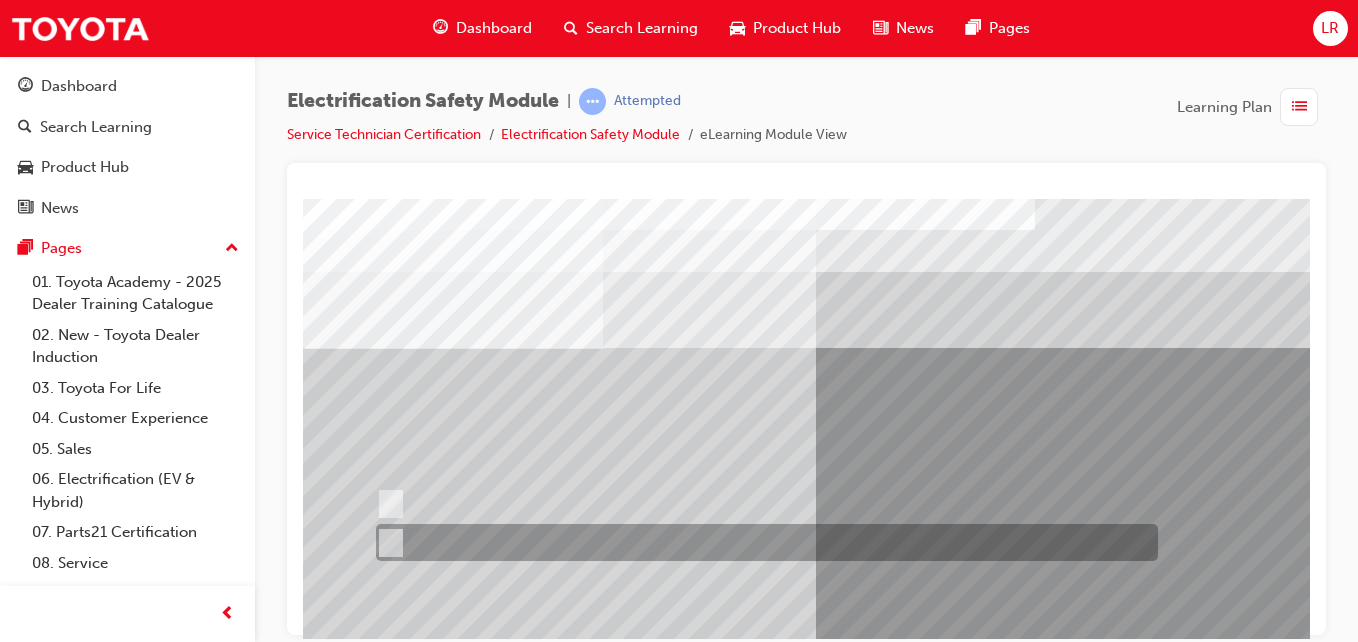click at bounding box center [762, 542] 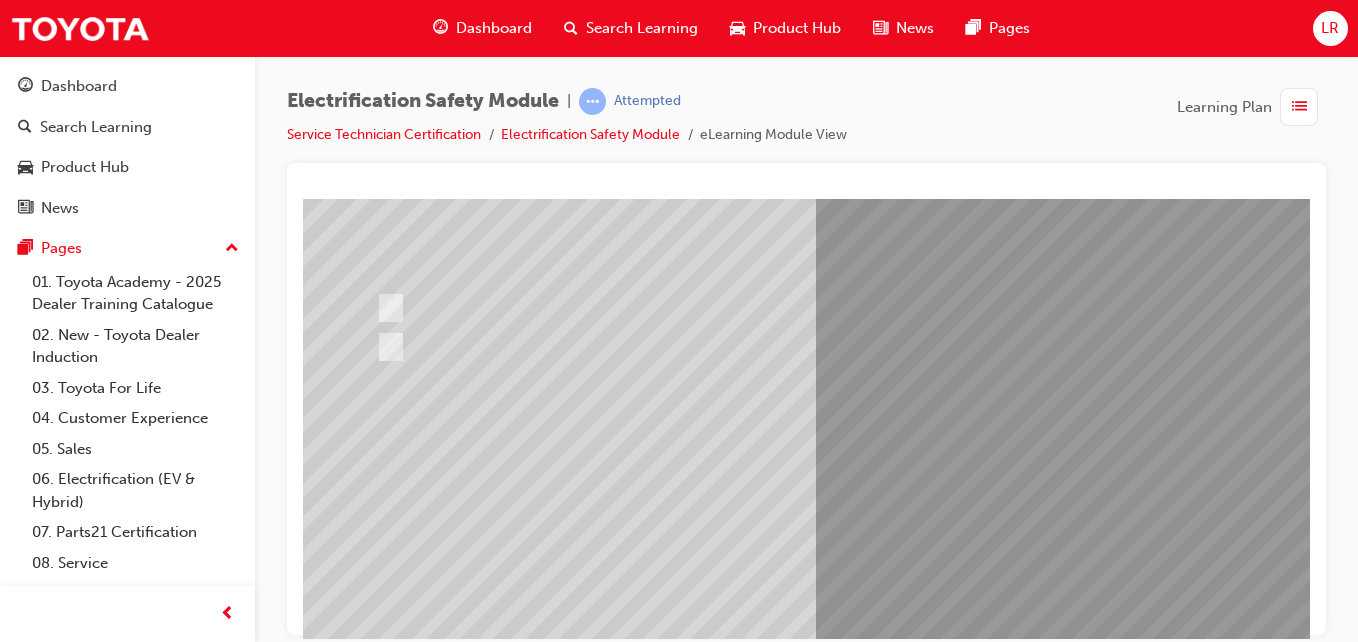 scroll, scrollTop: 218, scrollLeft: 0, axis: vertical 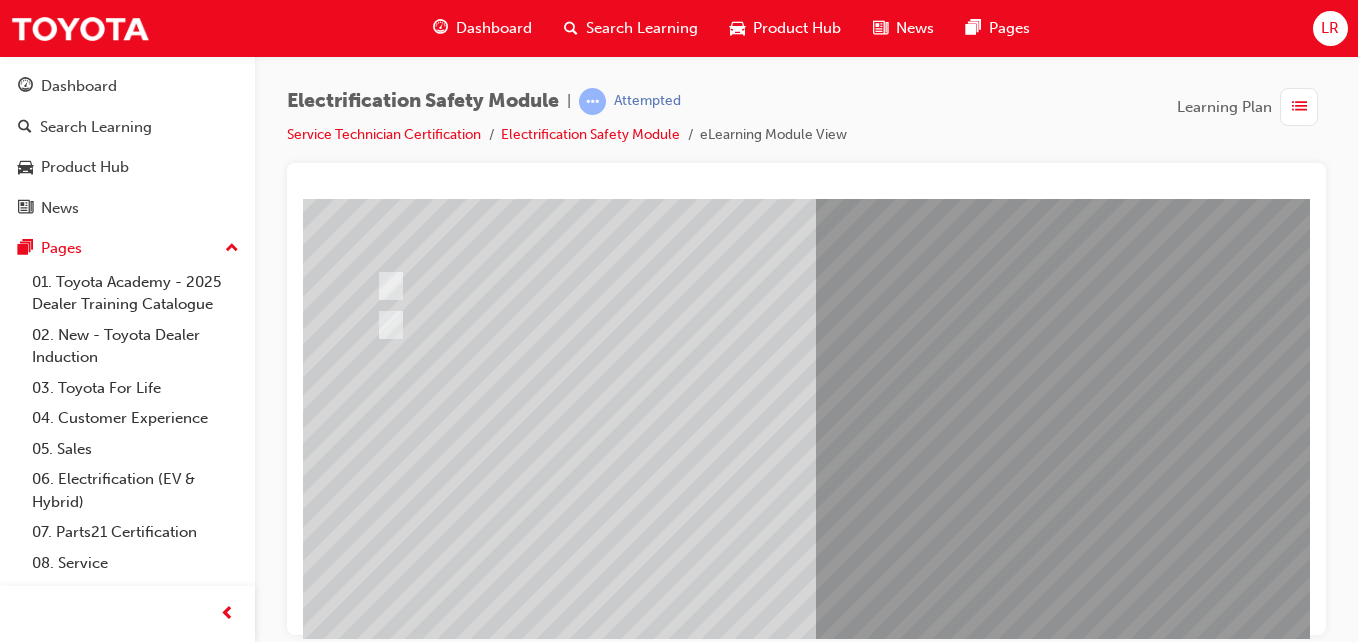 click at bounding box center (375, 2725) 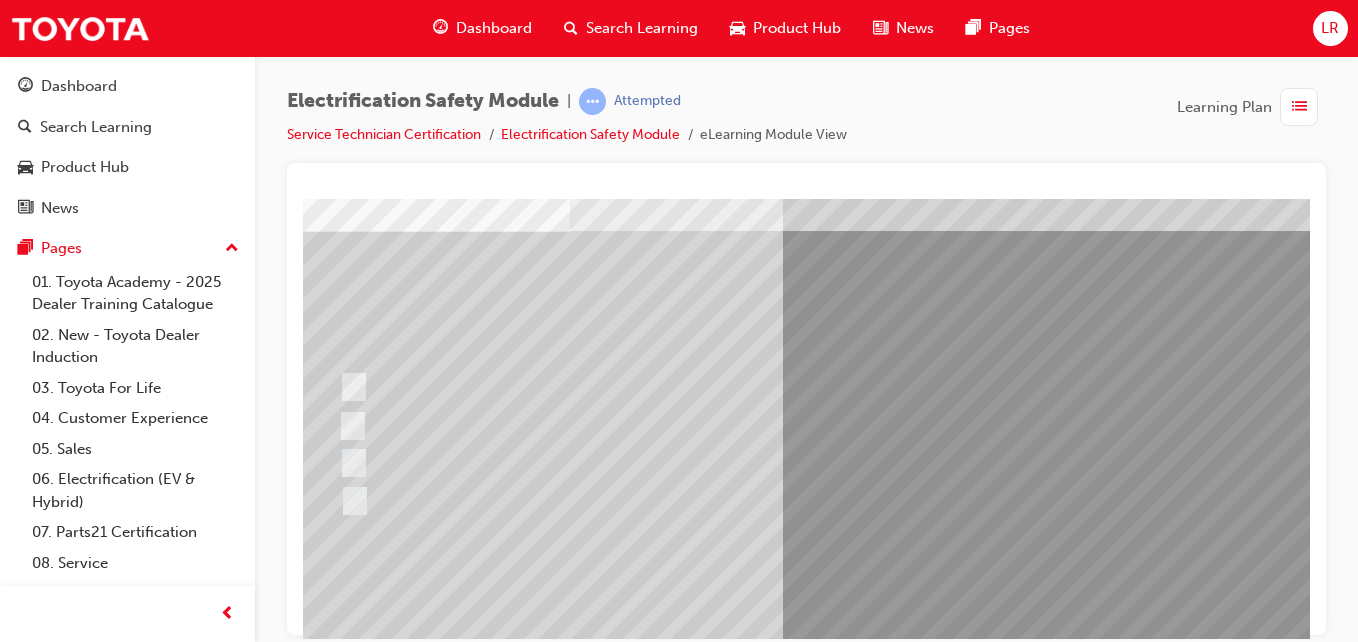 scroll, scrollTop: 162, scrollLeft: 33, axis: both 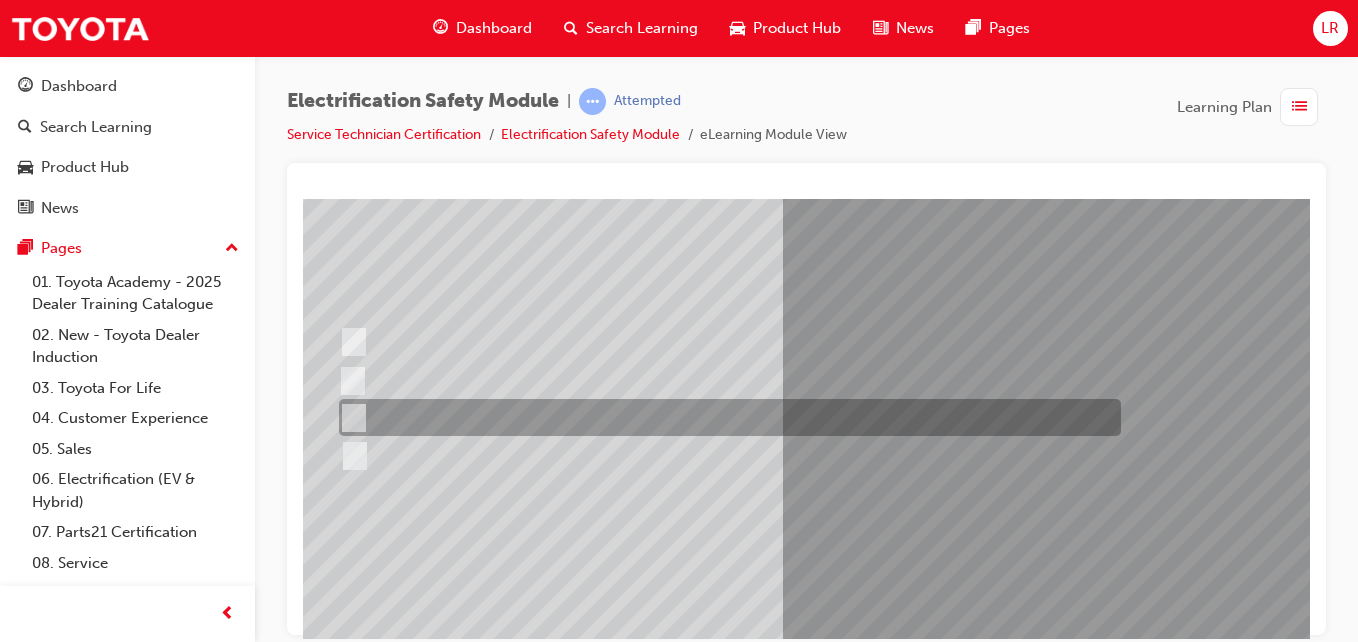 click at bounding box center (725, 417) 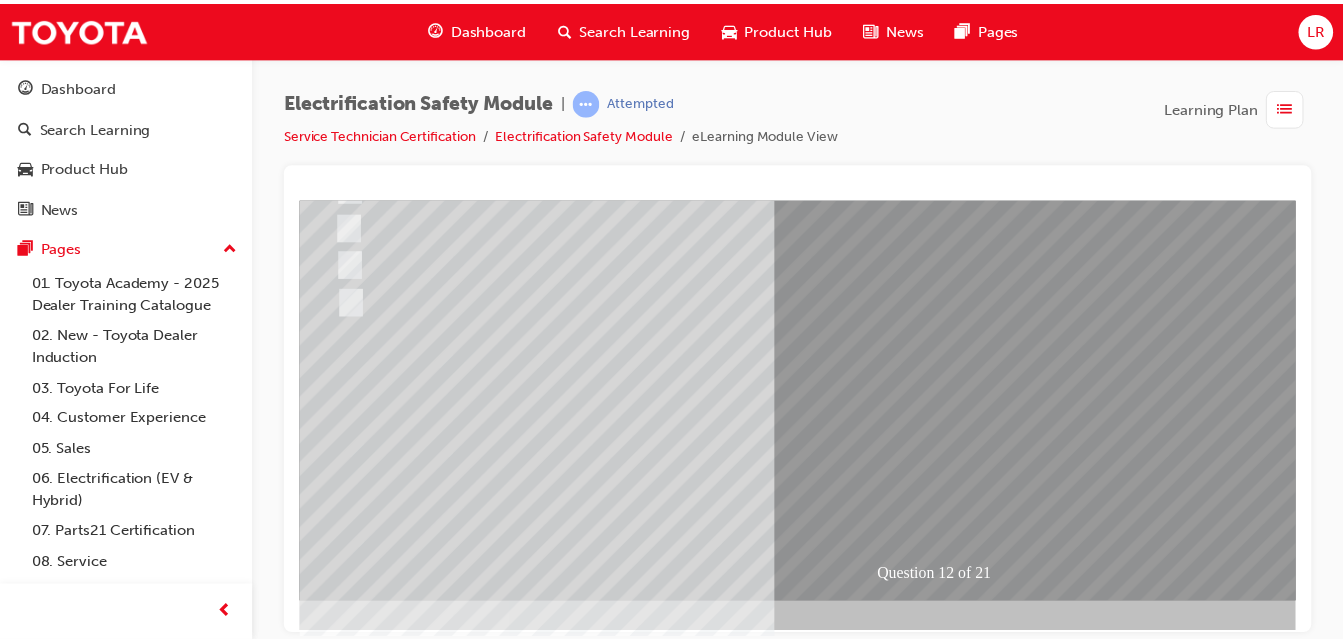 scroll, scrollTop: 325, scrollLeft: 33, axis: both 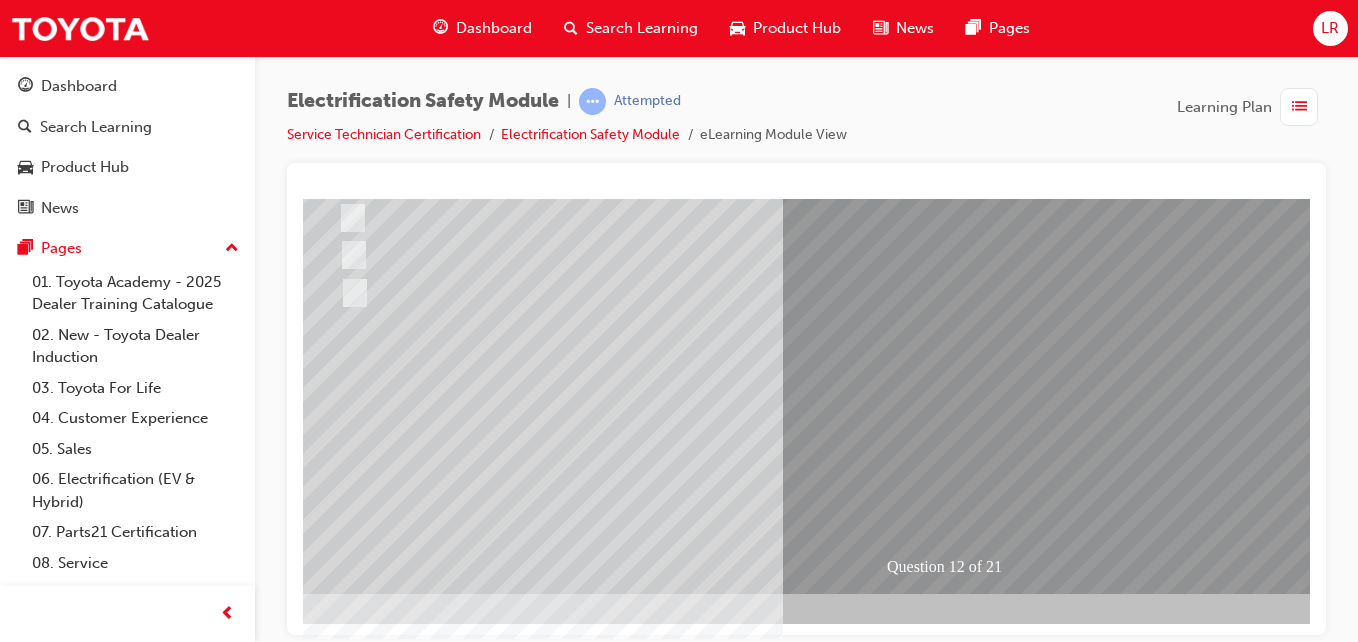 click at bounding box center (342, 2662) 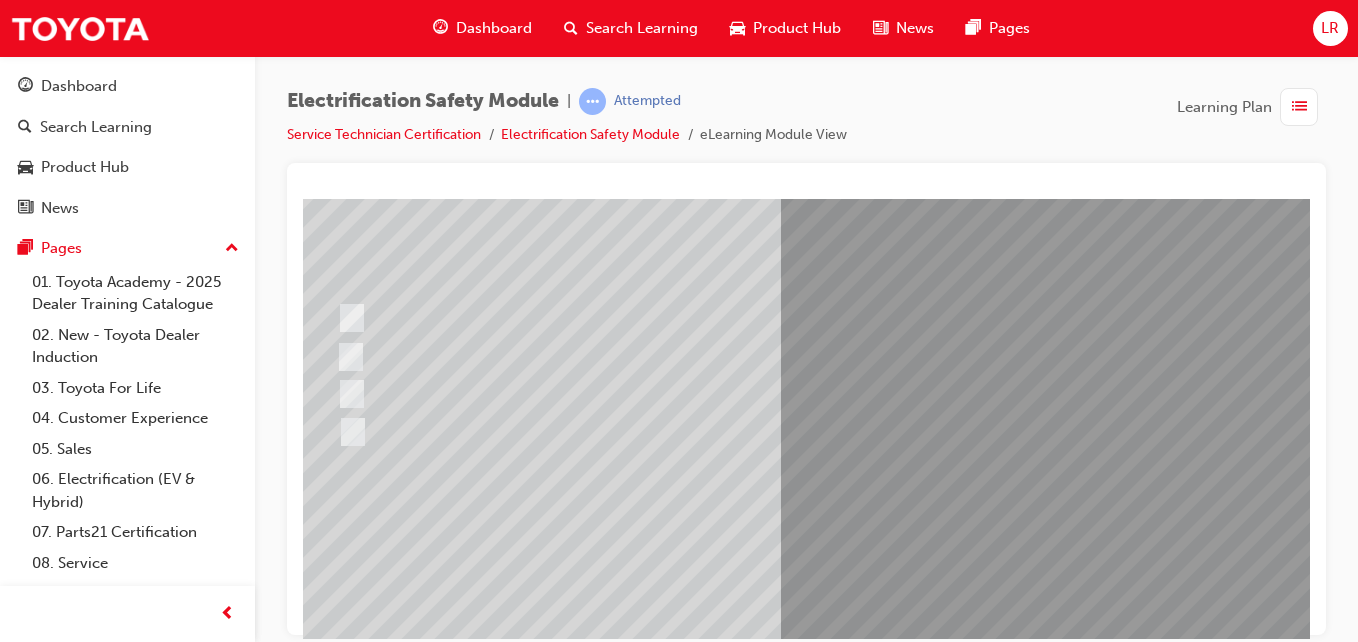 scroll, scrollTop: 182, scrollLeft: 35, axis: both 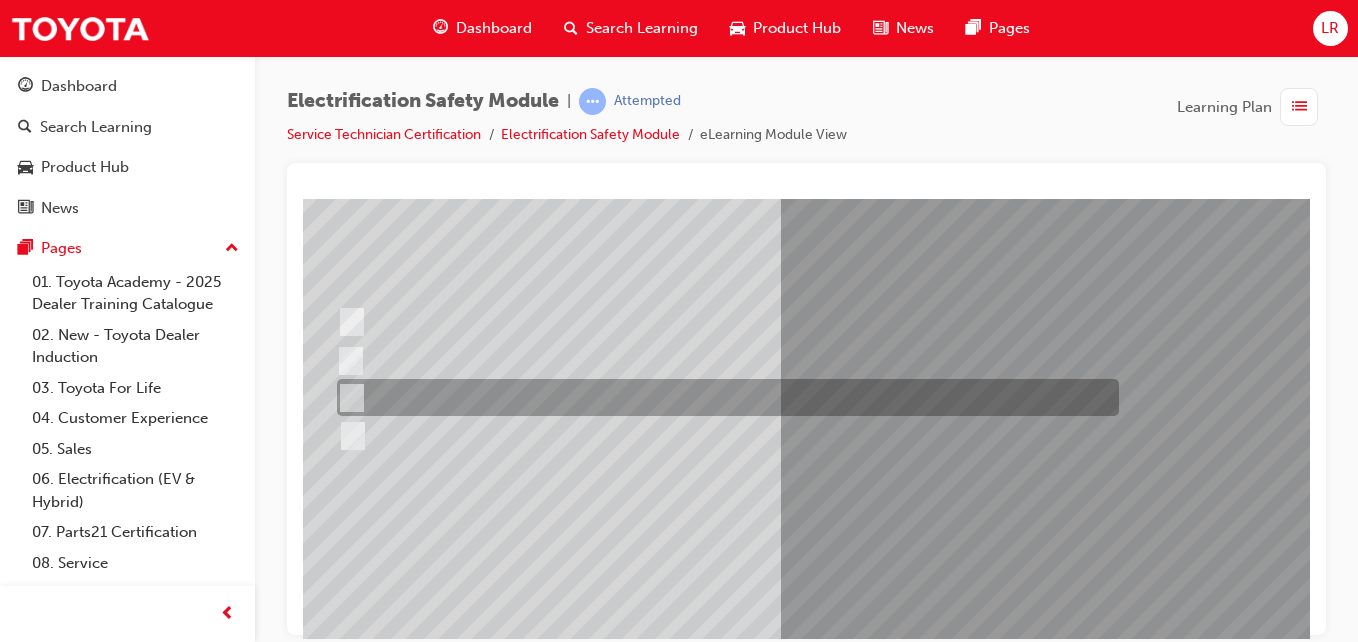 click at bounding box center [723, 397] 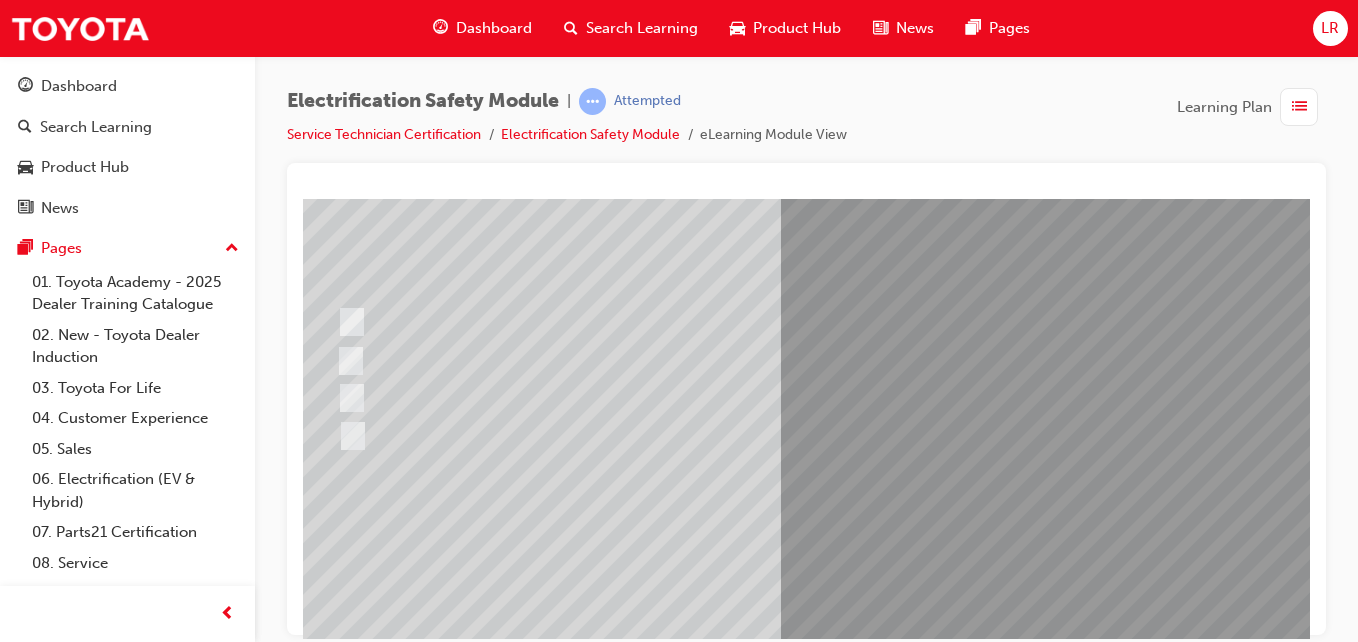 click at bounding box center (340, 2805) 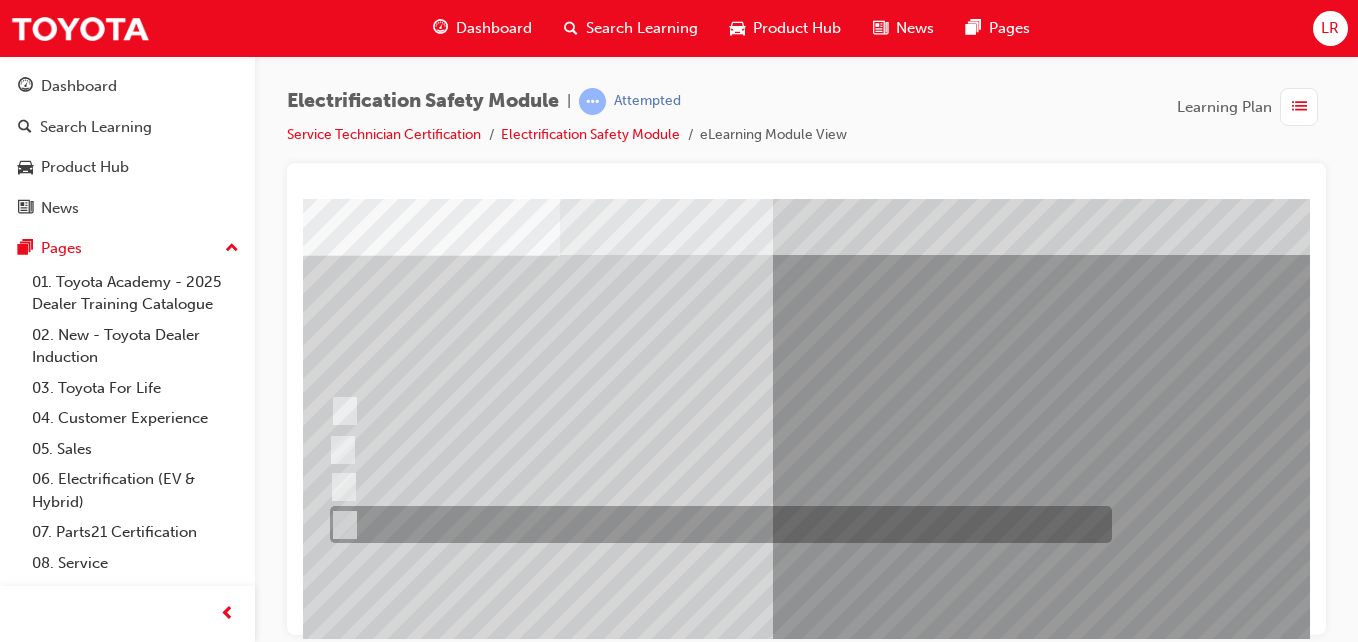 scroll, scrollTop: 113, scrollLeft: 43, axis: both 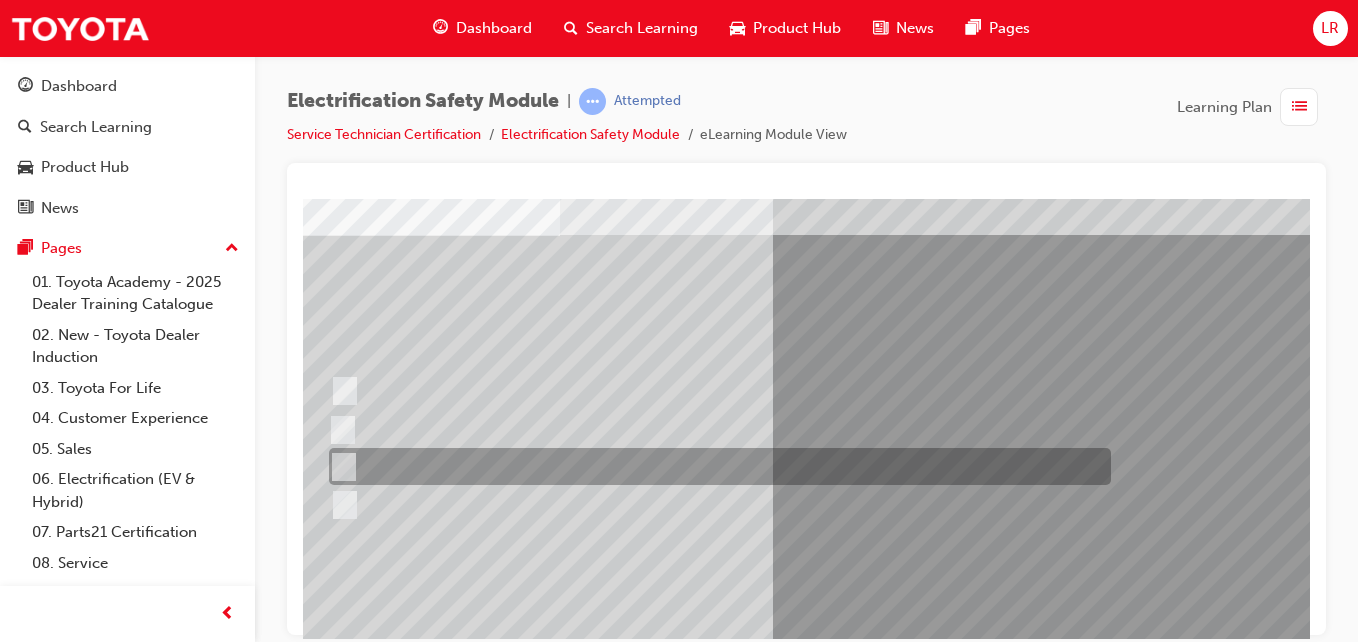 click at bounding box center [715, 466] 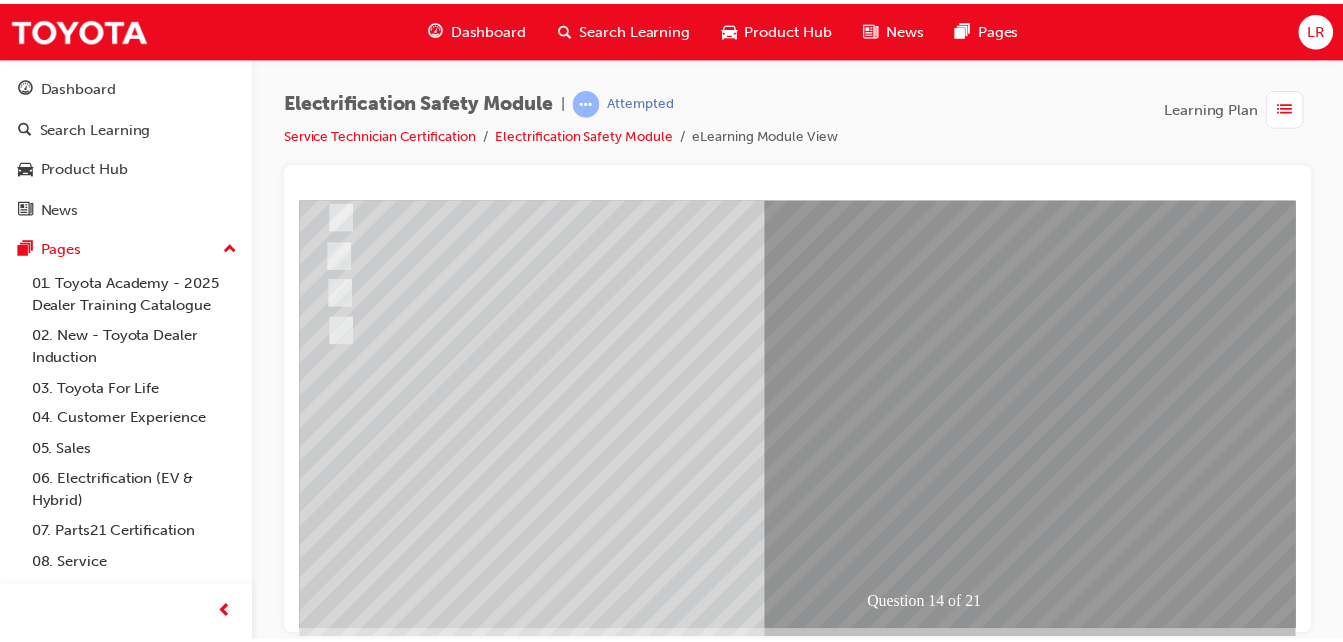 scroll, scrollTop: 317, scrollLeft: 43, axis: both 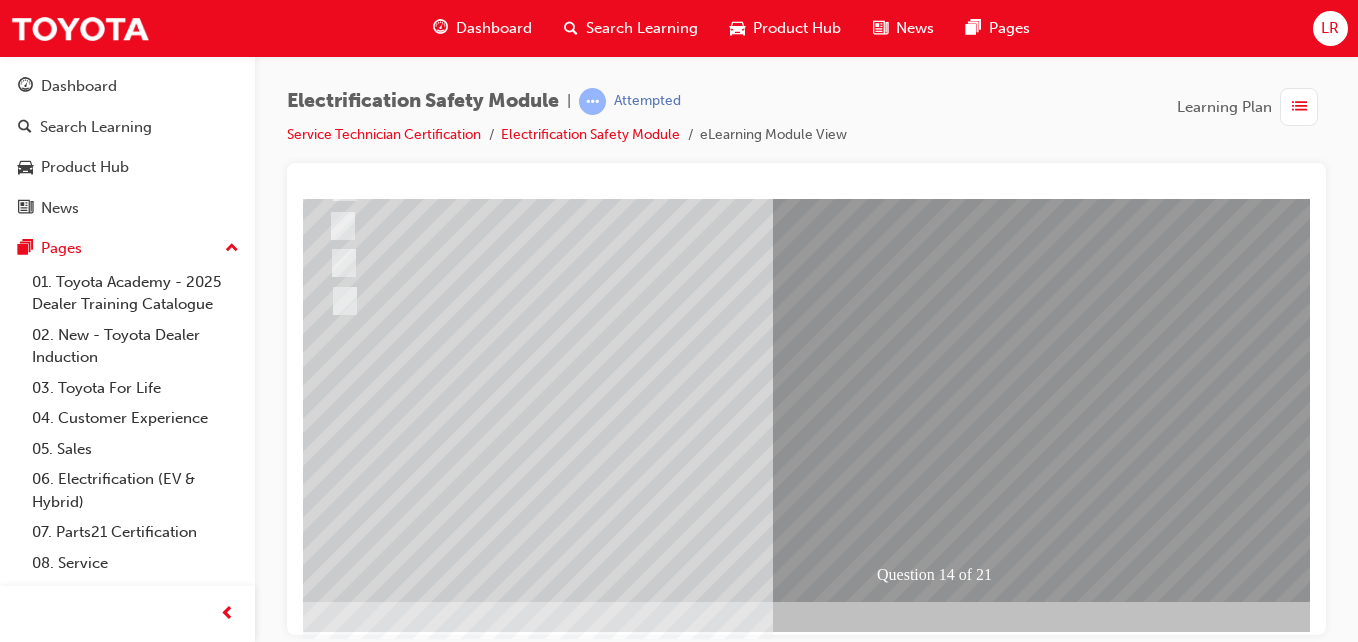 click at bounding box center [332, 2670] 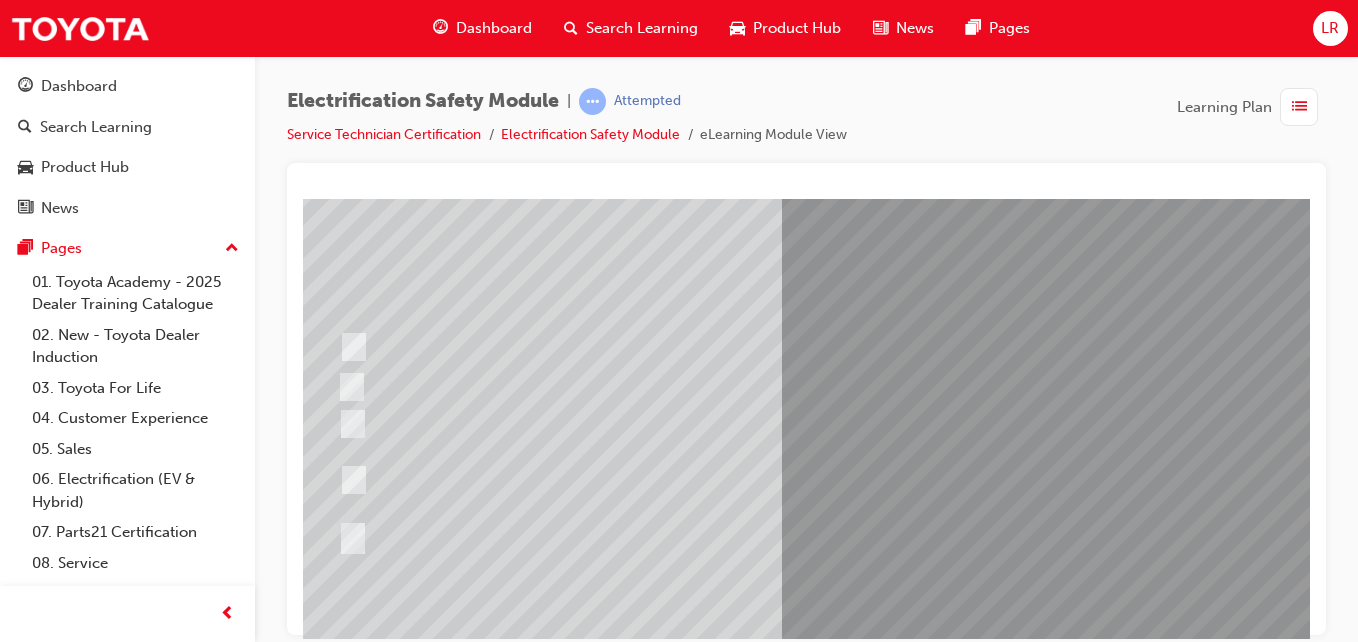 scroll, scrollTop: 158, scrollLeft: 34, axis: both 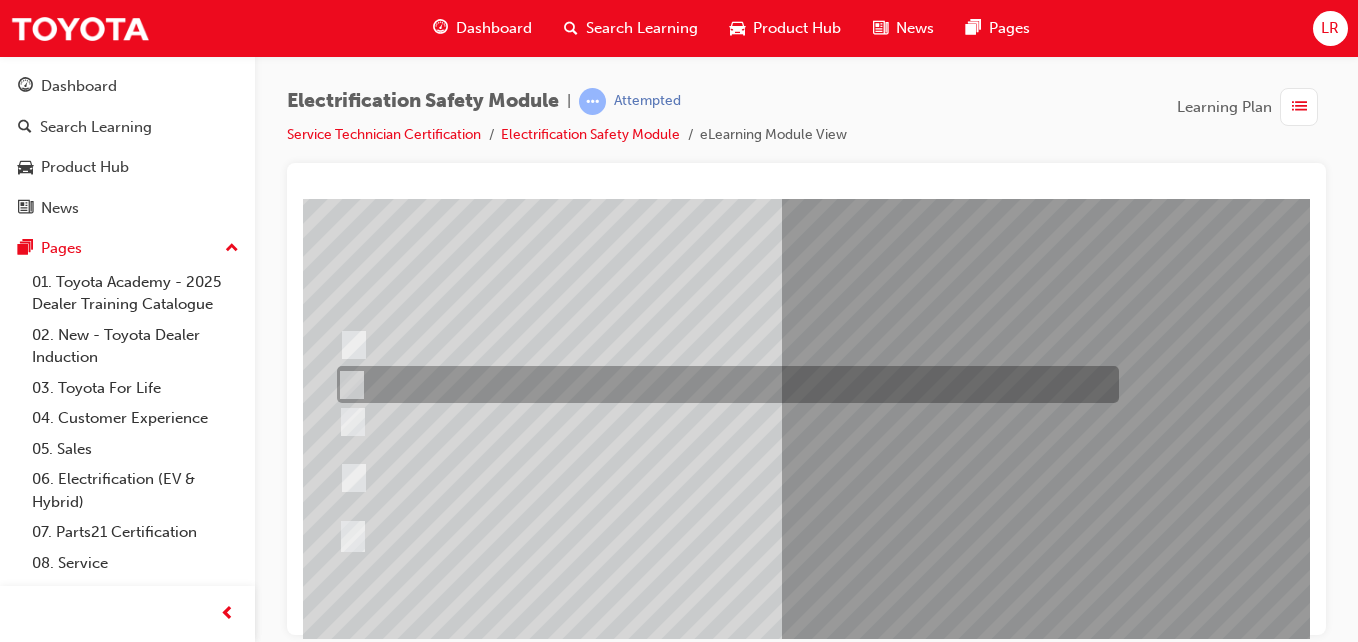 click at bounding box center (723, 384) 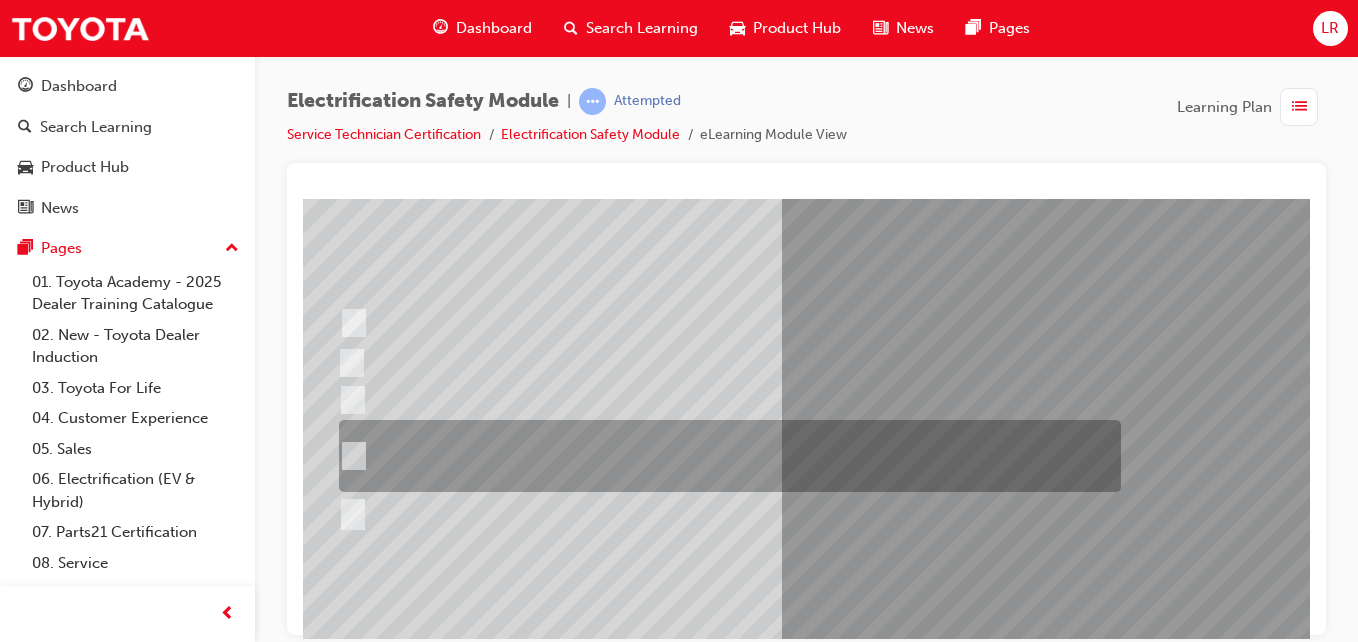 scroll, scrollTop: 183, scrollLeft: 34, axis: both 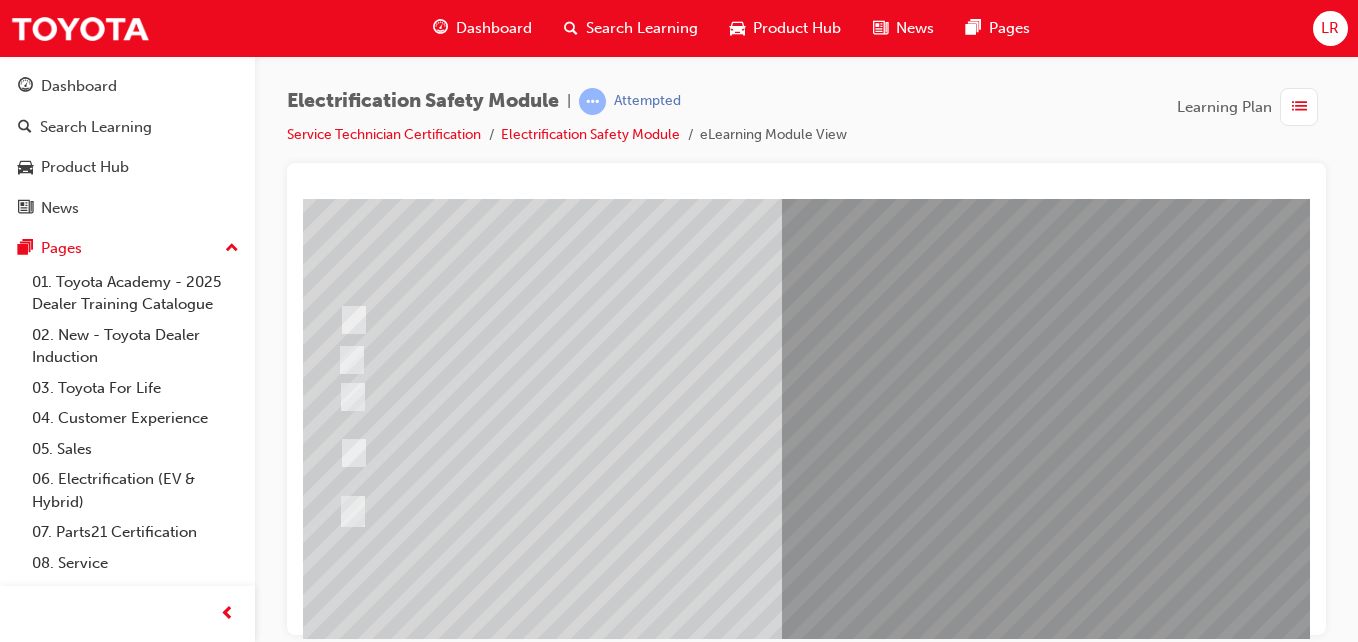 click at bounding box center (341, 2831) 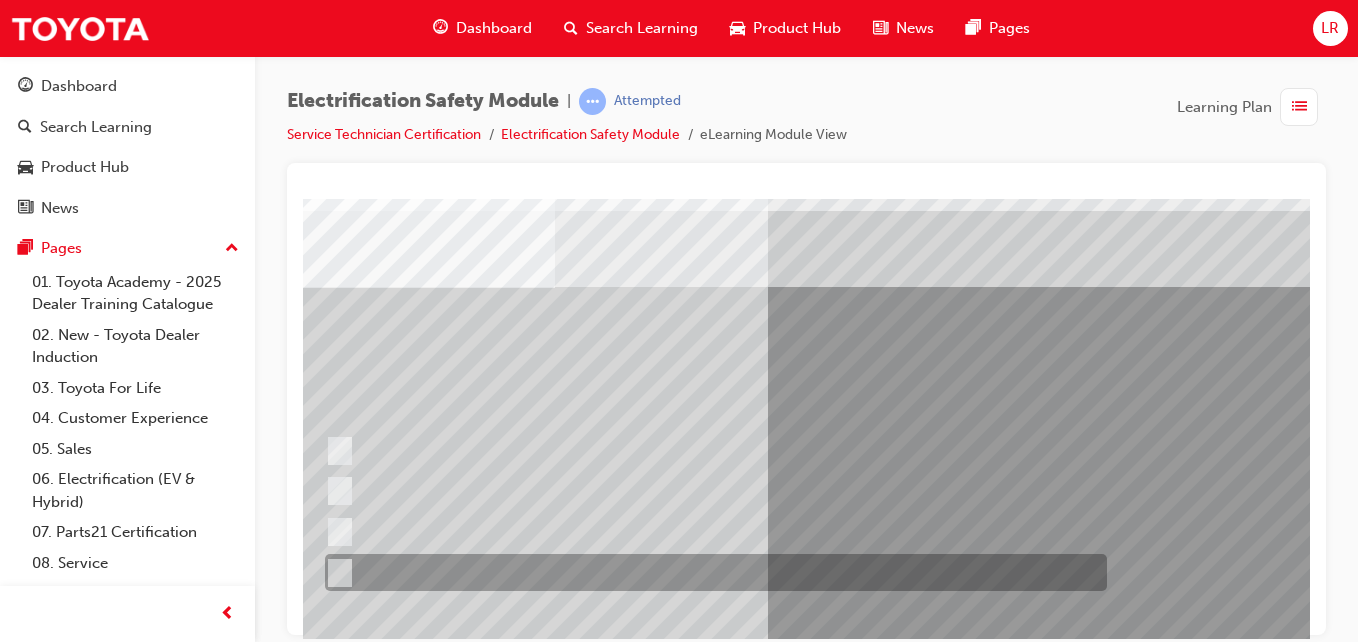 scroll, scrollTop: 62, scrollLeft: 48, axis: both 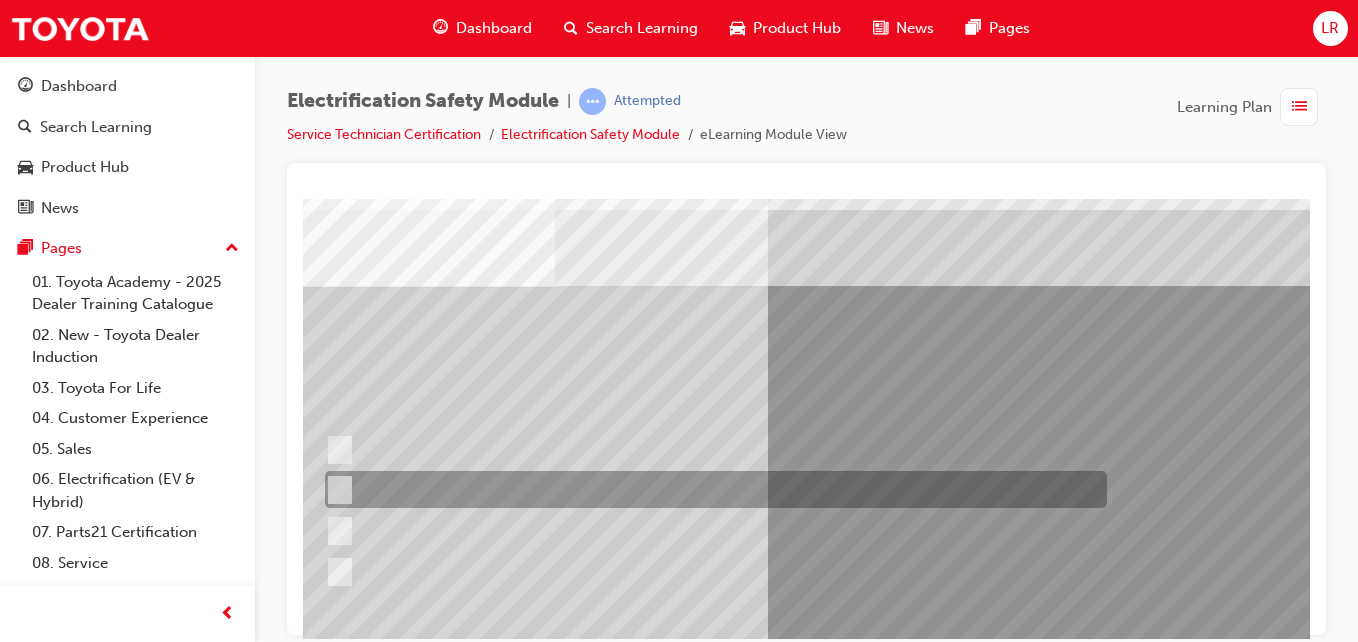 click at bounding box center [711, 489] 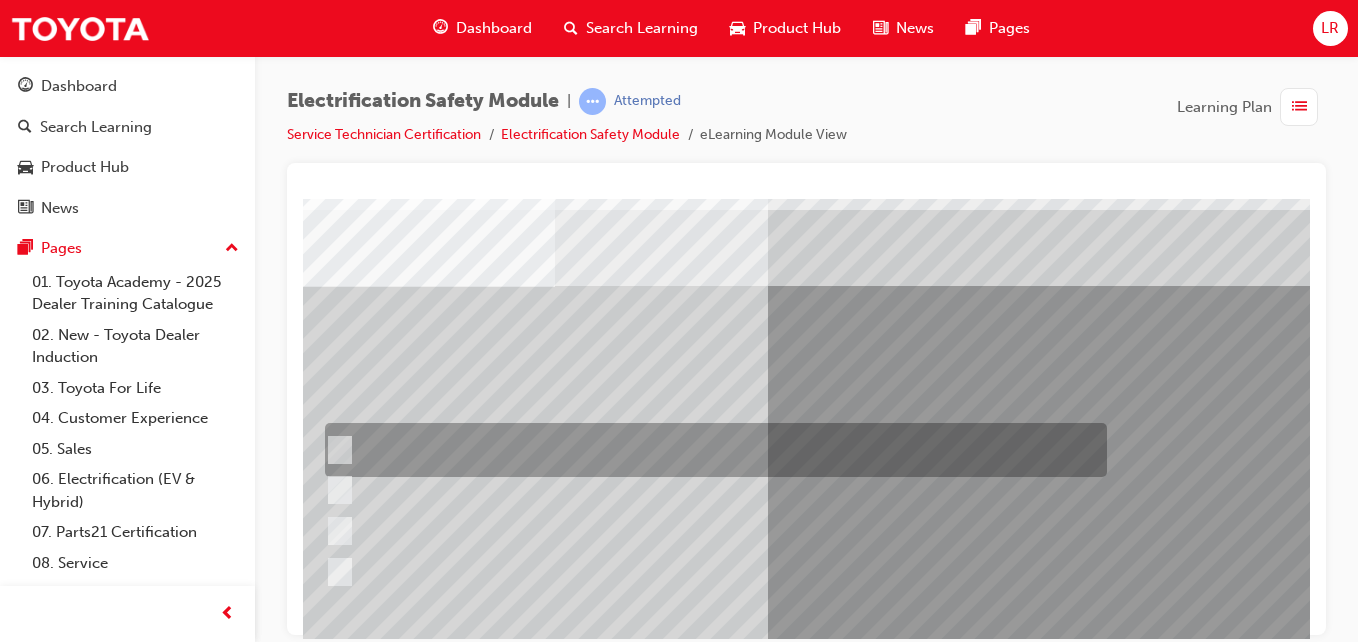 click at bounding box center [711, 450] 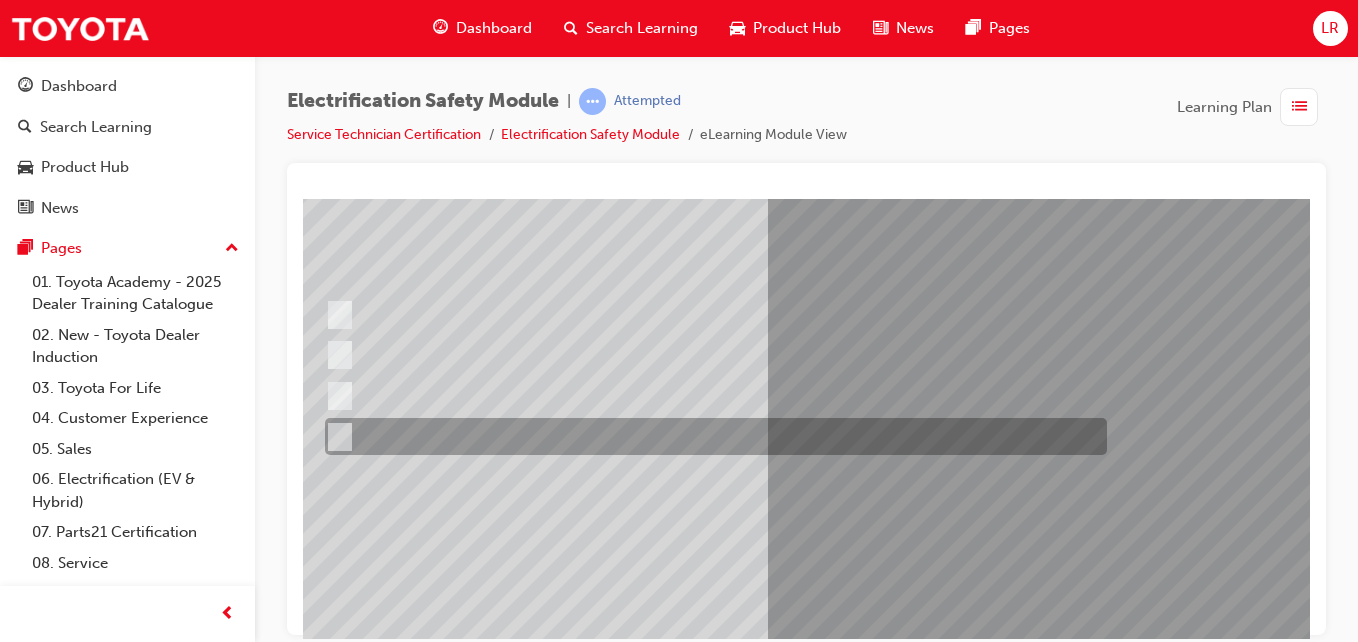 scroll, scrollTop: 266, scrollLeft: 48, axis: both 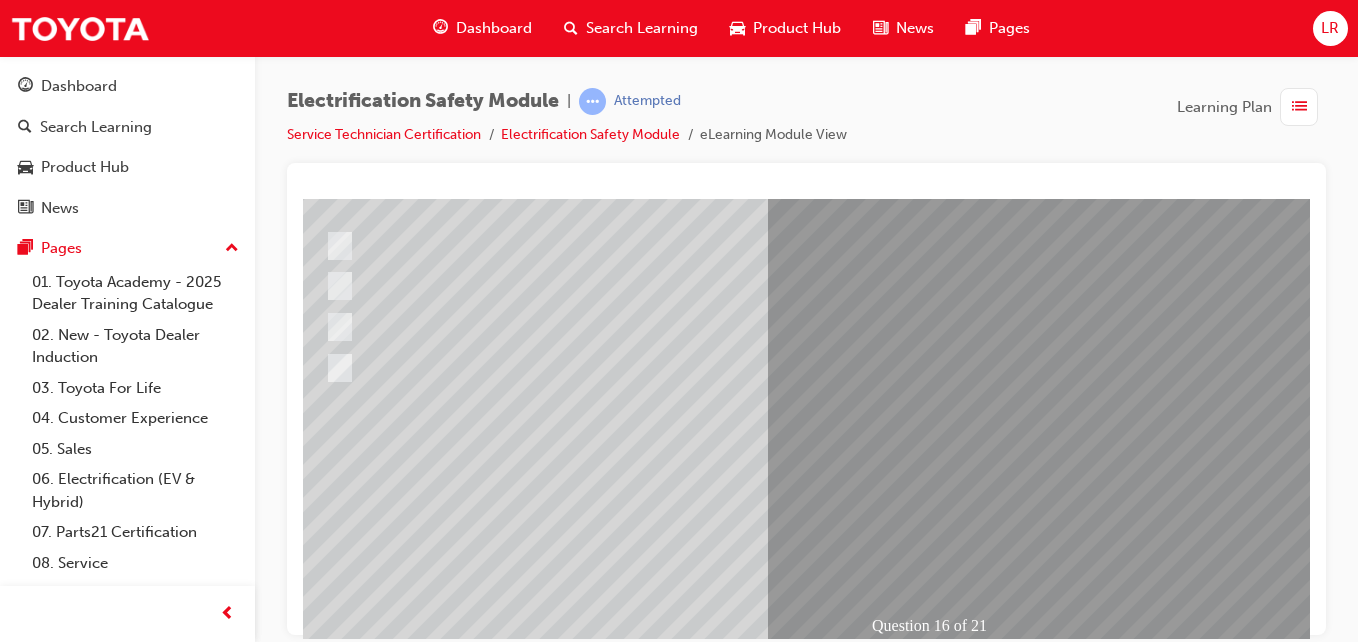 click at bounding box center (327, 2721) 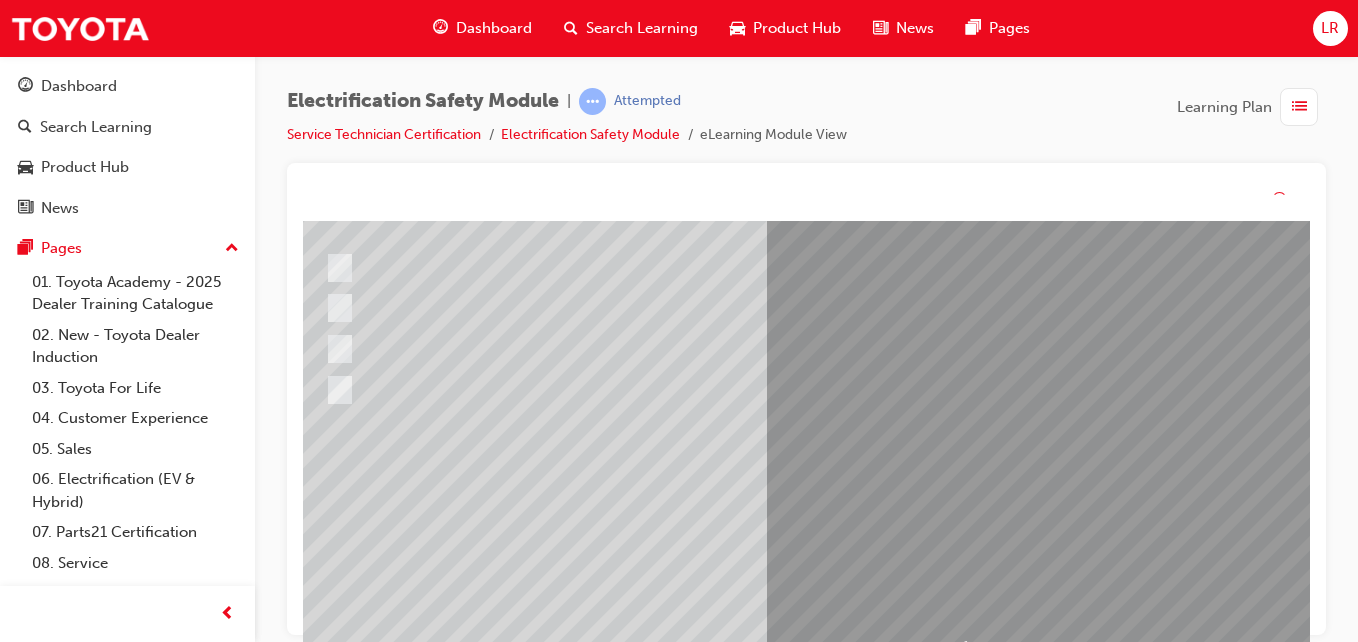 scroll, scrollTop: 0, scrollLeft: 0, axis: both 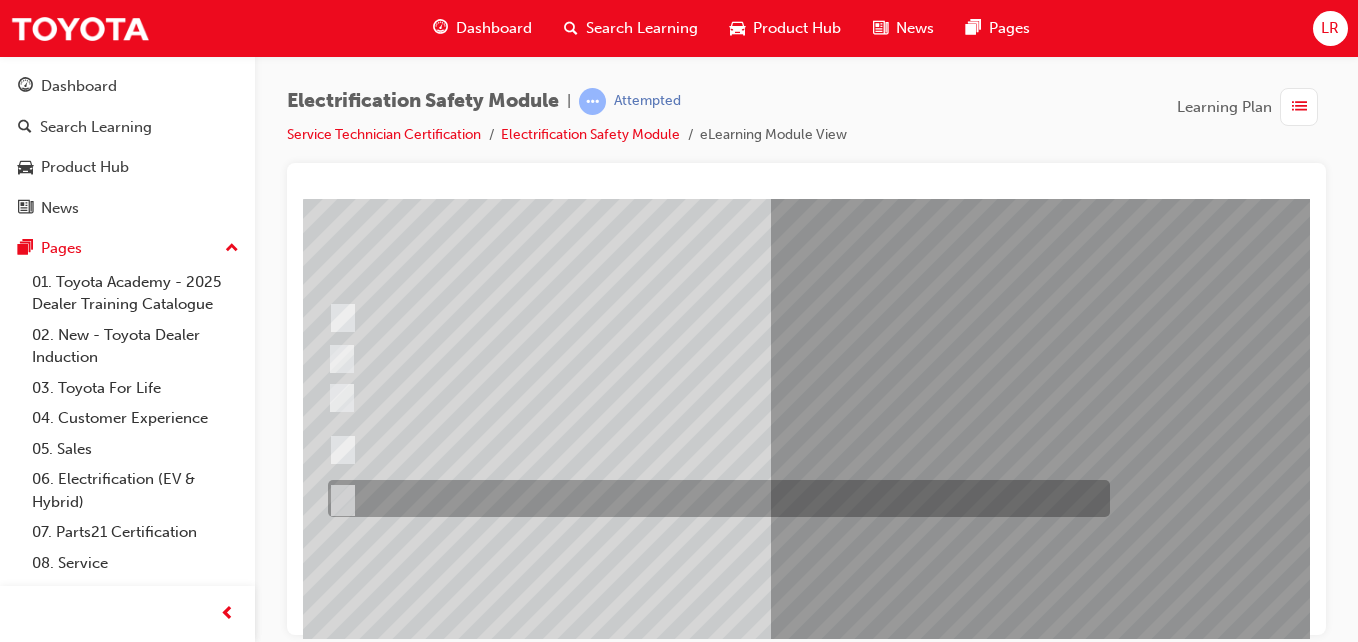 drag, startPoint x: 690, startPoint y: 489, endPoint x: 553, endPoint y: 490, distance: 137.00365 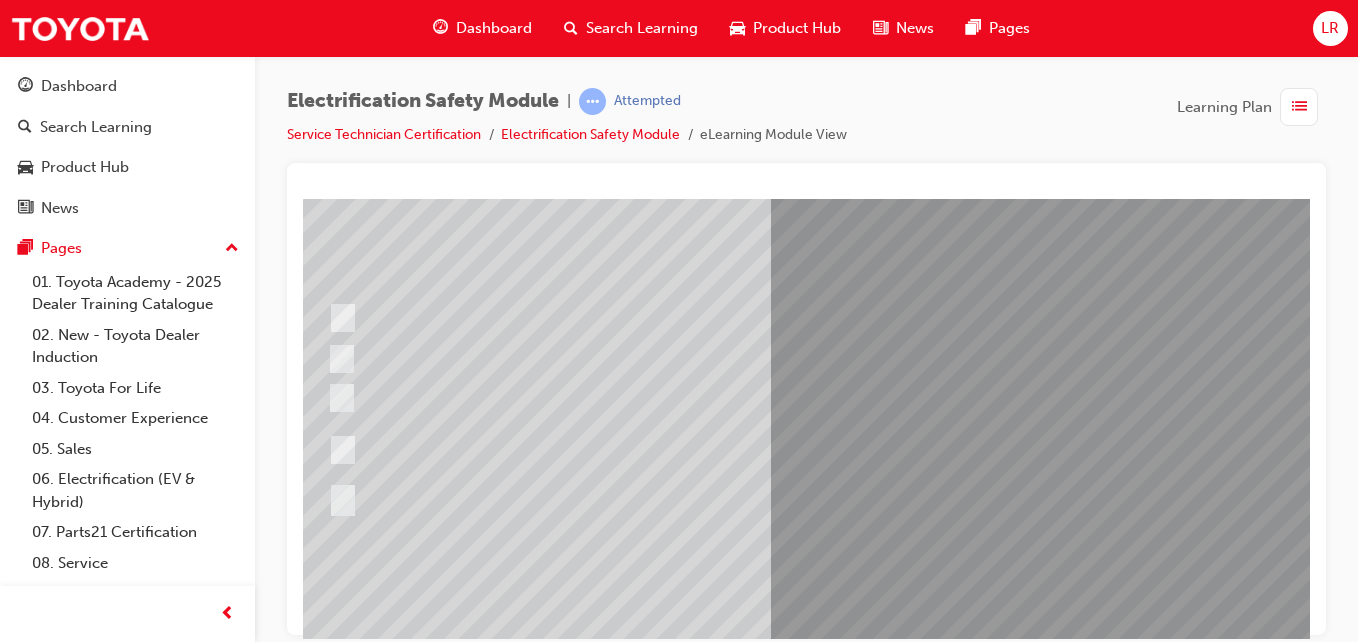 click at bounding box center (330, 2829) 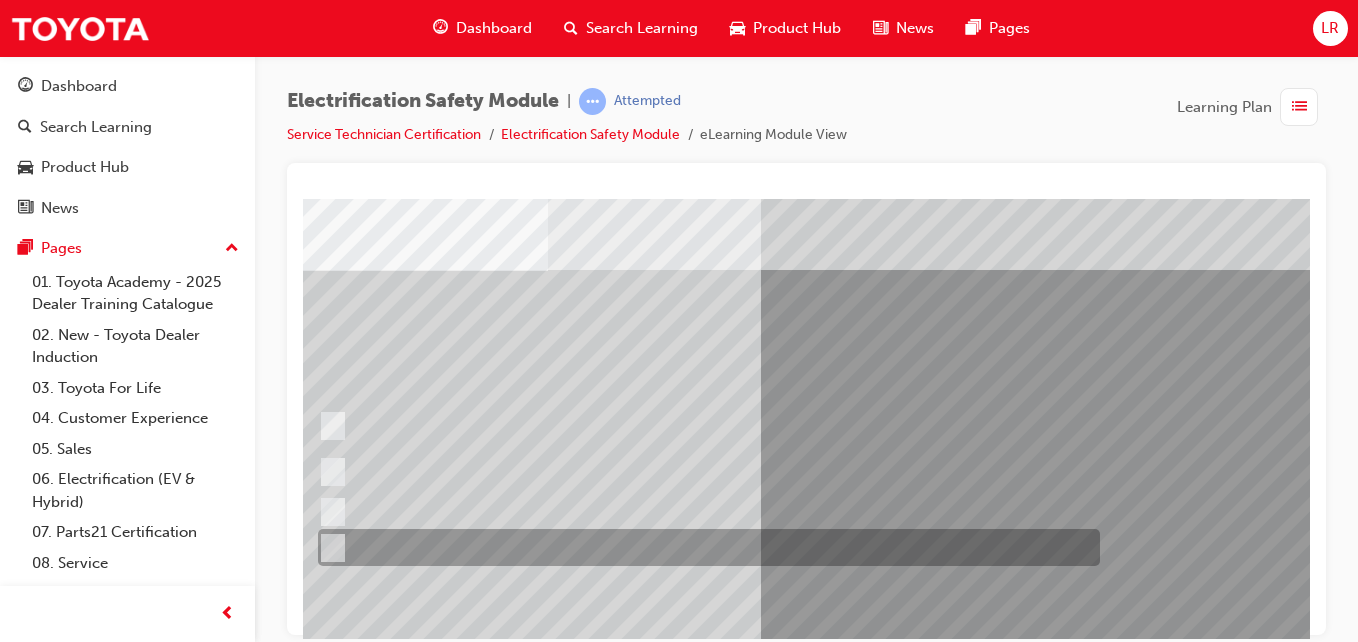 scroll, scrollTop: 79, scrollLeft: 55, axis: both 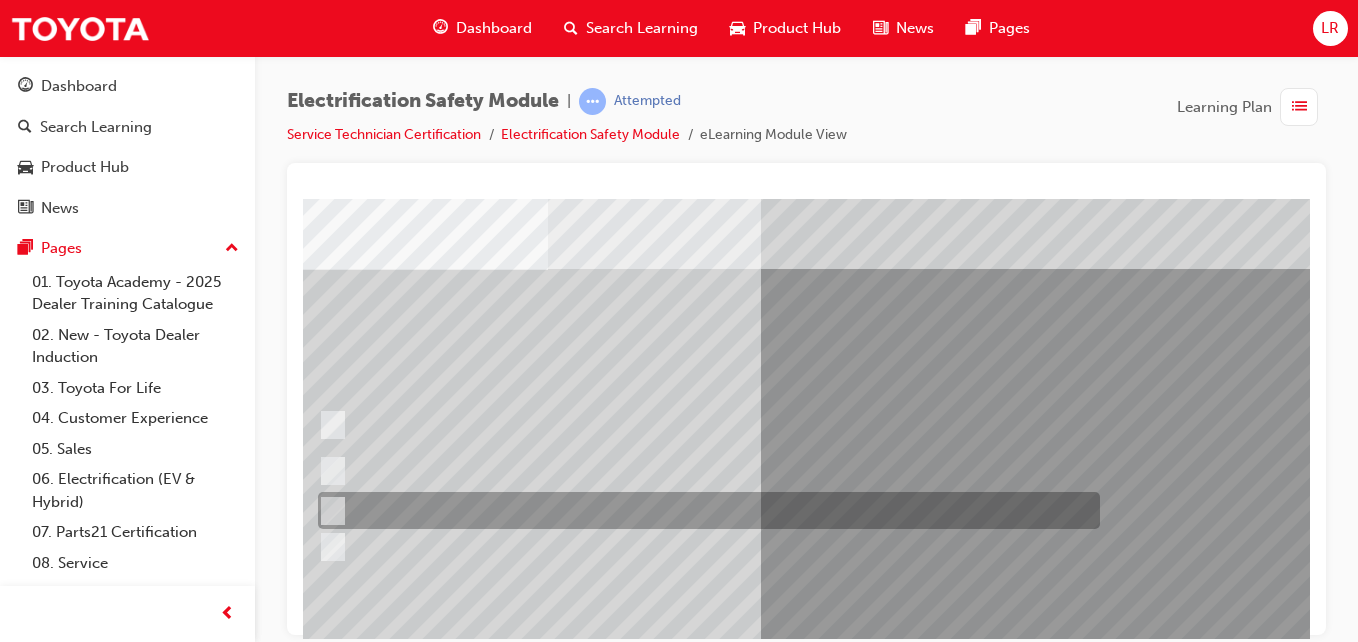 click at bounding box center (704, 510) 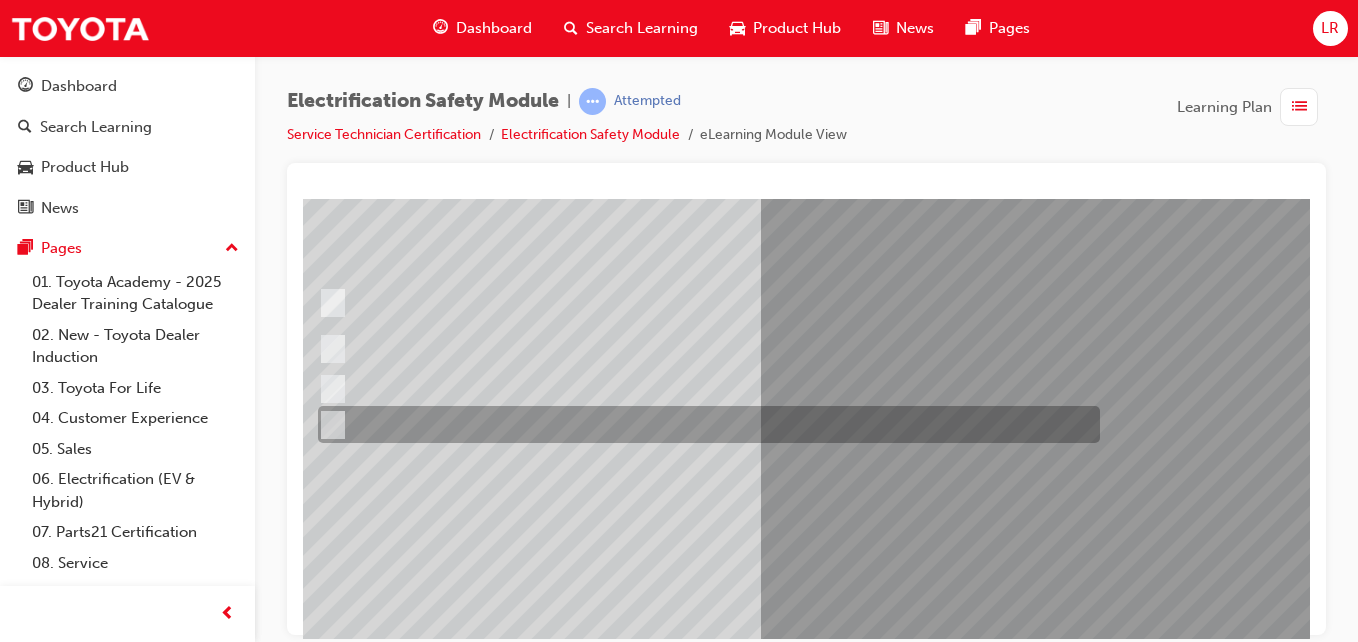 scroll, scrollTop: 224, scrollLeft: 55, axis: both 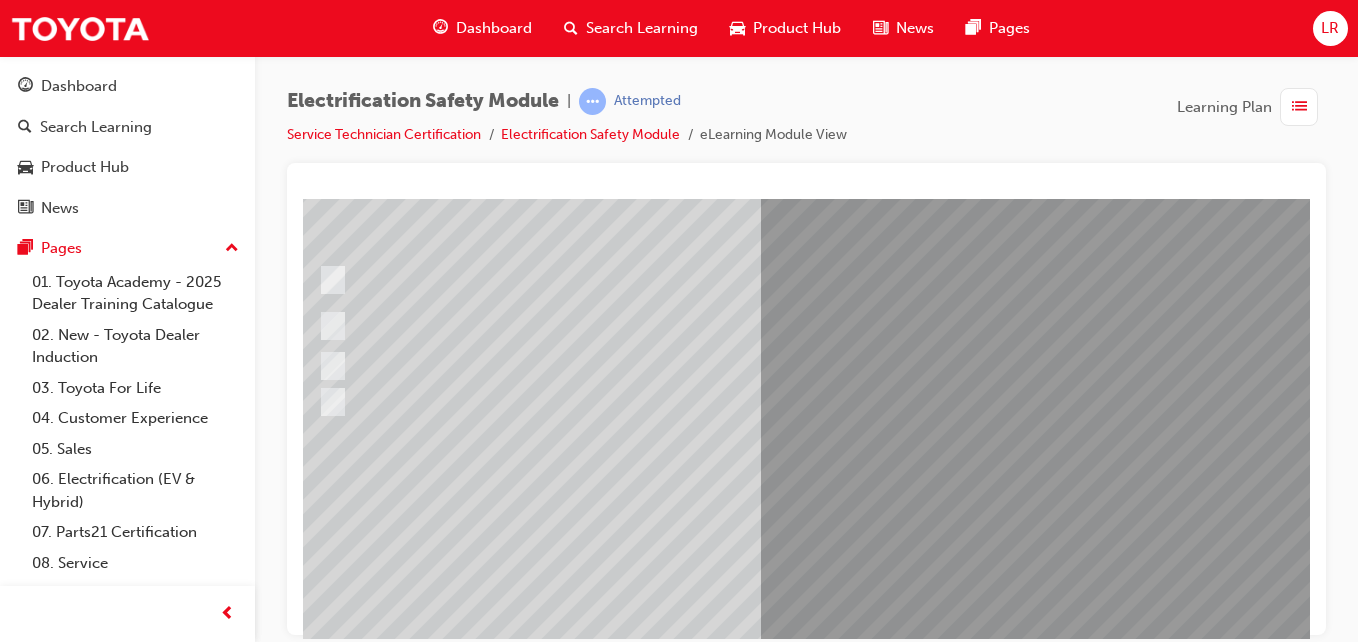 click at bounding box center [320, 2763] 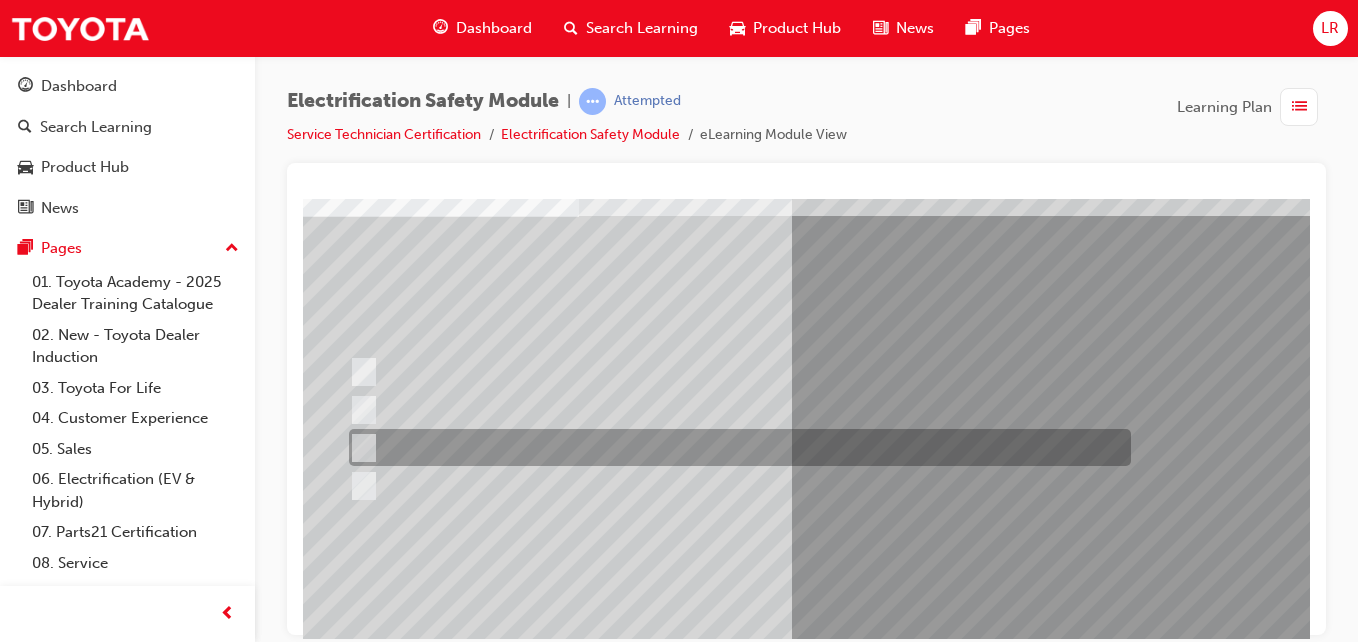 scroll, scrollTop: 133, scrollLeft: 24, axis: both 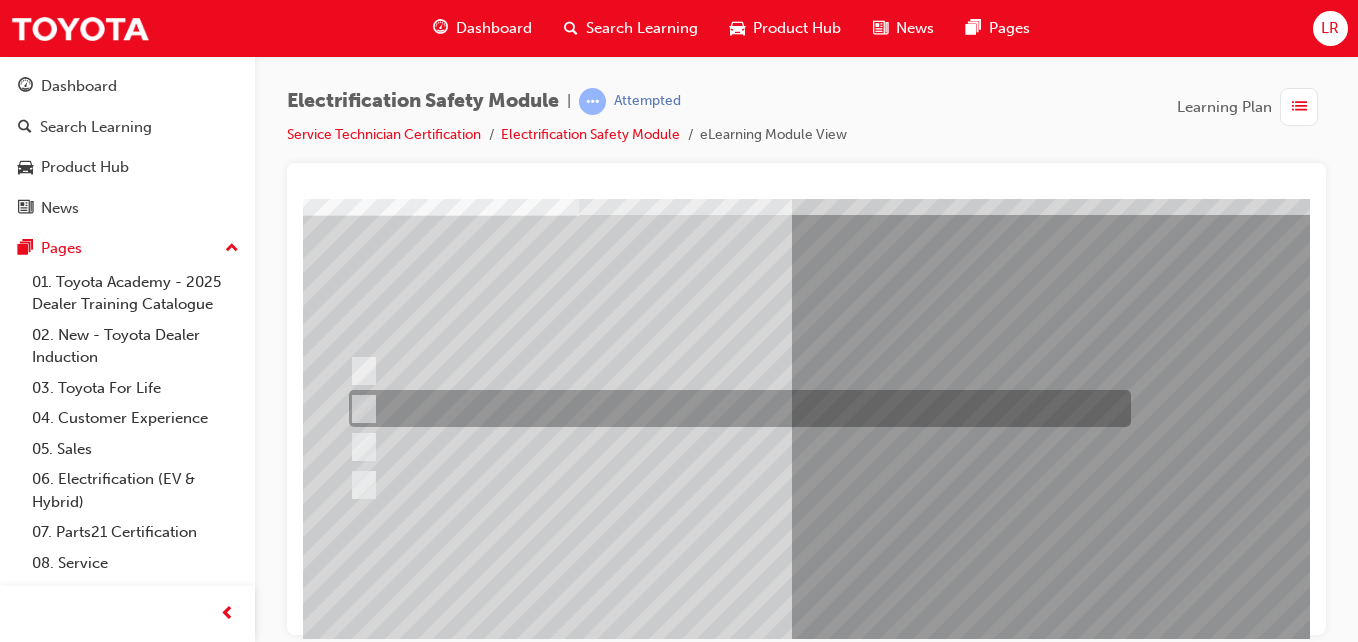 click at bounding box center (735, 408) 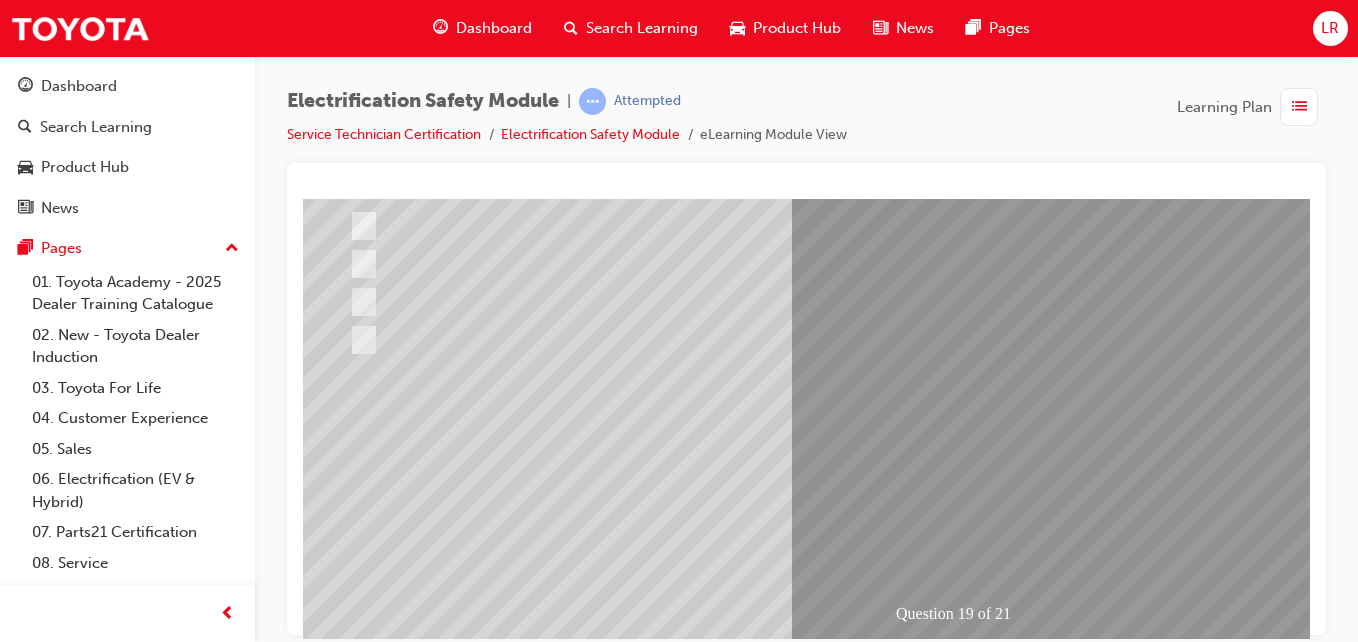 scroll, scrollTop: 311, scrollLeft: 24, axis: both 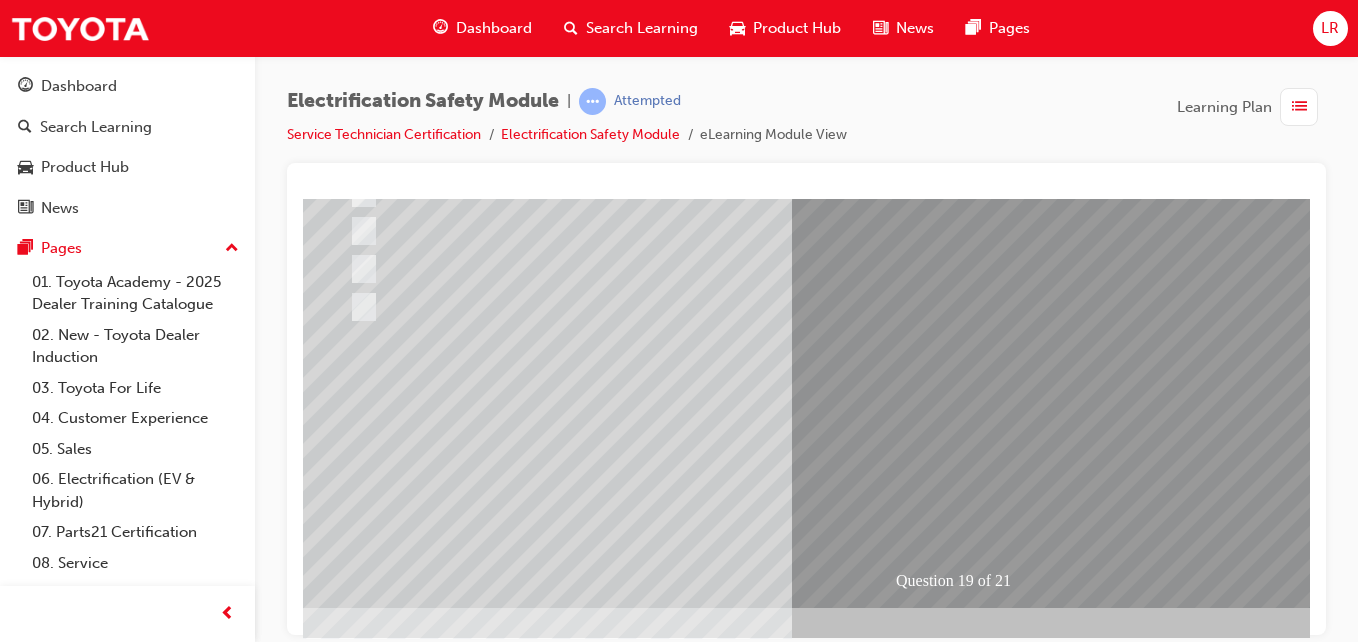 click at bounding box center (351, 2676) 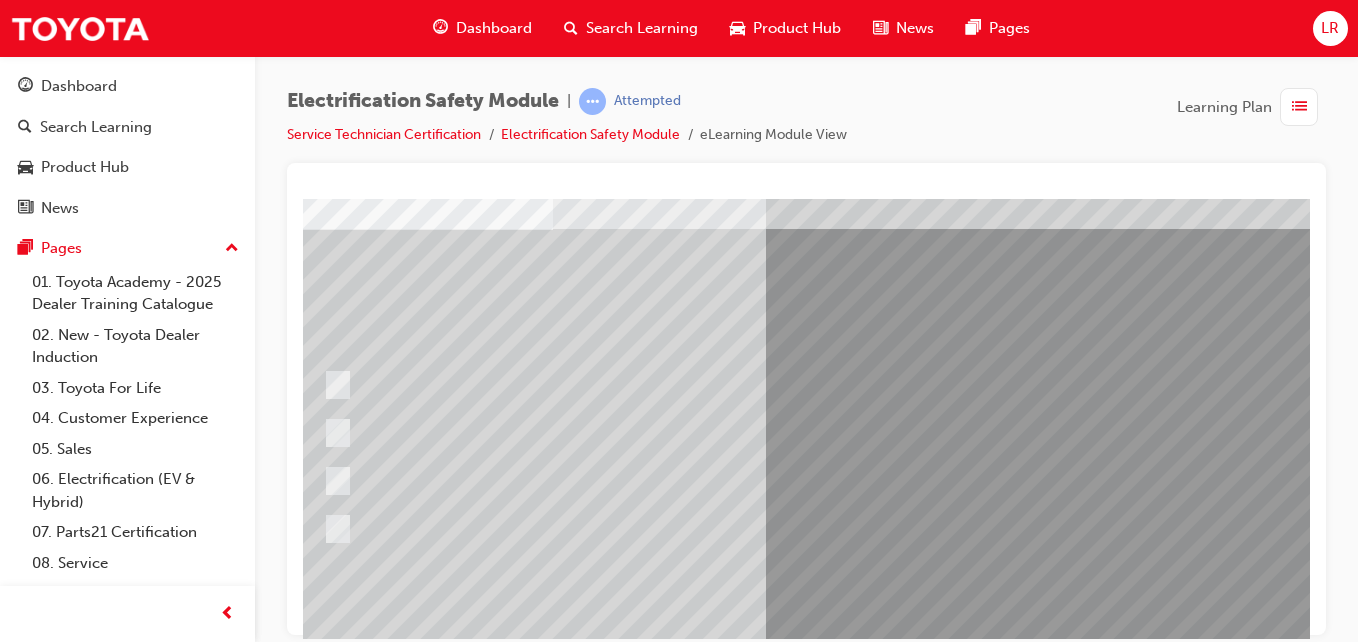 scroll, scrollTop: 119, scrollLeft: 53, axis: both 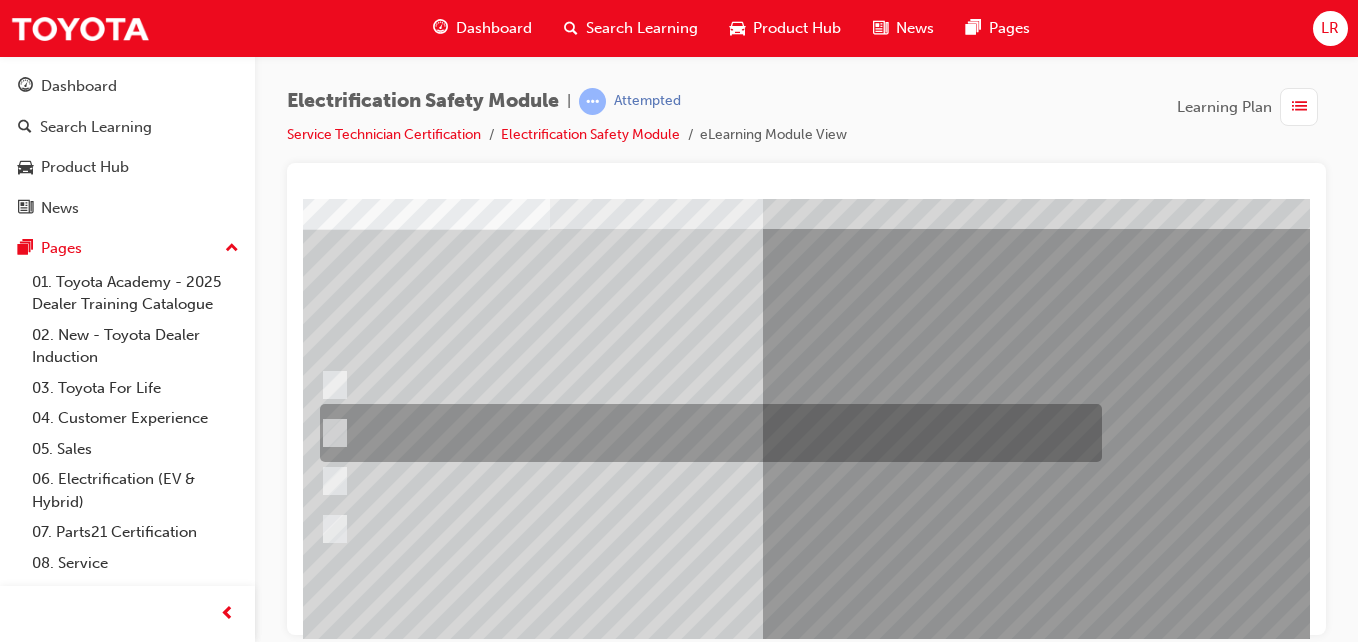 click at bounding box center [706, 433] 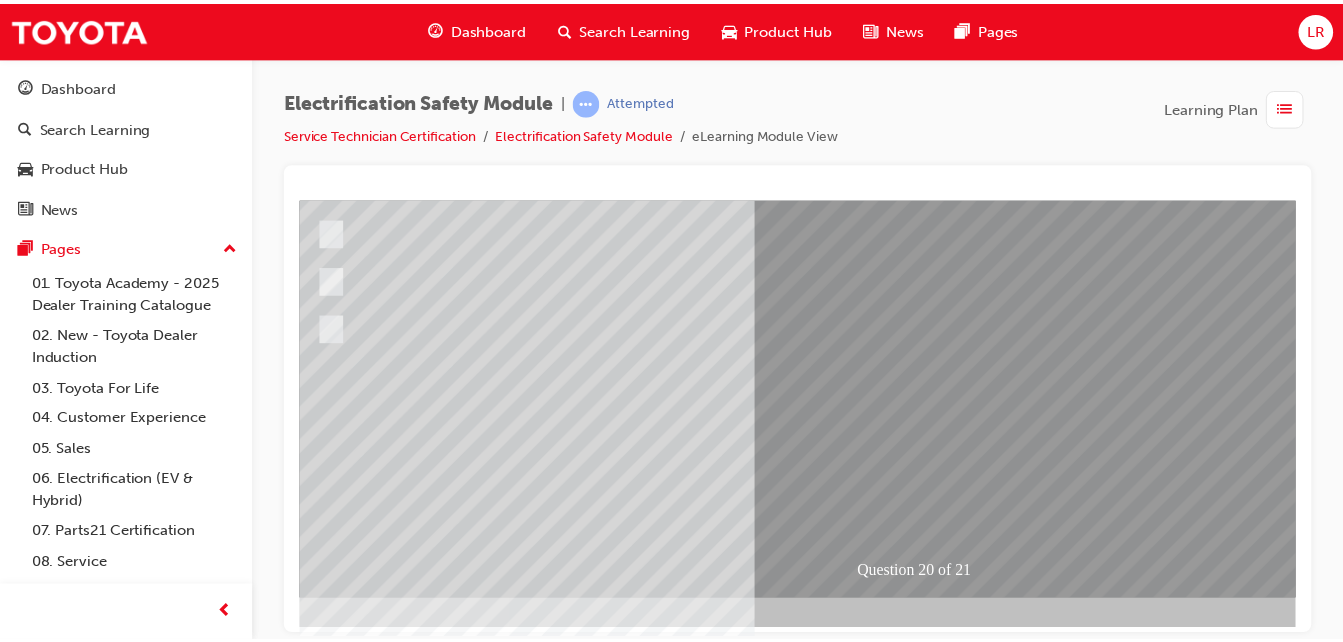 scroll, scrollTop: 325, scrollLeft: 53, axis: both 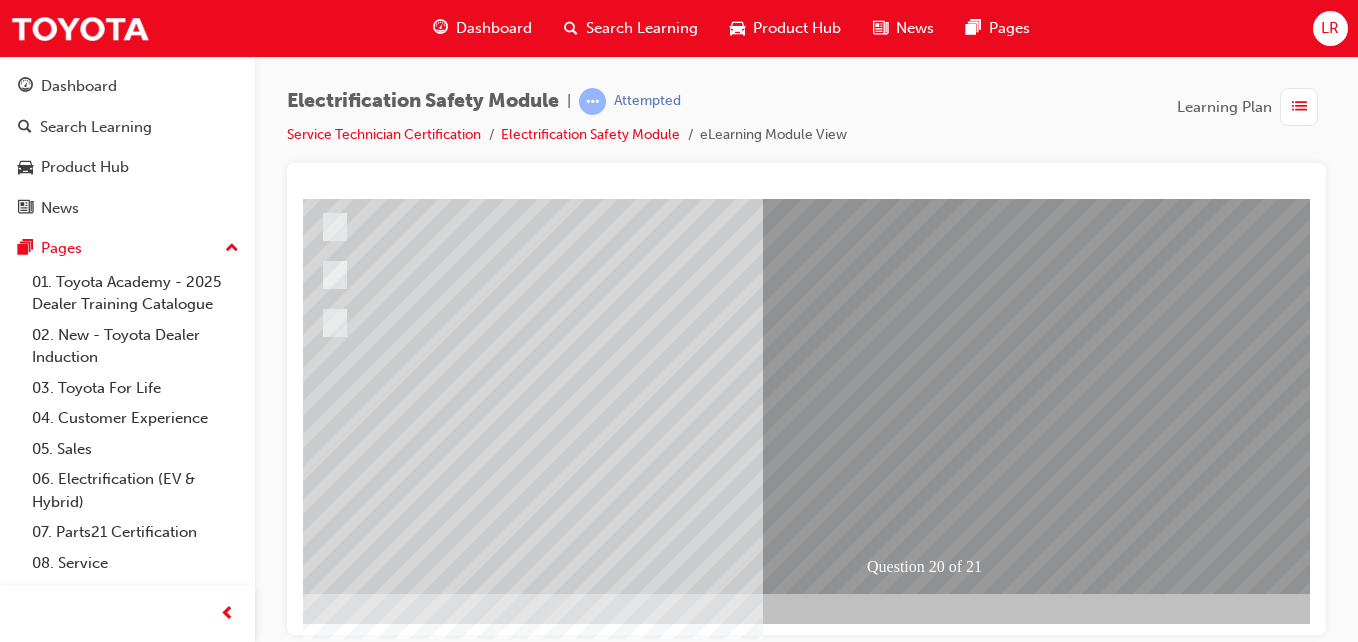 click at bounding box center [322, 2662] 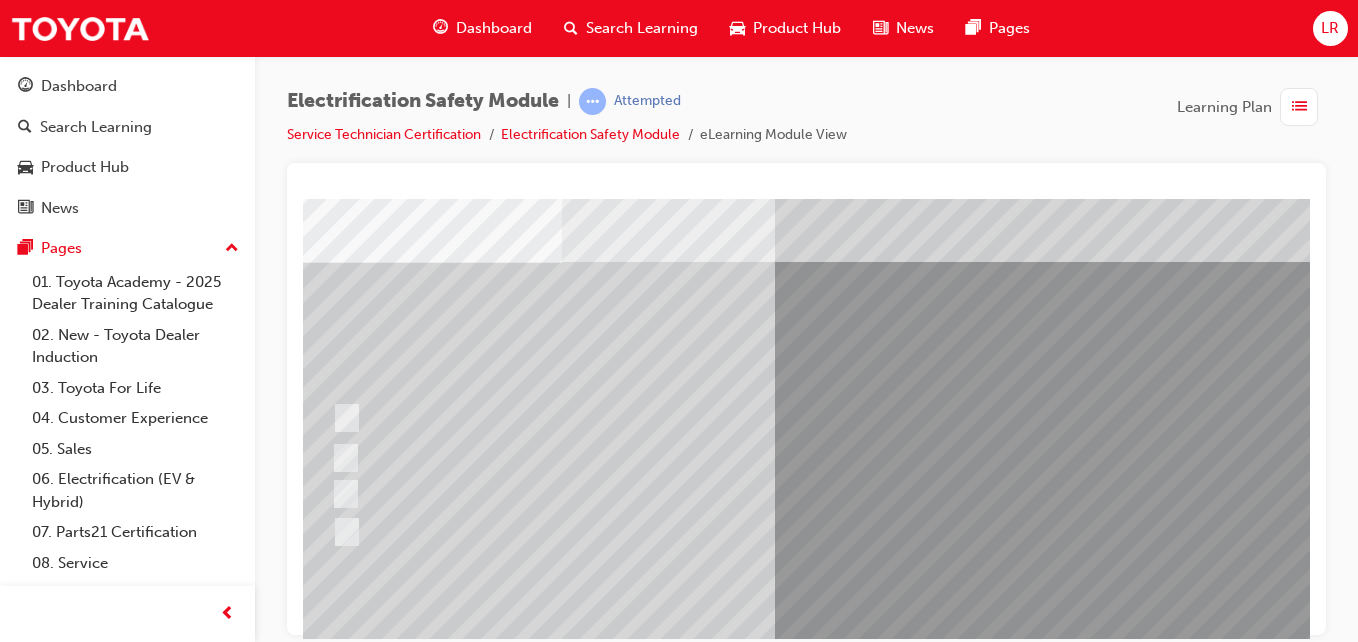 scroll, scrollTop: 108, scrollLeft: 41, axis: both 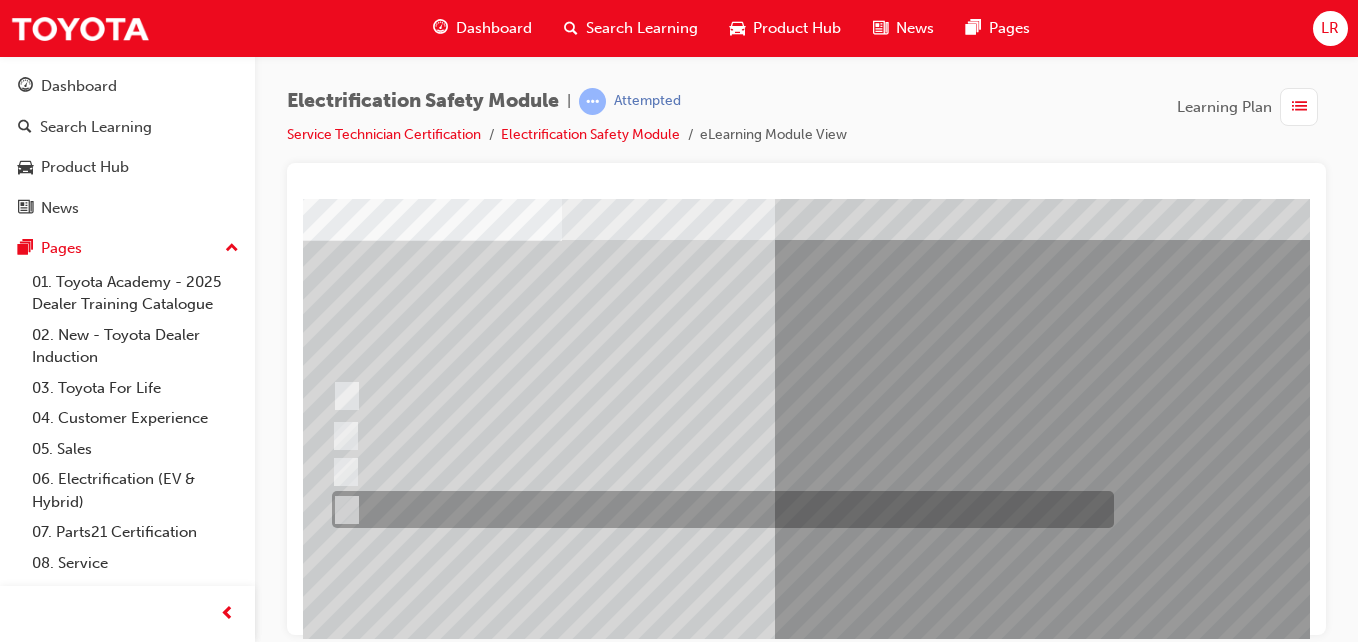 click at bounding box center [718, 509] 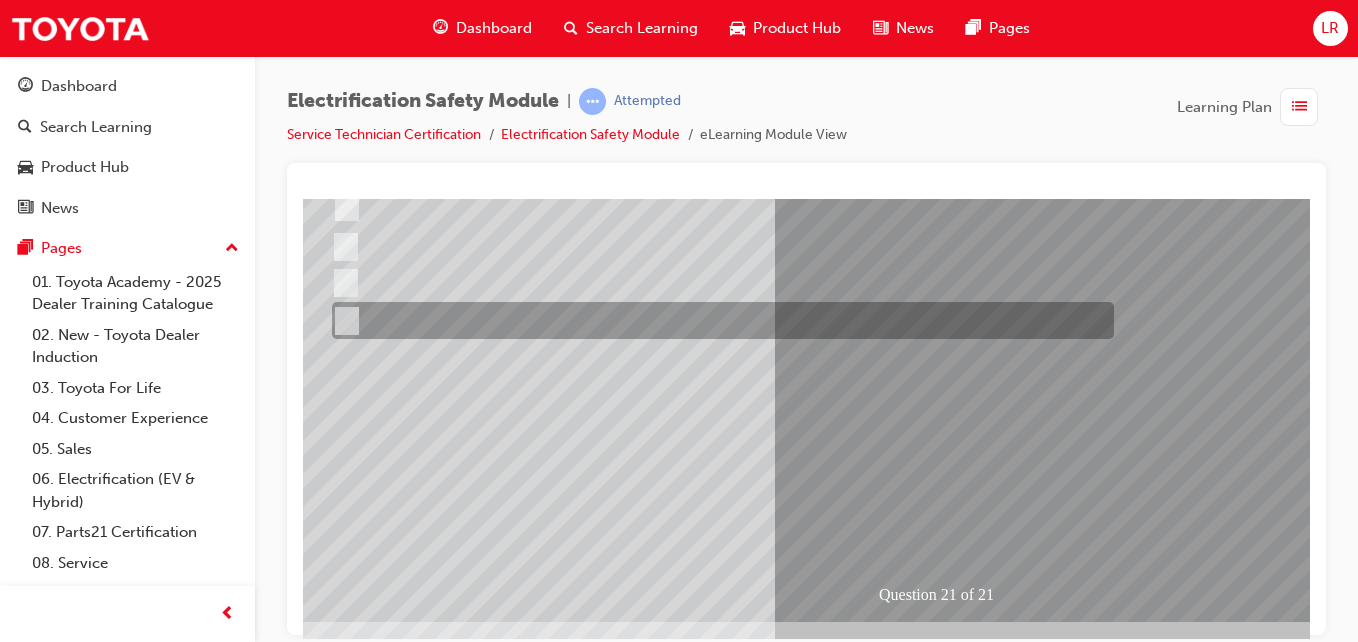 scroll, scrollTop: 301, scrollLeft: 41, axis: both 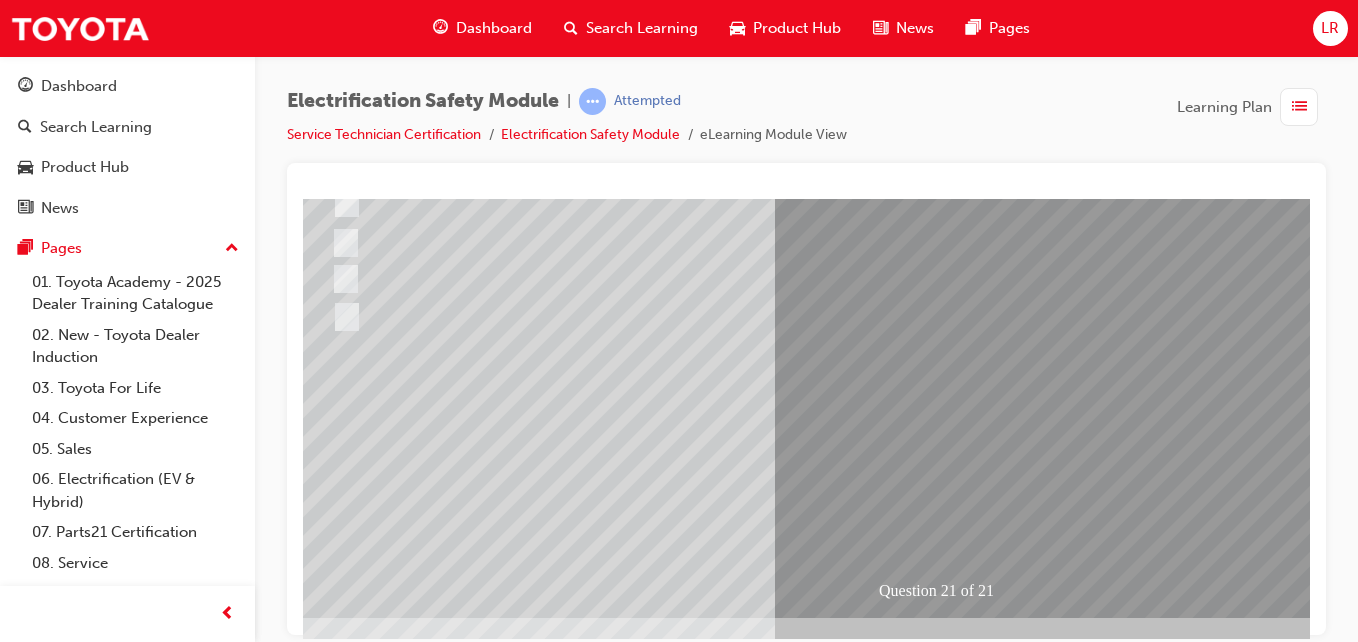 click at bounding box center (334, 2686) 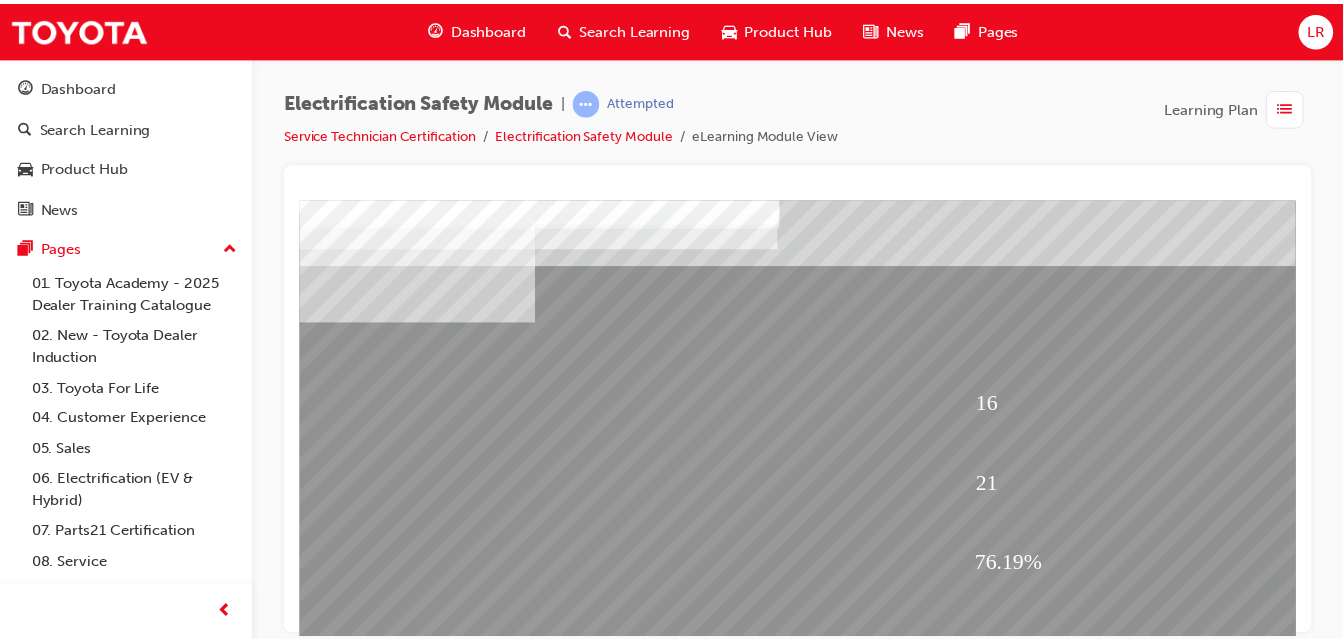 scroll, scrollTop: 0, scrollLeft: 62, axis: horizontal 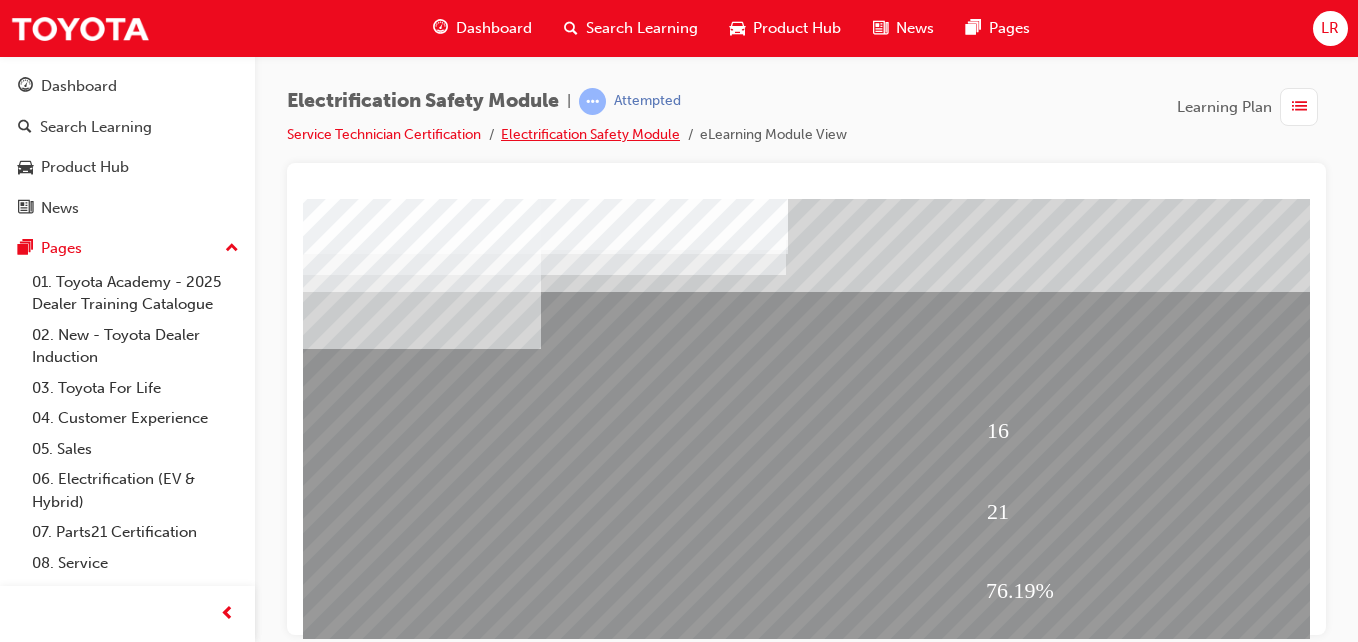 click on "Electrification Safety Module" at bounding box center (590, 134) 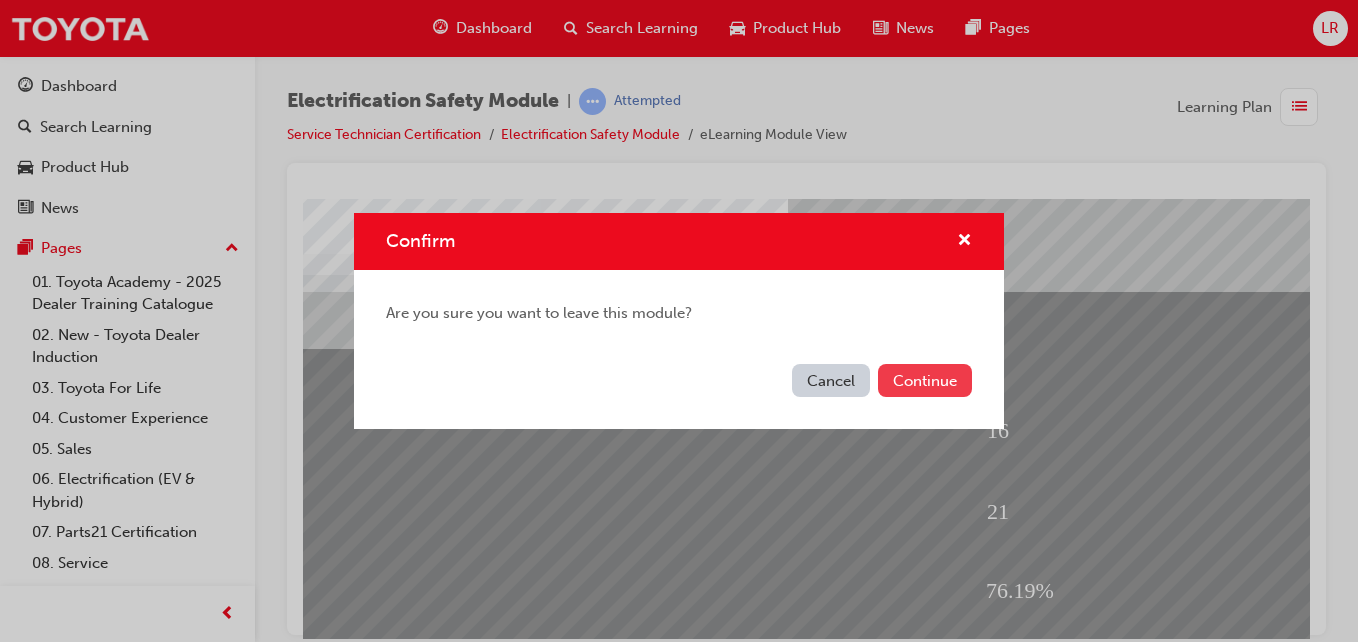 click on "Continue" at bounding box center (925, 380) 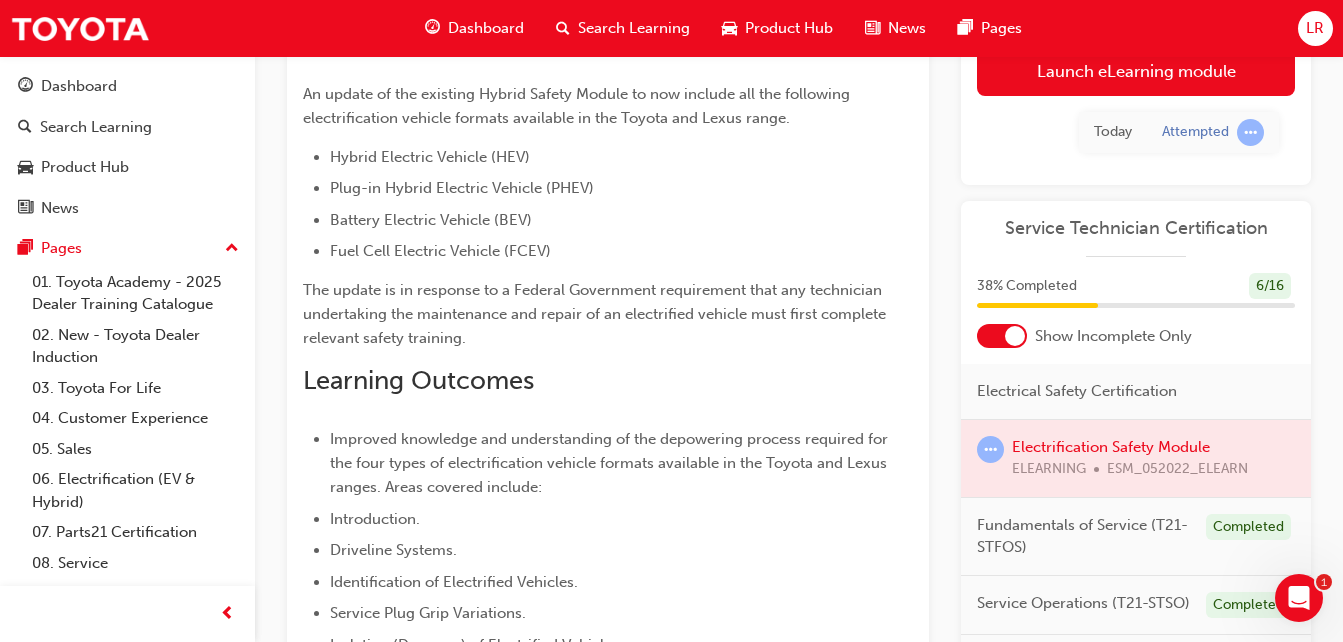 scroll, scrollTop: 222, scrollLeft: 0, axis: vertical 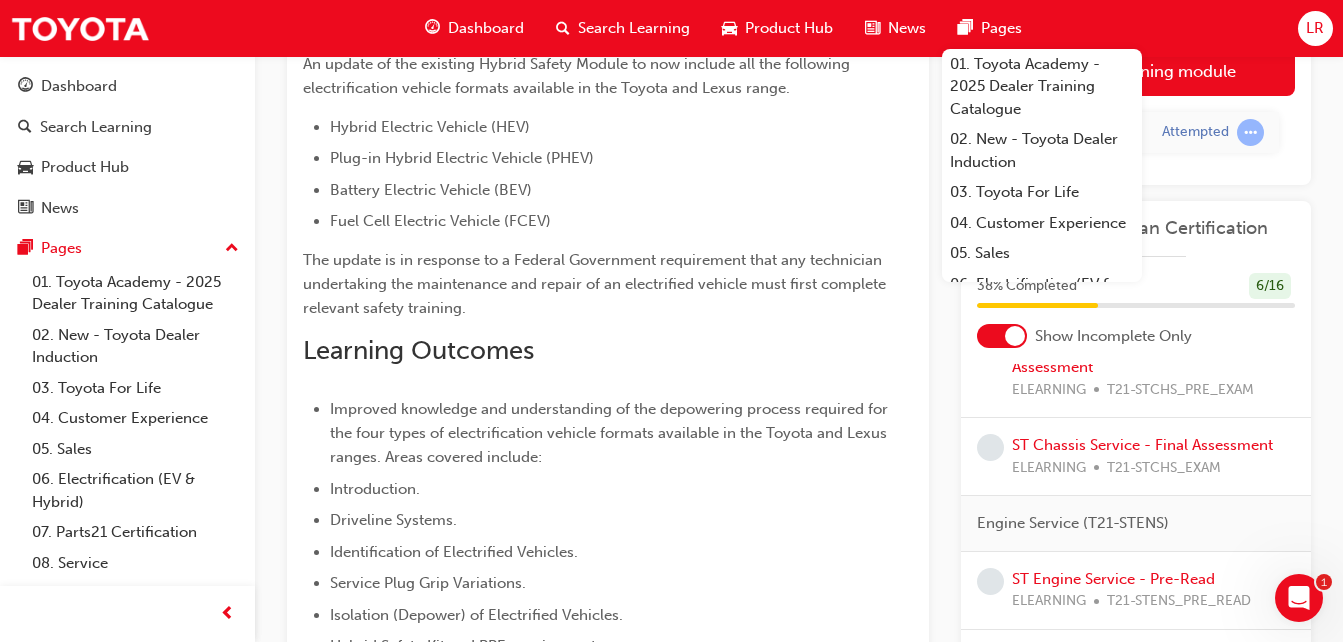 drag, startPoint x: 1010, startPoint y: 0, endPoint x: 813, endPoint y: 128, distance: 234.9319 